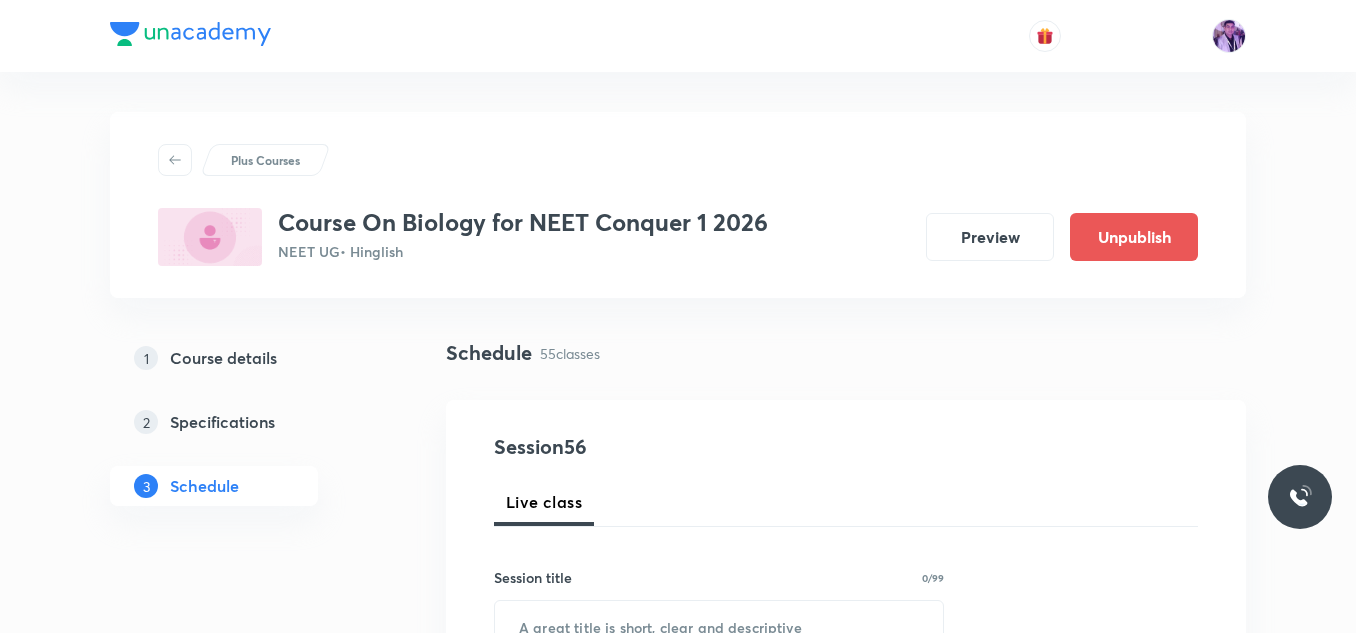 scroll, scrollTop: 9495, scrollLeft: 0, axis: vertical 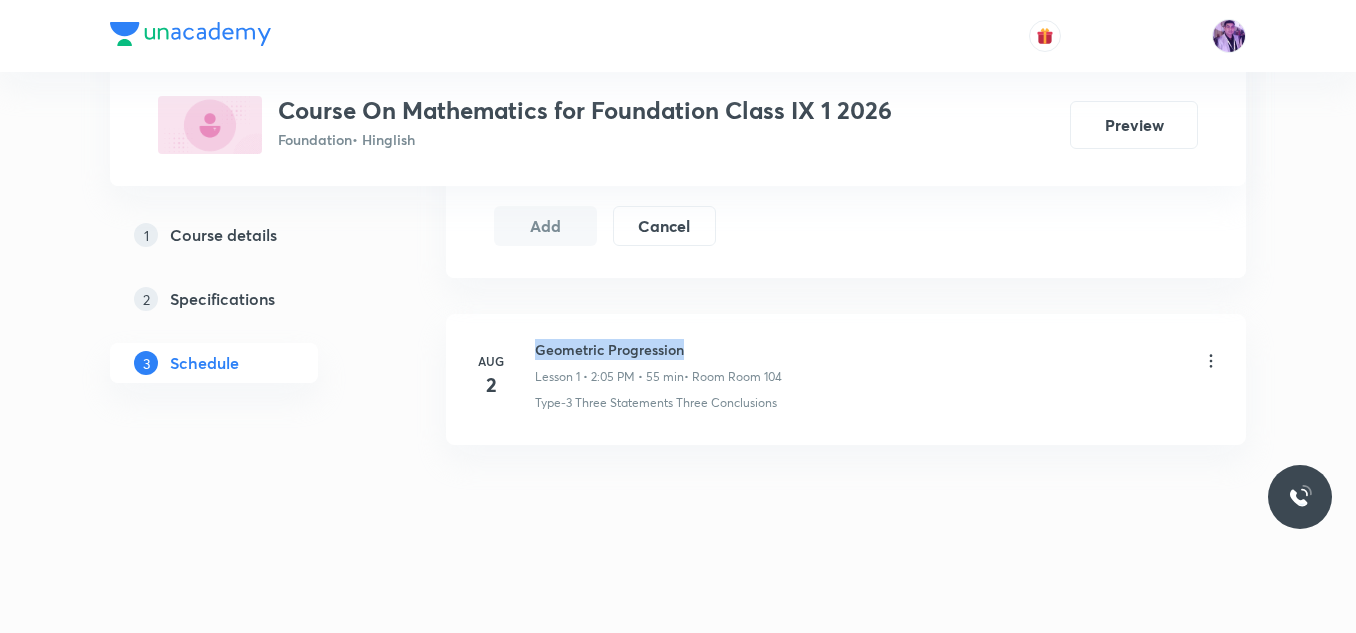 drag, startPoint x: 537, startPoint y: 351, endPoint x: 695, endPoint y: 347, distance: 158.05063 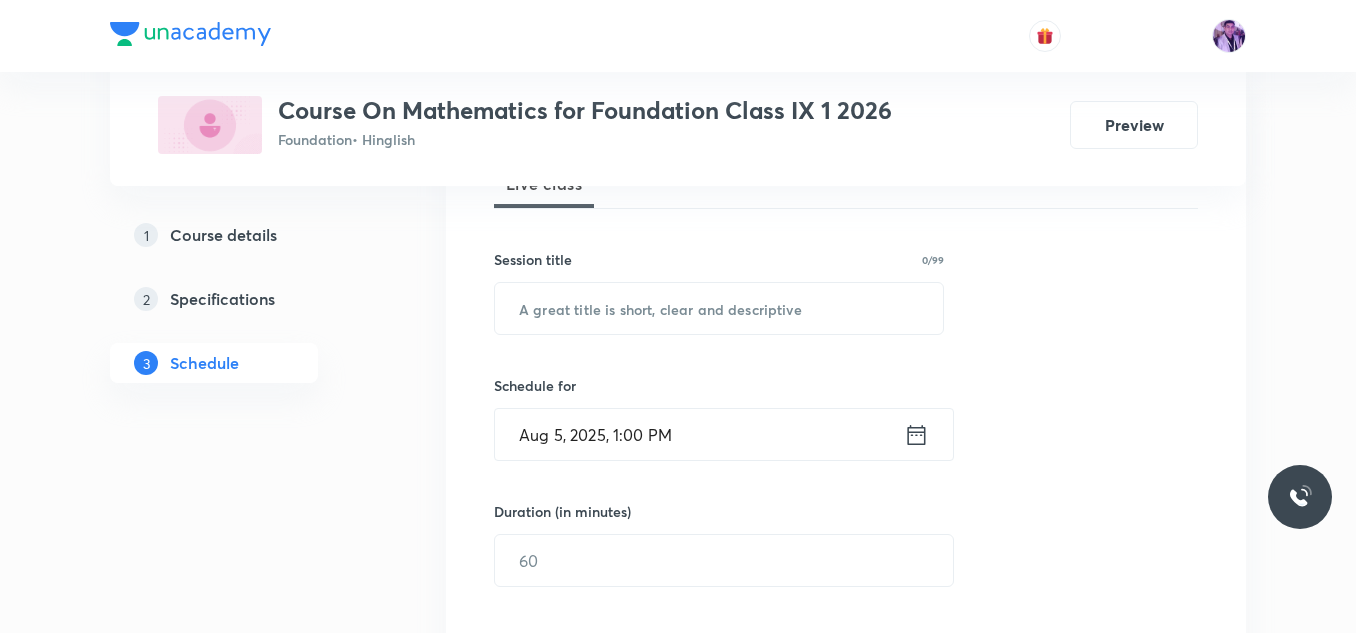 scroll, scrollTop: 325, scrollLeft: 0, axis: vertical 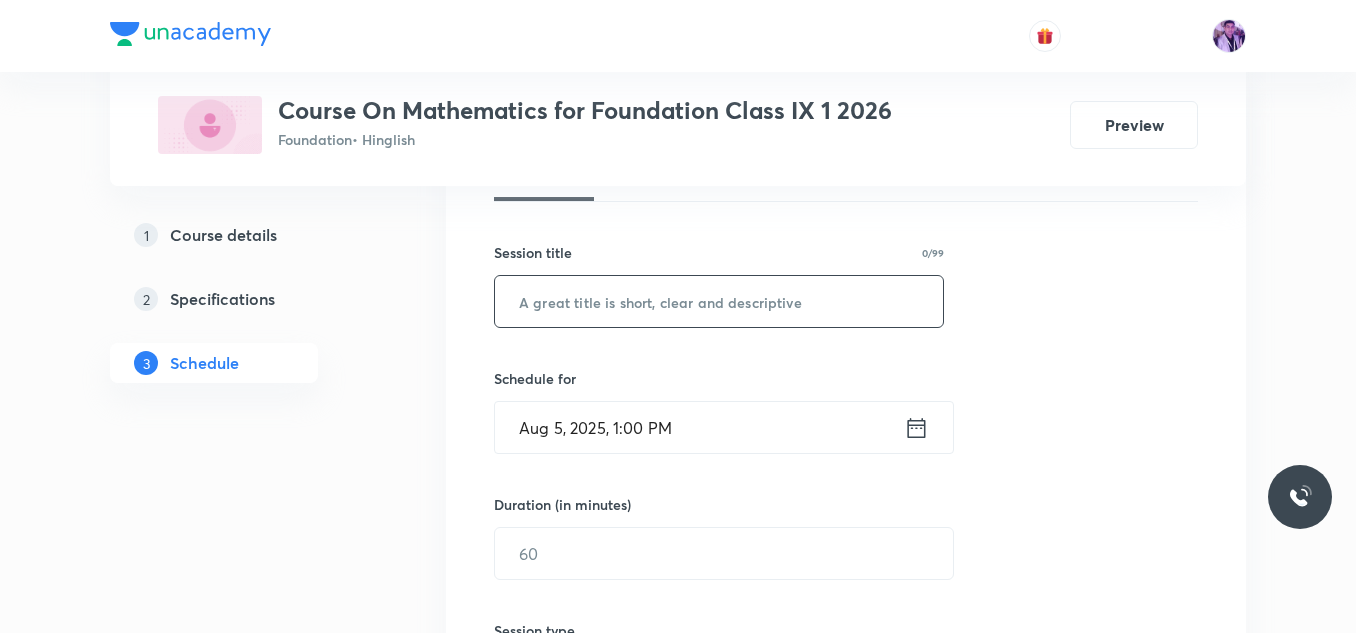 click at bounding box center (719, 301) 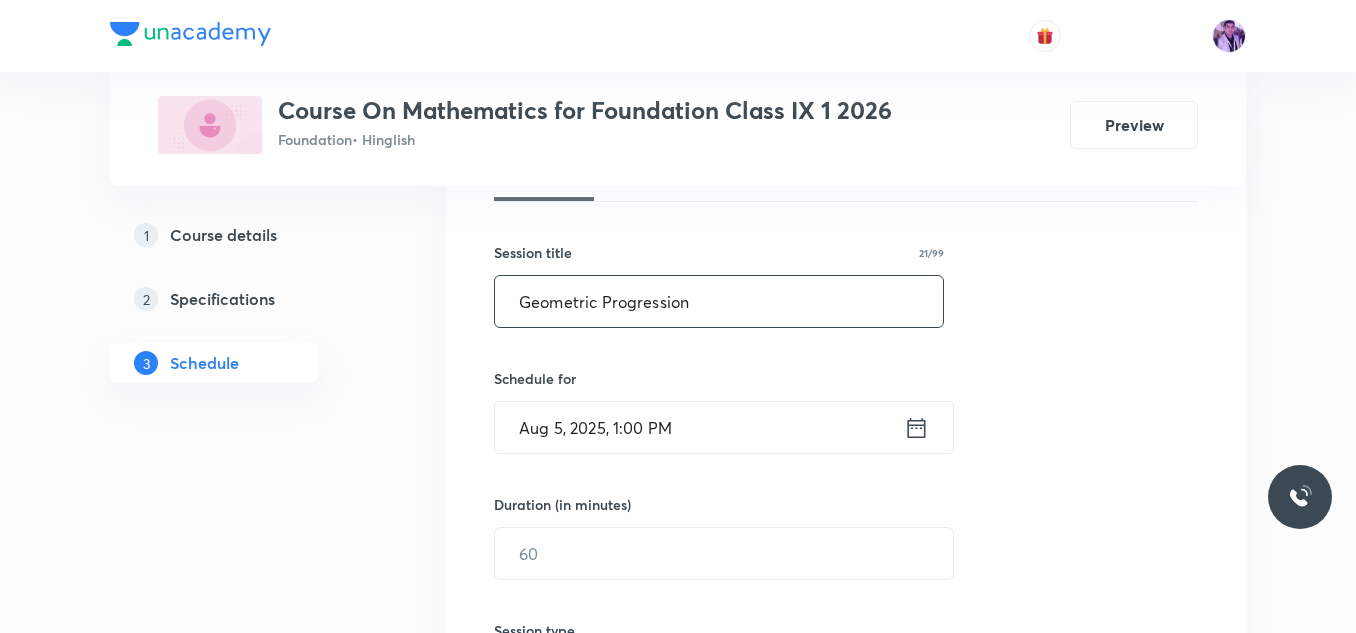 type on "Geometric Progression" 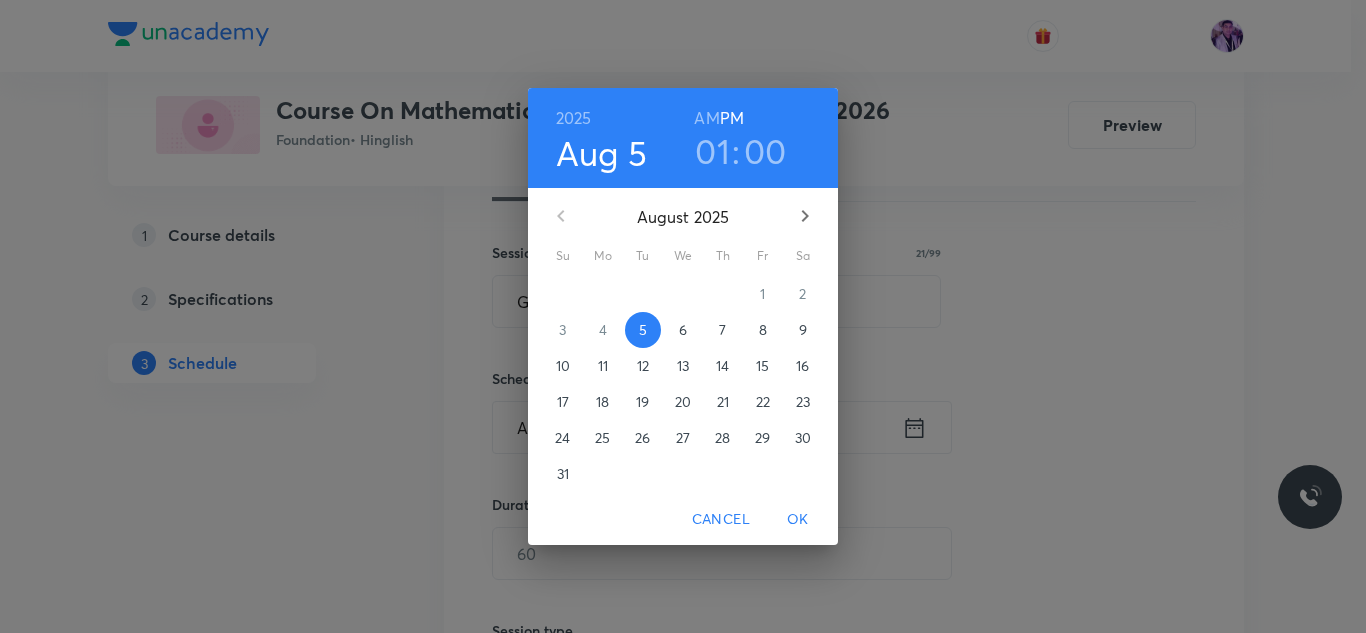 click on "01" at bounding box center [712, 151] 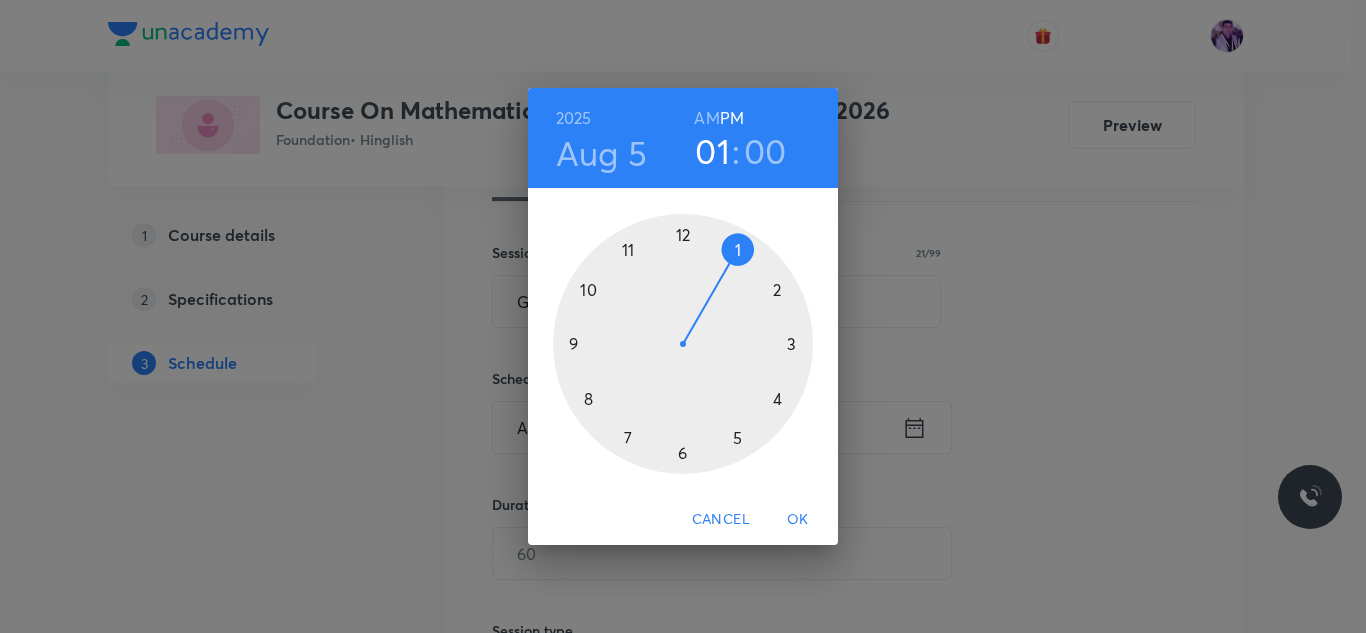 click at bounding box center (683, 344) 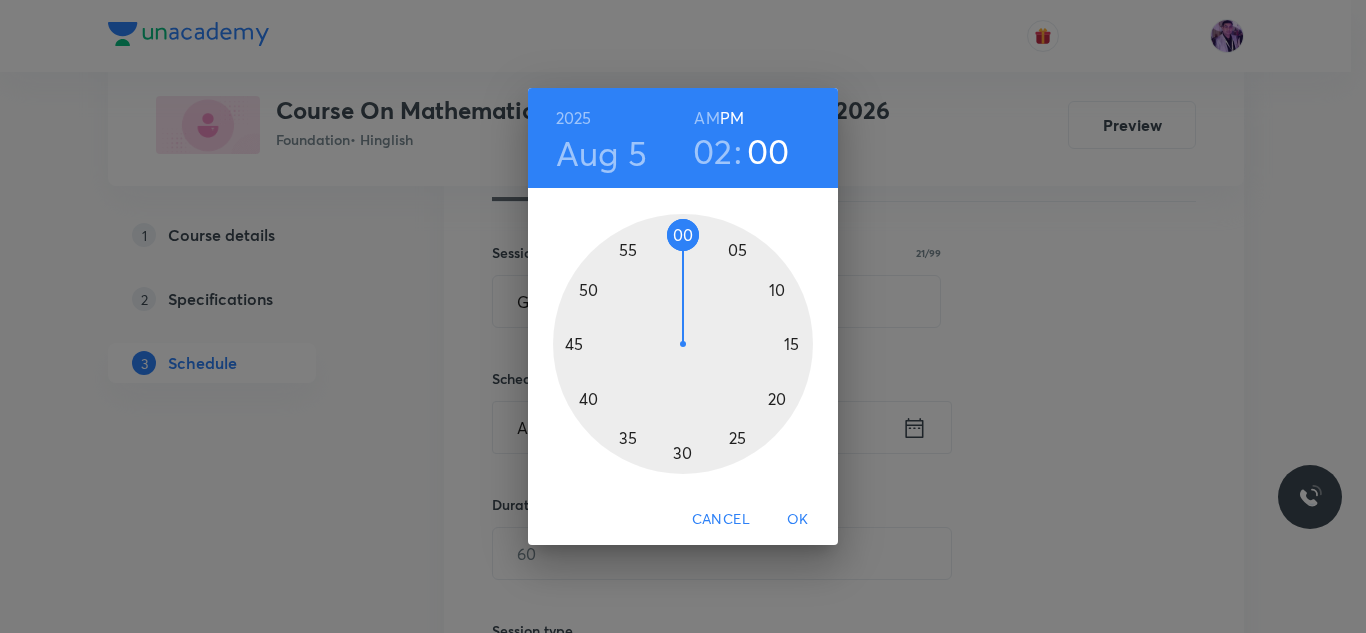 click at bounding box center (683, 344) 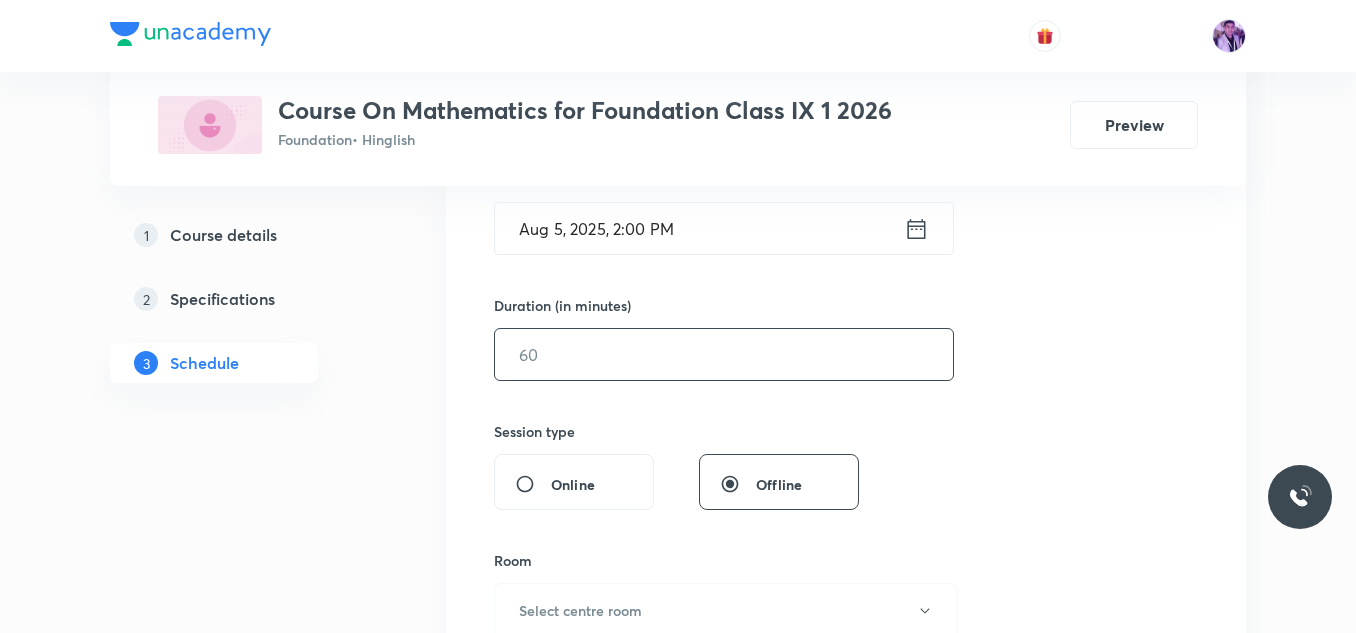 scroll, scrollTop: 525, scrollLeft: 0, axis: vertical 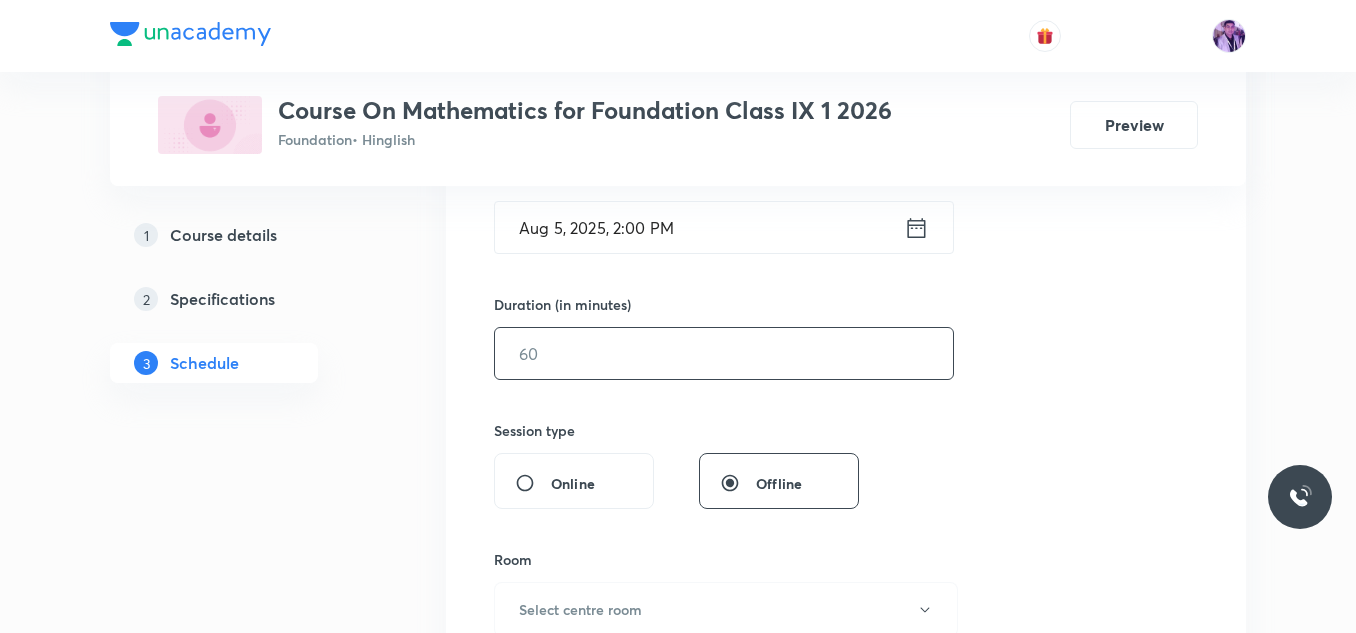 click at bounding box center [724, 353] 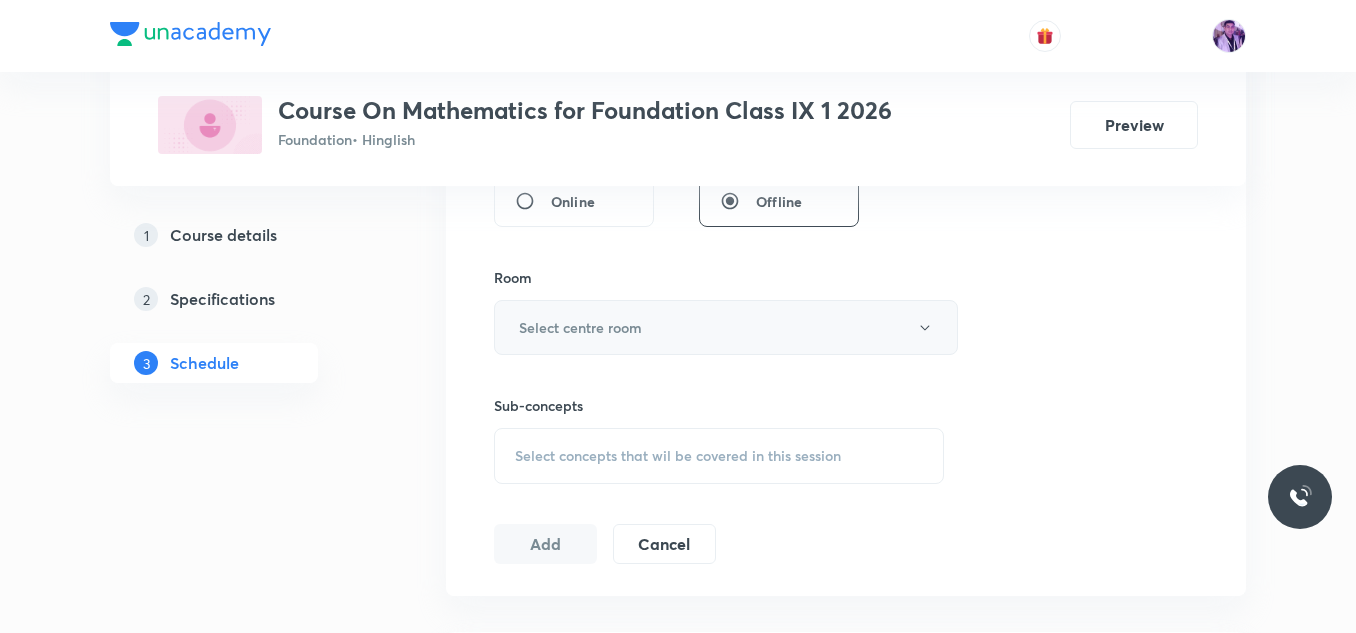 scroll, scrollTop: 825, scrollLeft: 0, axis: vertical 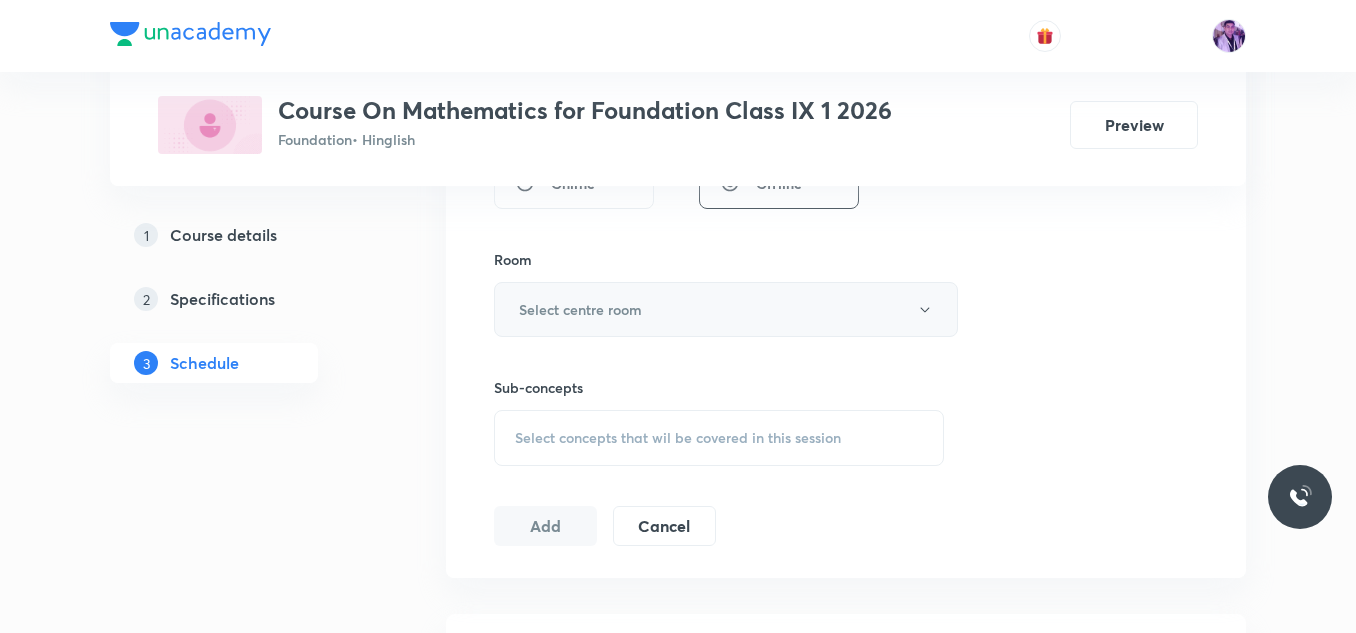 type on "60" 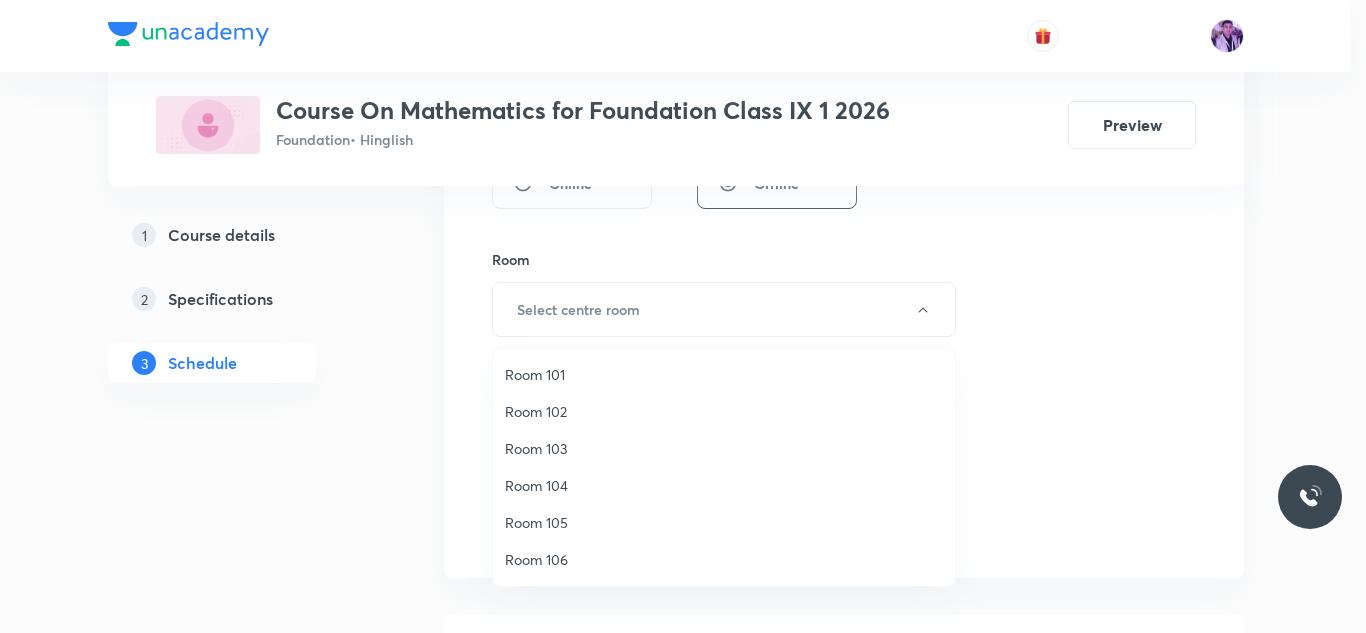 click on "Room 102" at bounding box center [724, 411] 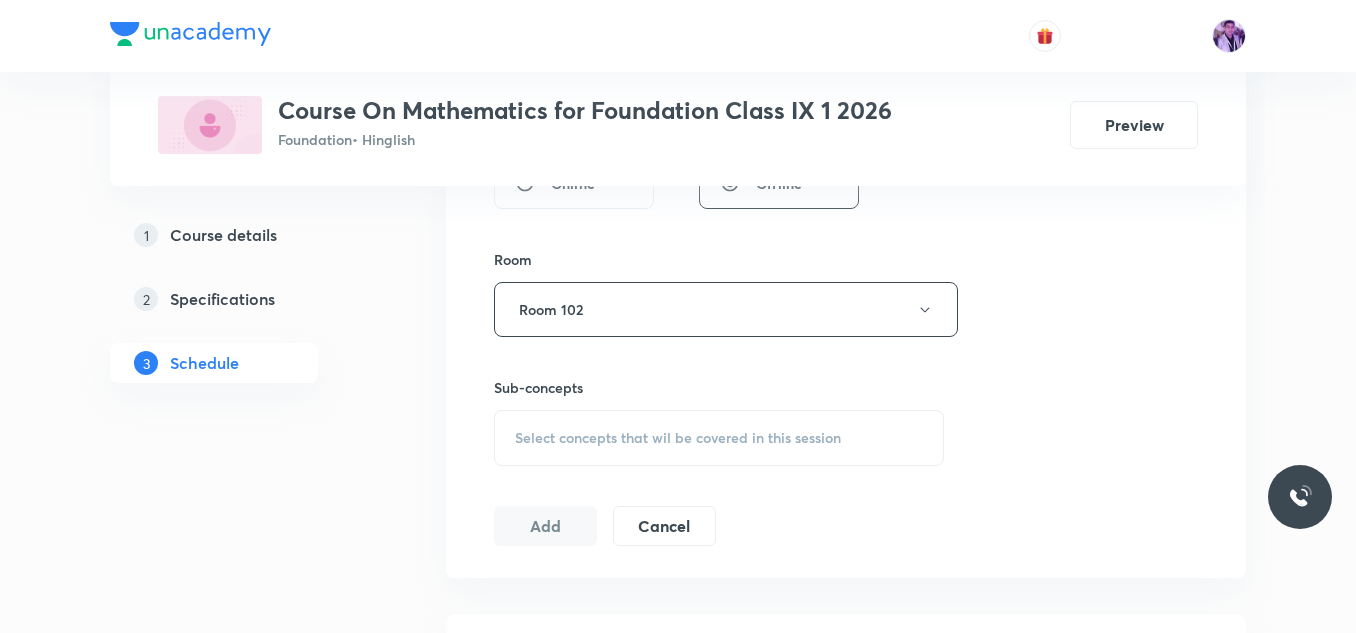 click on "Select concepts that wil be covered in this session" at bounding box center (719, 438) 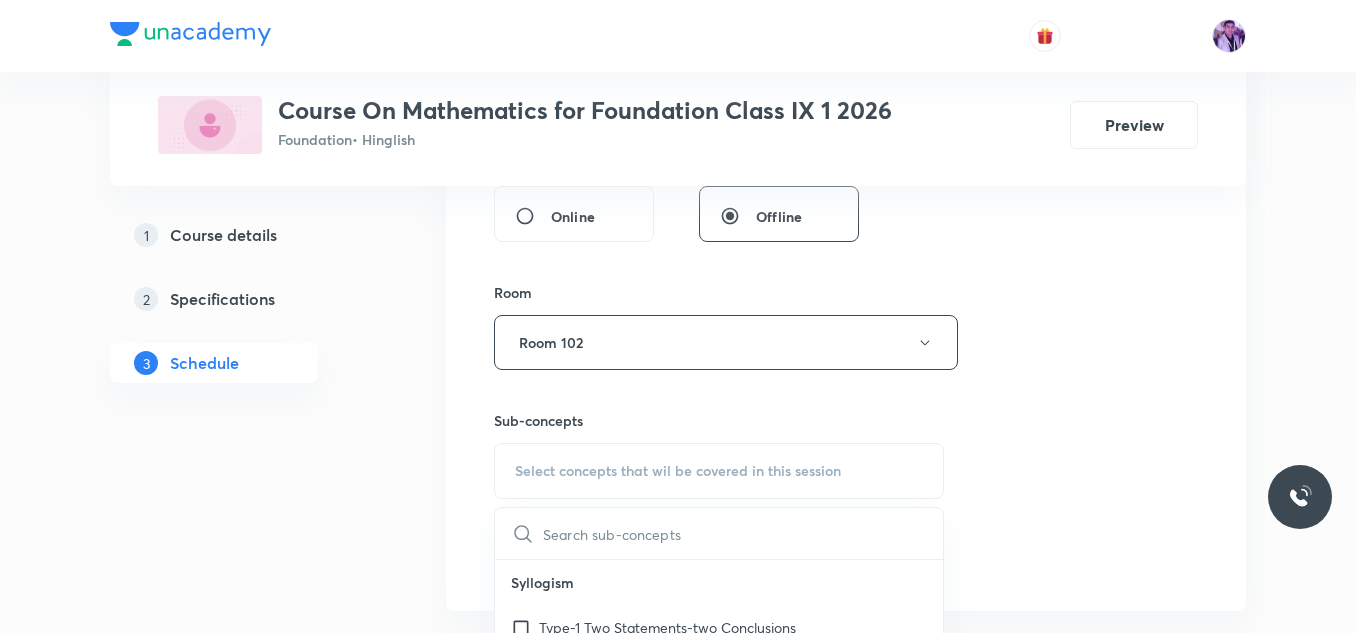 scroll, scrollTop: 825, scrollLeft: 0, axis: vertical 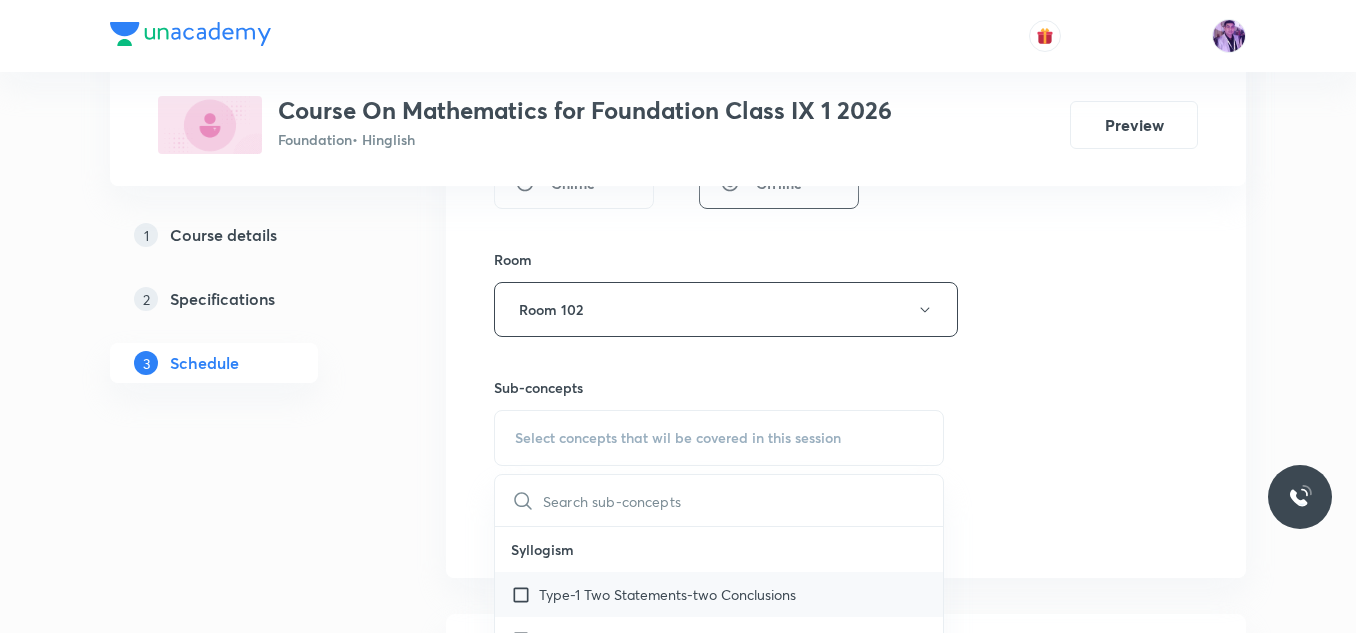 click on "Type-1 Two Statements-two Conclusions" at bounding box center (667, 594) 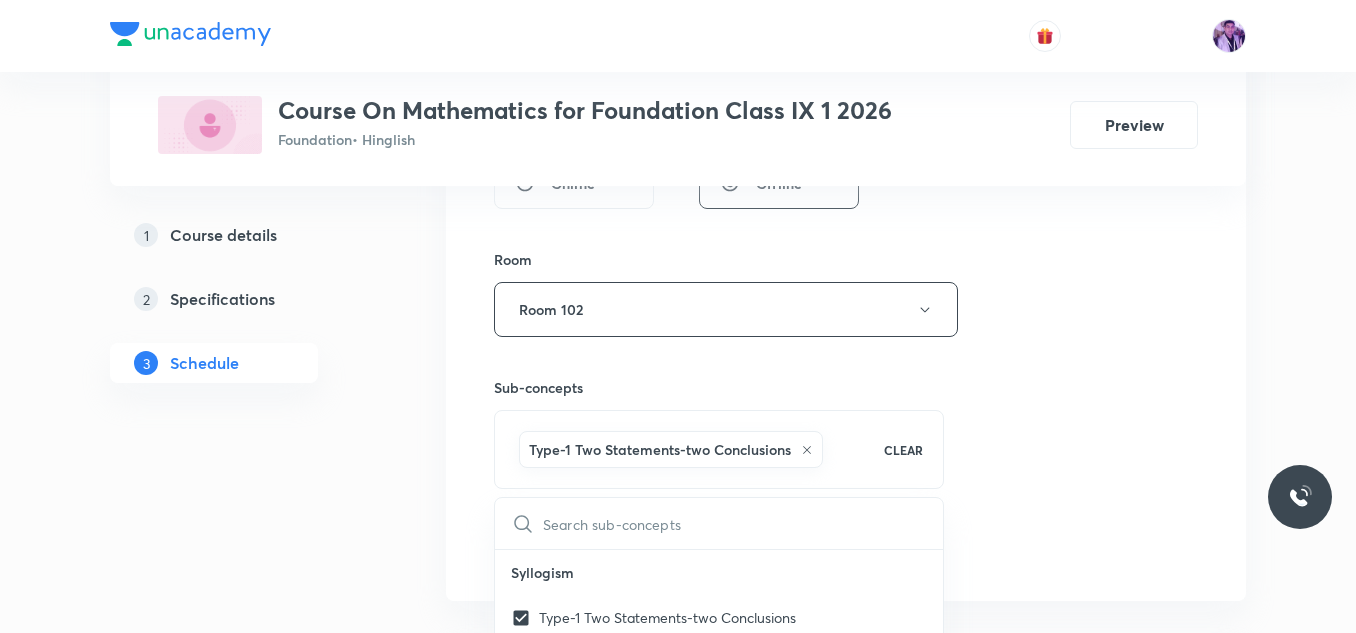 checkbox on "true" 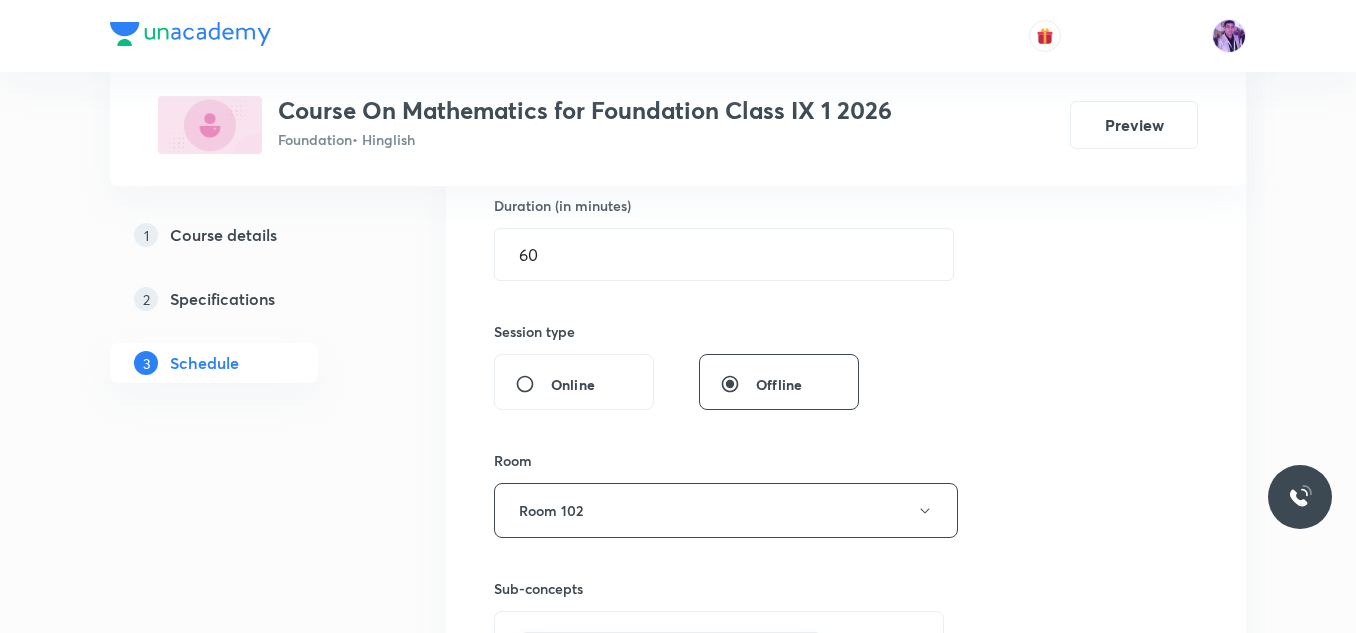 scroll, scrollTop: 525, scrollLeft: 0, axis: vertical 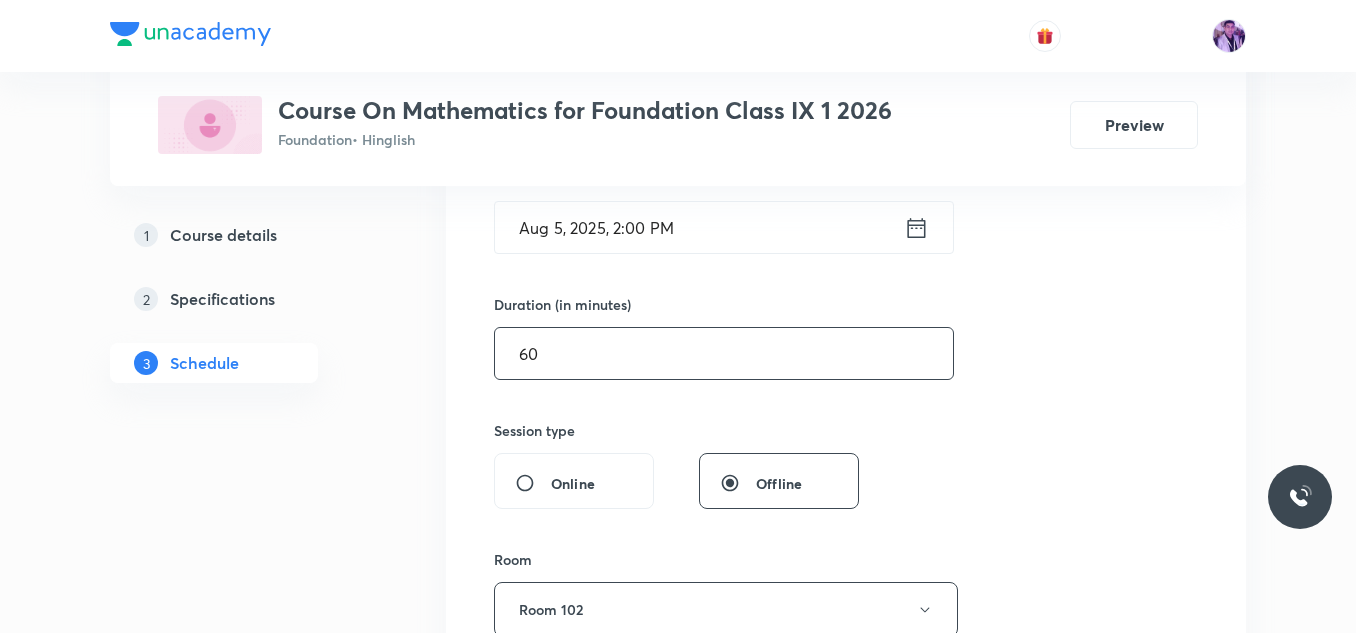drag, startPoint x: 572, startPoint y: 354, endPoint x: 500, endPoint y: 354, distance: 72 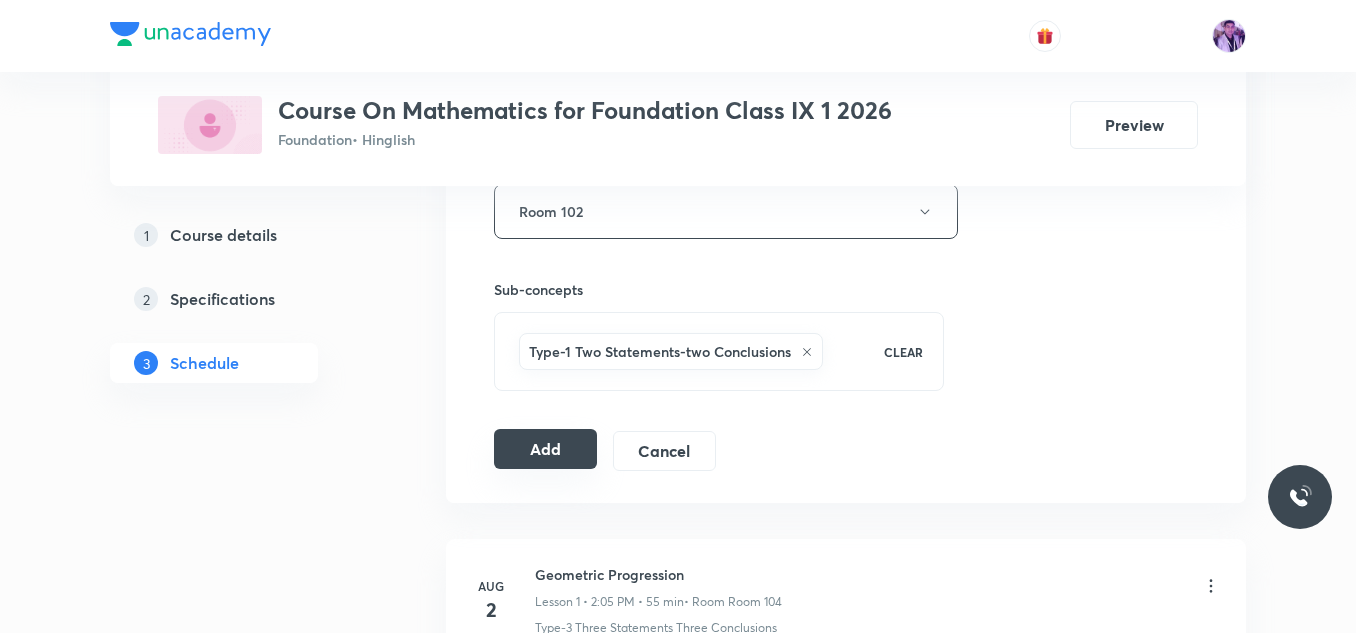 scroll, scrollTop: 925, scrollLeft: 0, axis: vertical 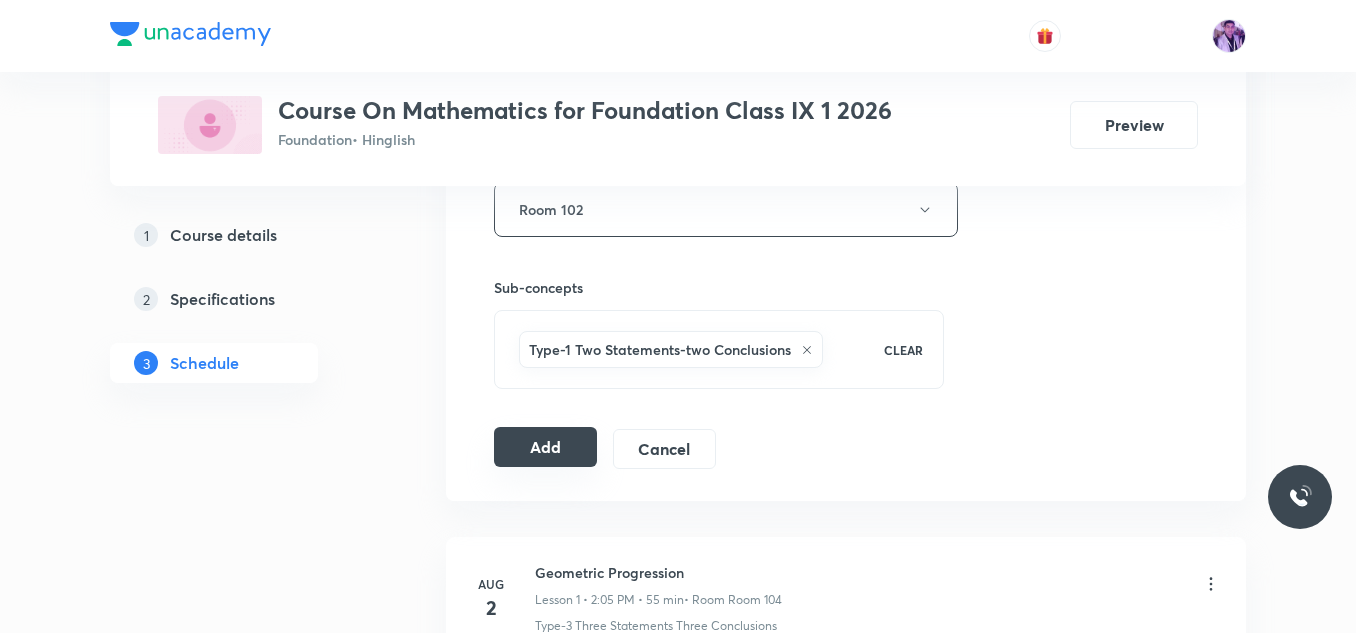 type on "55" 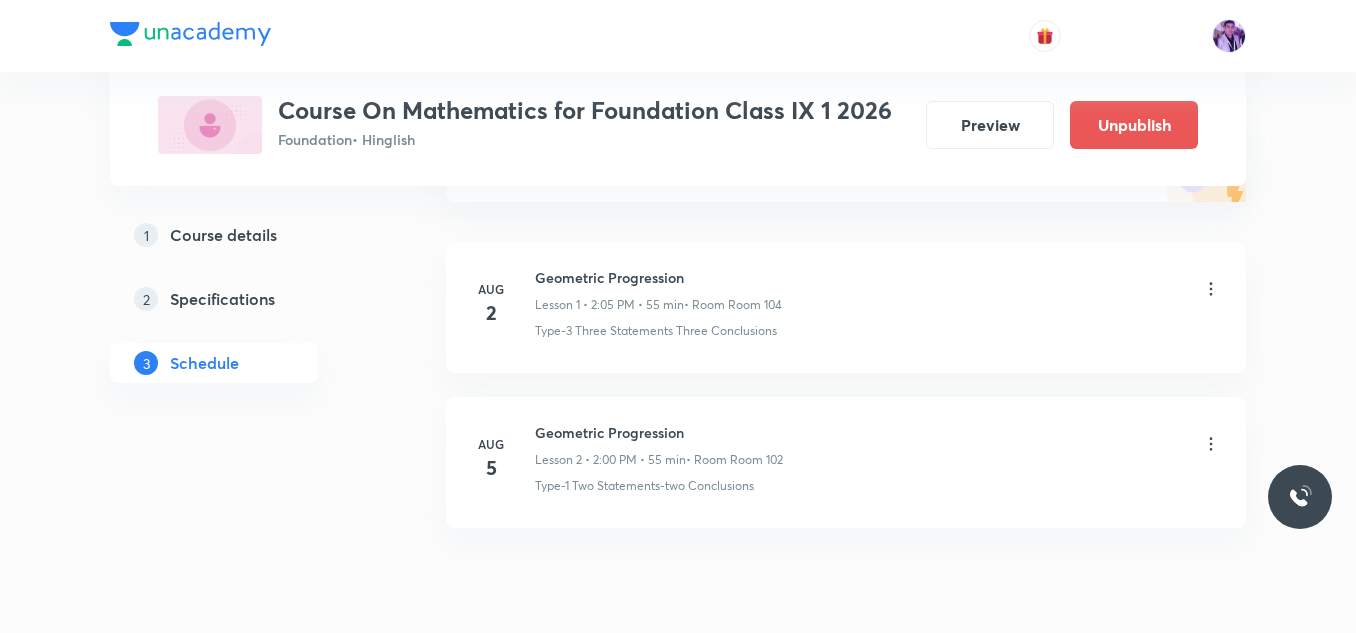 scroll, scrollTop: 361, scrollLeft: 0, axis: vertical 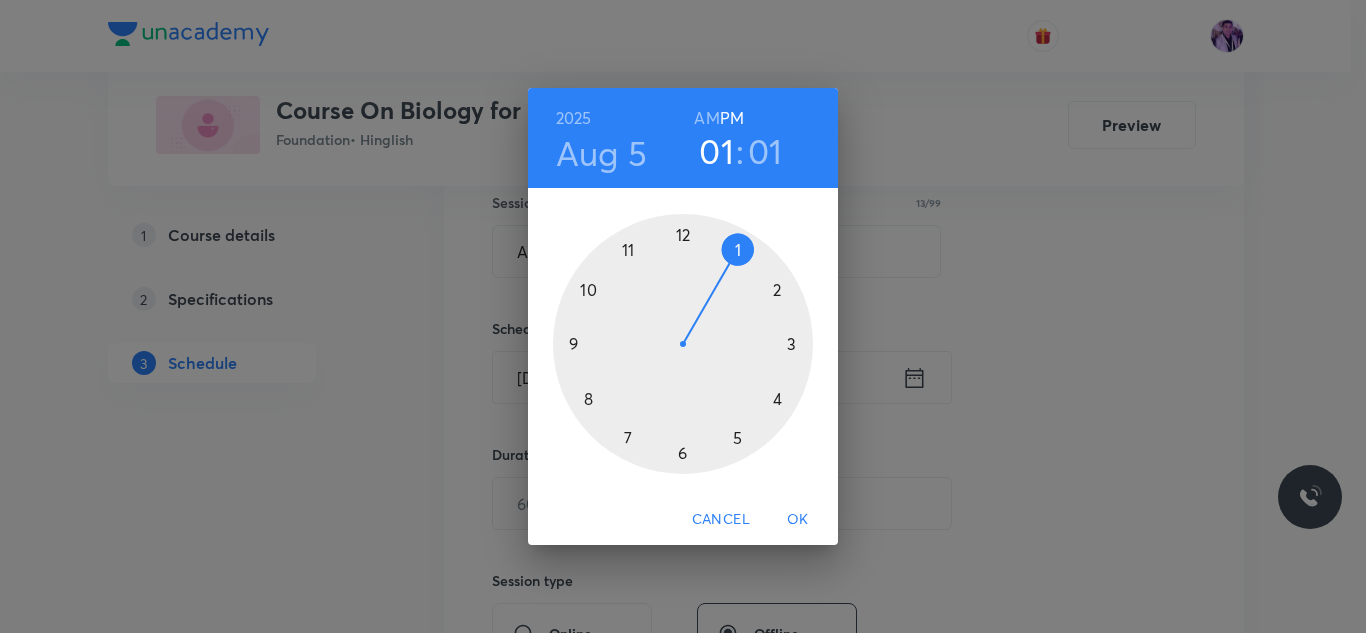 click at bounding box center (683, 344) 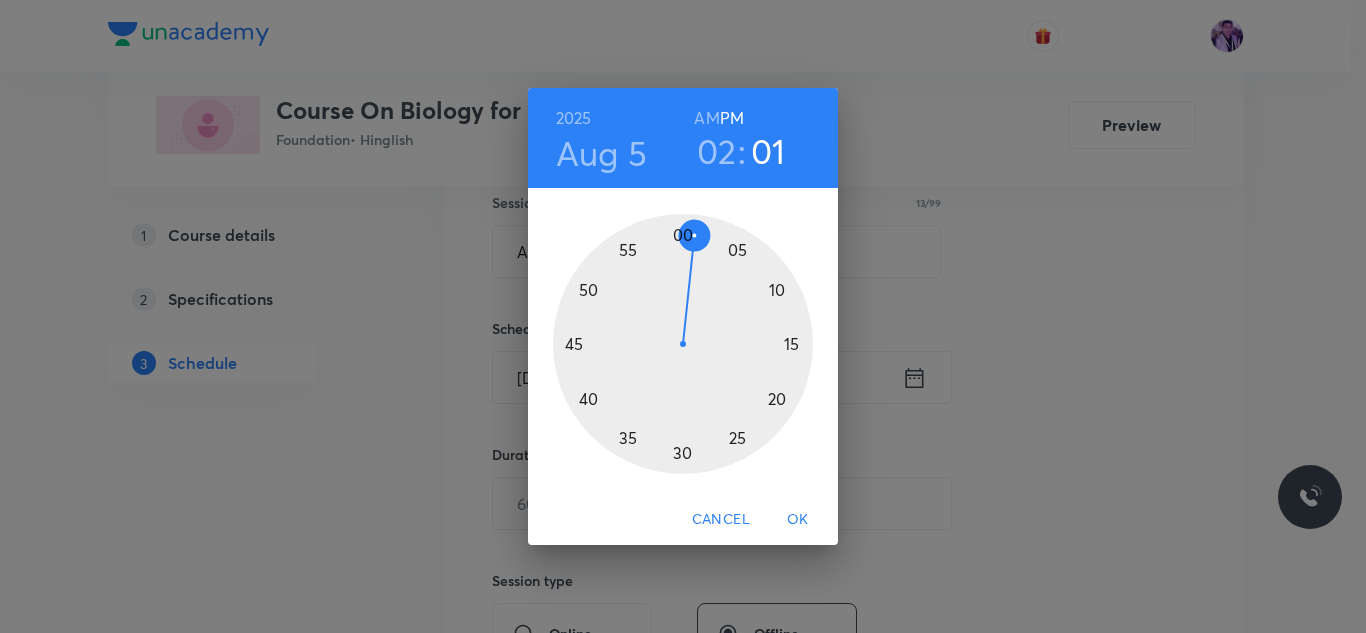 click on "02" at bounding box center (717, 151) 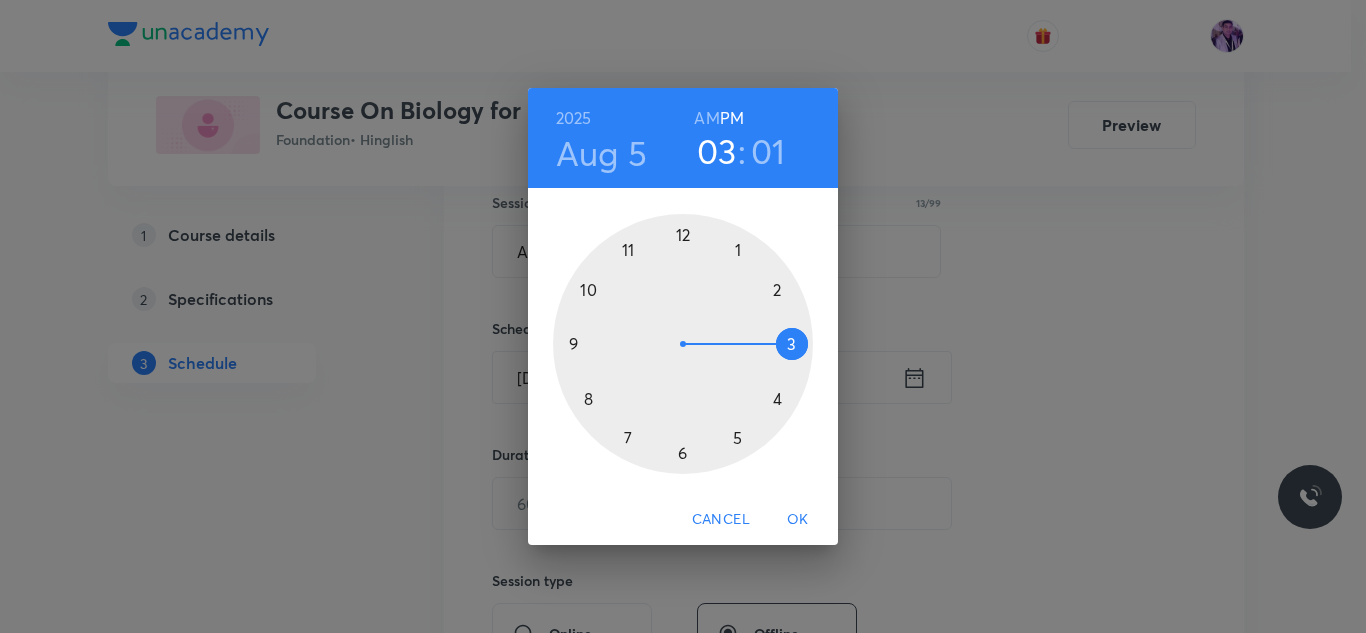 click at bounding box center (683, 344) 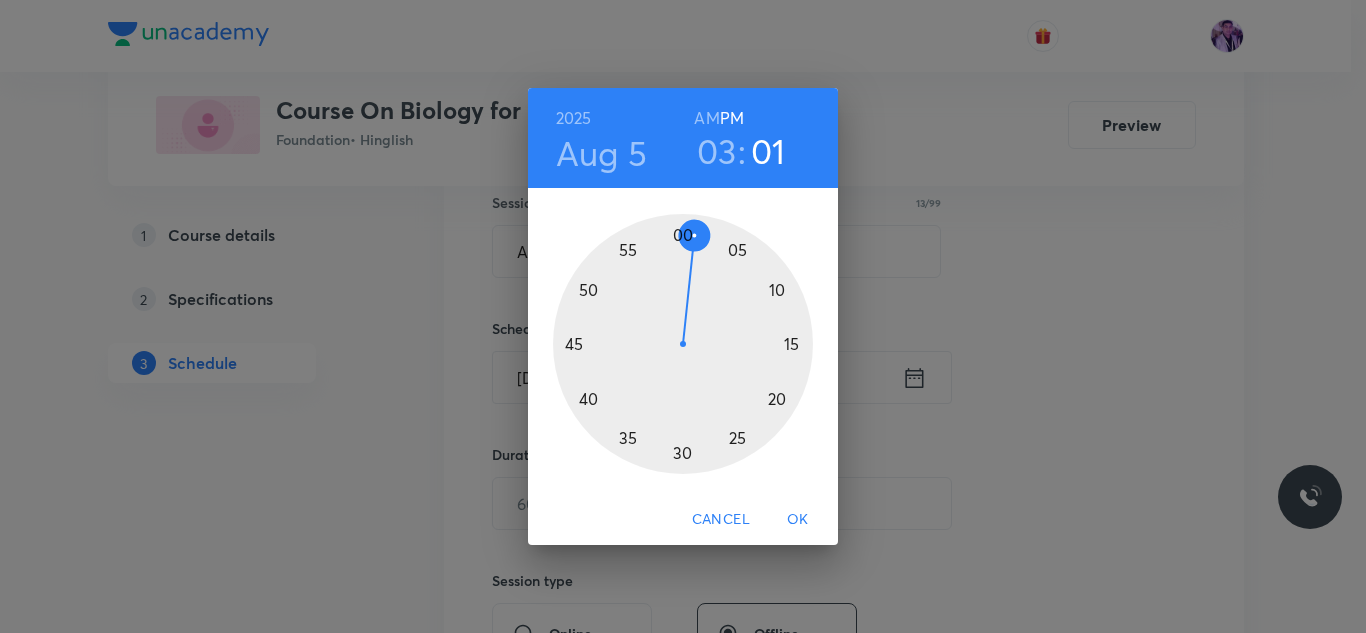 click at bounding box center (683, 344) 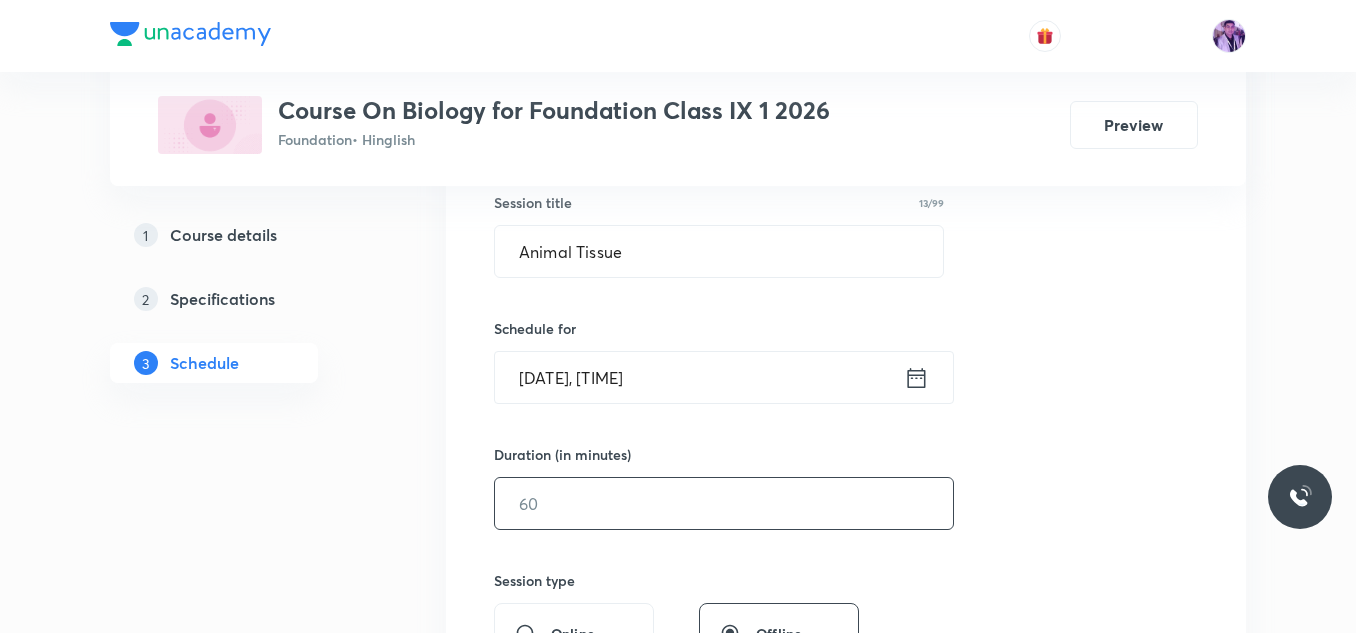 click at bounding box center [724, 503] 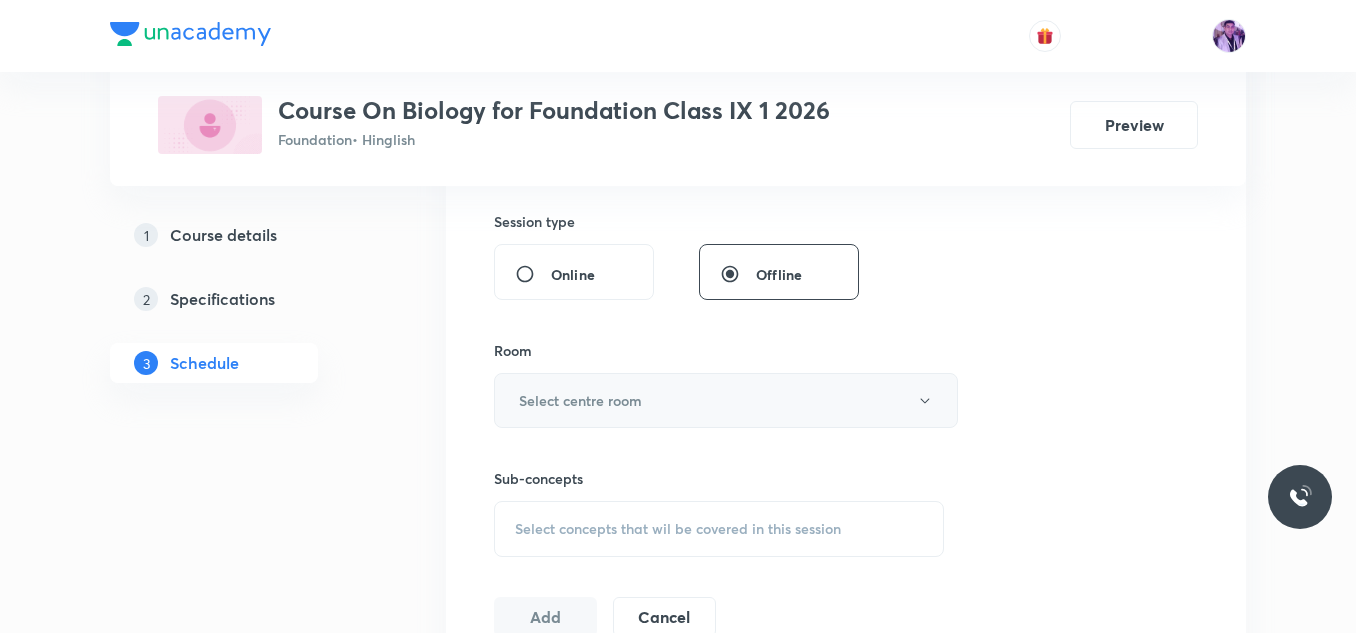 scroll, scrollTop: 775, scrollLeft: 0, axis: vertical 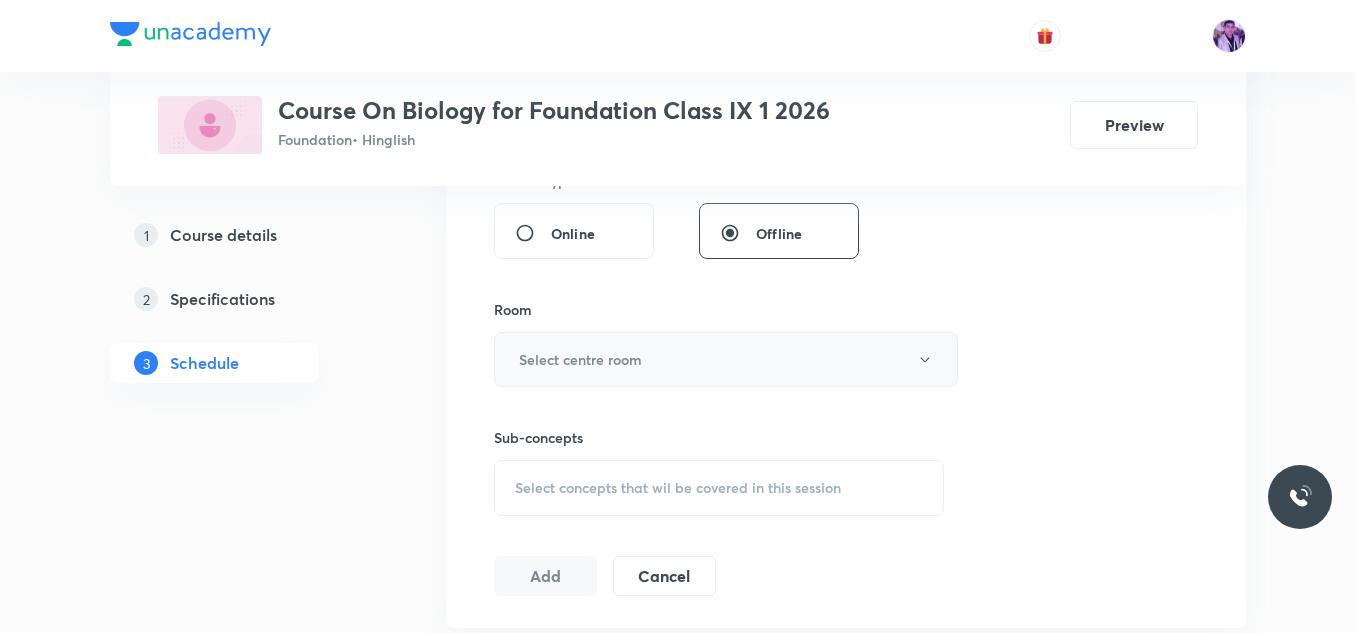 type on "55" 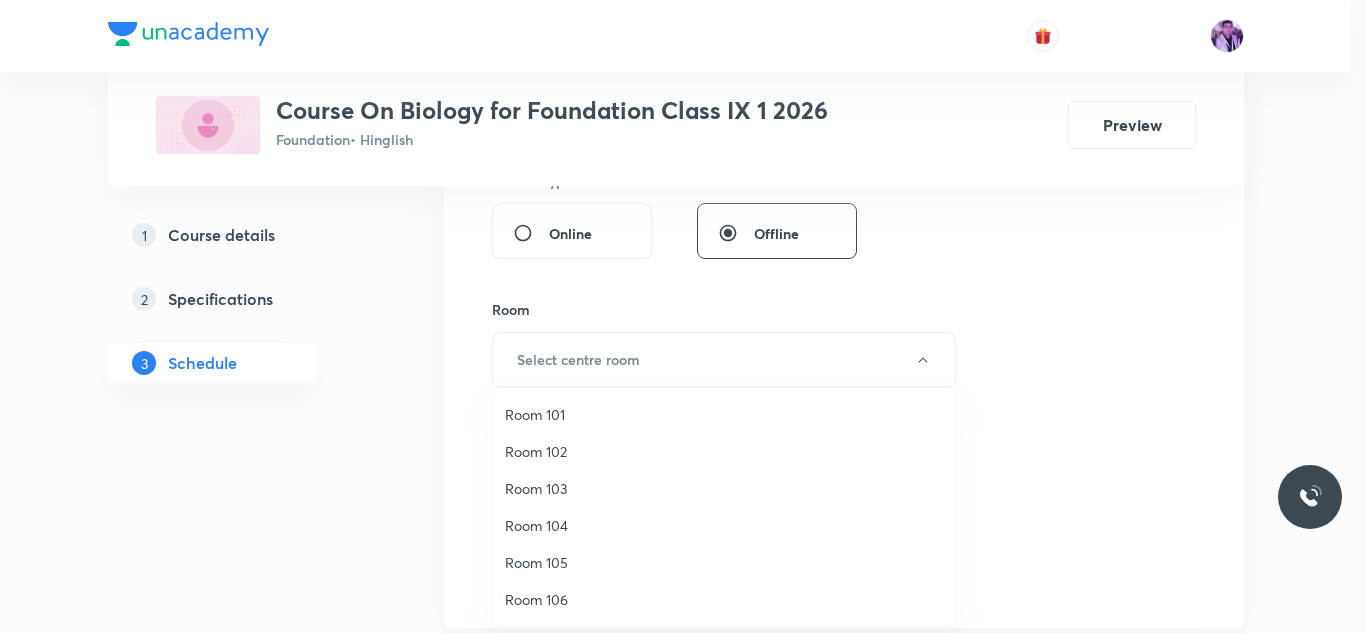 click on "Room 102" at bounding box center [724, 451] 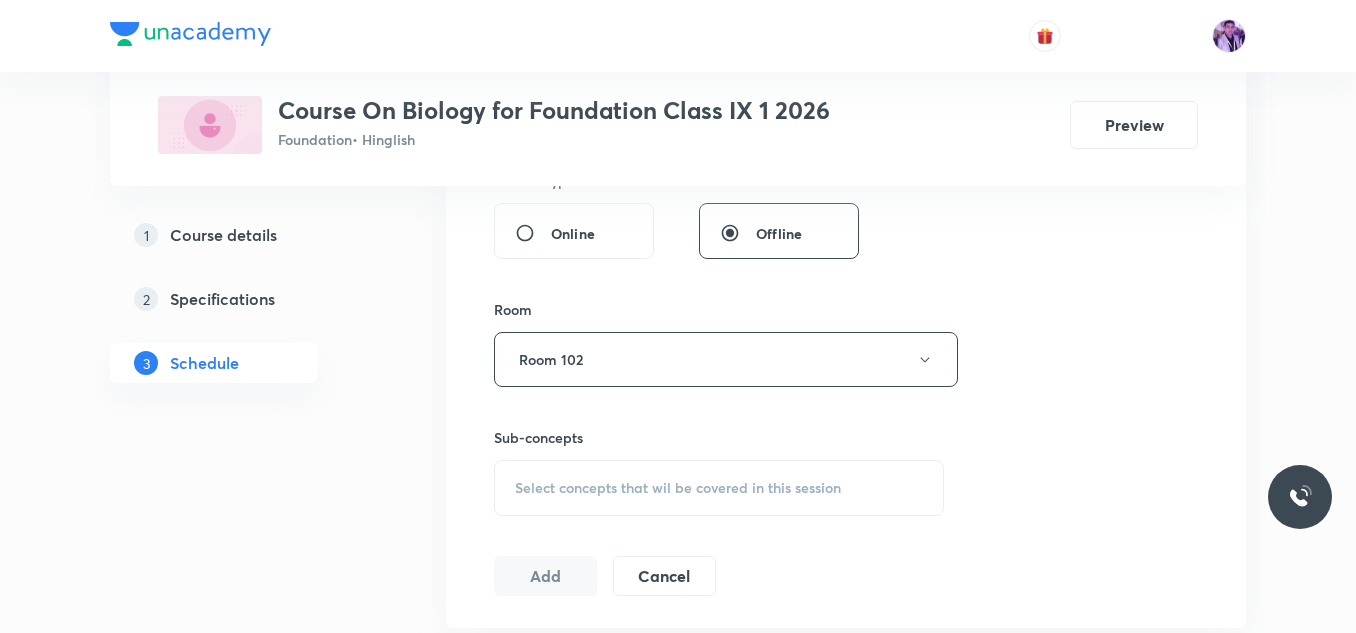 click on "Select concepts that wil be covered in this session" at bounding box center (678, 488) 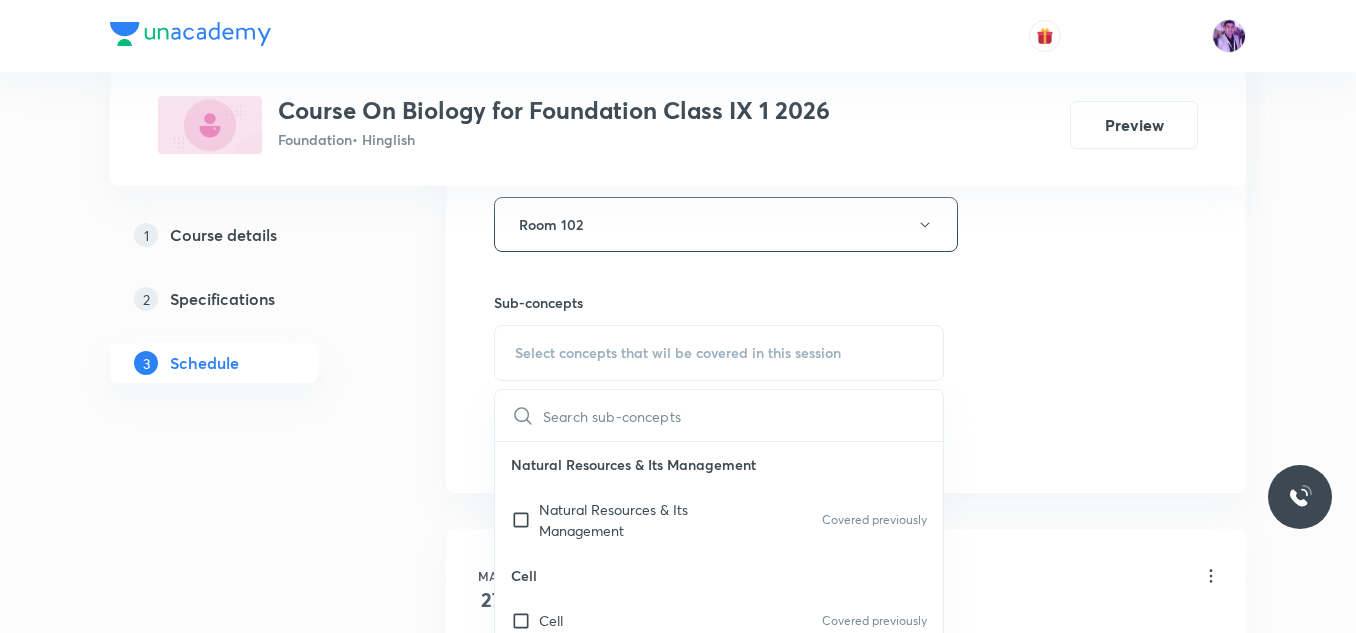 scroll, scrollTop: 875, scrollLeft: 0, axis: vertical 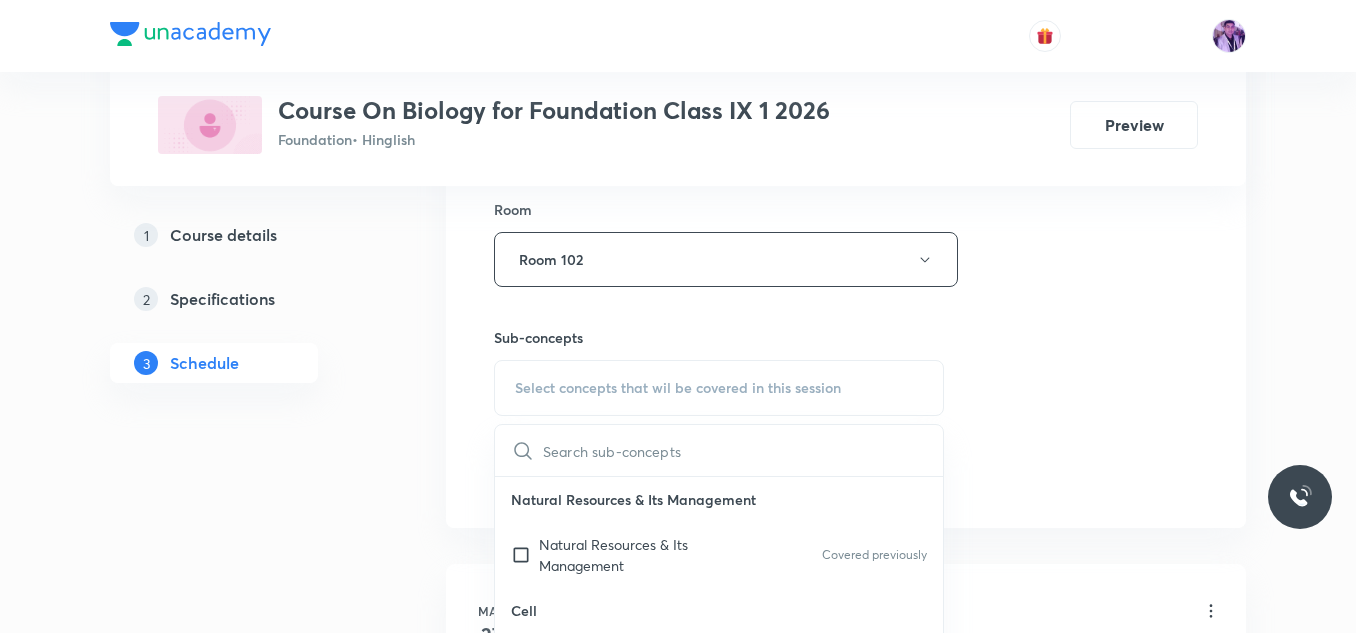 click on "Natural Resources & Its Management" at bounding box center [640, 555] 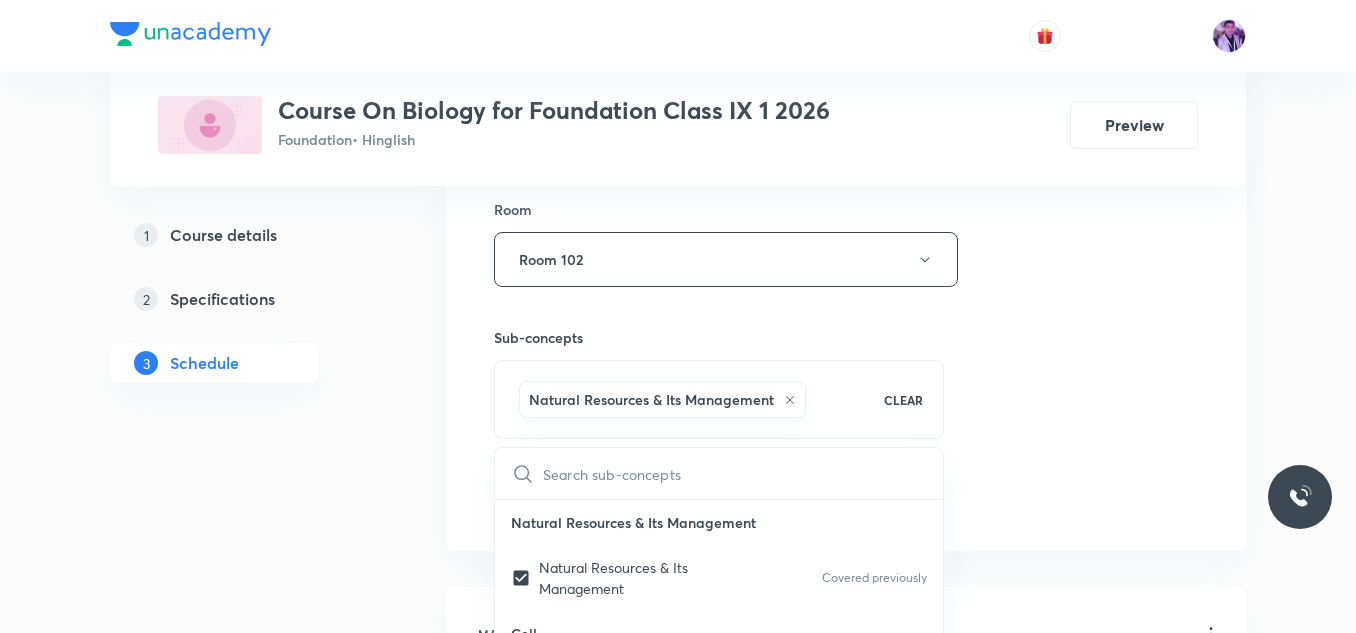 click on "Plus Courses Course On Biology for Foundation Class IX 1 2026 Foundation  • Hinglish Preview 1 Course details 2 Specifications 3 Schedule Schedule 16  classes Session  17 Live class Session title 13/99 Animal Tissue ​ Schedule for Aug 5, 2025, 3:05 PM ​ Duration (in minutes) 55 ​   Session type Online Offline Room Room 102 Sub-concepts Natural Resources & Its Management CLEAR ​ Natural Resources & Its Management Natural Resources & Its Management Covered previously Cell Cell Covered previously Reproduction Reproduction Origin & Evolution Origin & Evolution Heredity and Variation Heredity and Variation Improvement in Food Resources Improvement in Food Resources Covered previously Diversity in Living Organisms Diversity in Living Organisms Plant and Animal Nutrition Plant and Animal Nutrition Tissue Tissue Human Disease Human Disease Our Environment Our Environment Respiration Respiration Transportation Transportation Excretion Excretion Control and Coordination Control and Coordination Introduction 1" at bounding box center [678, 1216] 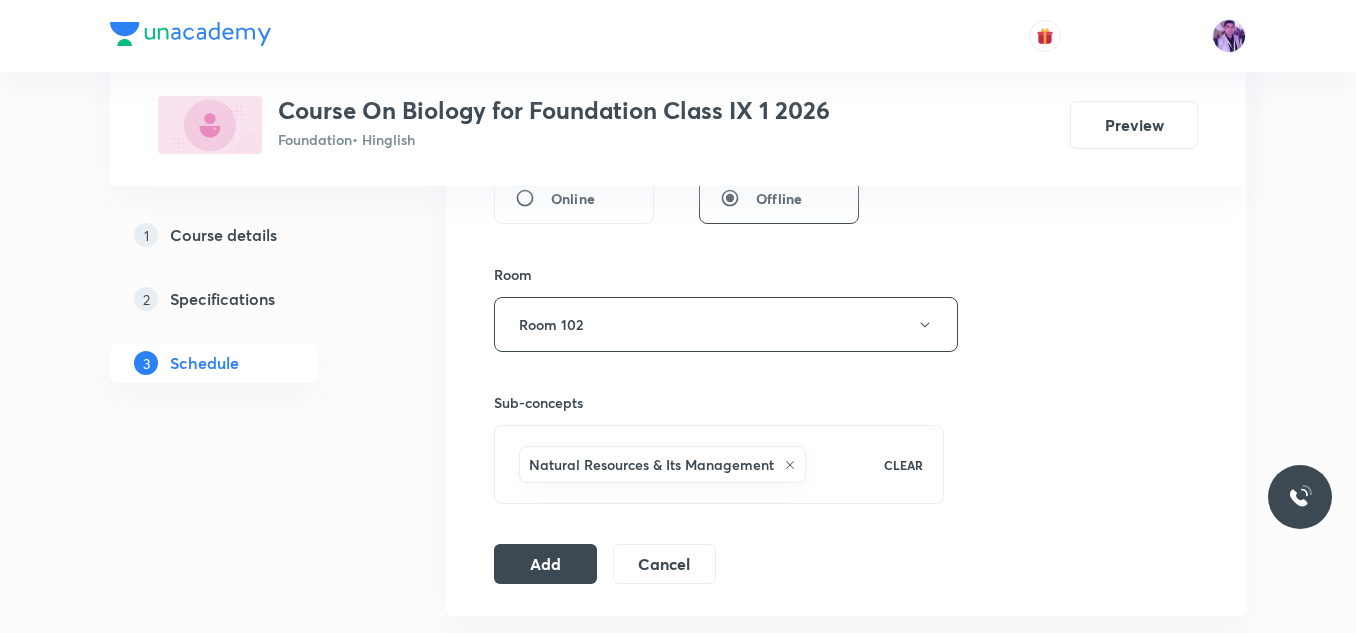 scroll, scrollTop: 775, scrollLeft: 0, axis: vertical 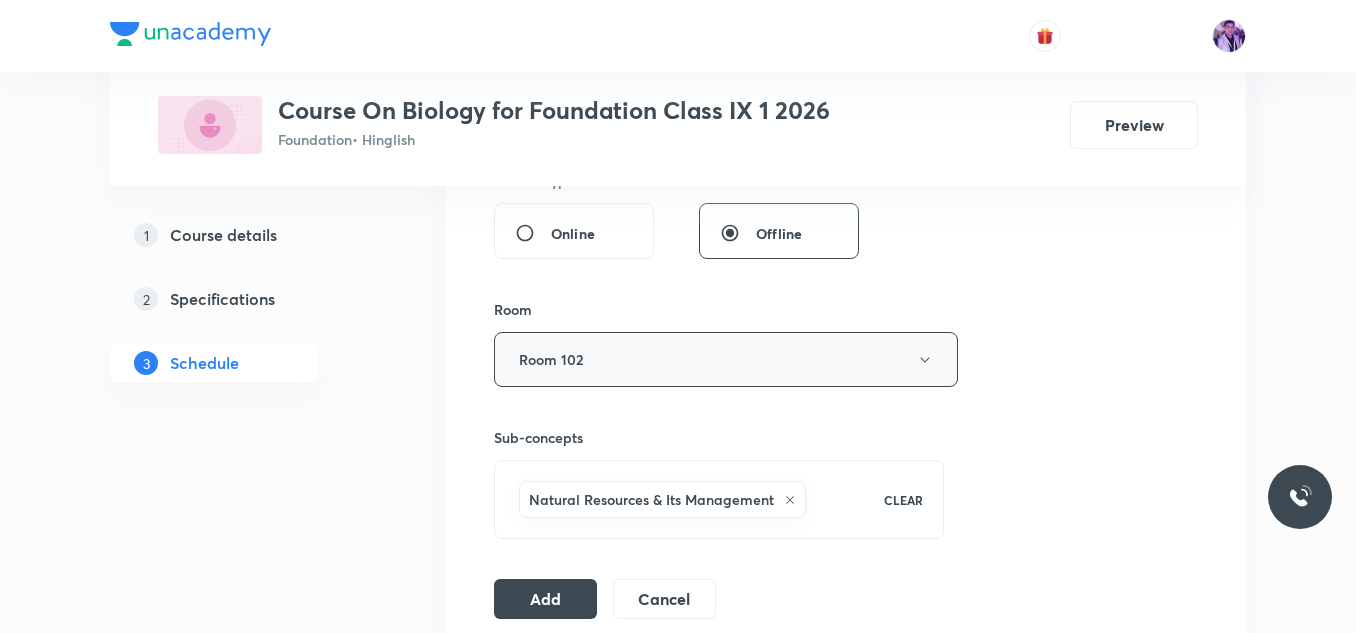 click on "Room 102" at bounding box center (726, 359) 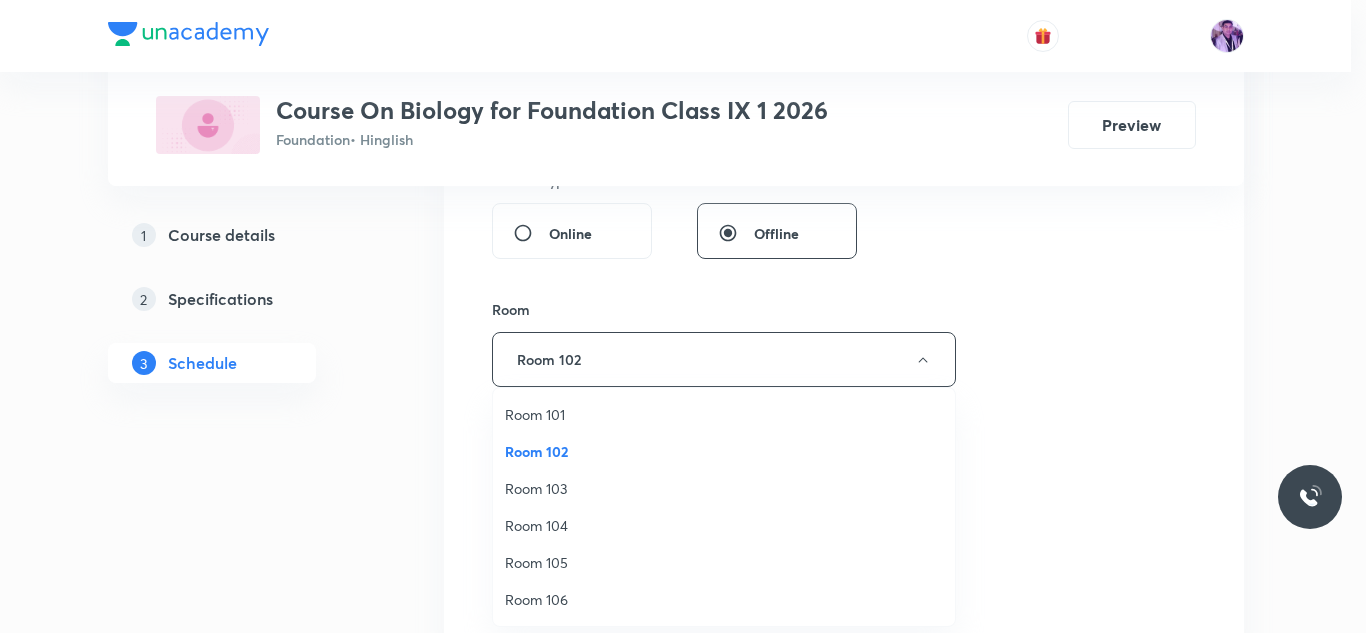 click on "Room 103" at bounding box center (724, 488) 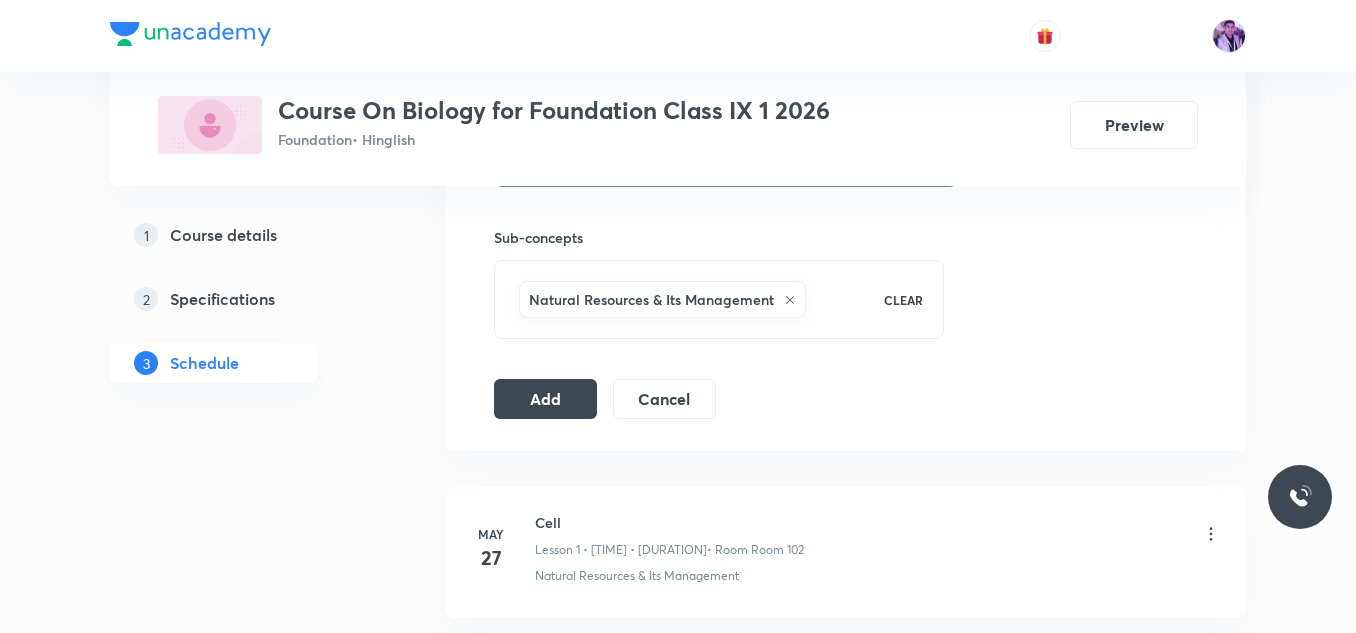 scroll, scrollTop: 875, scrollLeft: 0, axis: vertical 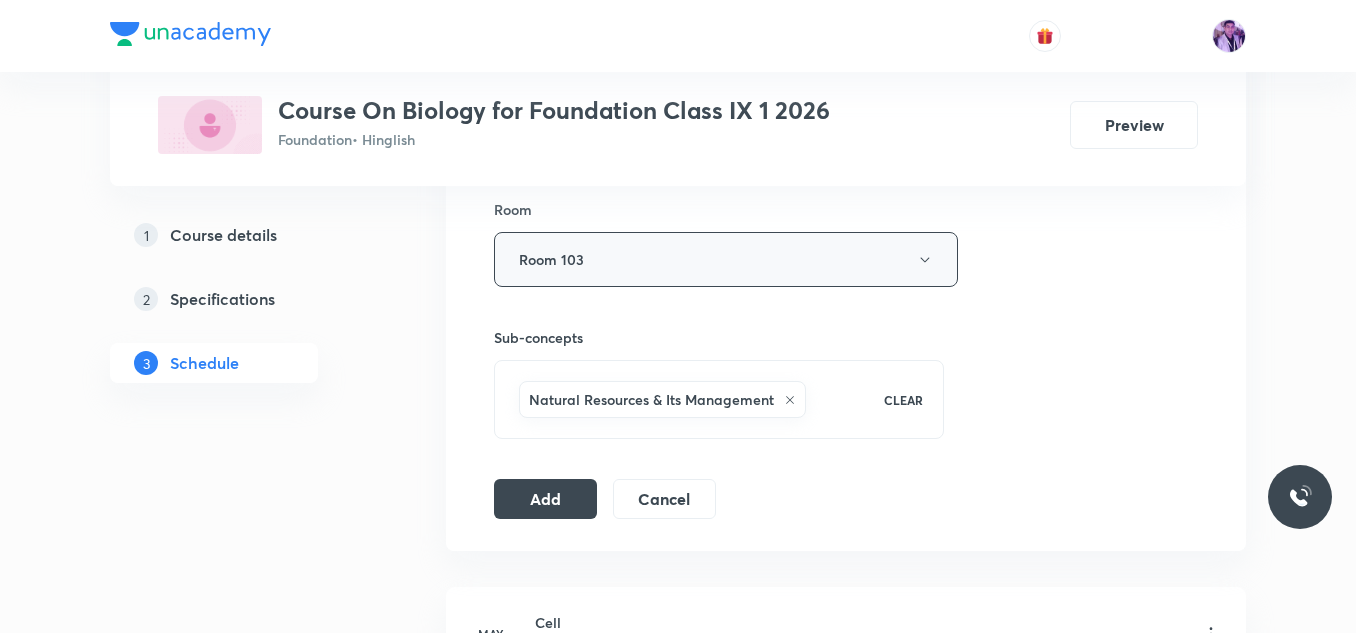 click on "Room 103" at bounding box center (726, 259) 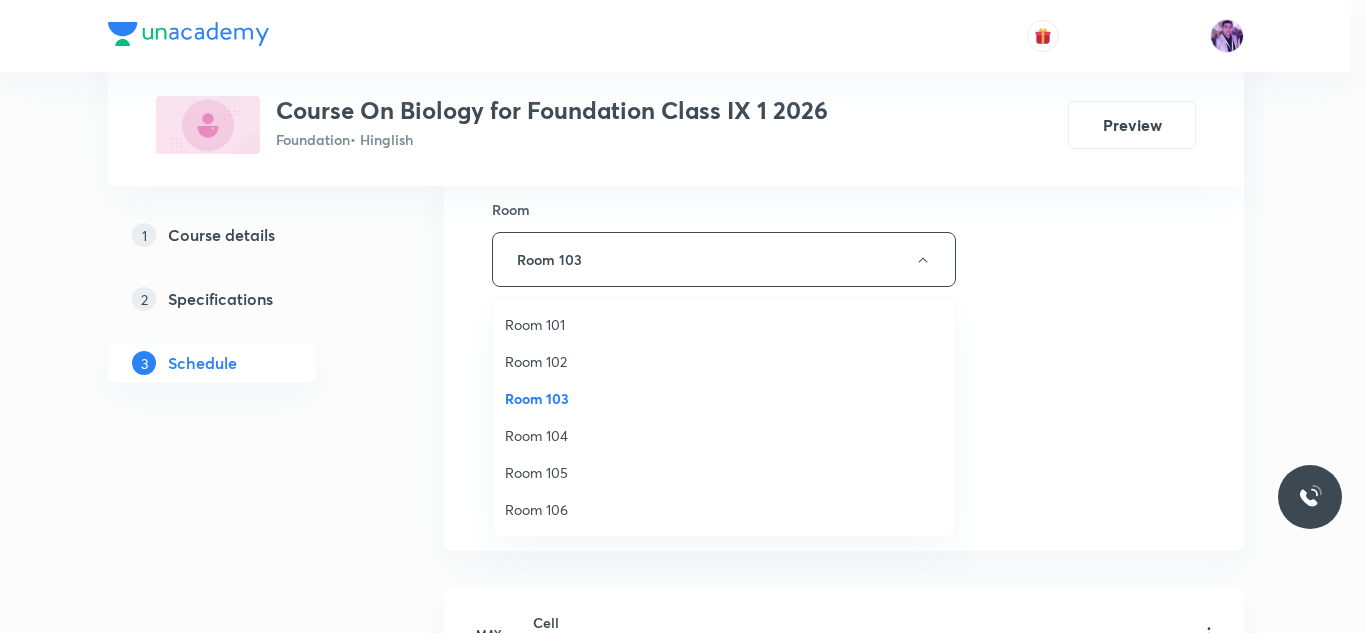 click on "Room 102" at bounding box center (724, 361) 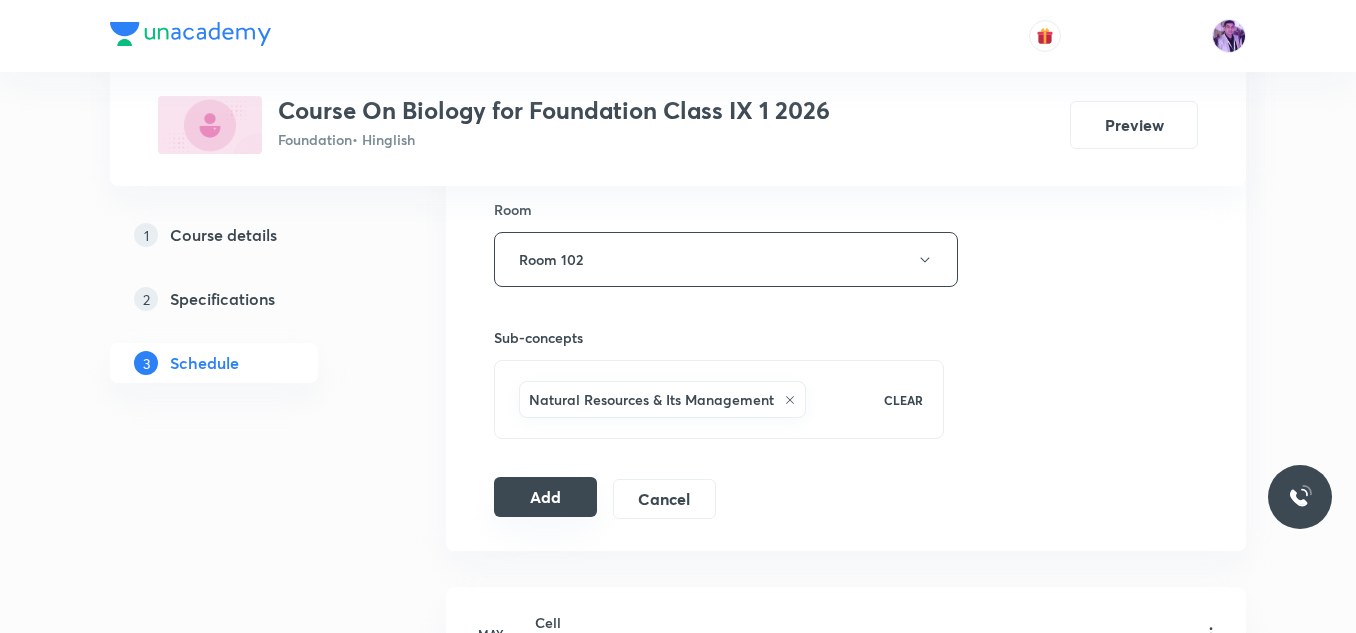 click on "Add" at bounding box center [545, 497] 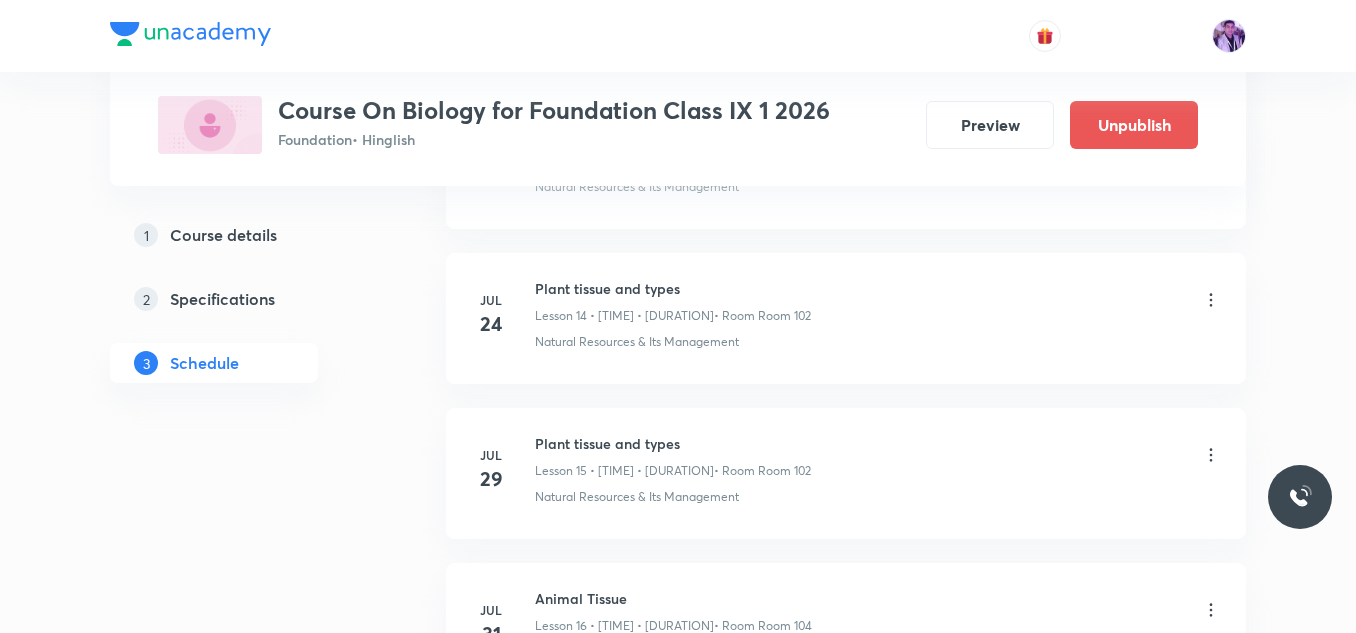 scroll, scrollTop: 2686, scrollLeft: 0, axis: vertical 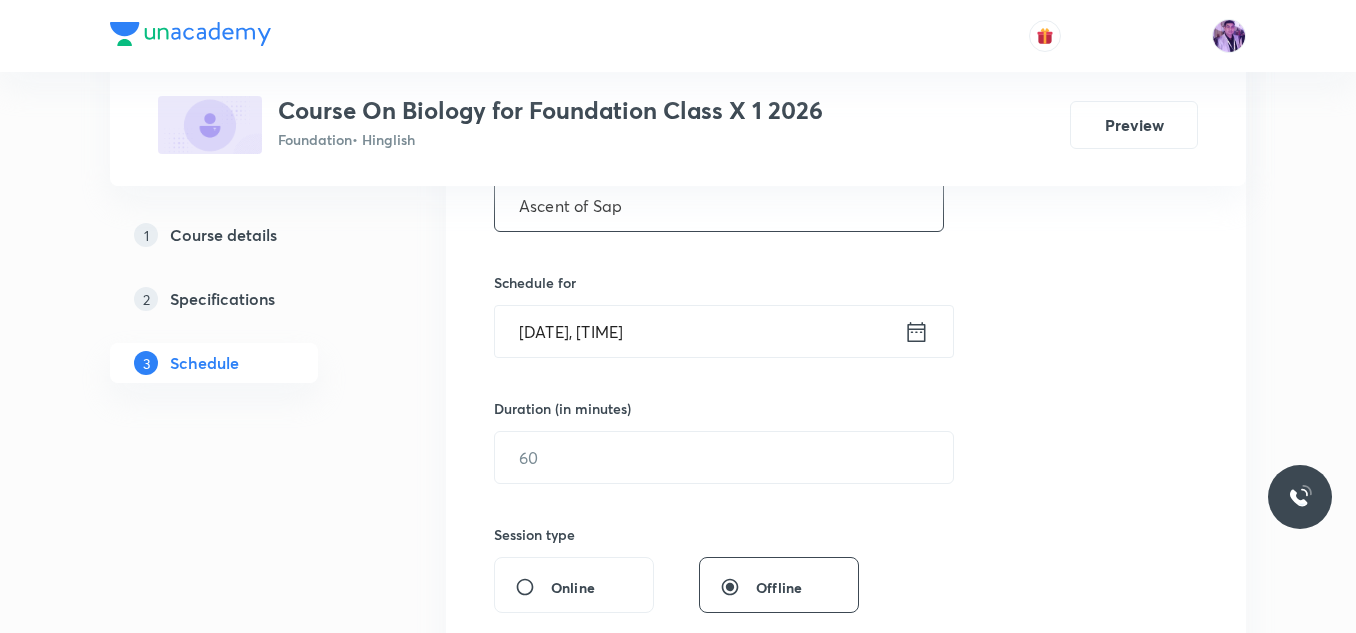 type on "Ascent of Sap" 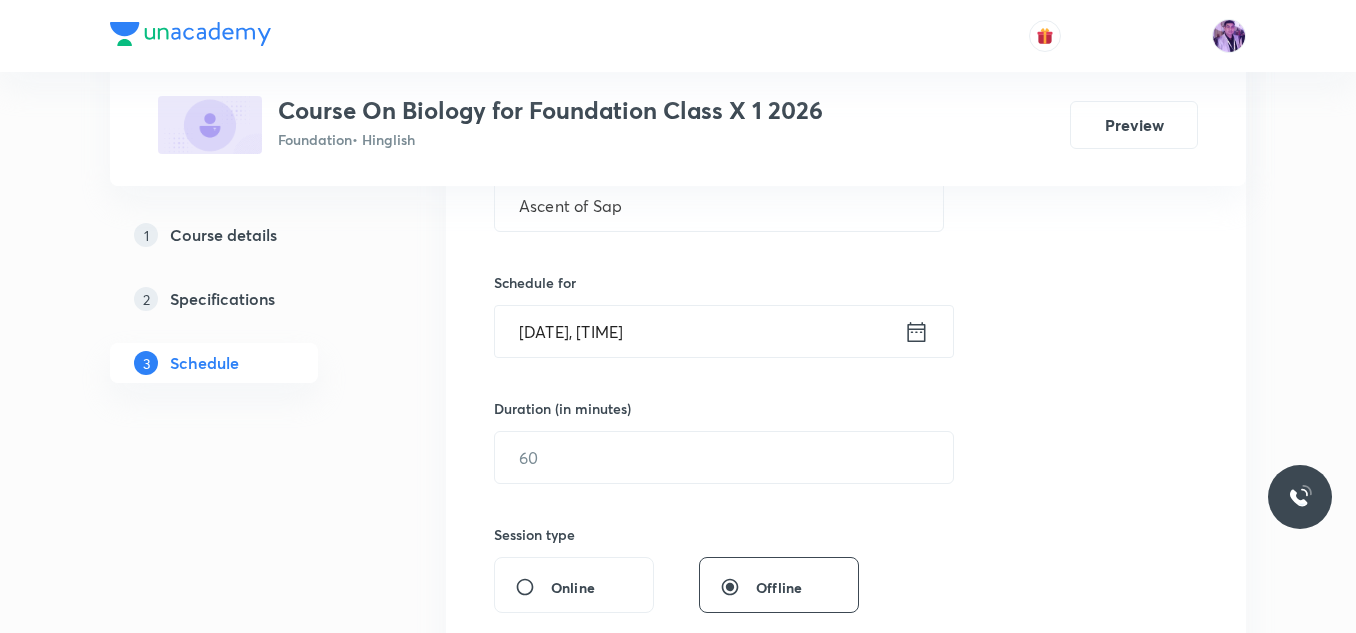 click on "Aug 5, 2025, 1:02 PM" at bounding box center (699, 331) 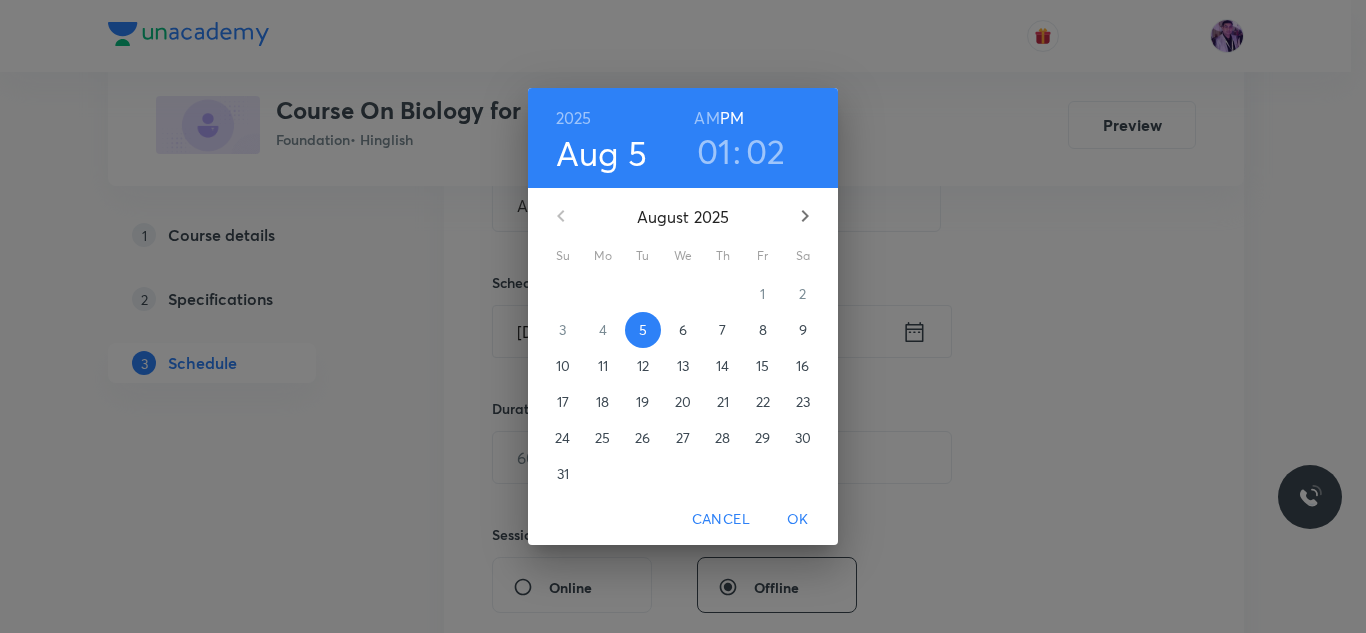click on "01" at bounding box center (714, 151) 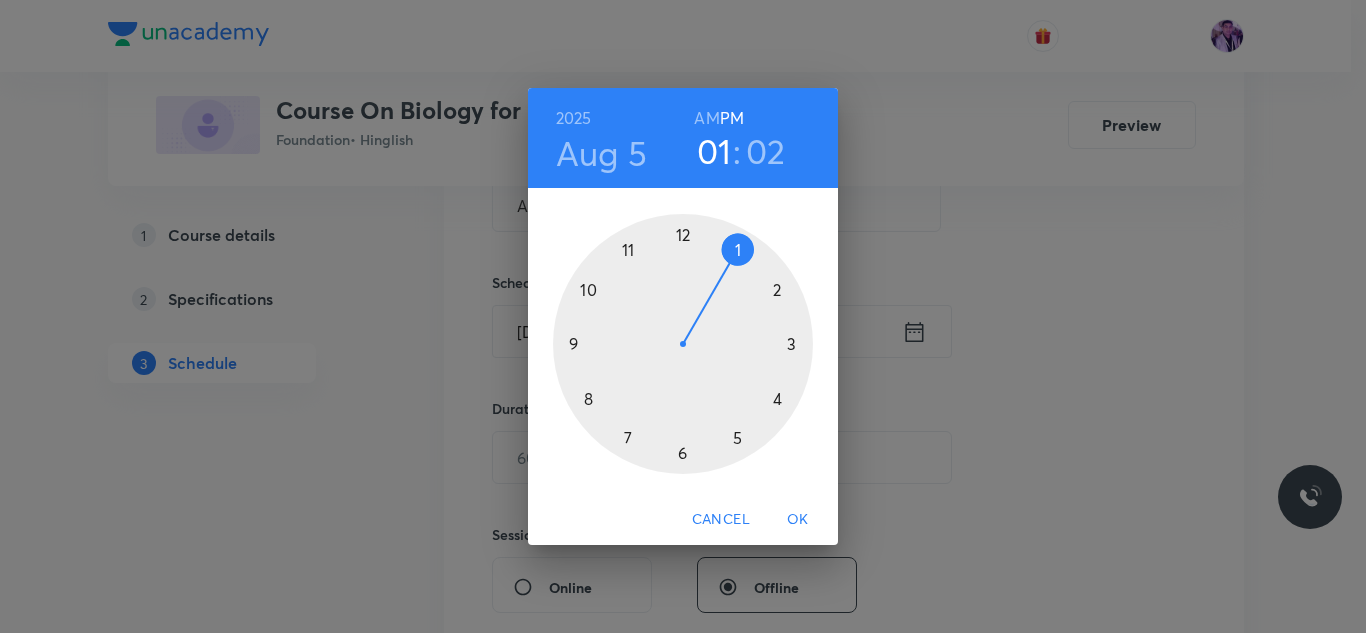 click at bounding box center [683, 344] 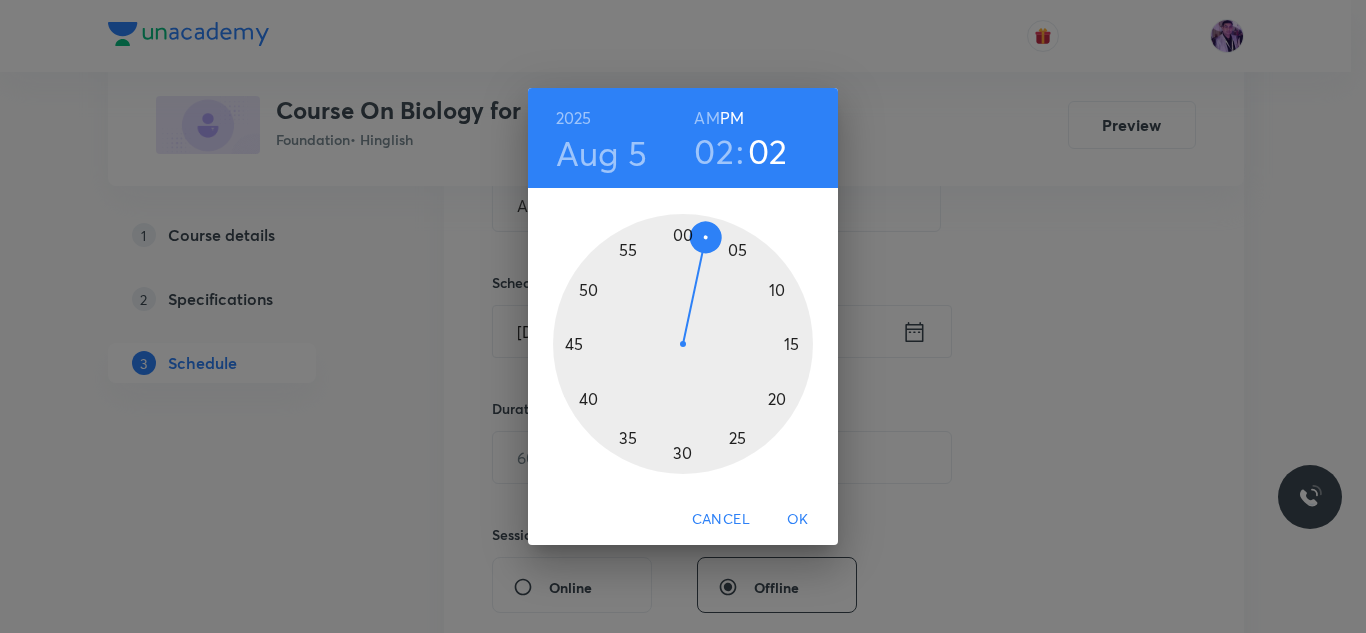 click at bounding box center [683, 344] 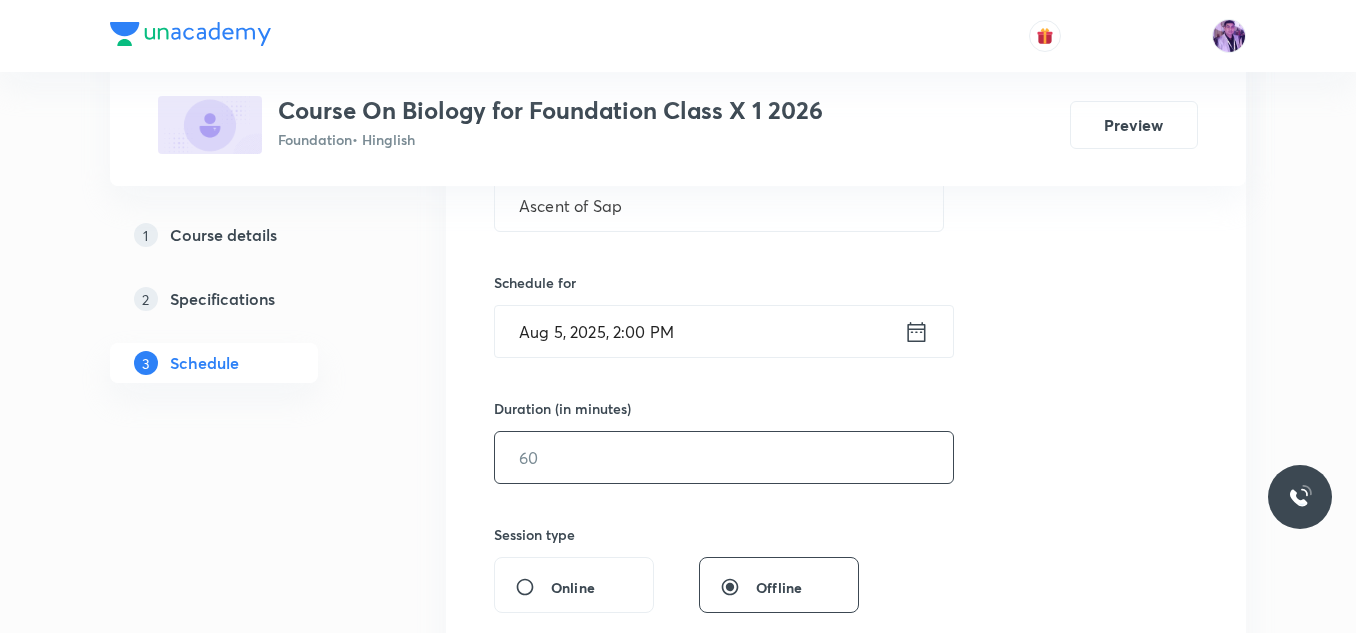 click at bounding box center (724, 457) 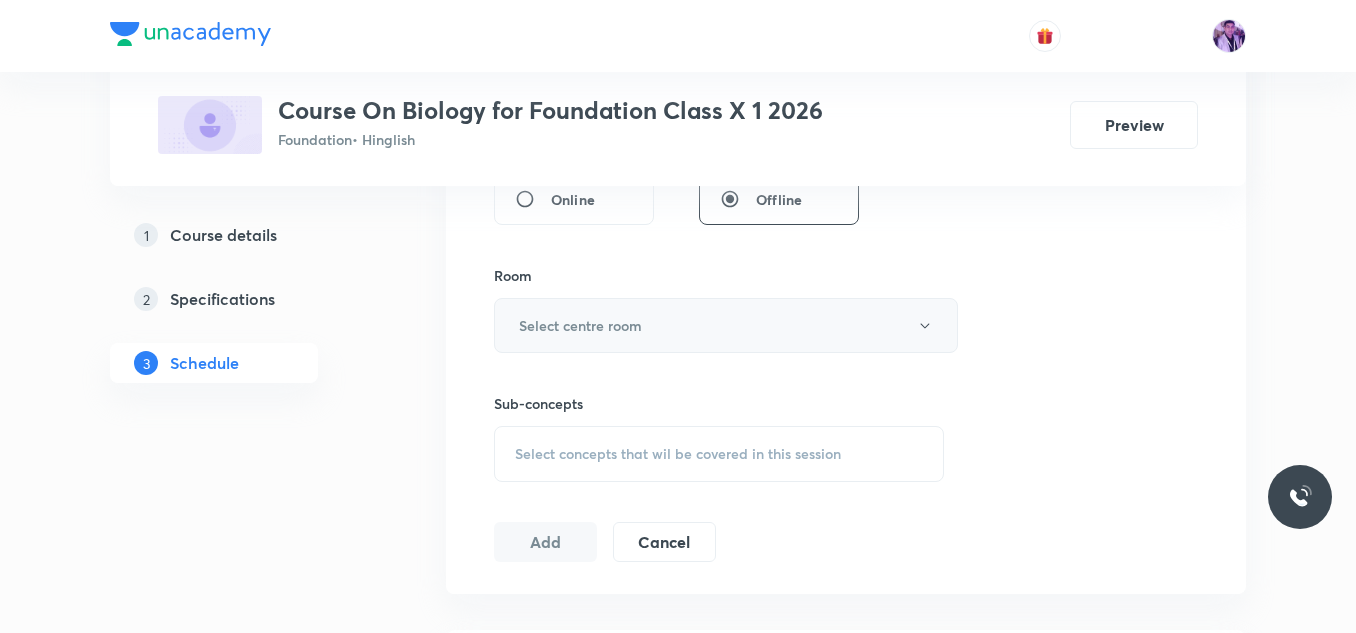 scroll, scrollTop: 821, scrollLeft: 0, axis: vertical 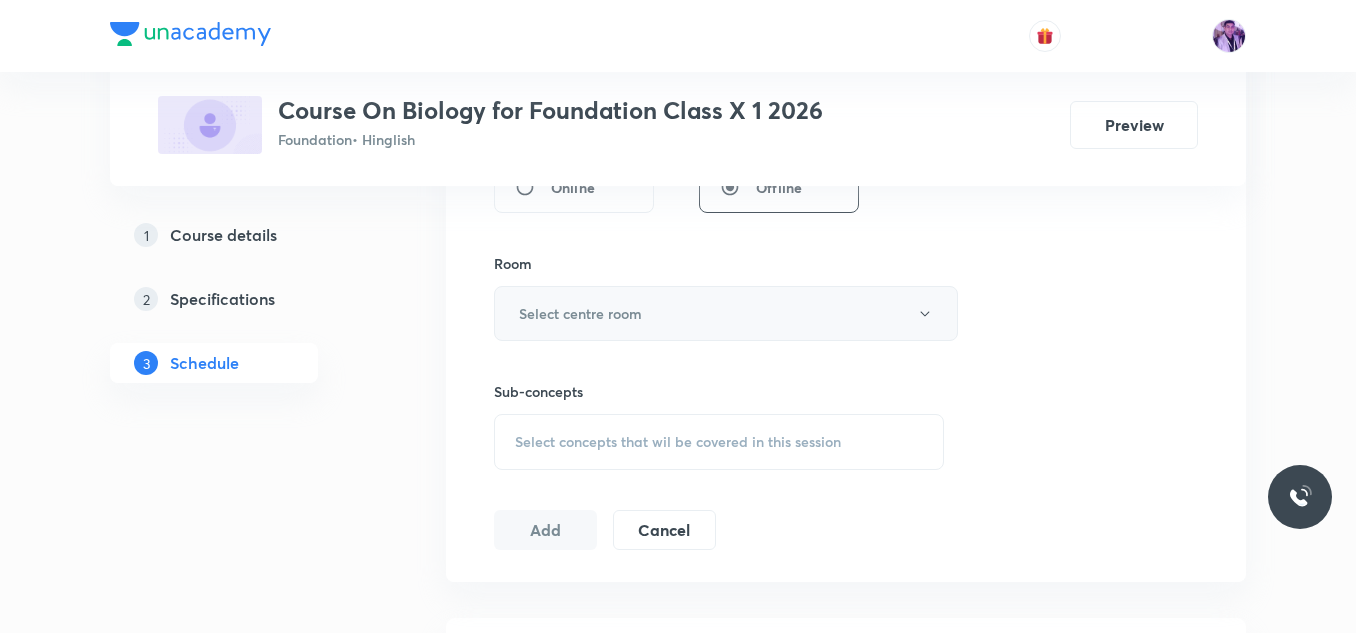 type on "55" 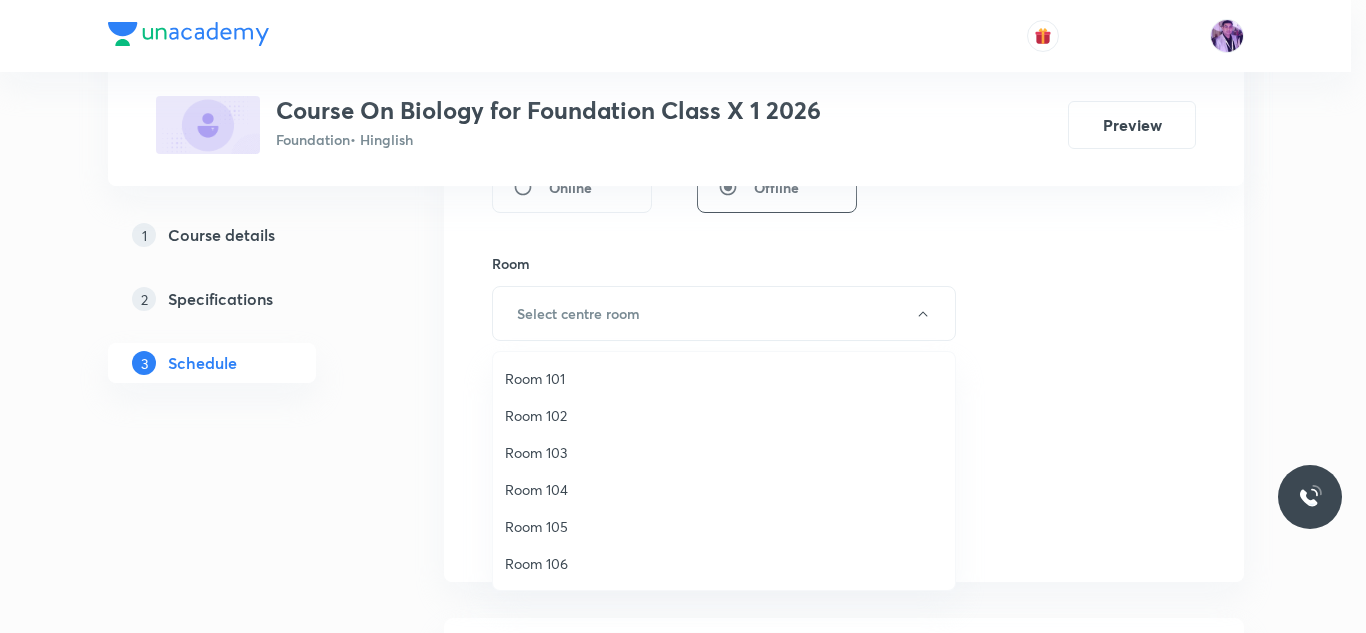 click on "Room 104" at bounding box center (724, 489) 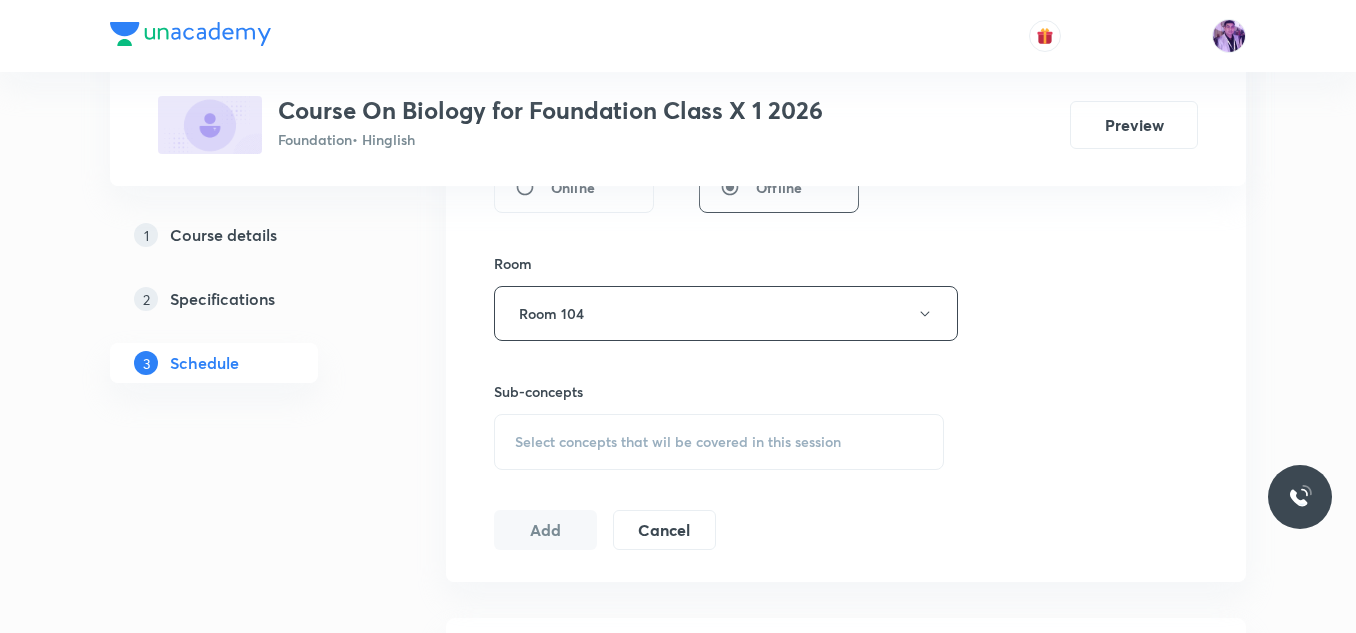 click on "Select concepts that wil be covered in this session" at bounding box center (678, 442) 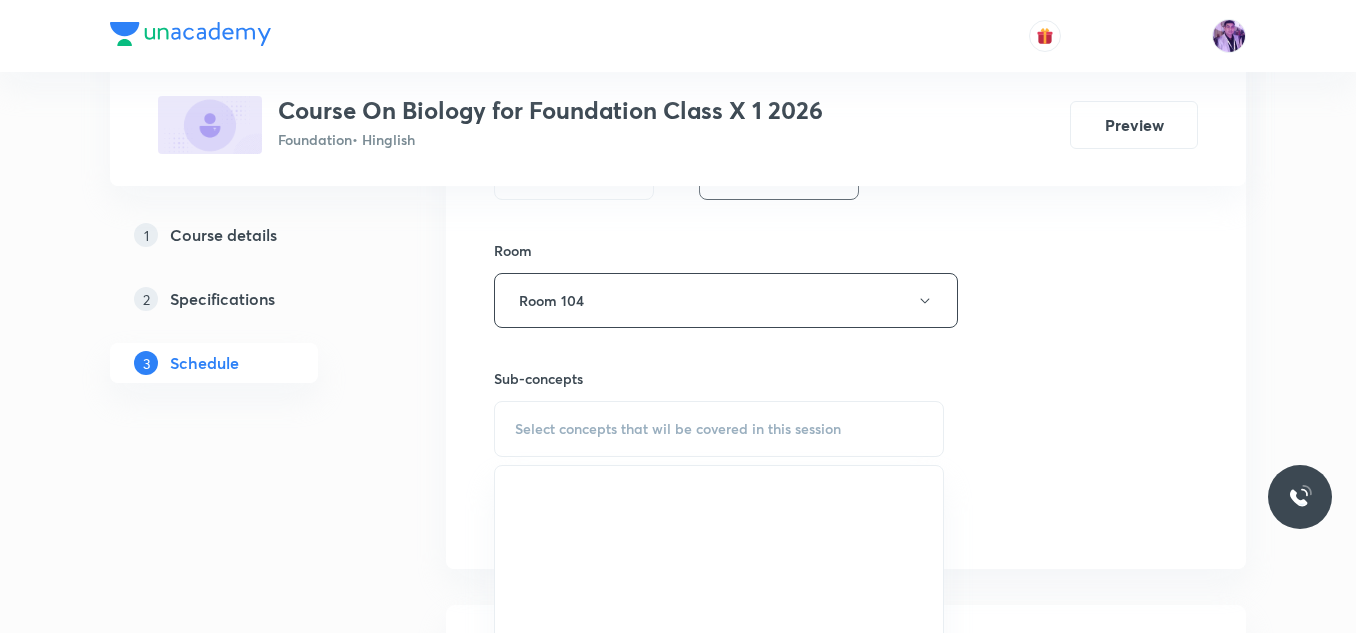scroll, scrollTop: 921, scrollLeft: 0, axis: vertical 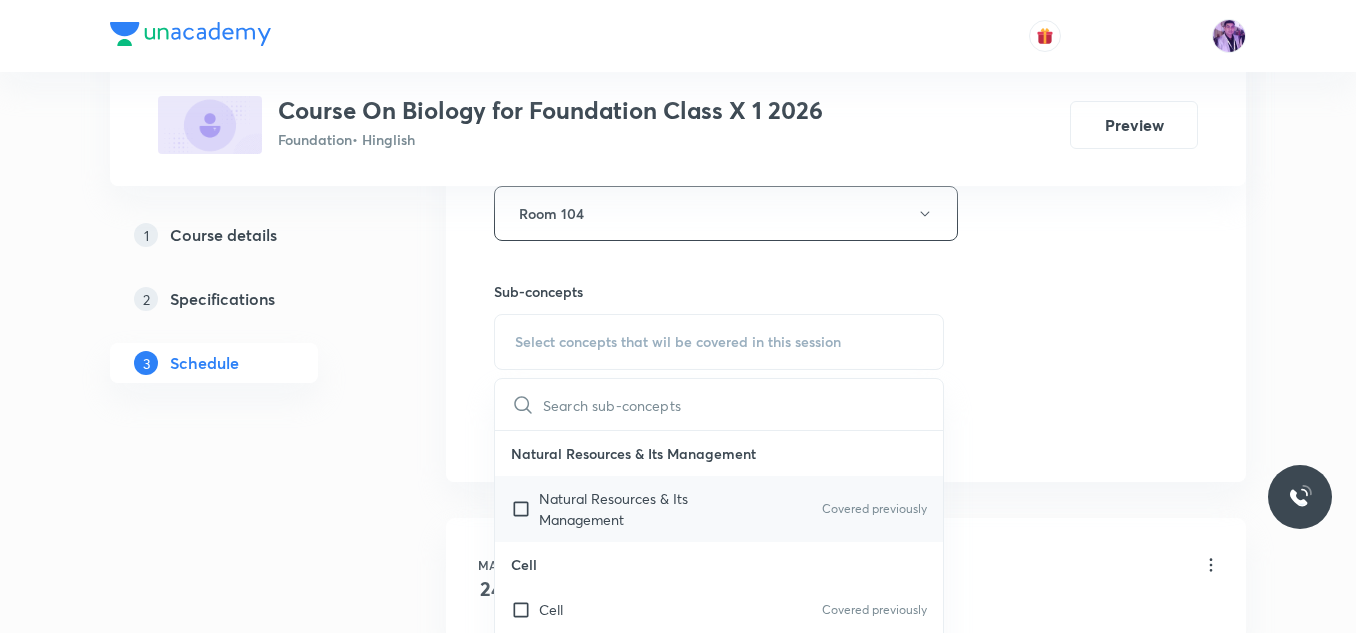 click on "Natural Resources & Its Management" at bounding box center [640, 509] 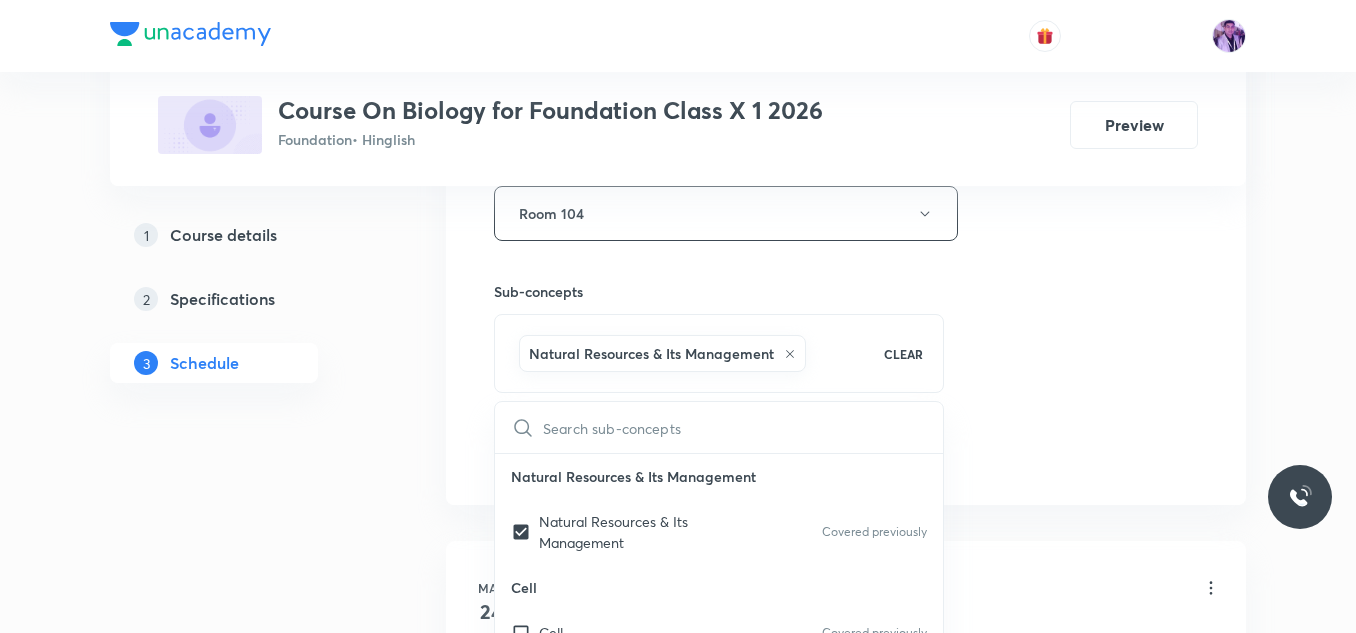 click on "Plus Courses Course On Biology for Foundation Class X 1 2026 Foundation  • Hinglish Preview 1 Course details 2 Specifications 3 Schedule Schedule 12  classes Session  13 Live class Session title 13/99 Ascent of Sap ​ Schedule for Aug 5, 2025, 2:00 PM ​ Duration (in minutes) 55 ​   Session type Online Offline Room Room 104 Sub-concepts Natural Resources & Its Management CLEAR ​ Natural Resources & Its Management Natural Resources & Its Management Covered previously Cell Cell Covered previously Reproduction Reproduction Covered previously Origin & Evolution Origin & Evolution Heredity and Variation Heredity and Variation Improvement in Food Resources Improvement in Food Resources Diversity in Living Organisms Diversity in Living Organisms Plant and Animal Nutrition Plant and Animal Nutrition Tissue Tissue Human Disease Human Disease Our Environment Our Environment Respiration Respiration Transportation Transportation Excretion Excretion Control and Coordination Control and Coordination Introduction 24" at bounding box center (678, 860) 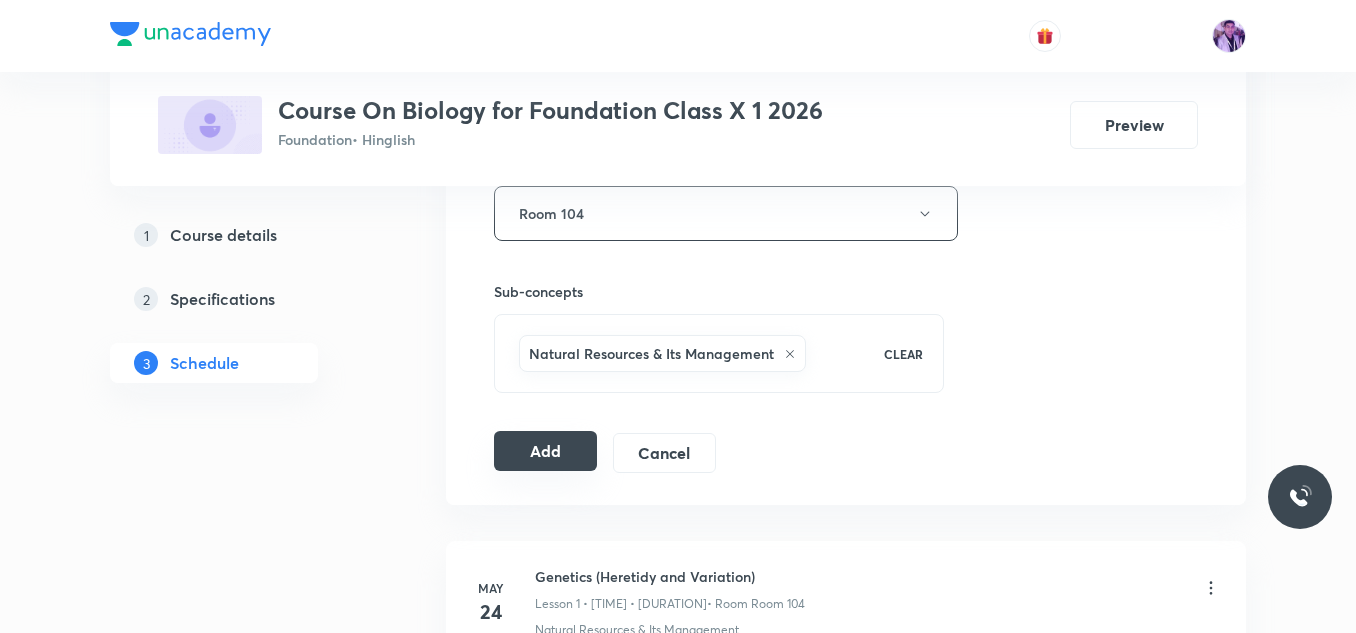 click on "Add" at bounding box center [545, 451] 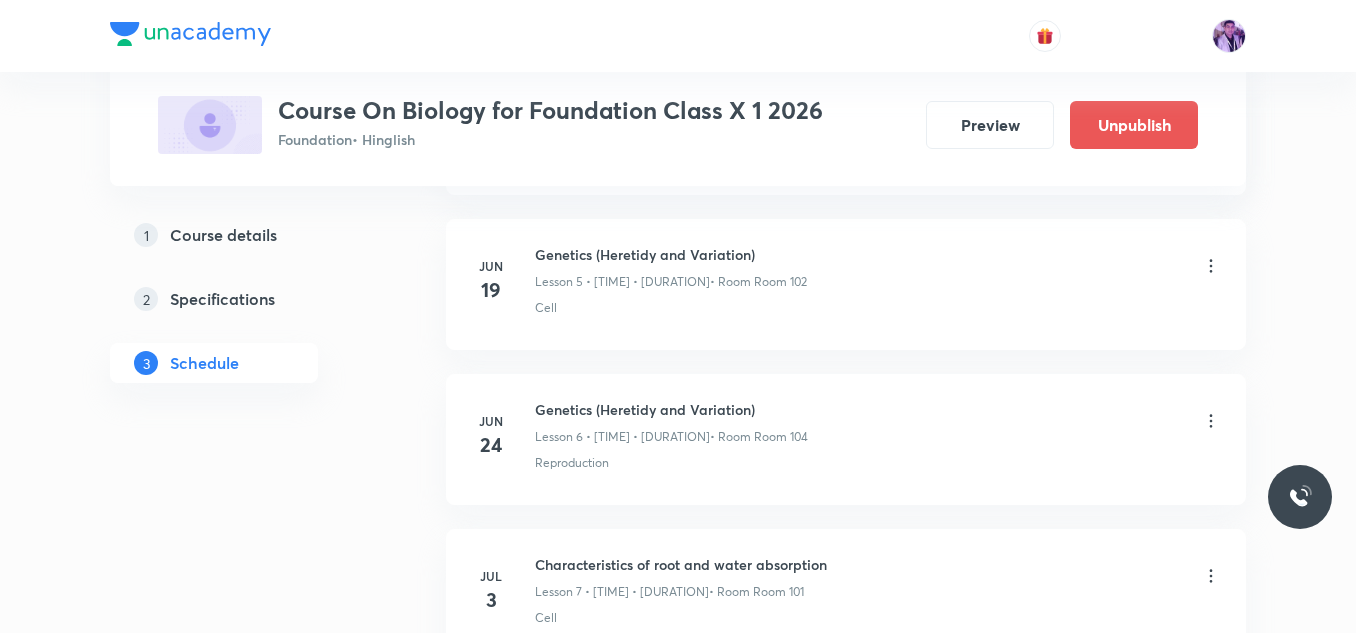 scroll, scrollTop: 2066, scrollLeft: 0, axis: vertical 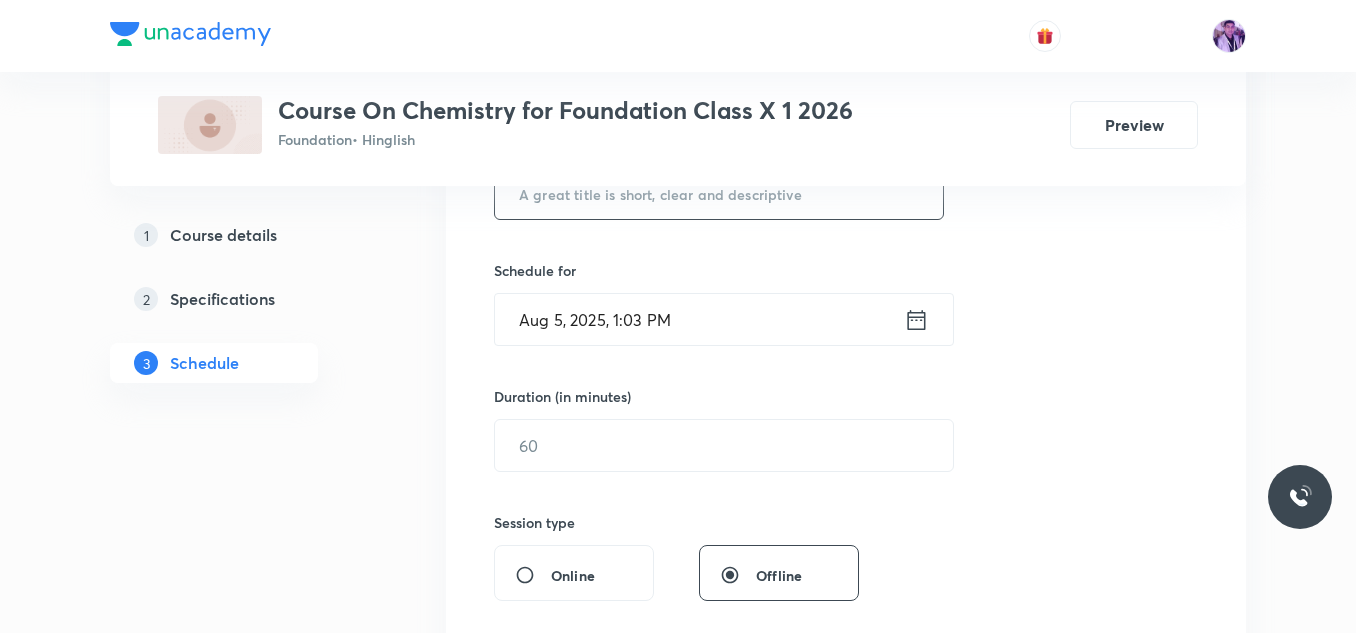click at bounding box center [719, 193] 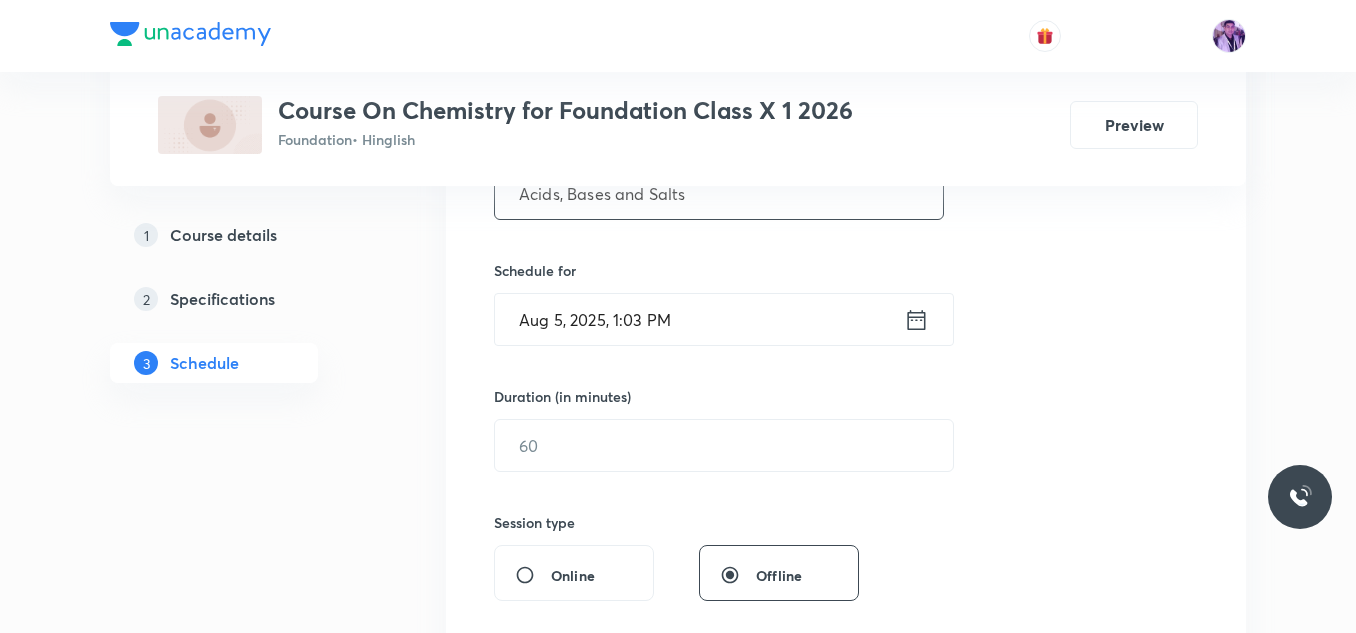 type on "Acids, Bases and Salts" 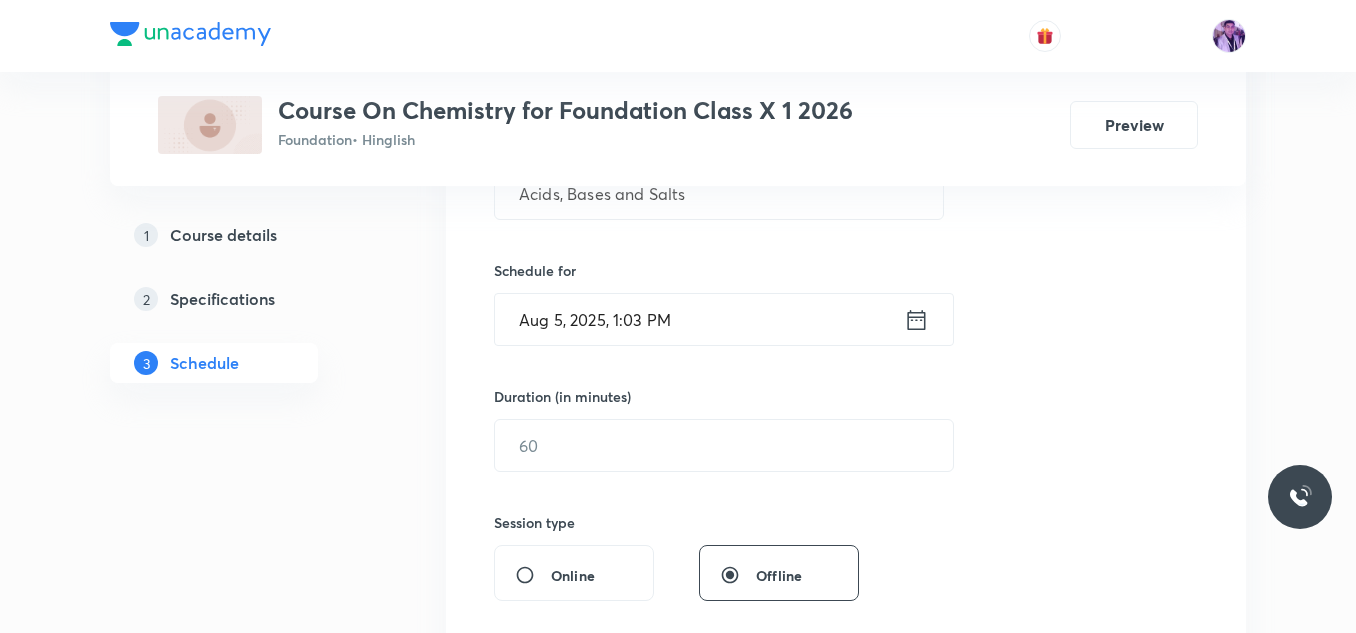 drag, startPoint x: 594, startPoint y: 305, endPoint x: 631, endPoint y: 331, distance: 45.221676 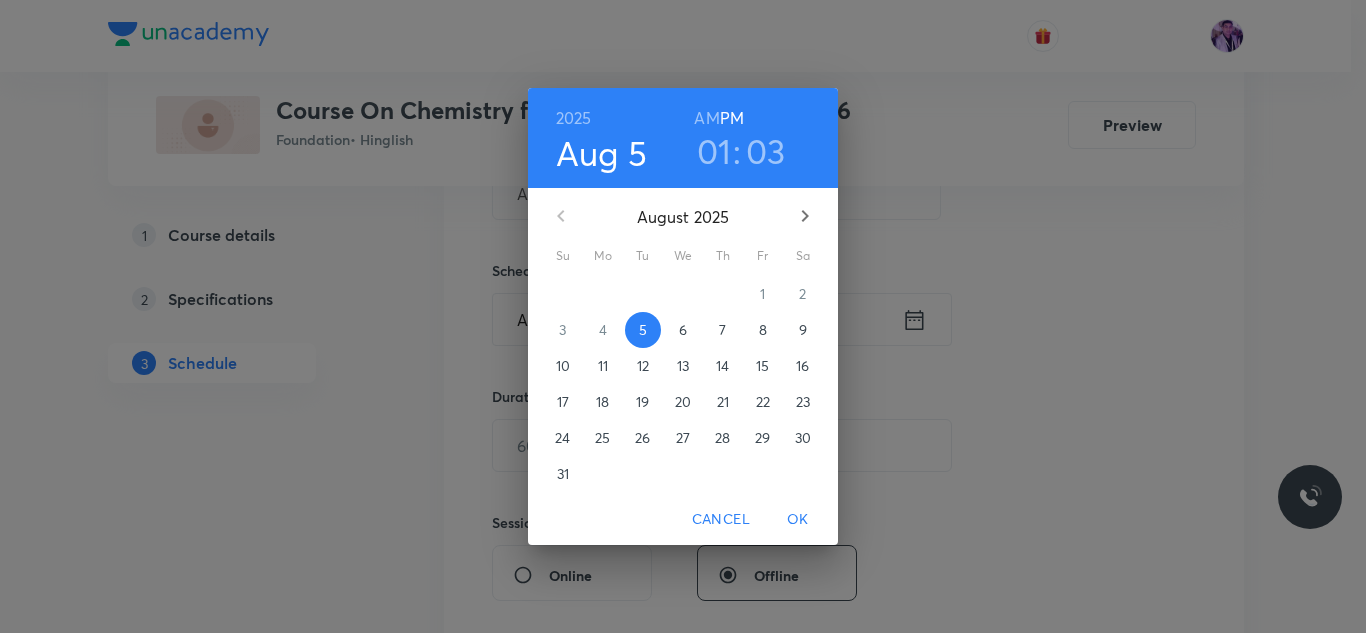 click on "01" at bounding box center (714, 151) 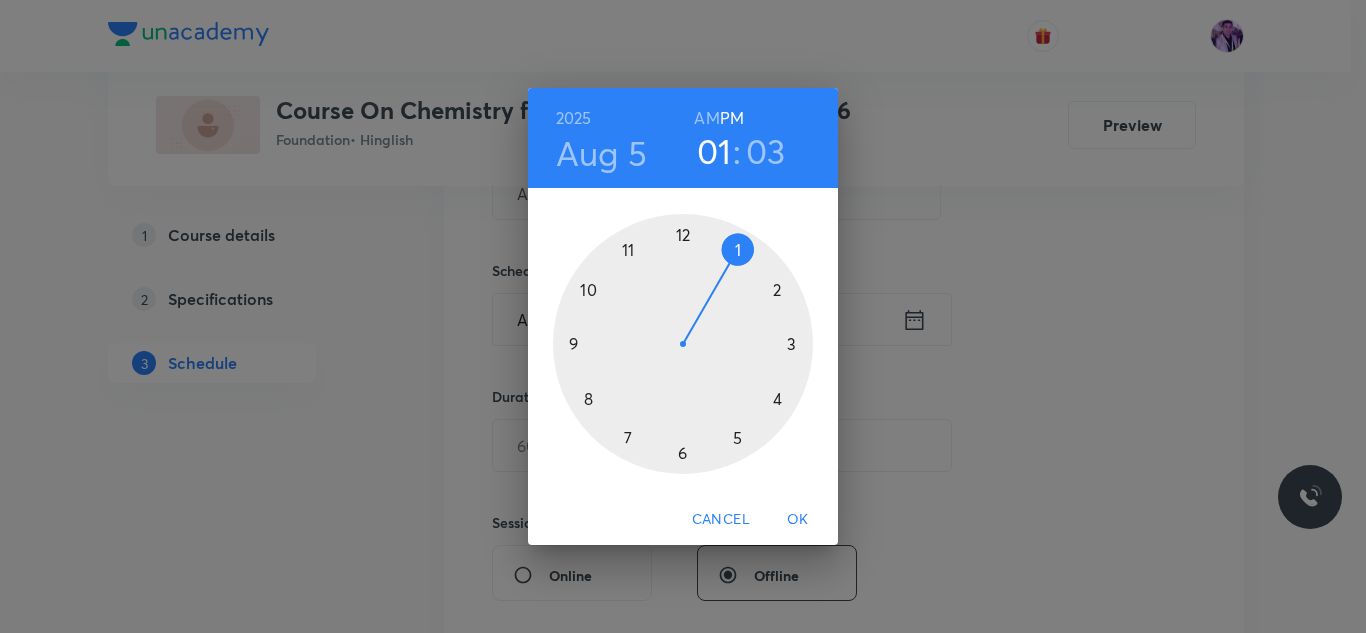 click at bounding box center [683, 344] 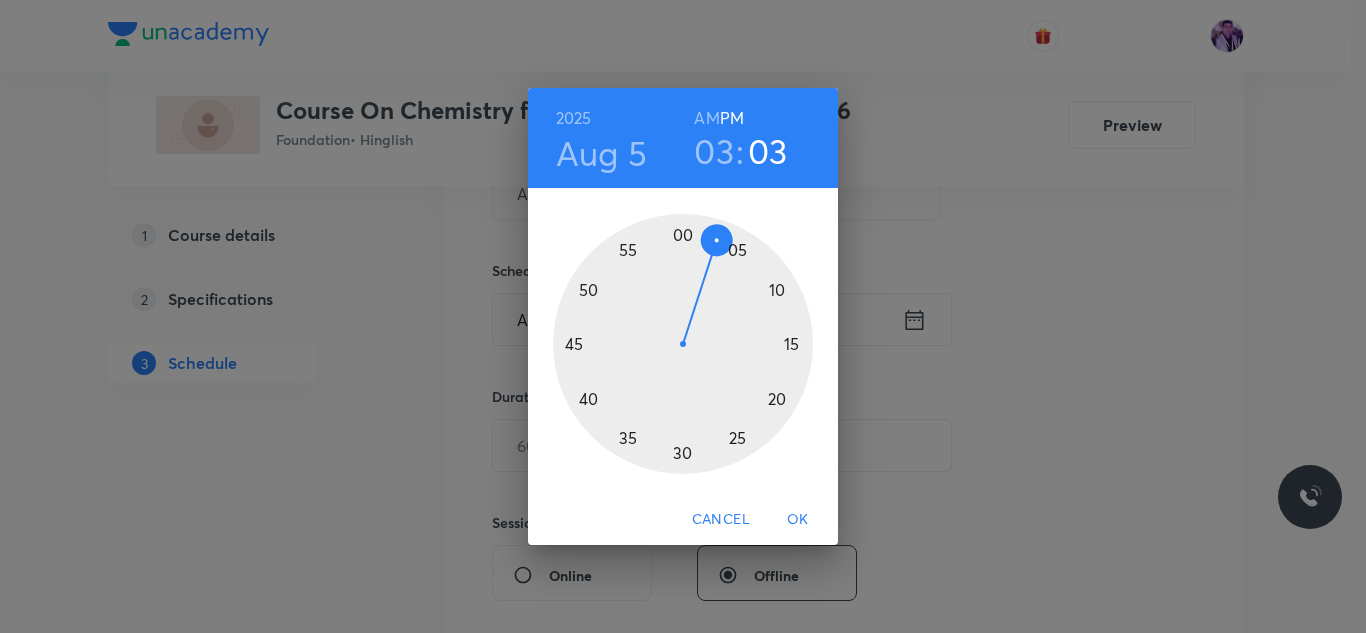 click at bounding box center (683, 344) 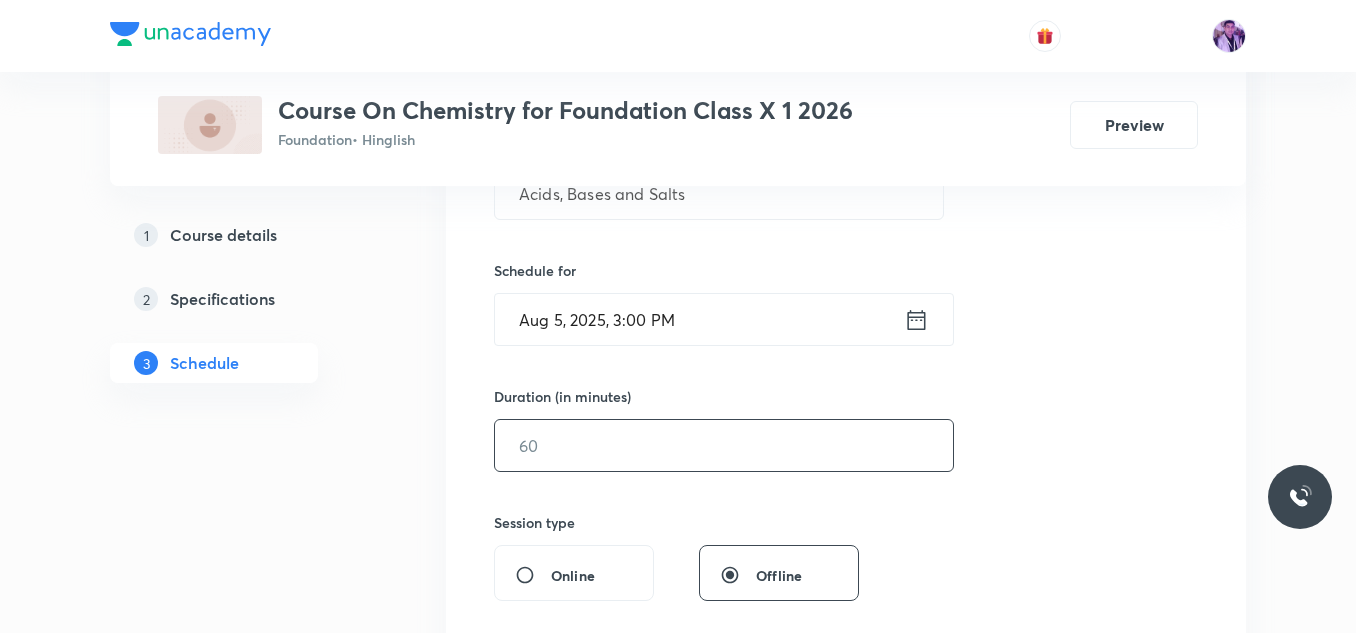 click at bounding box center [724, 445] 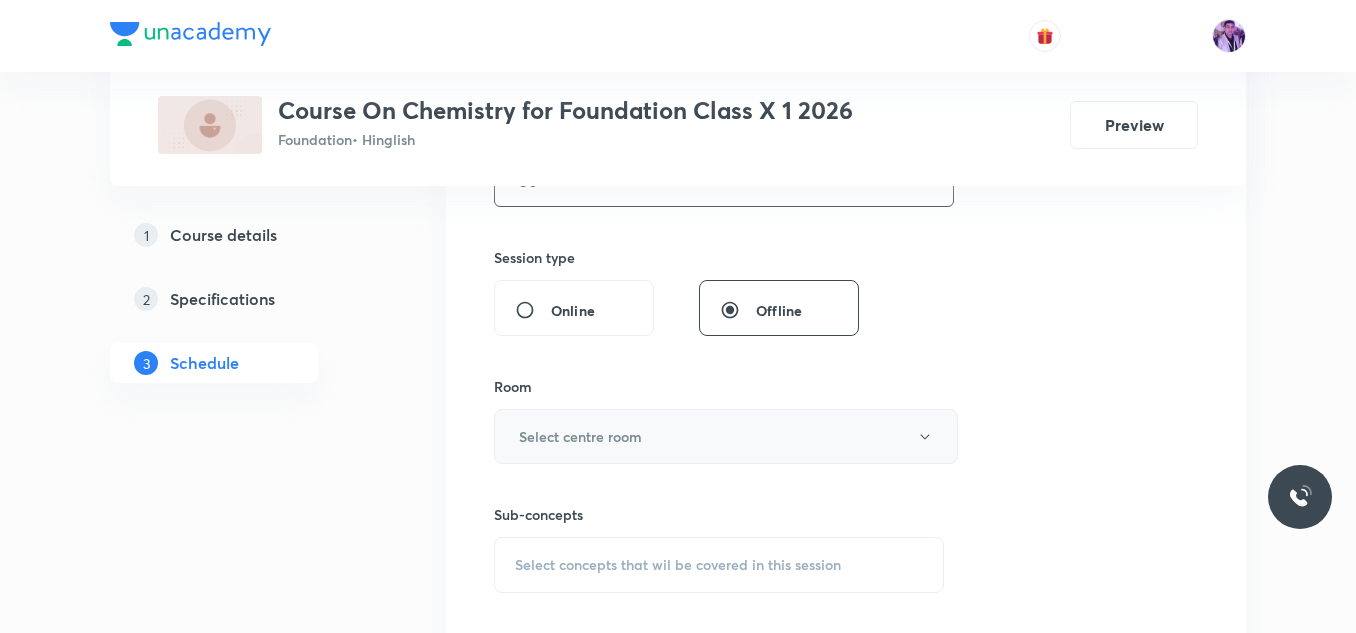 scroll, scrollTop: 733, scrollLeft: 0, axis: vertical 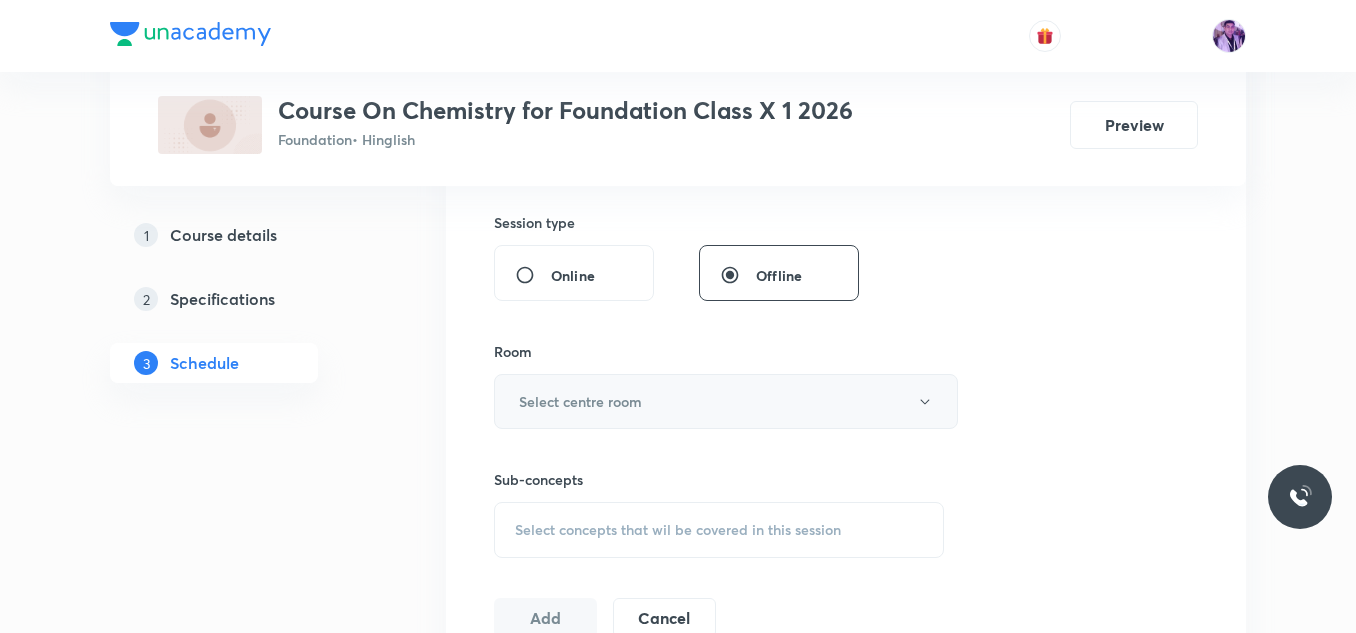 type on "50" 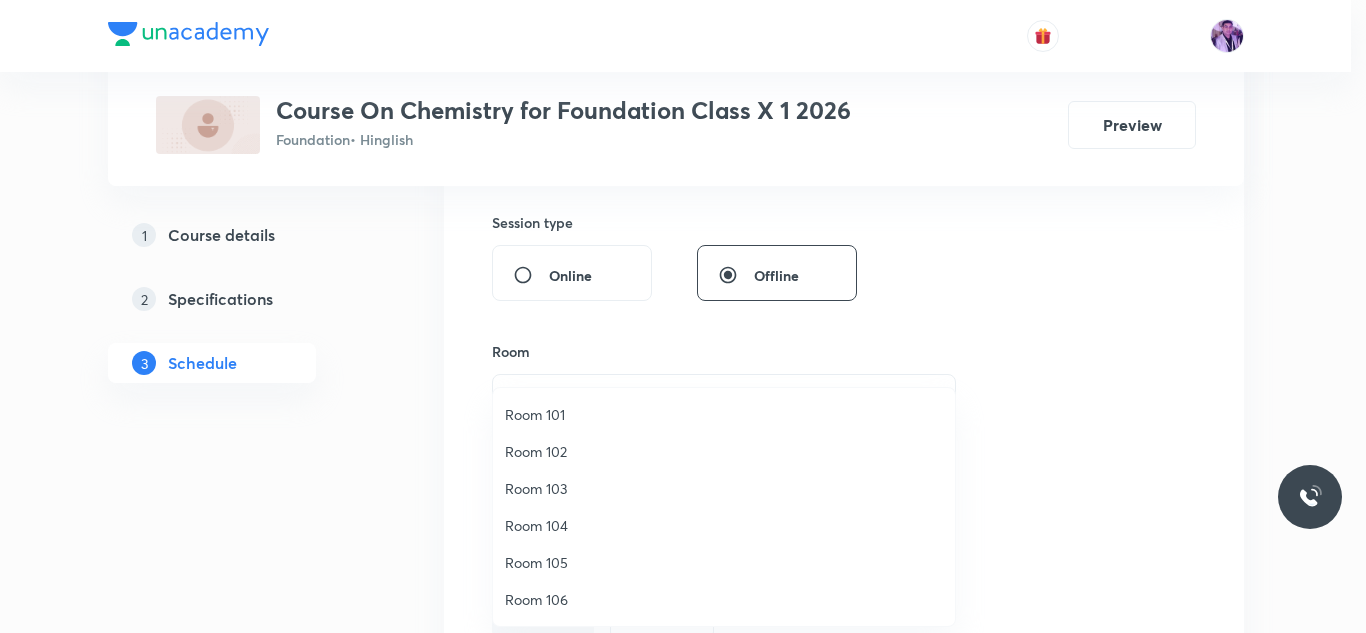 click on "Room 102" at bounding box center [724, 451] 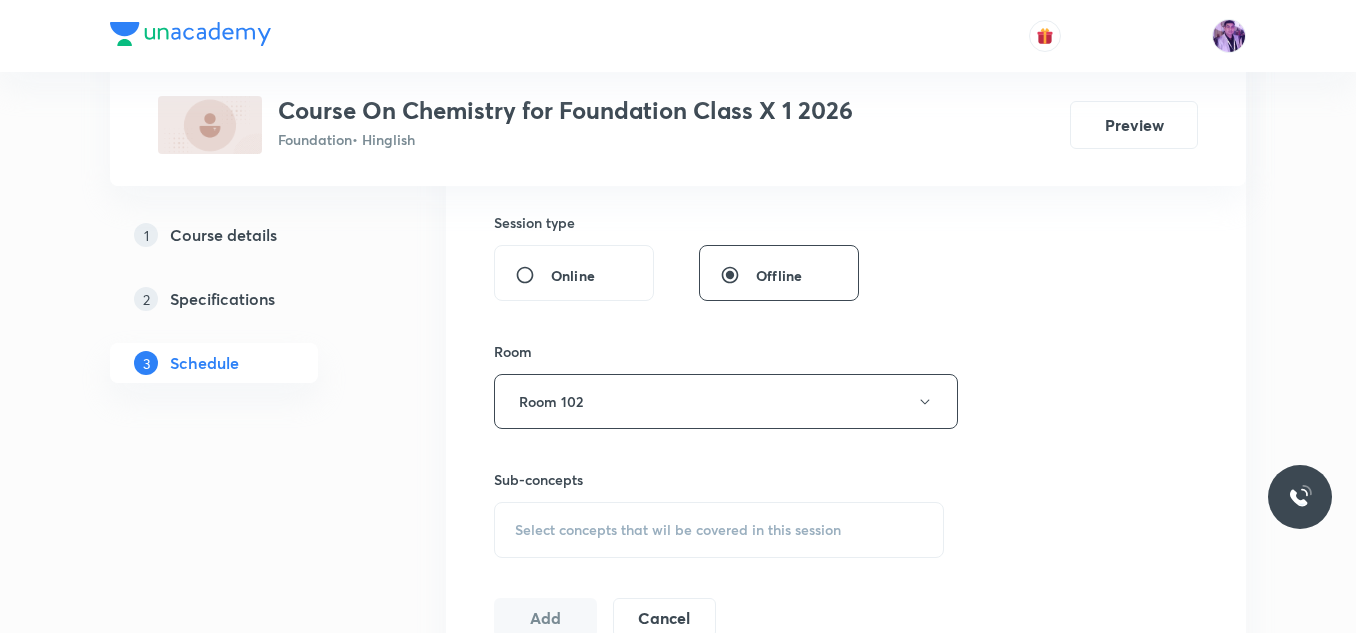 click on "Select concepts that wil be covered in this session" at bounding box center (678, 530) 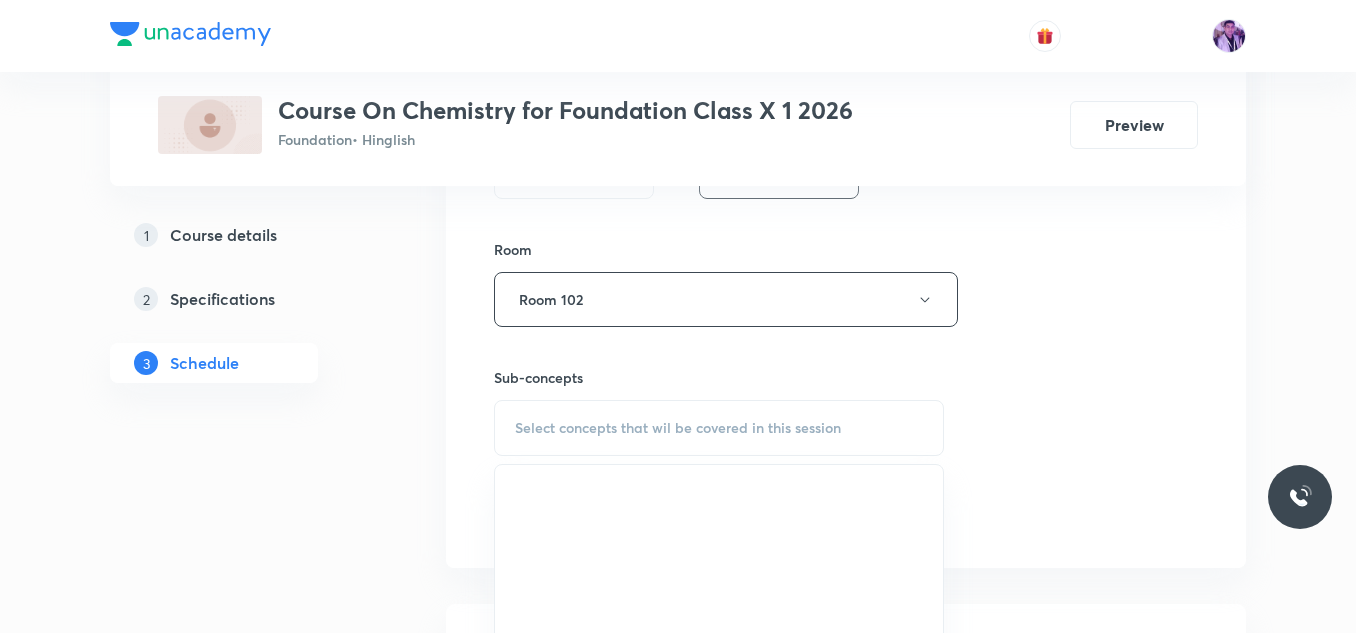 scroll, scrollTop: 933, scrollLeft: 0, axis: vertical 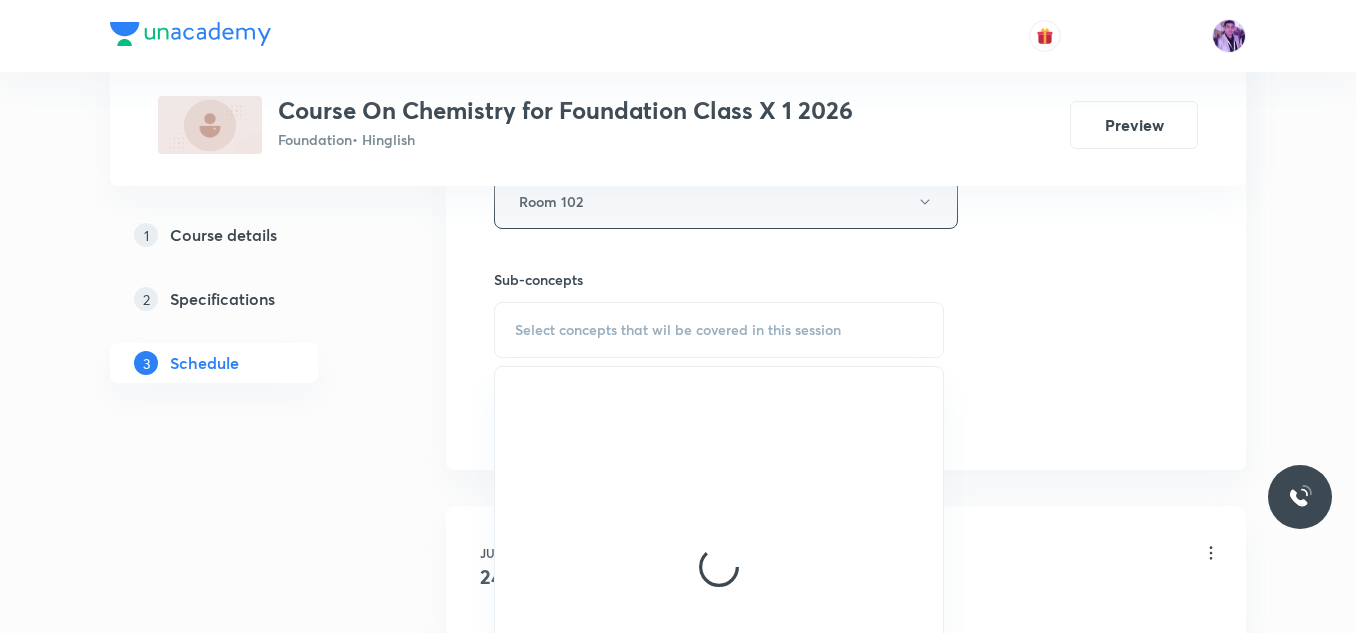 click on "Room 102" at bounding box center (726, 201) 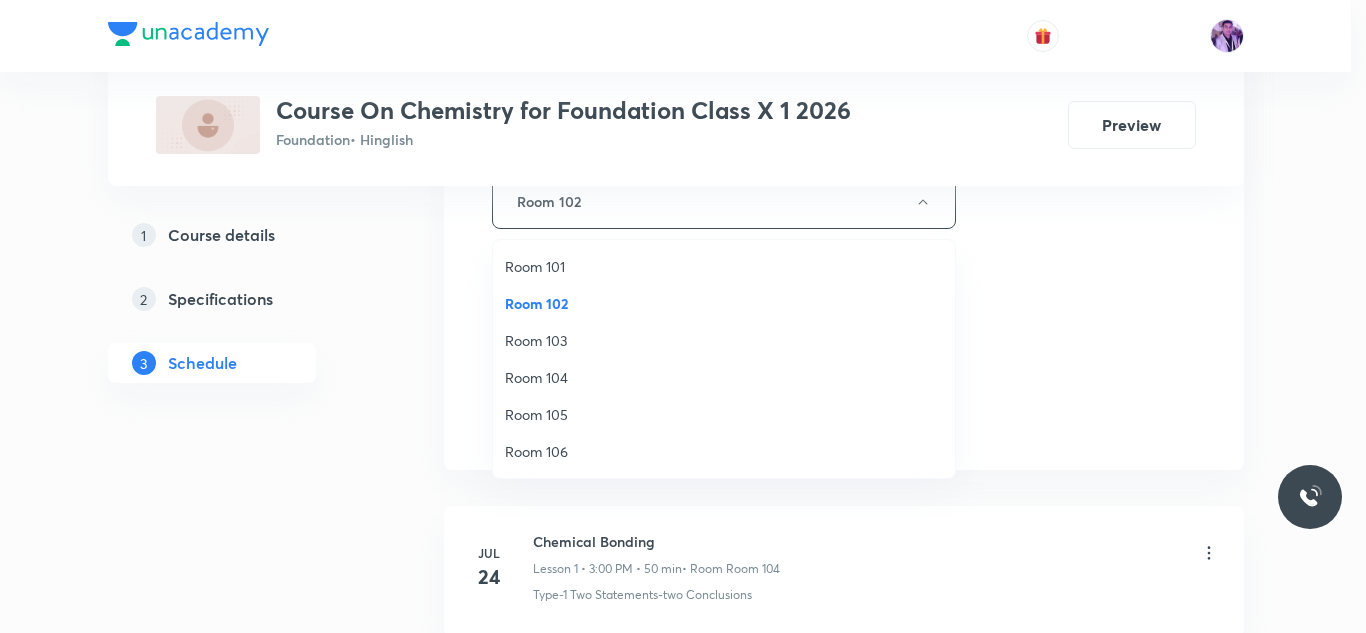 click on "Room 103" at bounding box center (724, 340) 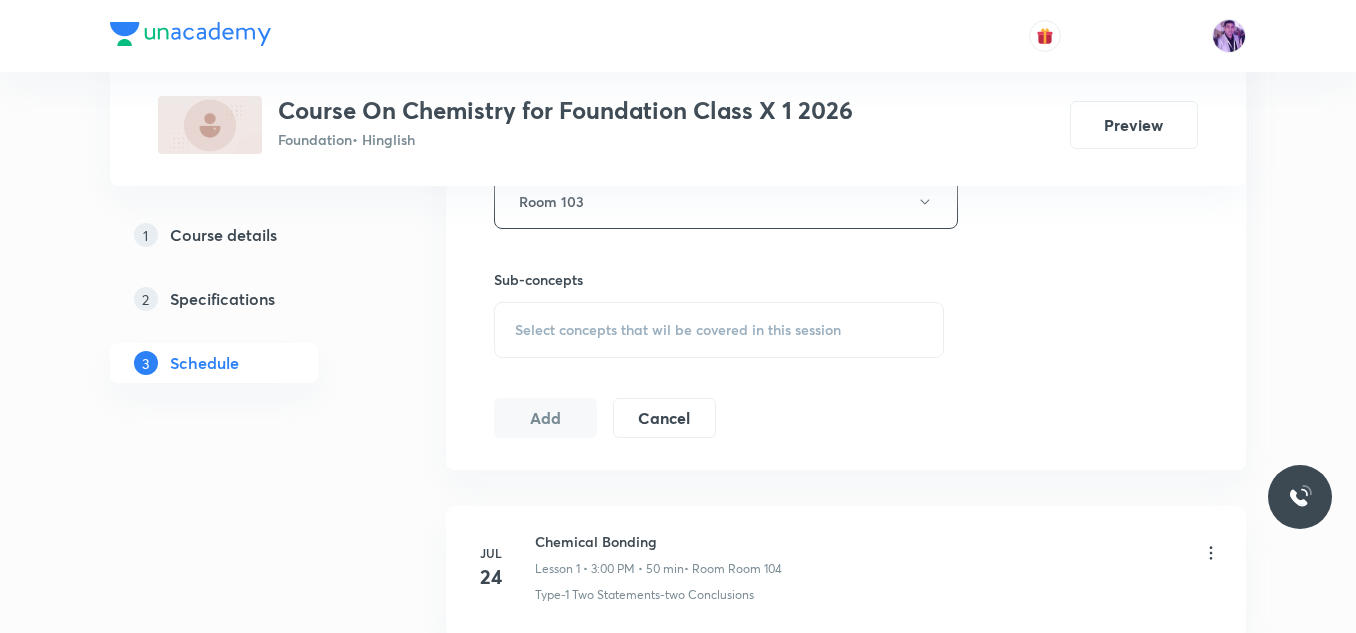 click on "Select concepts that wil be covered in this session" at bounding box center (678, 330) 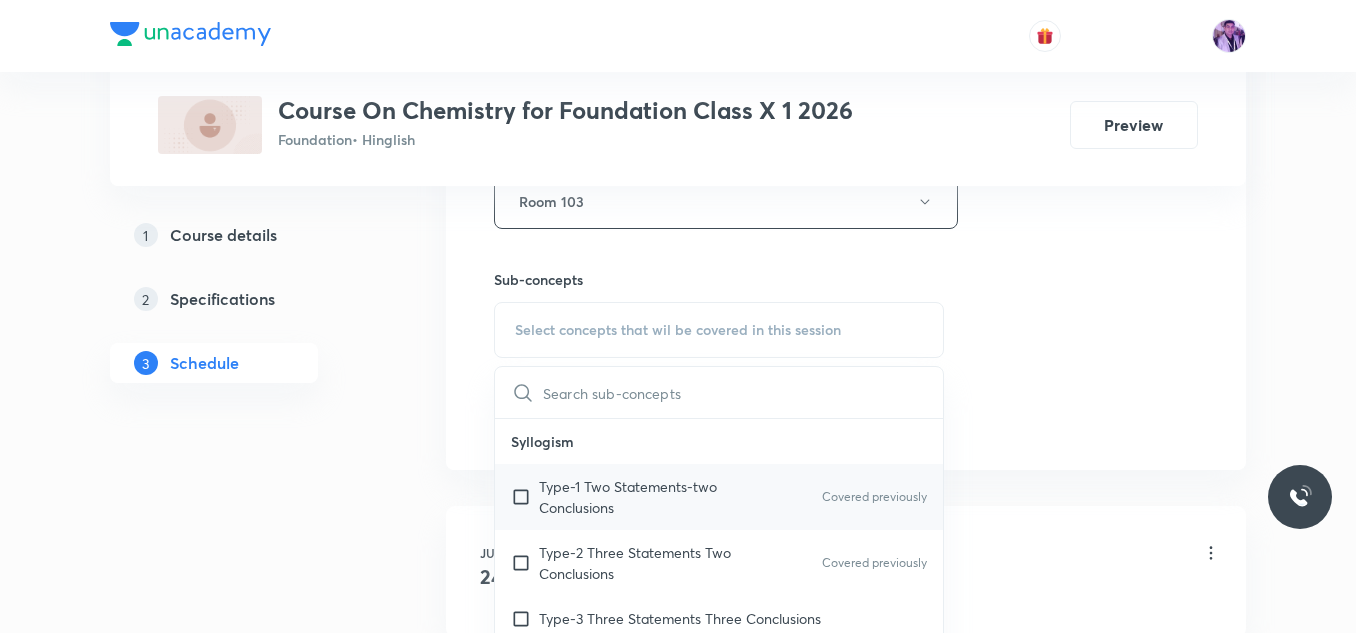 click on "Type-1 Two Statements-two Conclusions" at bounding box center [640, 497] 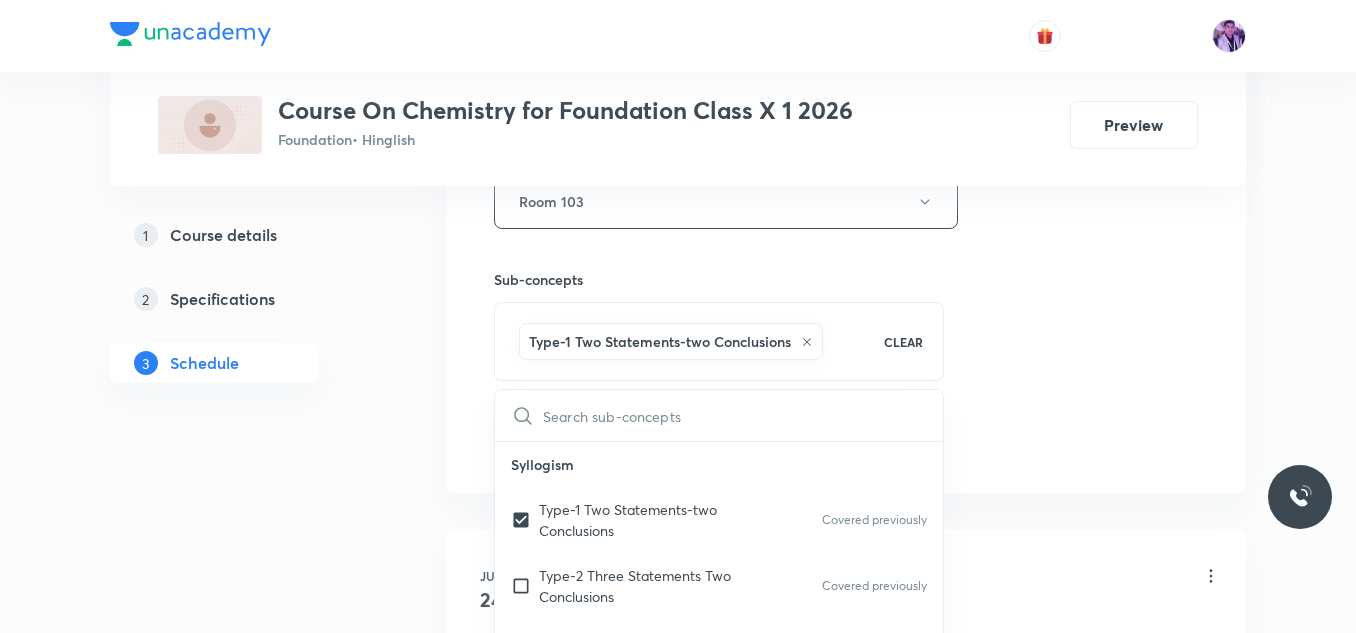 click on "Plus Courses Course On Chemistry for Foundation Class X 1 2026 Foundation  • Hinglish Preview 1 Course details 2 Specifications 3 Schedule Schedule 3  classes Session  4 Live class Session title 22/99 Acids, Bases and Salts ​ Schedule for Aug 5, 2025, 3:00 PM ​ Duration (in minutes) 50 ​   Session type Online Offline Room Room 103 Sub-concepts Type-1 Two Statements-two Conclusions CLEAR ​ Syllogism Type-1 Two Statements-two Conclusions Covered previously Type-2 Three Statements Two Conclusions Covered previously Type-3 Three Statements Three Conclusions Classification Number Classification Letter Classification Word Classification Distance and Direction Finding Distance Finding Direction Concept of Degree Alphabet and Number Test Word Formation Arrangement of Words in Alphabetical Order General and Random Alphabetical Series Letter Gap Problems Venn Diagrams Venn Diagrams Clock 90,180 and 0 Degree Angle Between Both Hands Slow and Fast Concept Cube and Cuboids Three Face Colored Cubes and Cuboids 24" at bounding box center [678, 150] 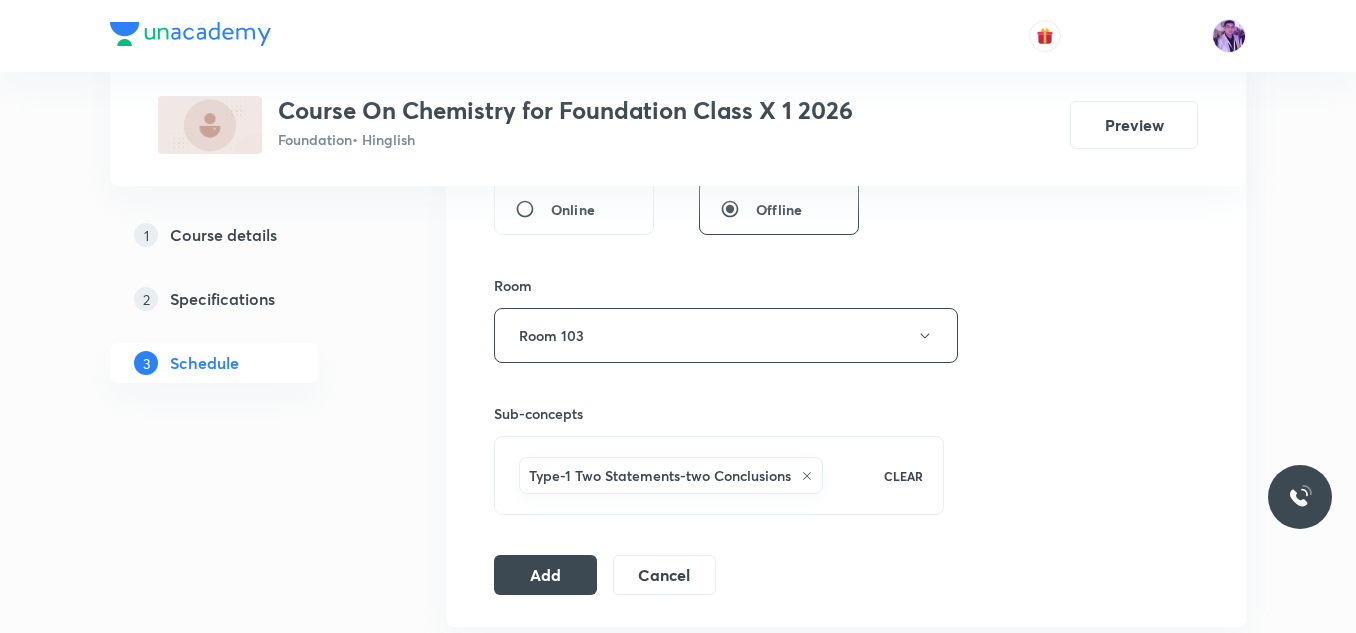 scroll, scrollTop: 833, scrollLeft: 0, axis: vertical 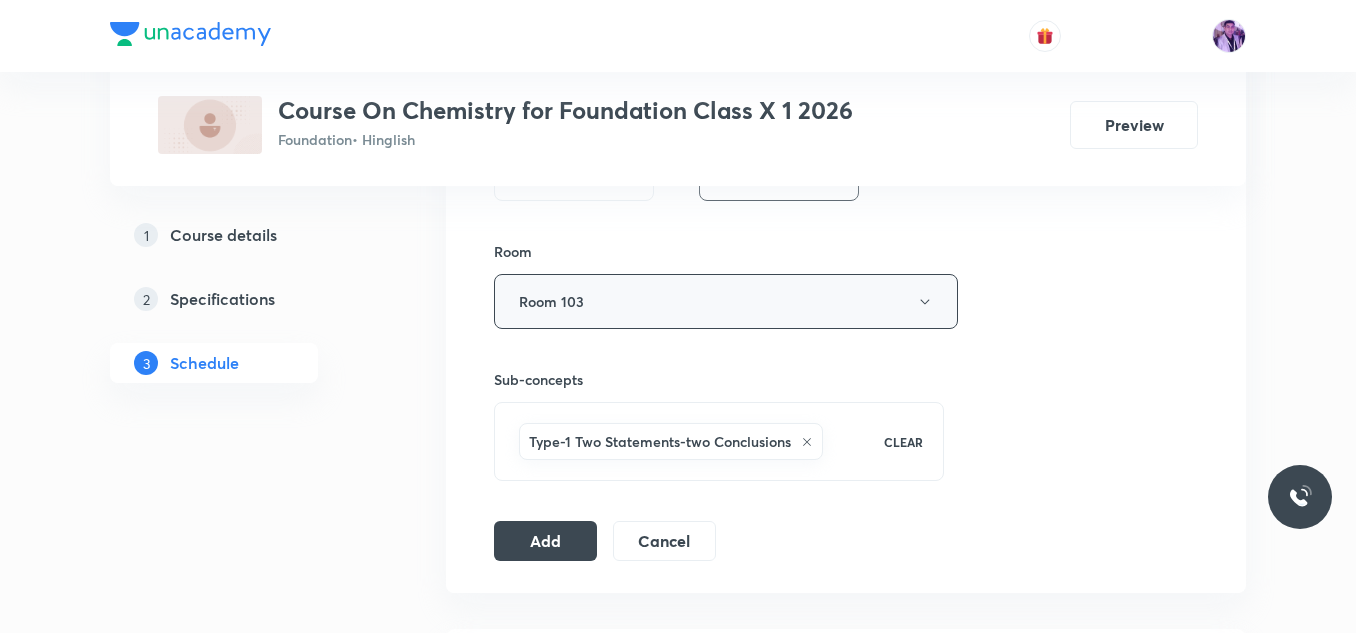 click on "Room 103" at bounding box center (726, 301) 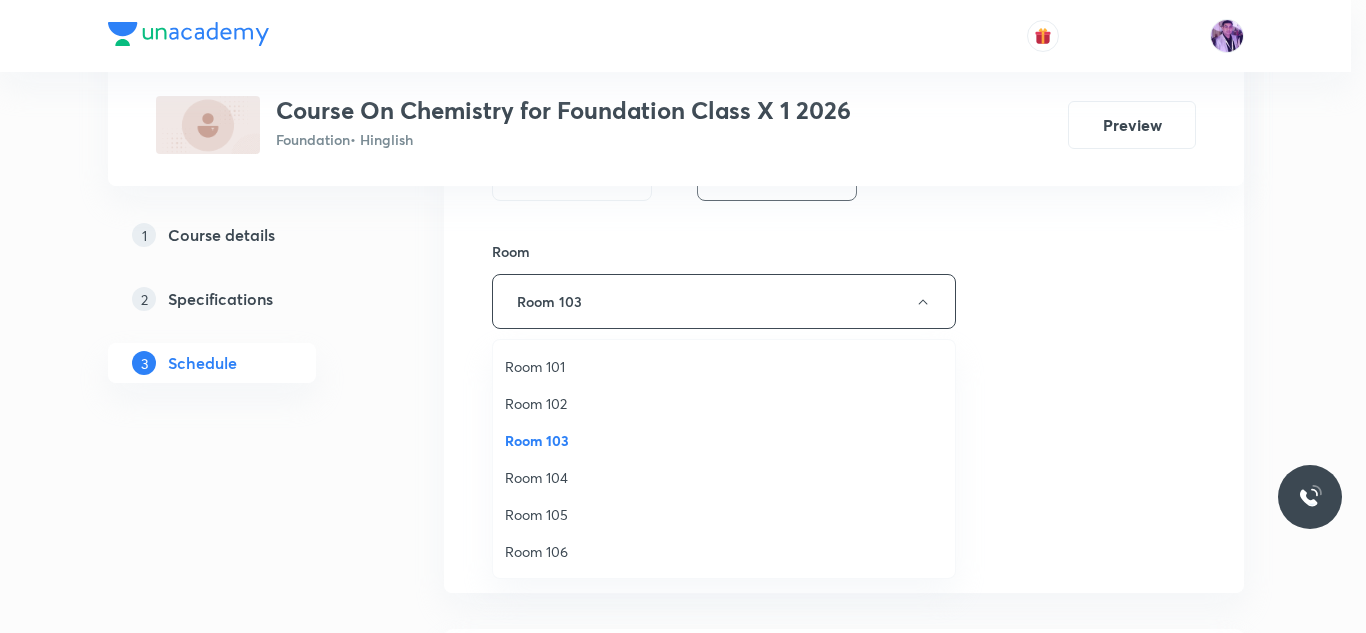 click on "Room 104" at bounding box center [724, 477] 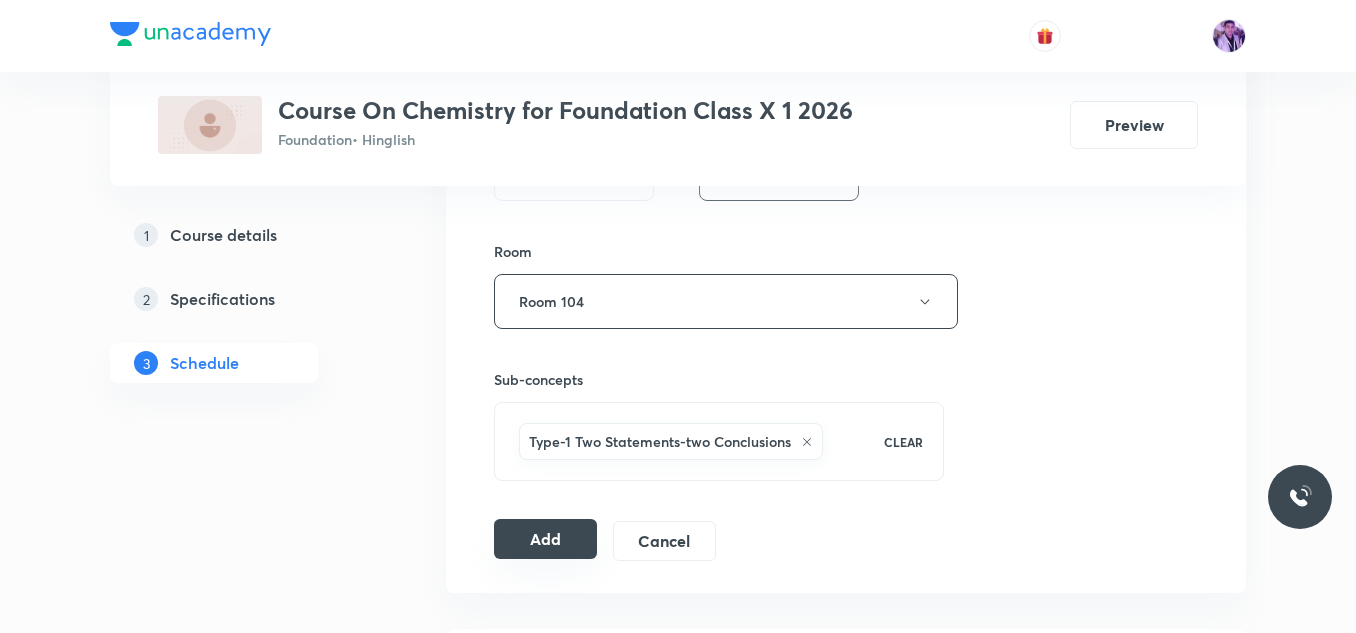 click on "Add" at bounding box center (545, 539) 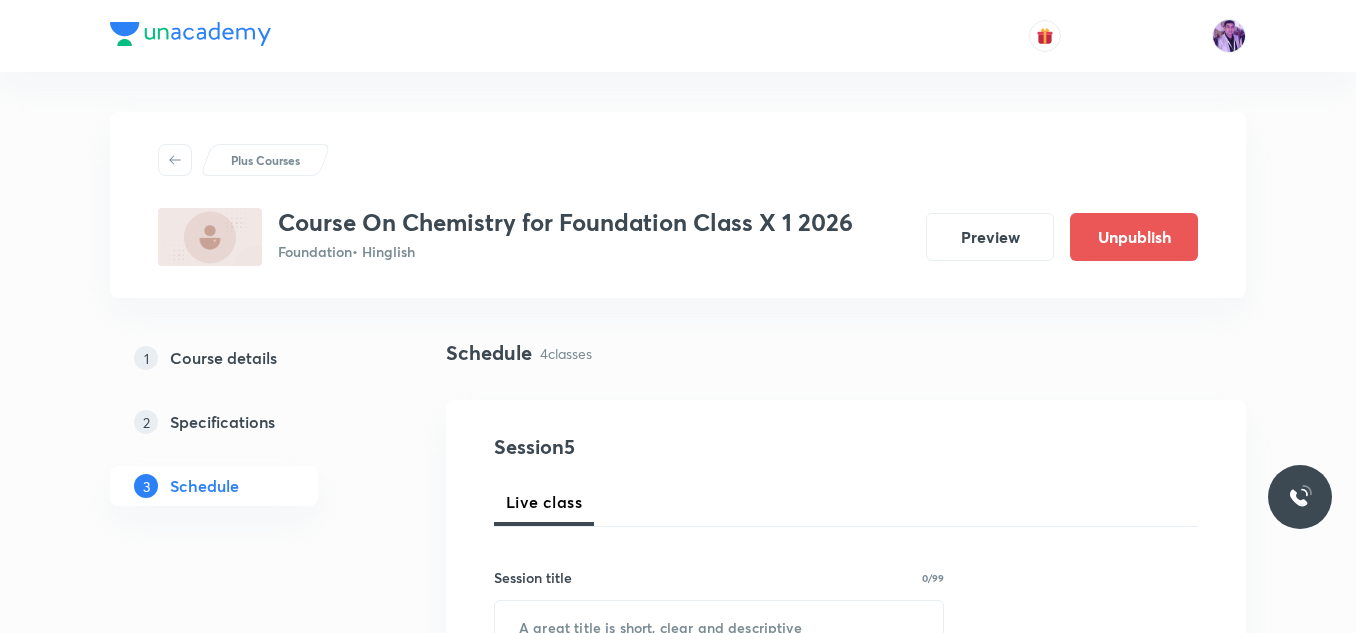 scroll, scrollTop: 1590, scrollLeft: 0, axis: vertical 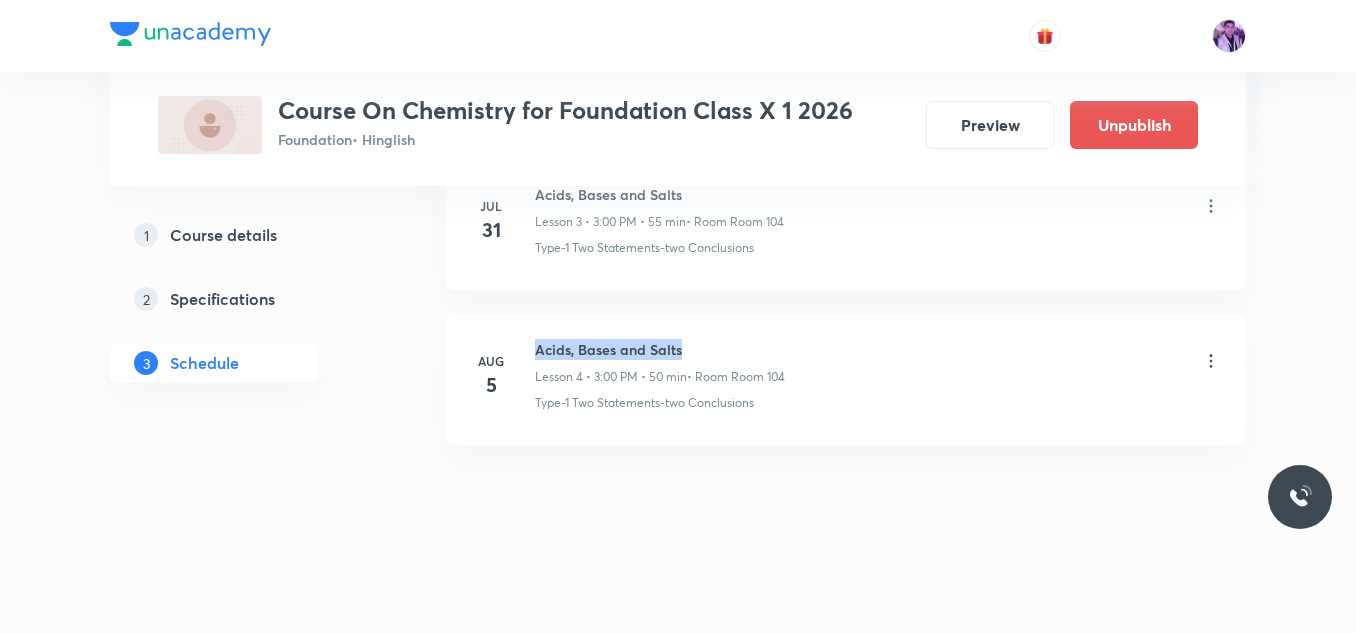 drag, startPoint x: 536, startPoint y: 346, endPoint x: 680, endPoint y: 354, distance: 144.22205 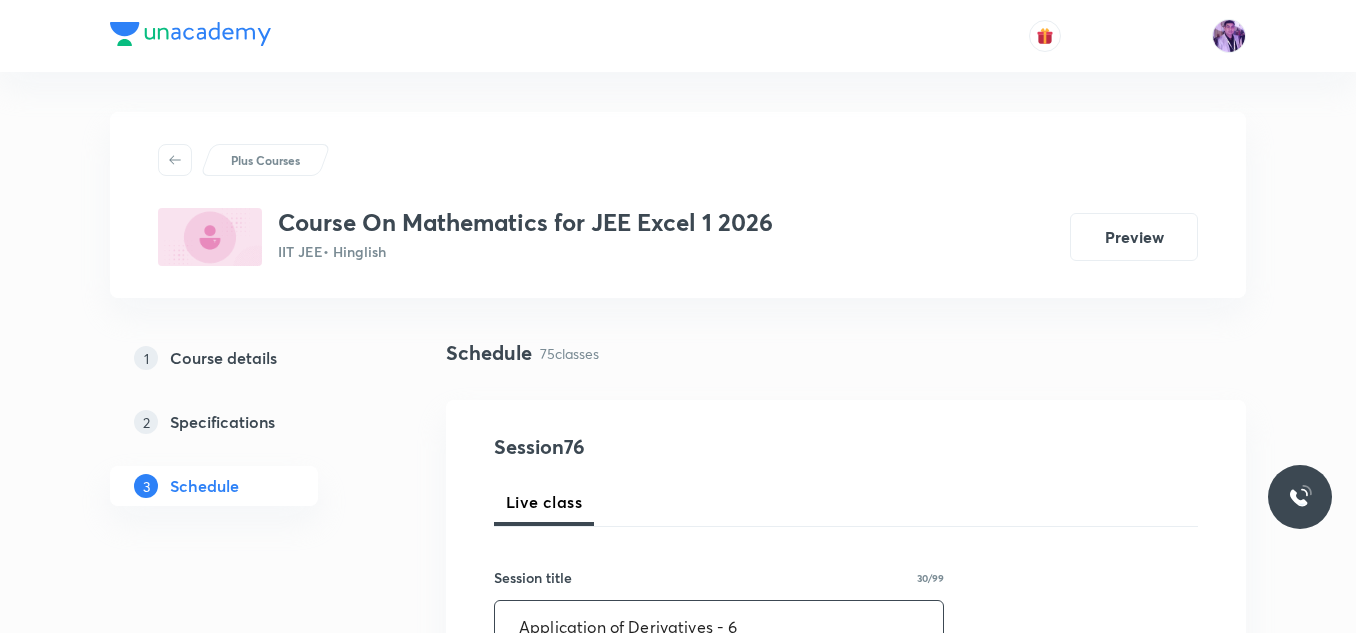 click on "Application of Derivatives - 6" at bounding box center (719, 626) 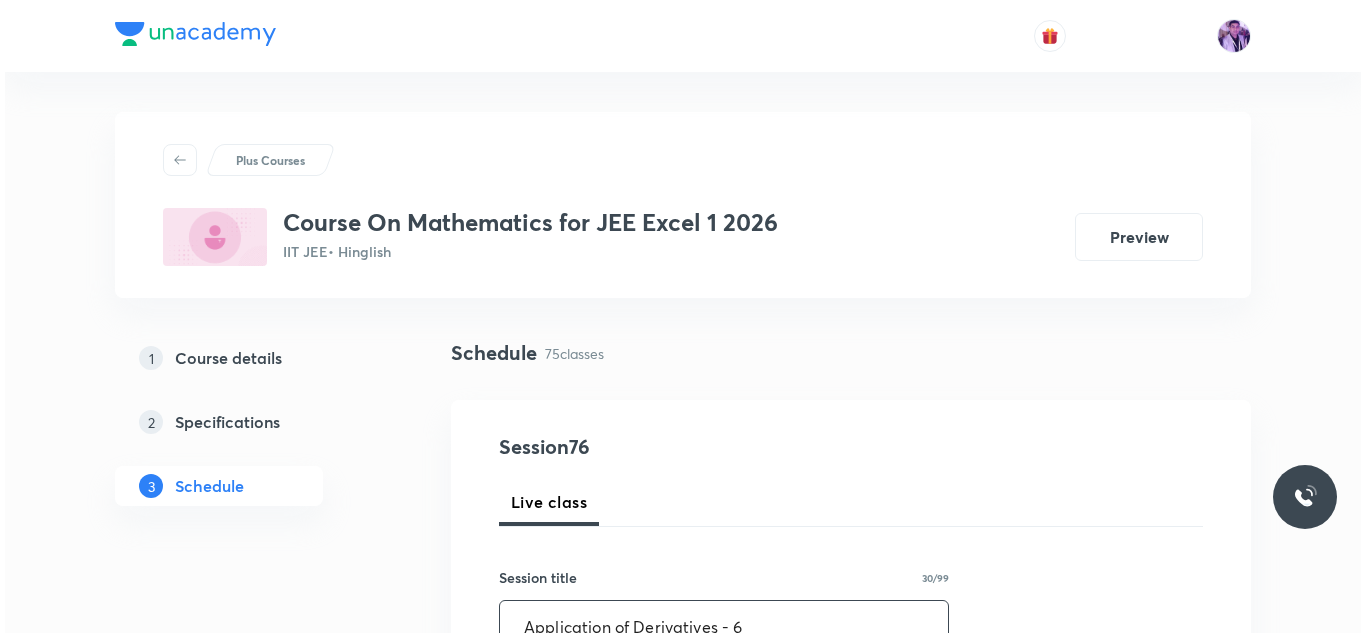 scroll, scrollTop: 355, scrollLeft: 0, axis: vertical 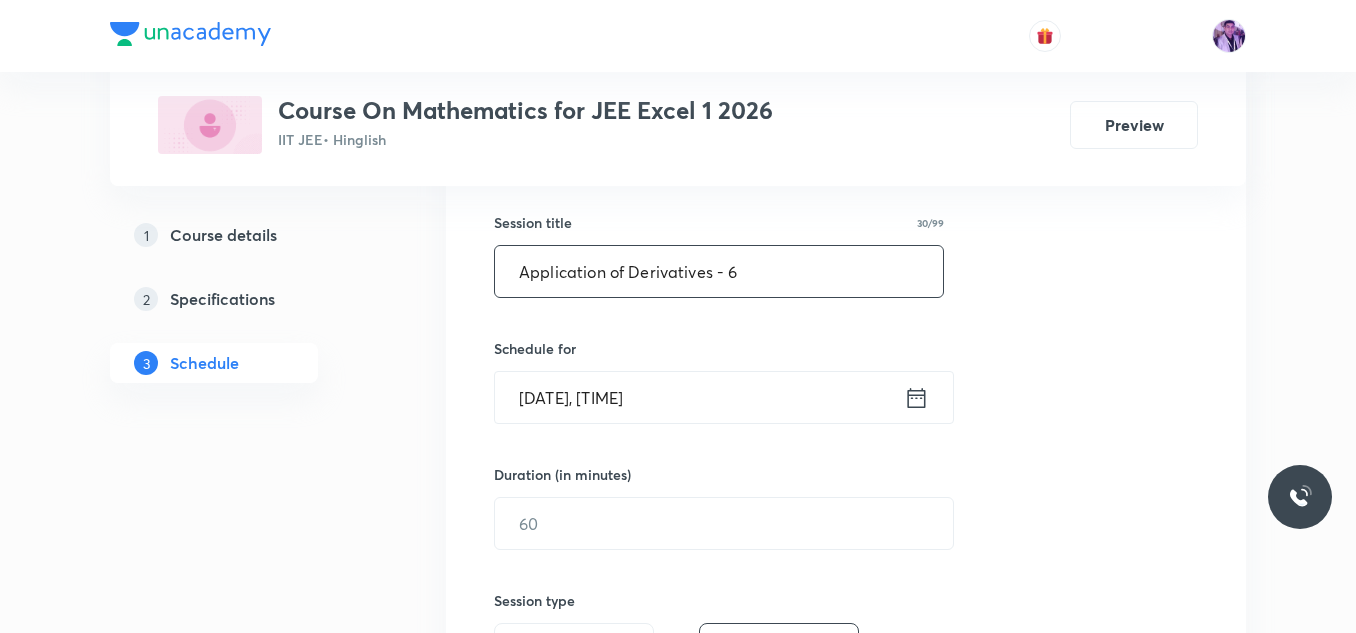 type on "Application of Derivatives - 6" 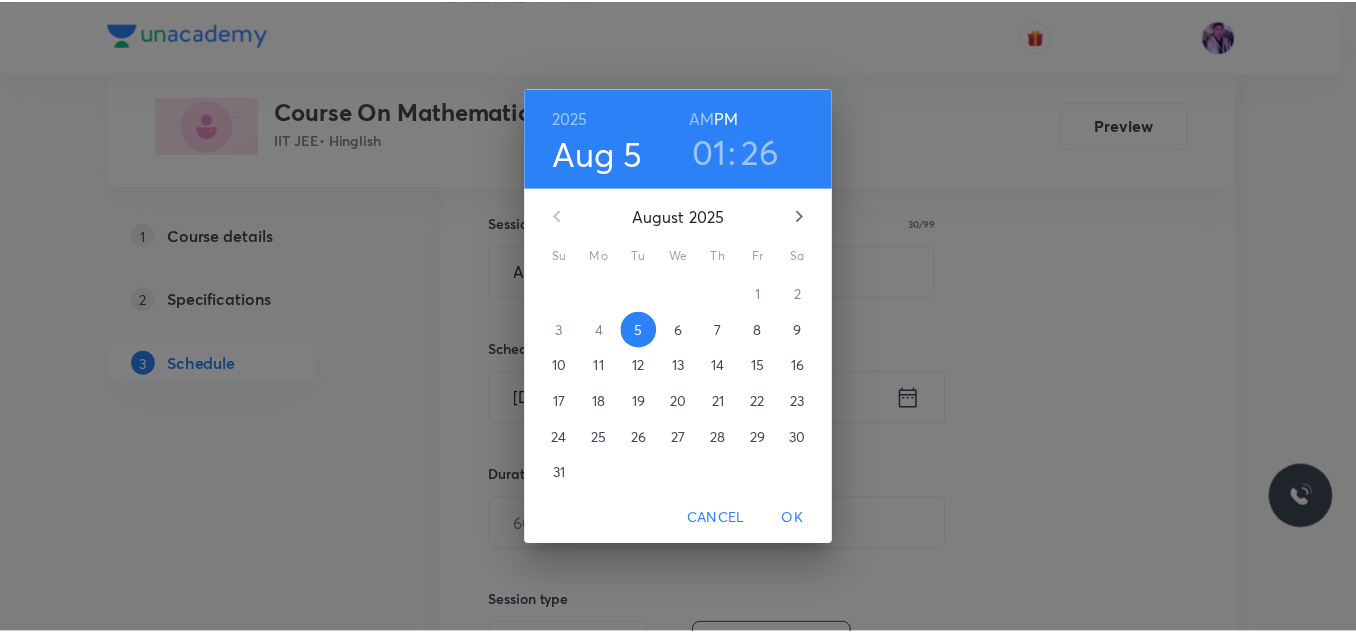 scroll, scrollTop: 0, scrollLeft: 0, axis: both 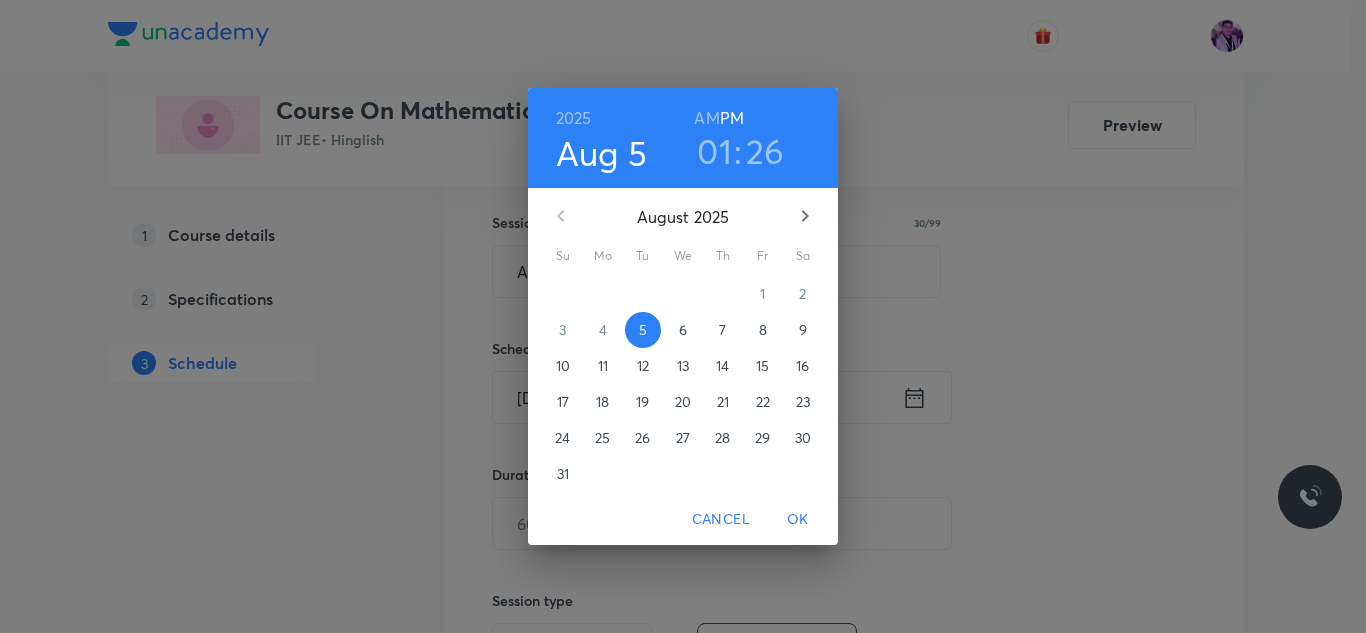 click on "01" at bounding box center (714, 151) 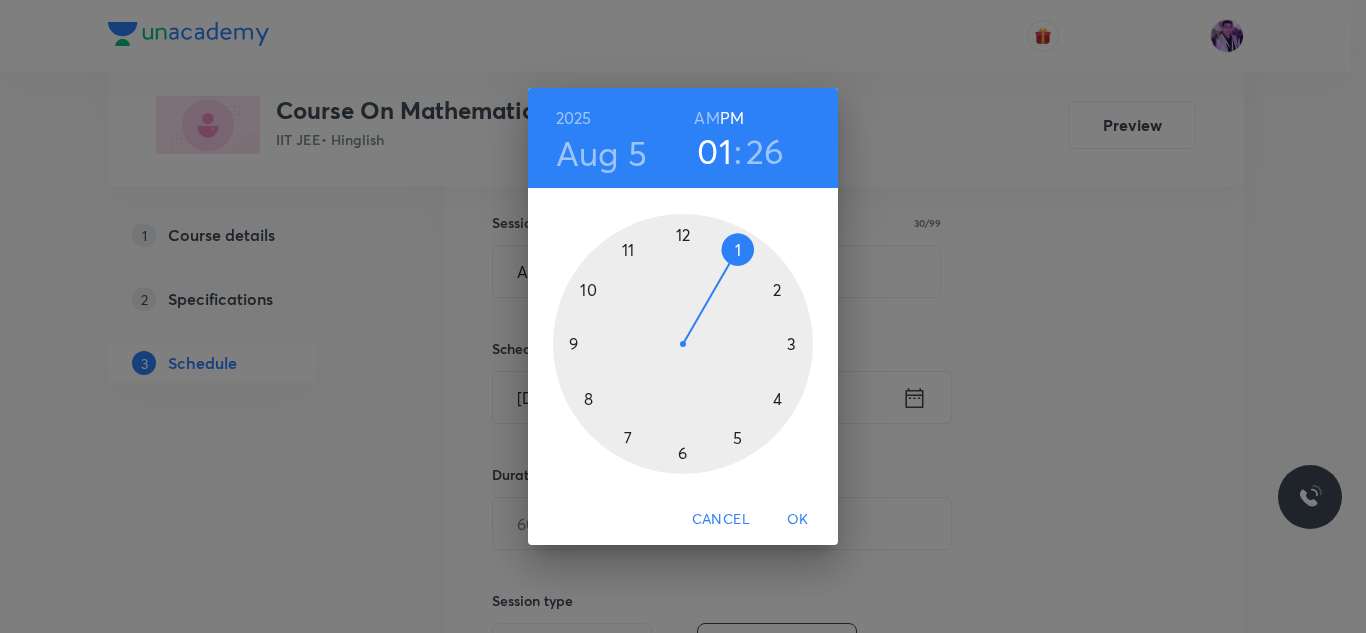 click at bounding box center [683, 344] 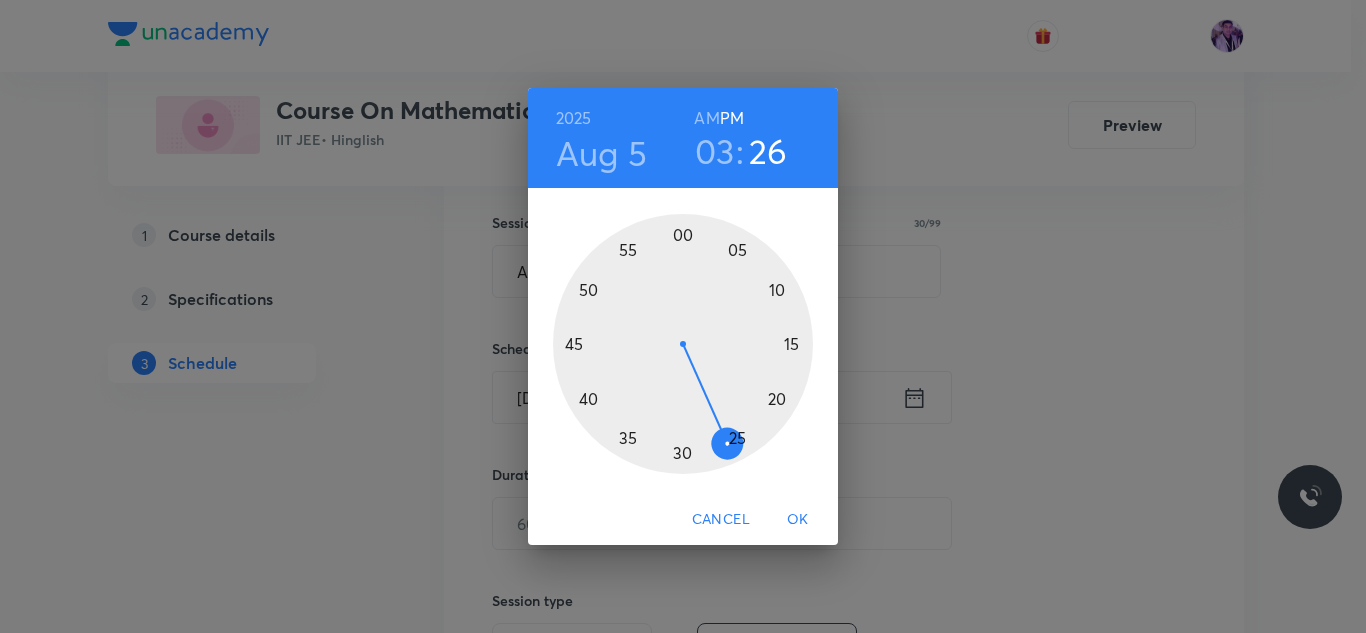 click at bounding box center [683, 344] 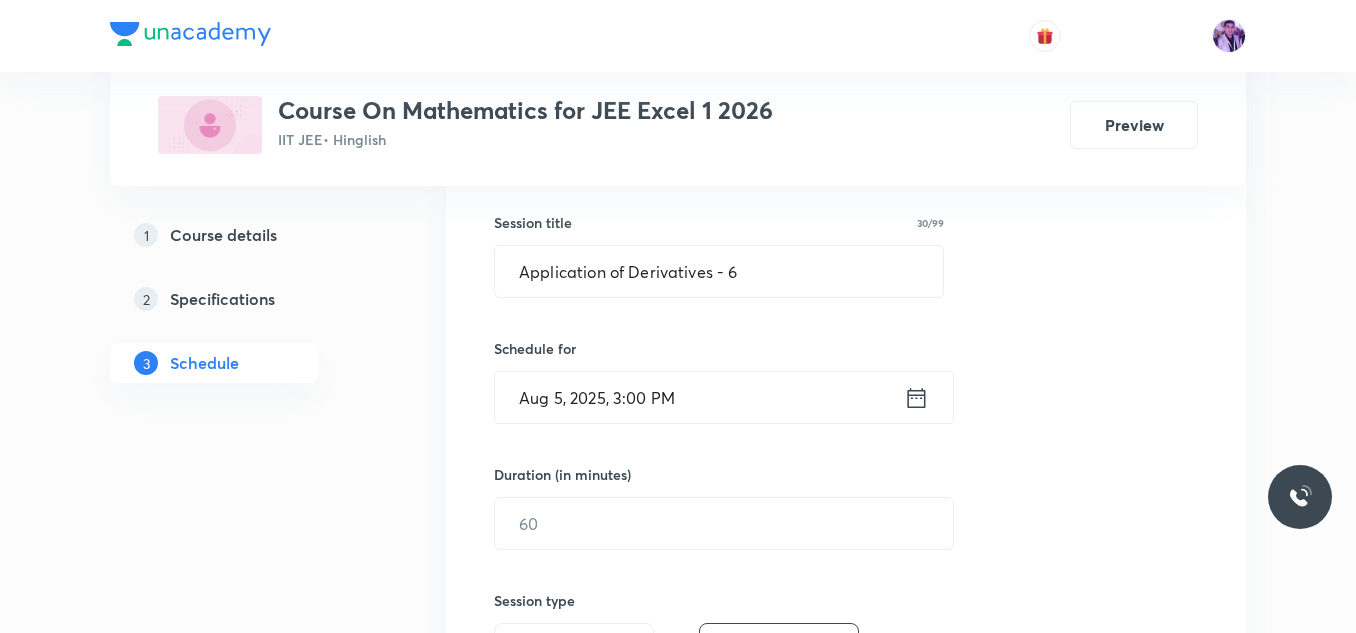 scroll, scrollTop: 555, scrollLeft: 0, axis: vertical 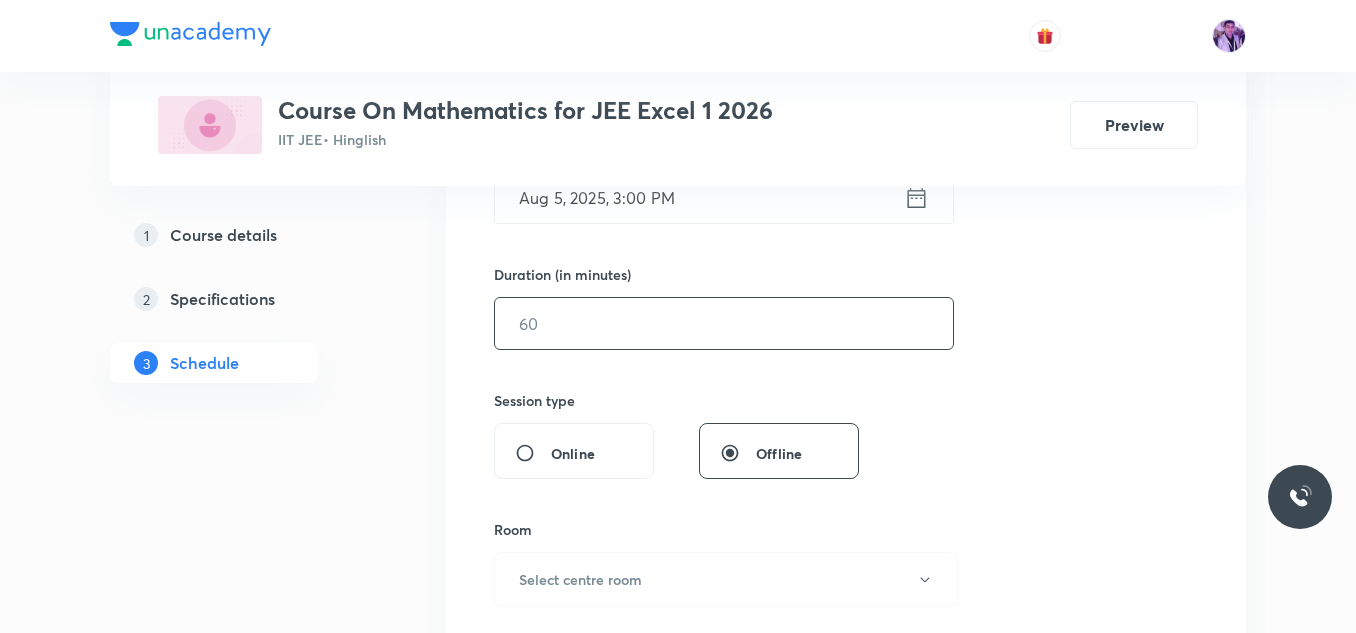 click at bounding box center [724, 323] 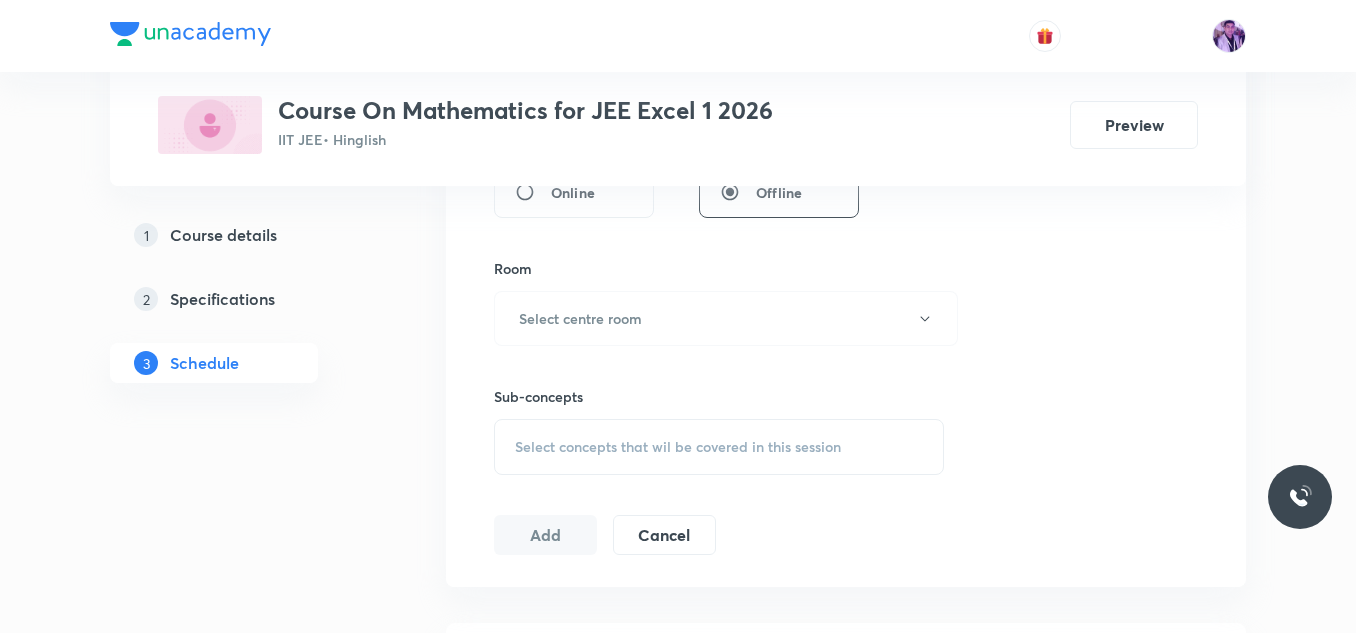 scroll, scrollTop: 855, scrollLeft: 0, axis: vertical 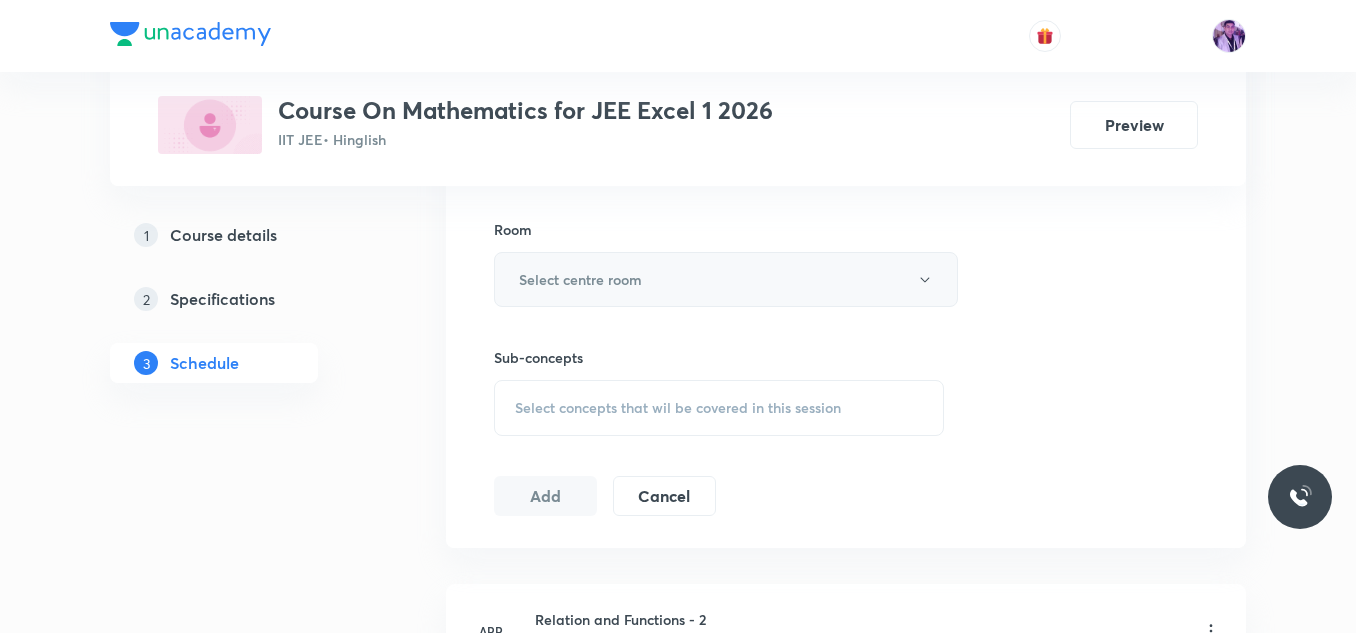 type on "60" 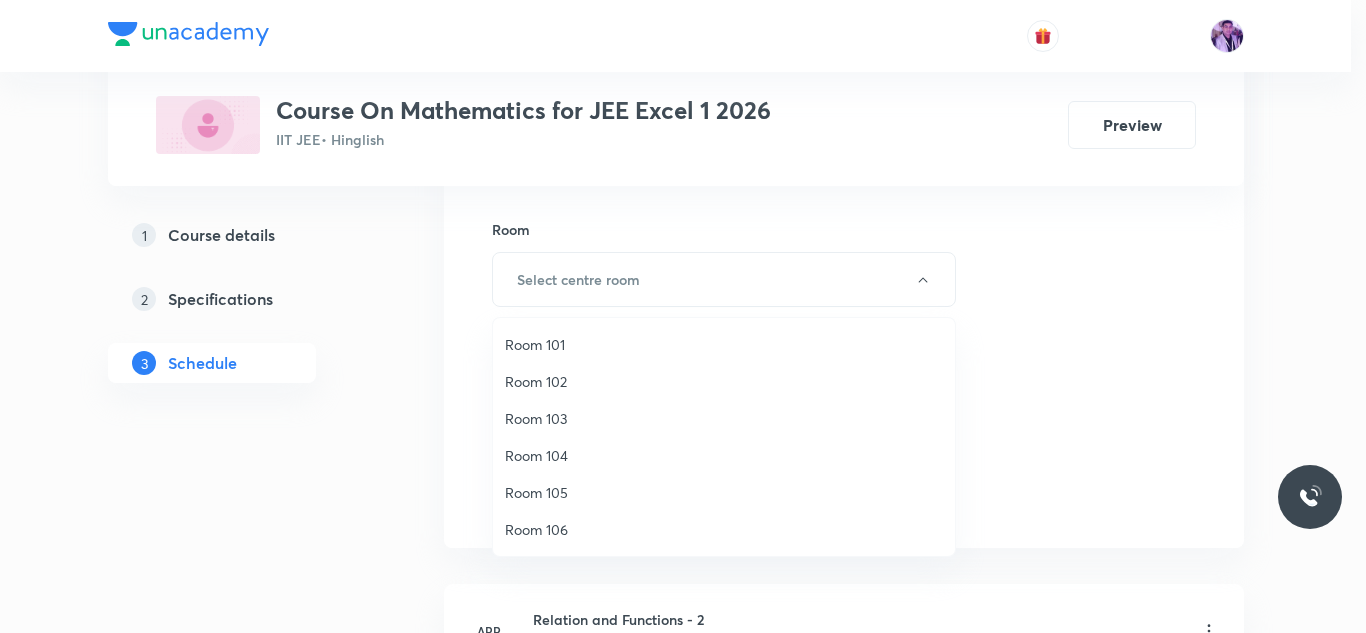 click on "Room 102" at bounding box center [724, 381] 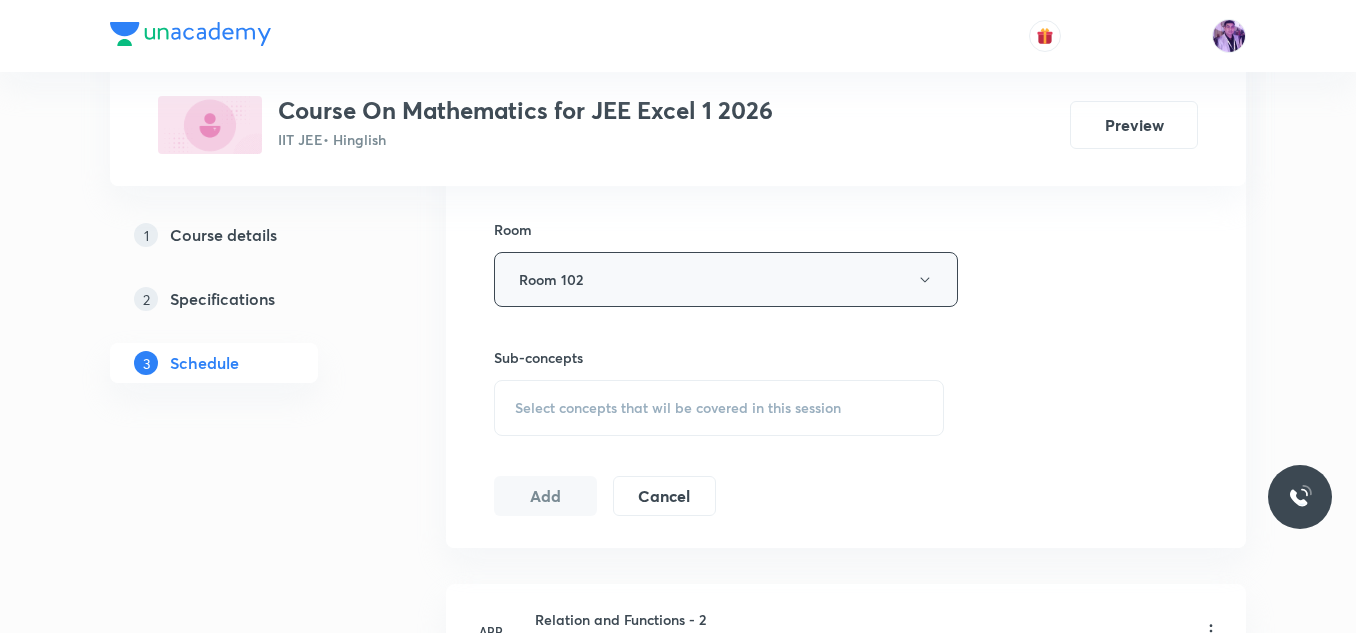 click on "Room 102" at bounding box center (726, 279) 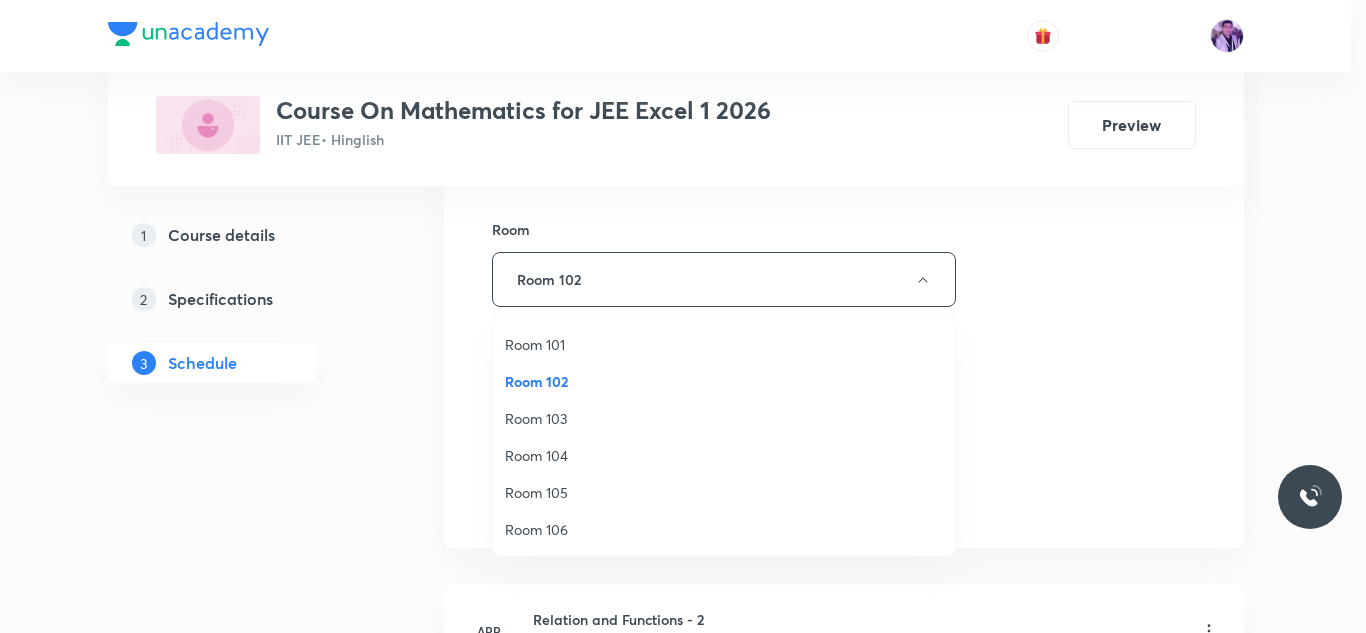 click on "Room 101" at bounding box center (724, 344) 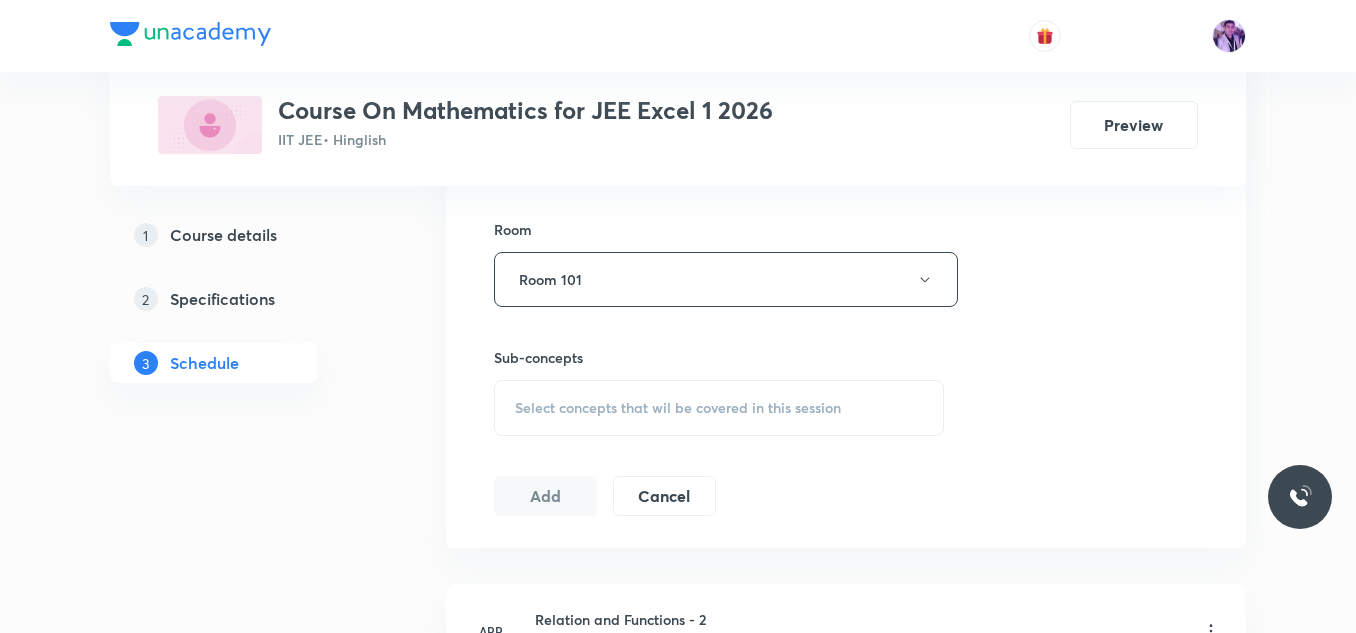 click on "Select concepts that wil be covered in this session" at bounding box center [678, 408] 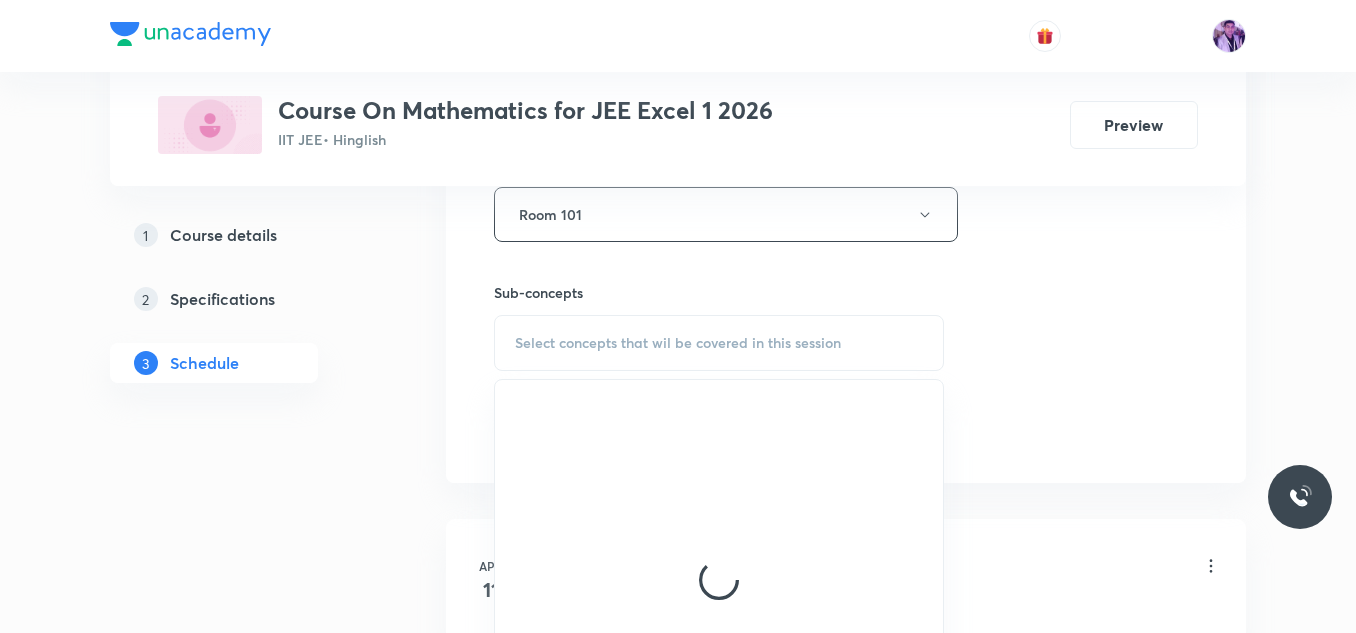 scroll, scrollTop: 955, scrollLeft: 0, axis: vertical 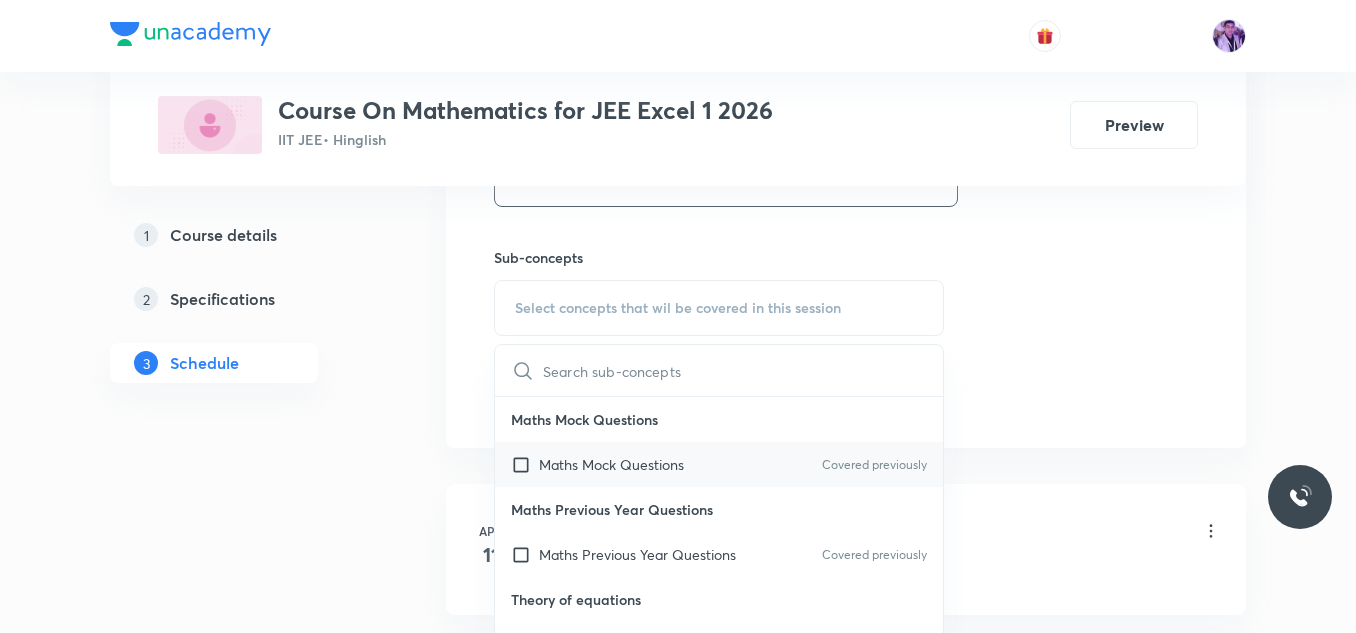click on "Maths Mock Questions" at bounding box center (611, 464) 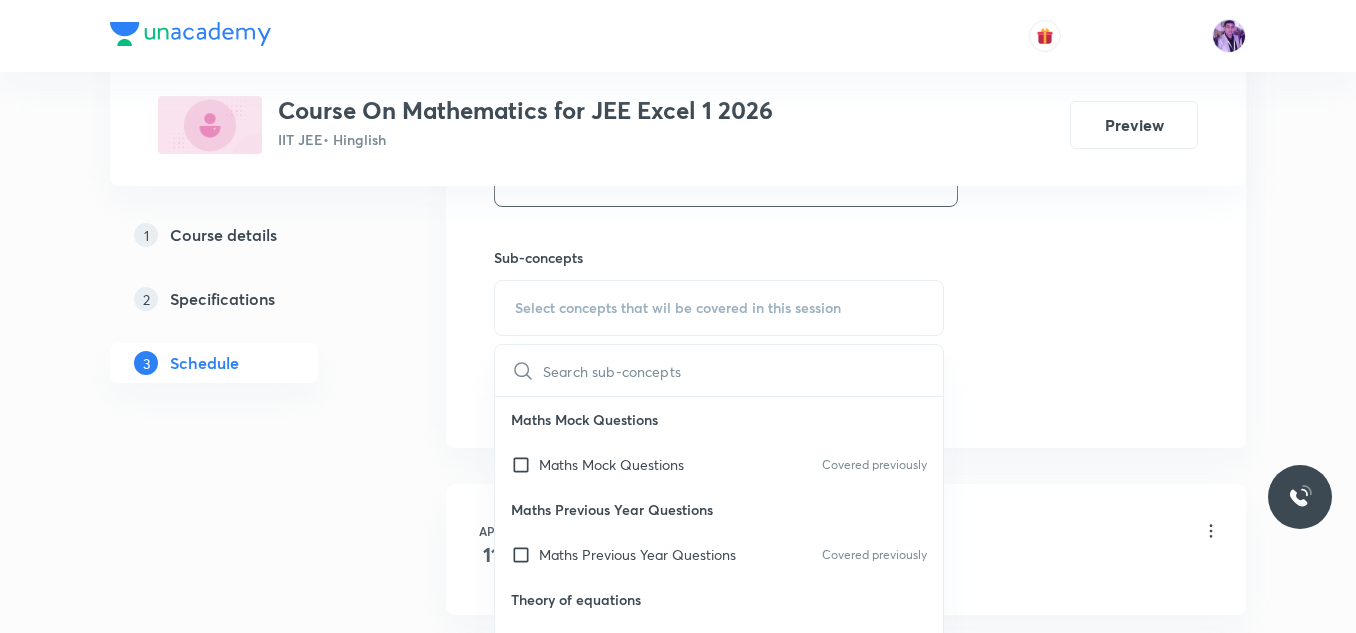 checkbox on "true" 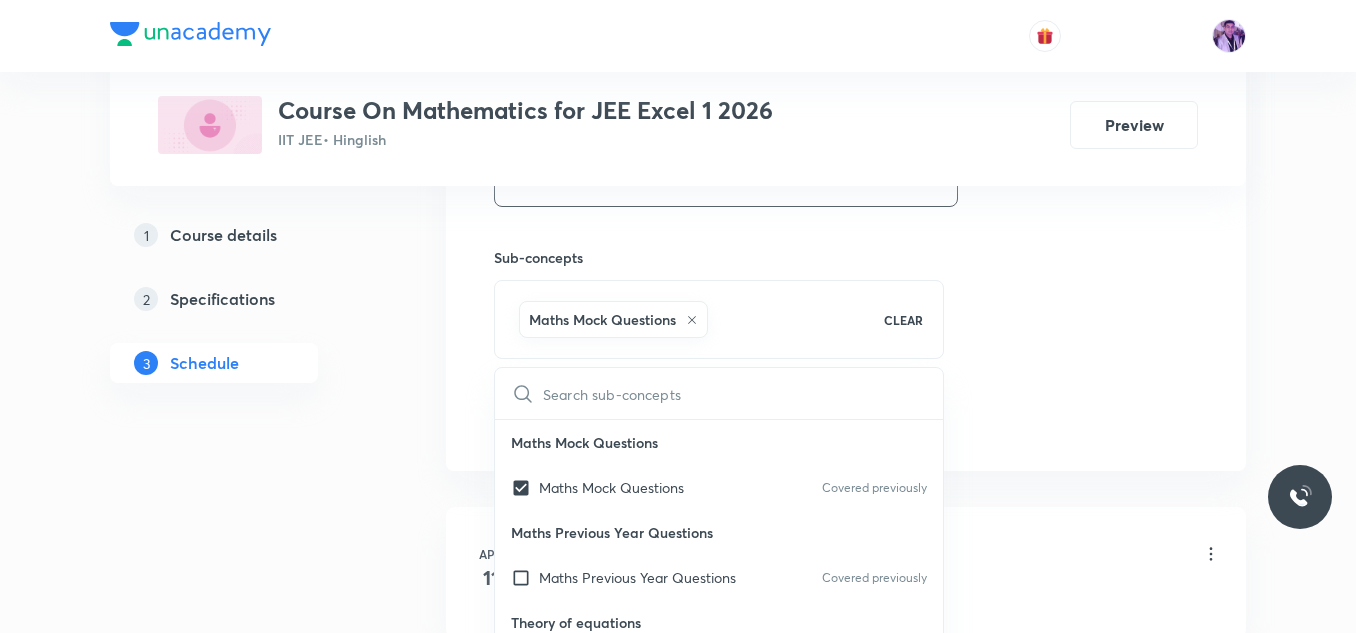 click on "Plus Courses Course On Mathematics for JEE Excel 1 2026 IIT JEE  • Hinglish Preview 1 Course details 2 Specifications 3 Schedule Schedule 75  classes Session  76 Live class Session title 30/99 Application of Derivatives - 6 ​ Schedule for Aug 5, 2025, 3:00 PM ​ Duration (in minutes) 60 ​   Session type Online Offline Room Room 101 Sub-concepts Maths Mock Questions CLEAR ​ Maths Mock Questions Maths Mock Questions Covered previously Maths Previous Year Questions Maths Previous Year Questions Covered previously Theory of equations Degree, Value Based & Equation Covered previously Geometrical Meaning of the Zeroes of a Polynomial Covered previously Location of roots Geometrical meaning of Roots of an equation Points in solving an equation Covered previously Graph of Quadratic Expression & its Analysis Range of Quadratic Equation Remainder and factor theorems Identity Covered previously Quadratic equations Common Roots Covered previously Location of Roots Theory of Equations Covered previously Matrices" at bounding box center [678, 5708] 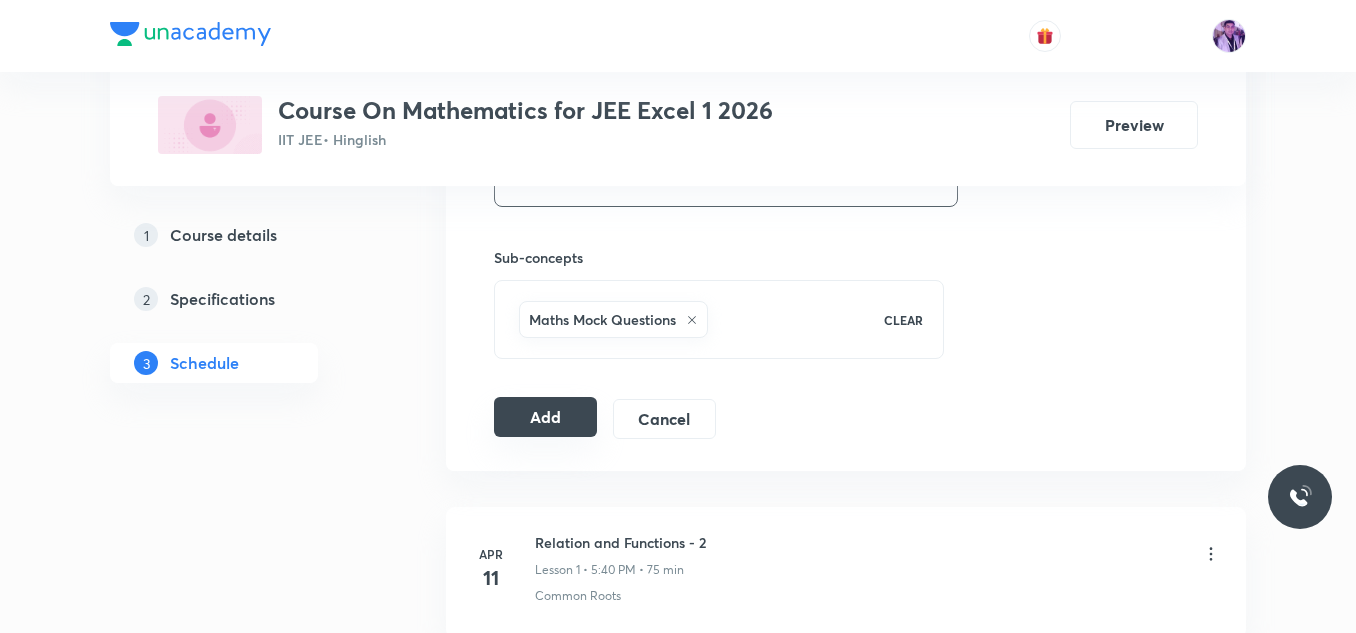click on "Add" at bounding box center (545, 417) 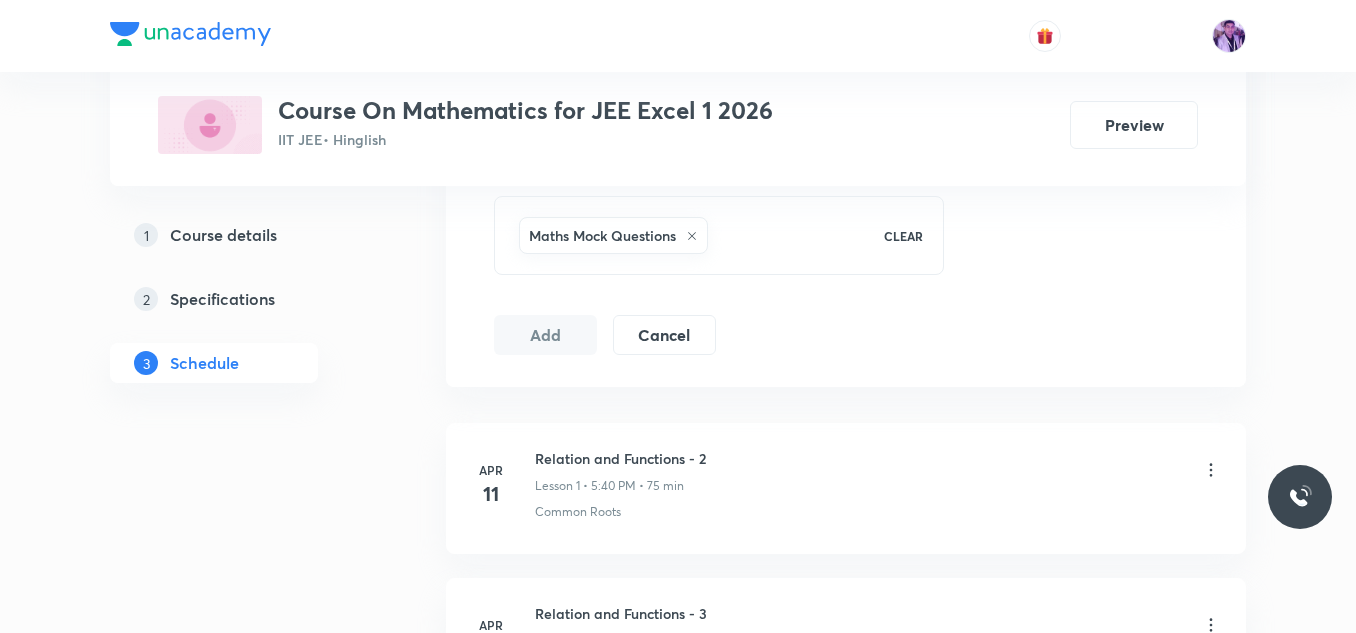 scroll, scrollTop: 12618, scrollLeft: 0, axis: vertical 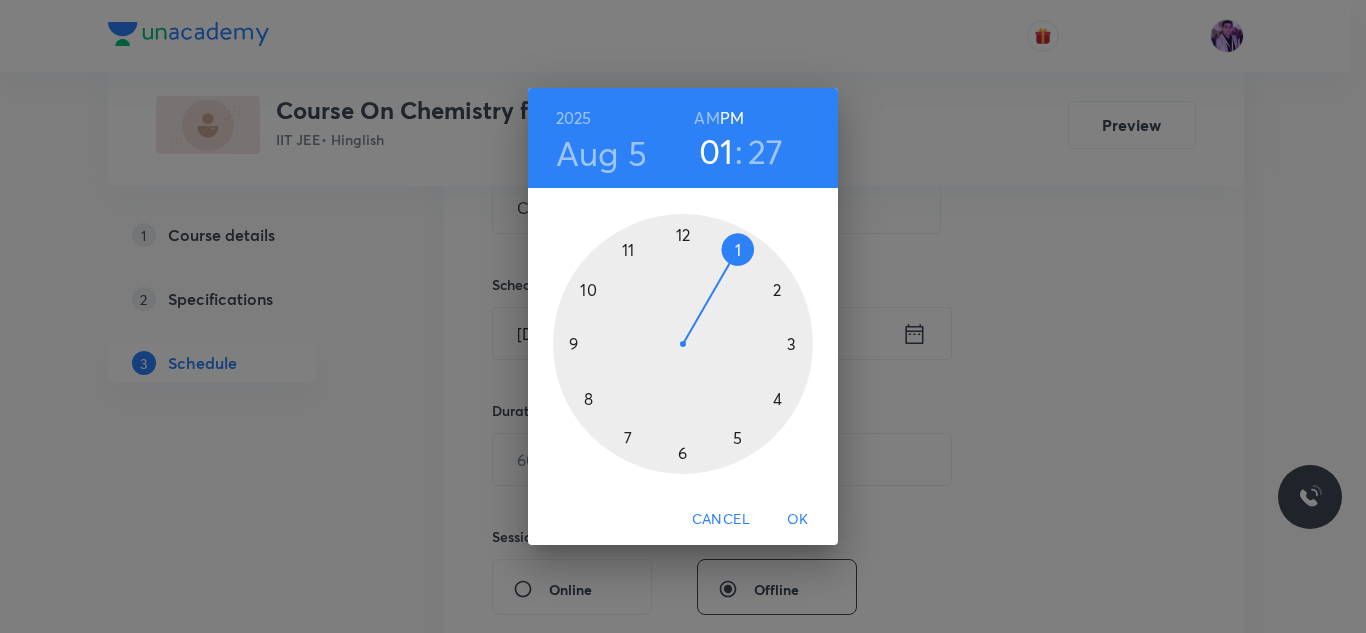 click at bounding box center [683, 344] 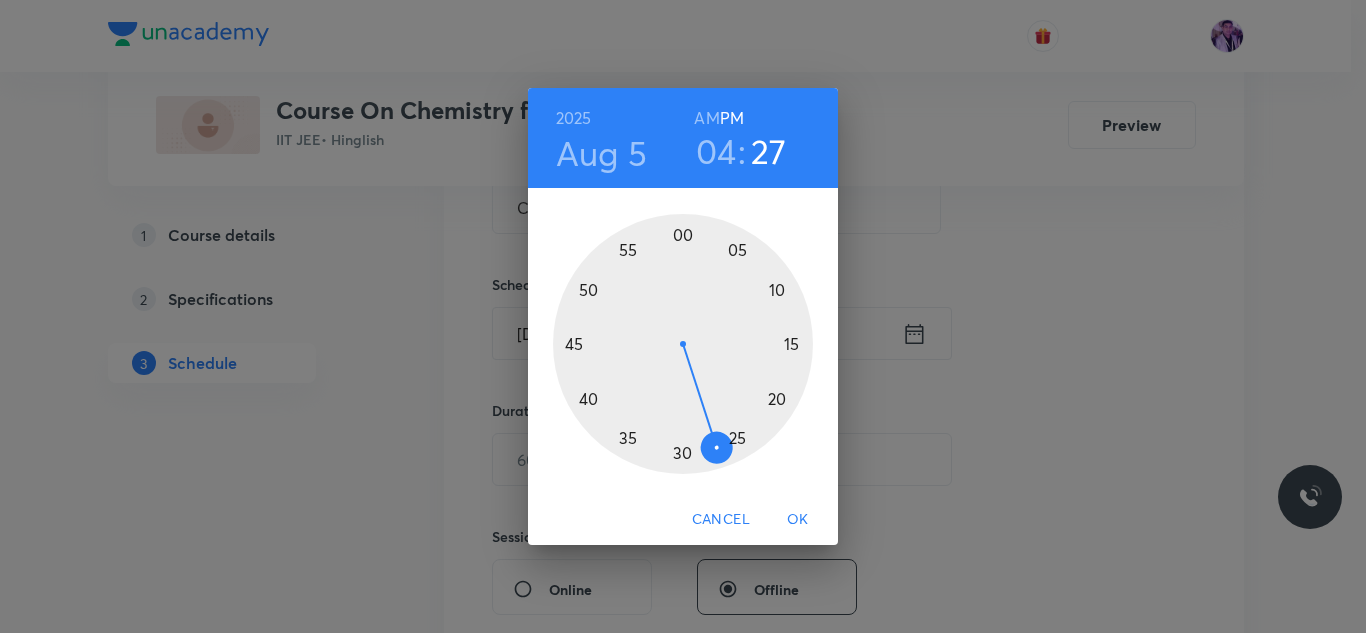 click at bounding box center (683, 344) 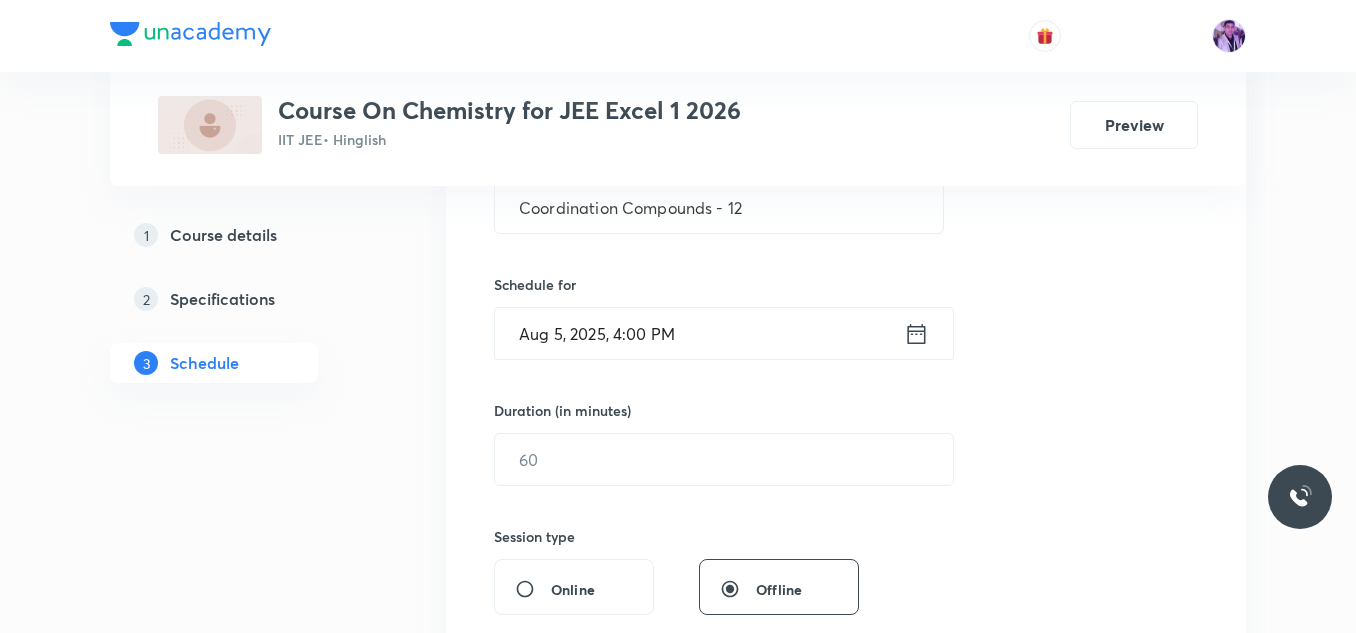 click on "Aug 5, 2025, 4:00 PM" at bounding box center (699, 333) 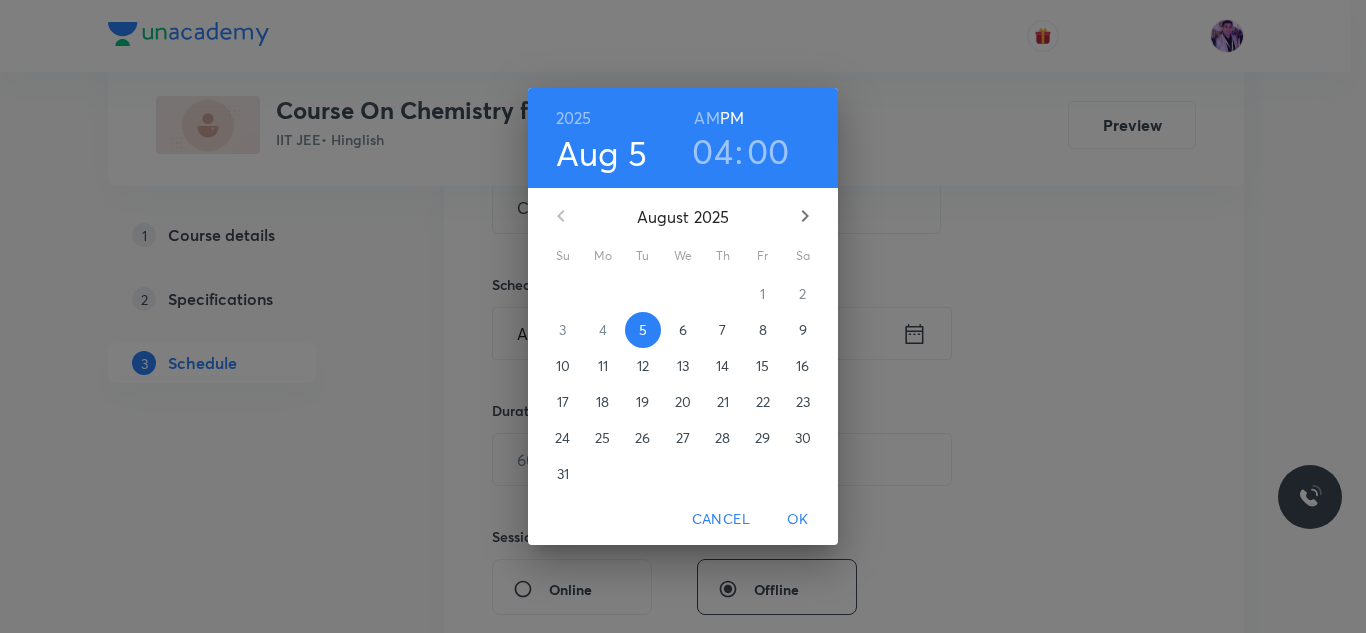 click on "00" at bounding box center (768, 151) 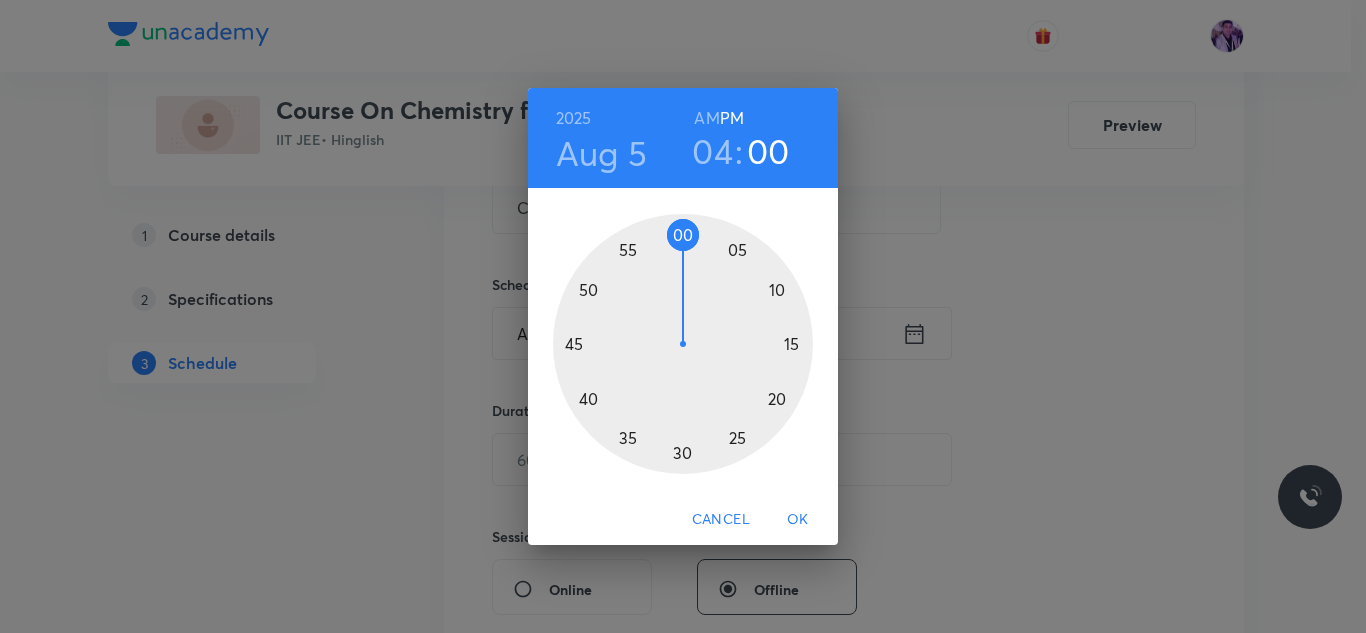 click at bounding box center [683, 344] 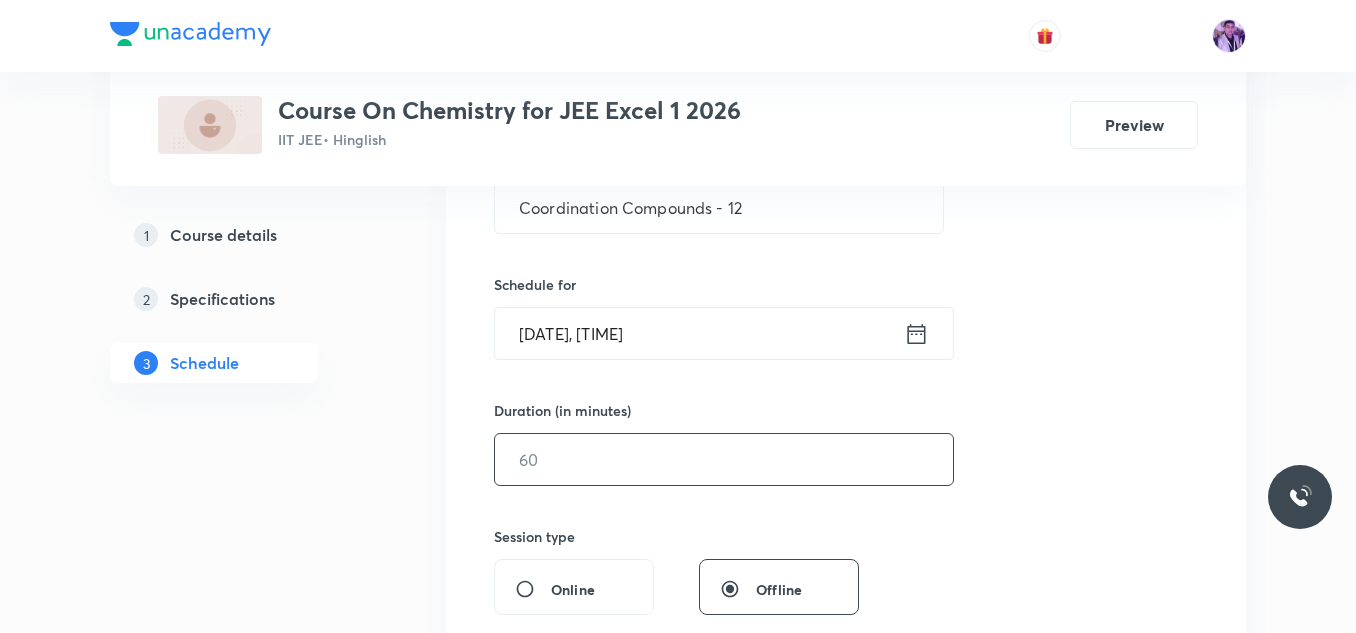 click at bounding box center (724, 459) 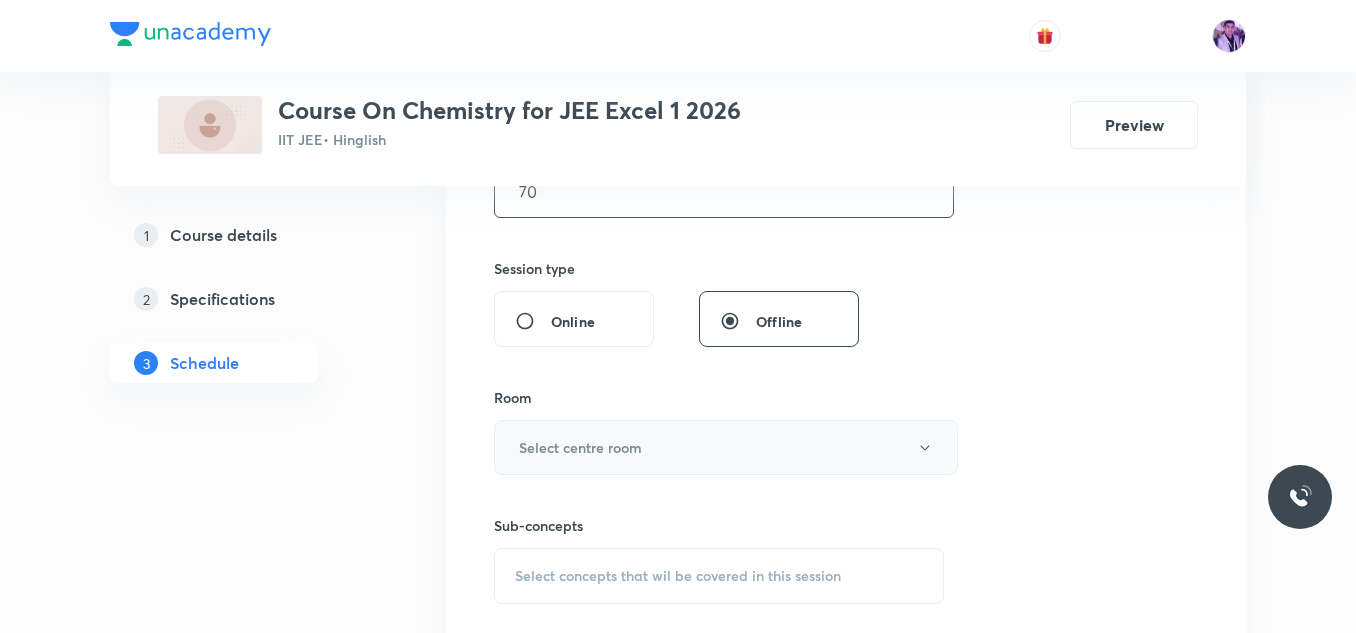 scroll, scrollTop: 719, scrollLeft: 0, axis: vertical 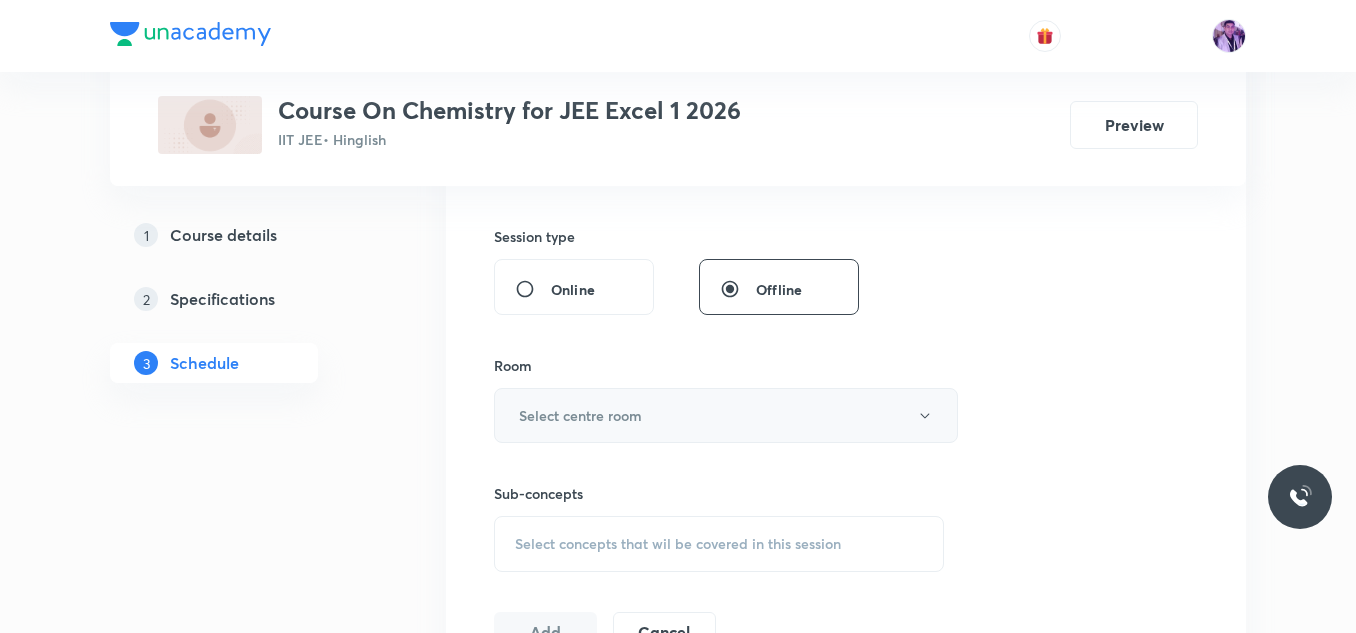 type on "70" 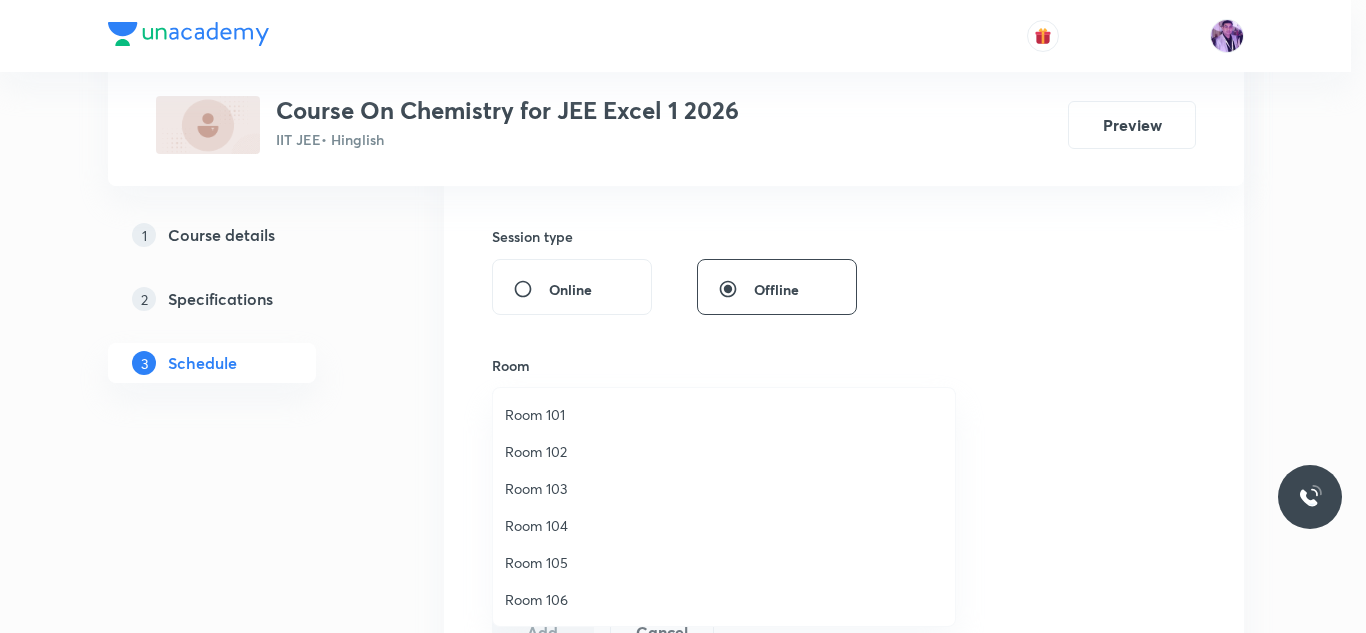 click on "Room 102" at bounding box center (724, 451) 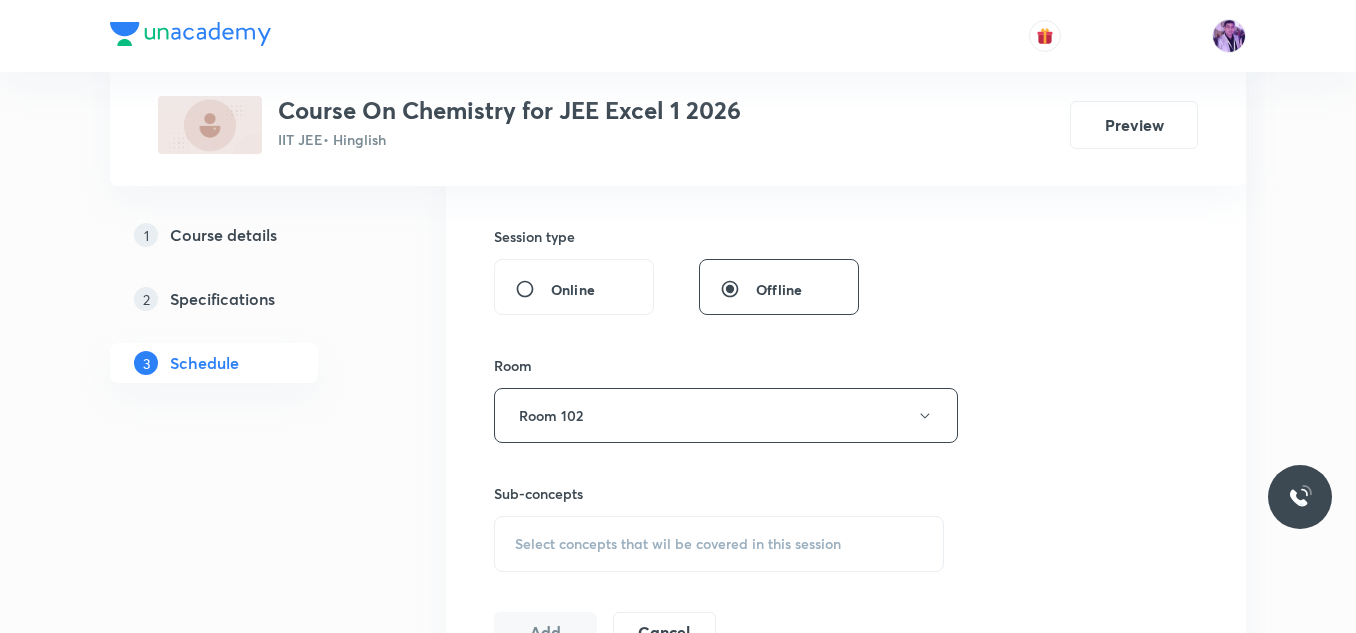 click on "Select concepts that wil be covered in this session" at bounding box center (678, 544) 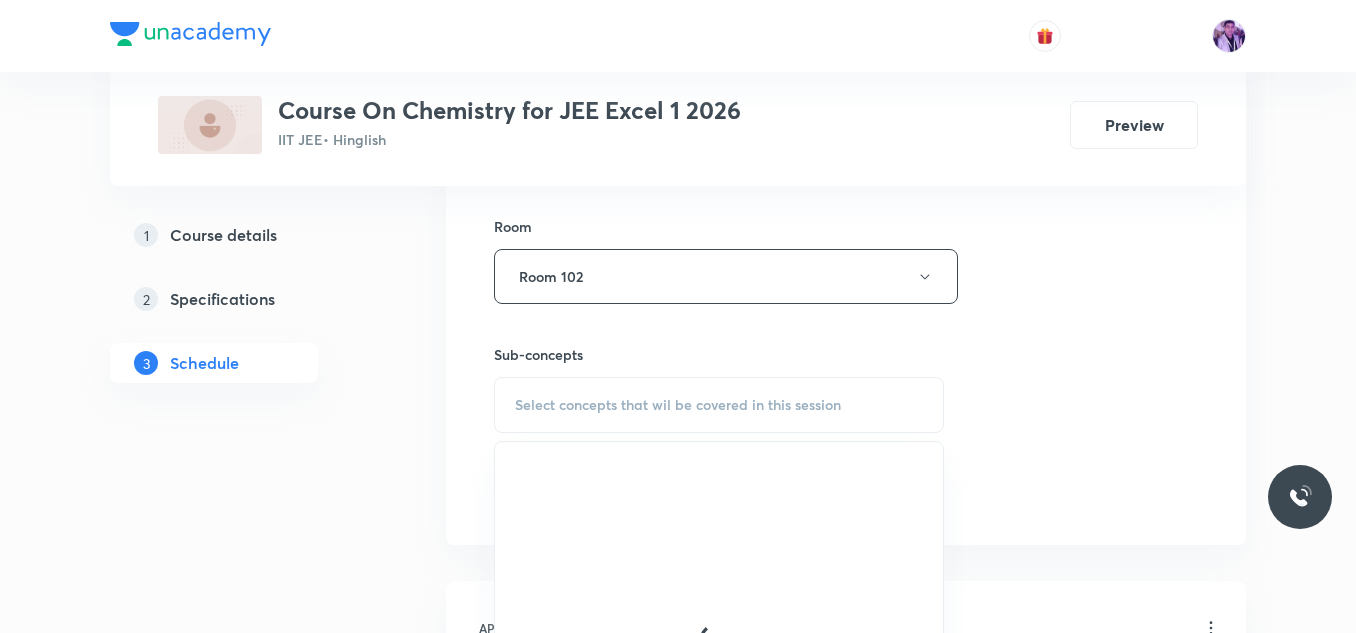 scroll, scrollTop: 819, scrollLeft: 0, axis: vertical 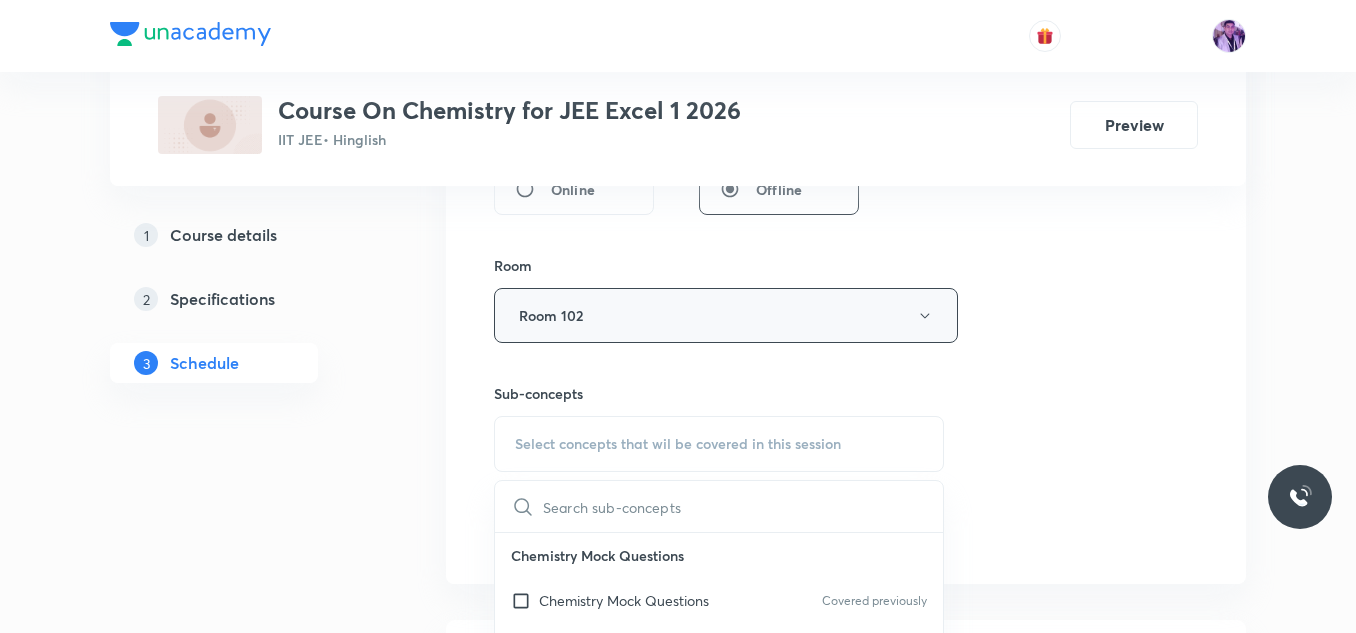 click on "Room 102" at bounding box center (726, 315) 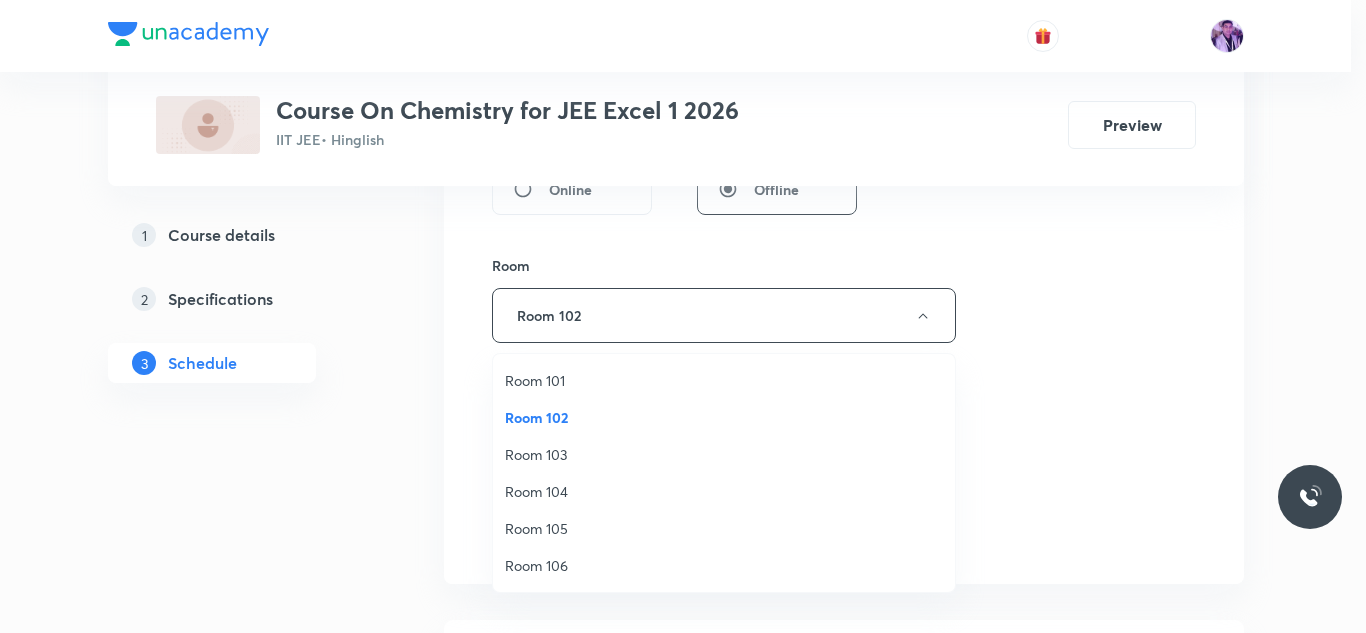 click on "Room 101" at bounding box center (724, 380) 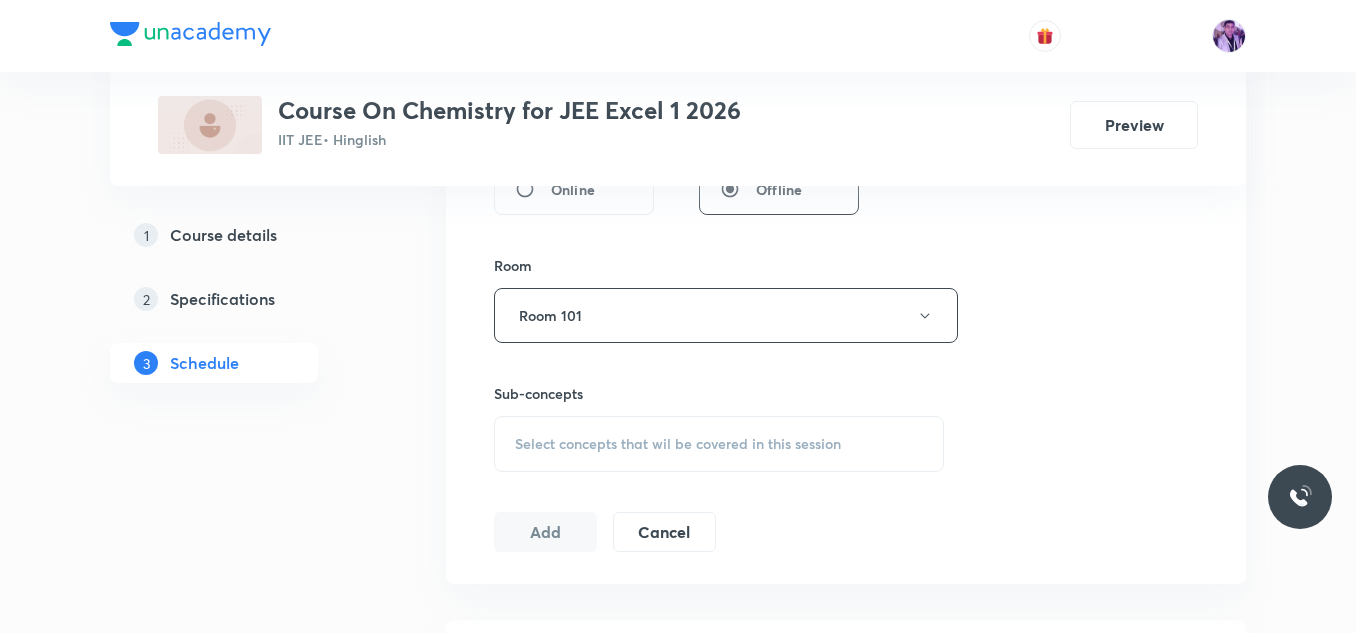 click on "Select concepts that wil be covered in this session" at bounding box center [678, 444] 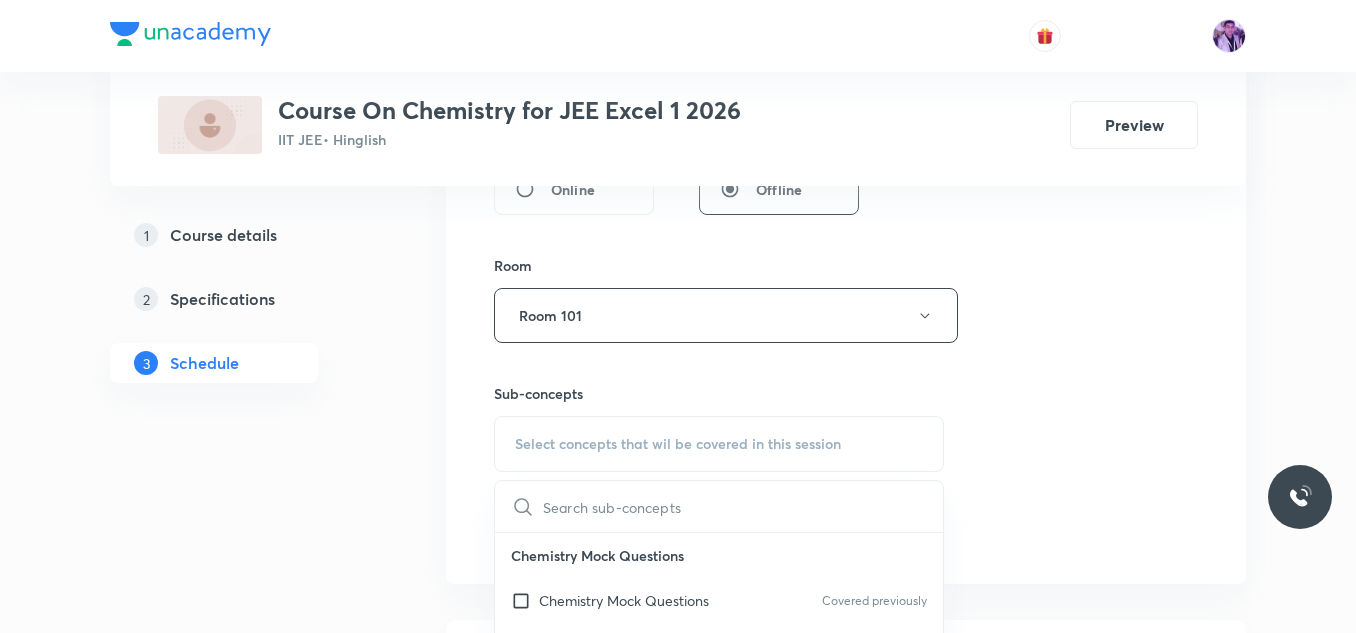 drag, startPoint x: 571, startPoint y: 583, endPoint x: 570, endPoint y: 593, distance: 10.049875 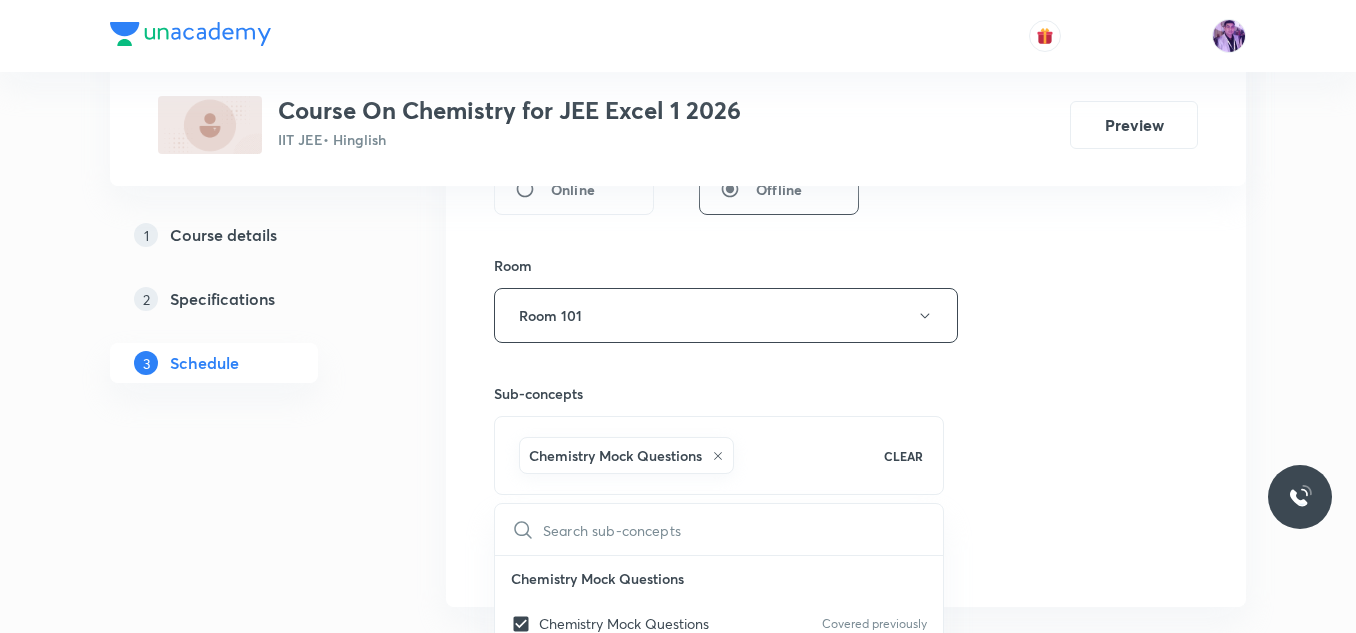 click on "Chemistry Mock Questions" at bounding box center [719, 578] 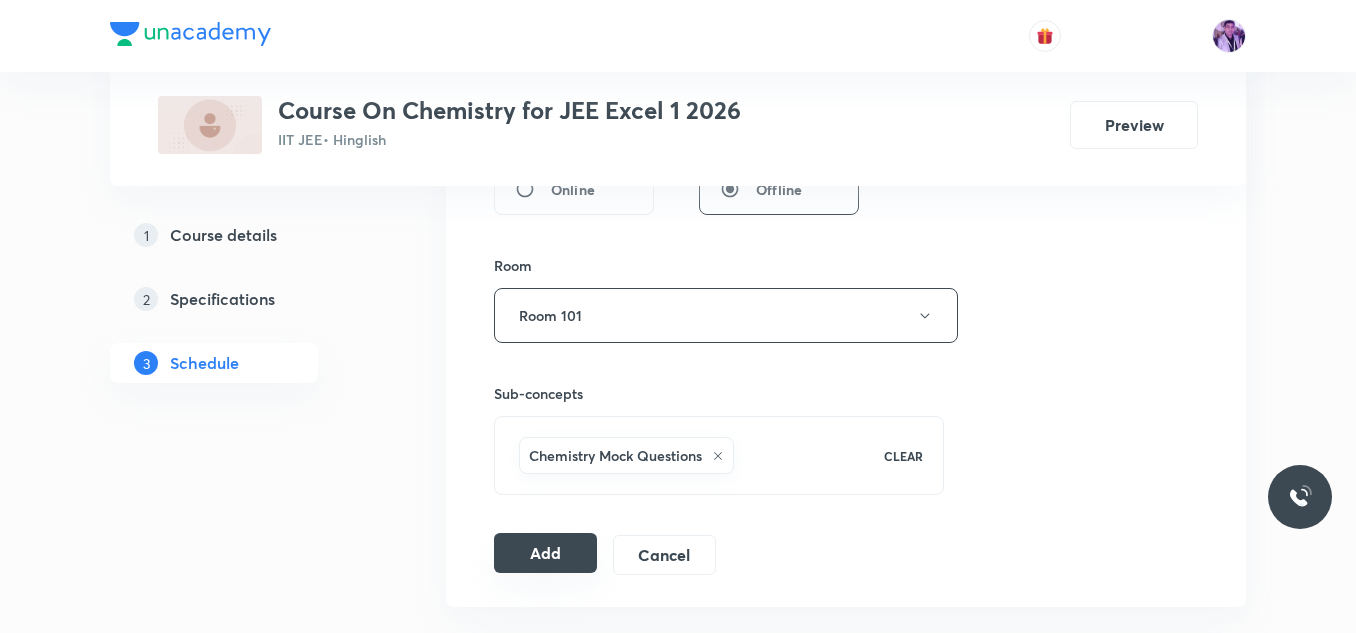 click on "Add" at bounding box center [545, 553] 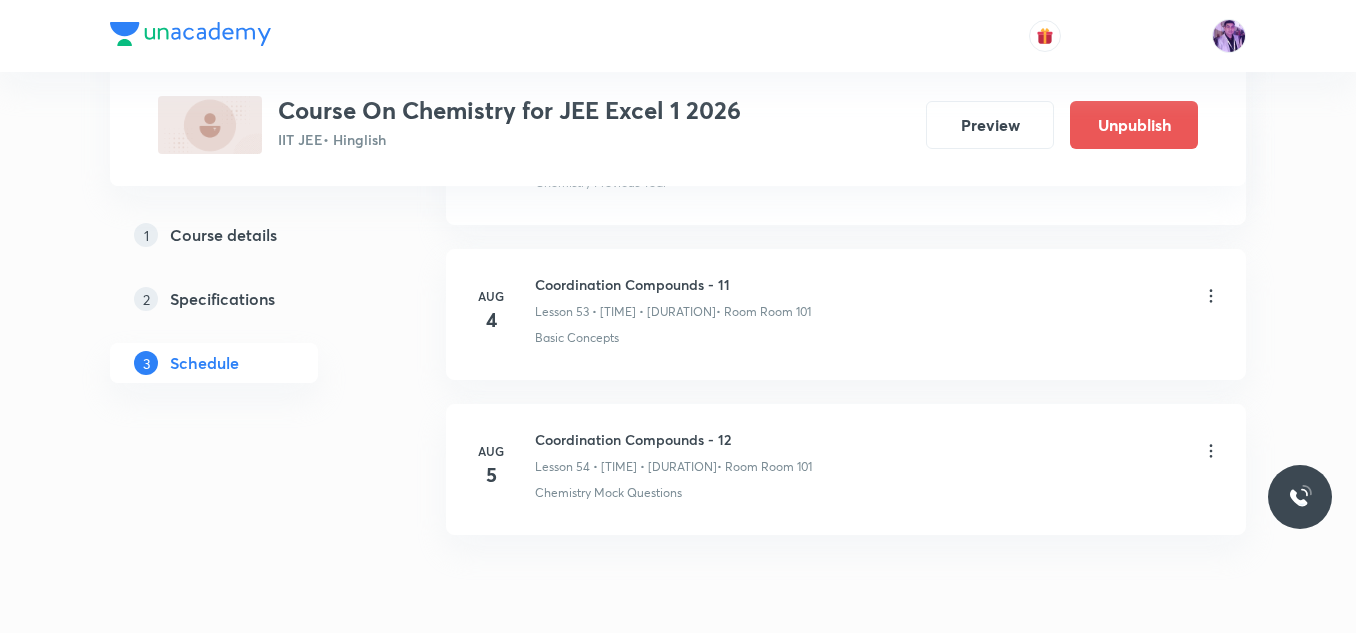 scroll, scrollTop: 8366, scrollLeft: 0, axis: vertical 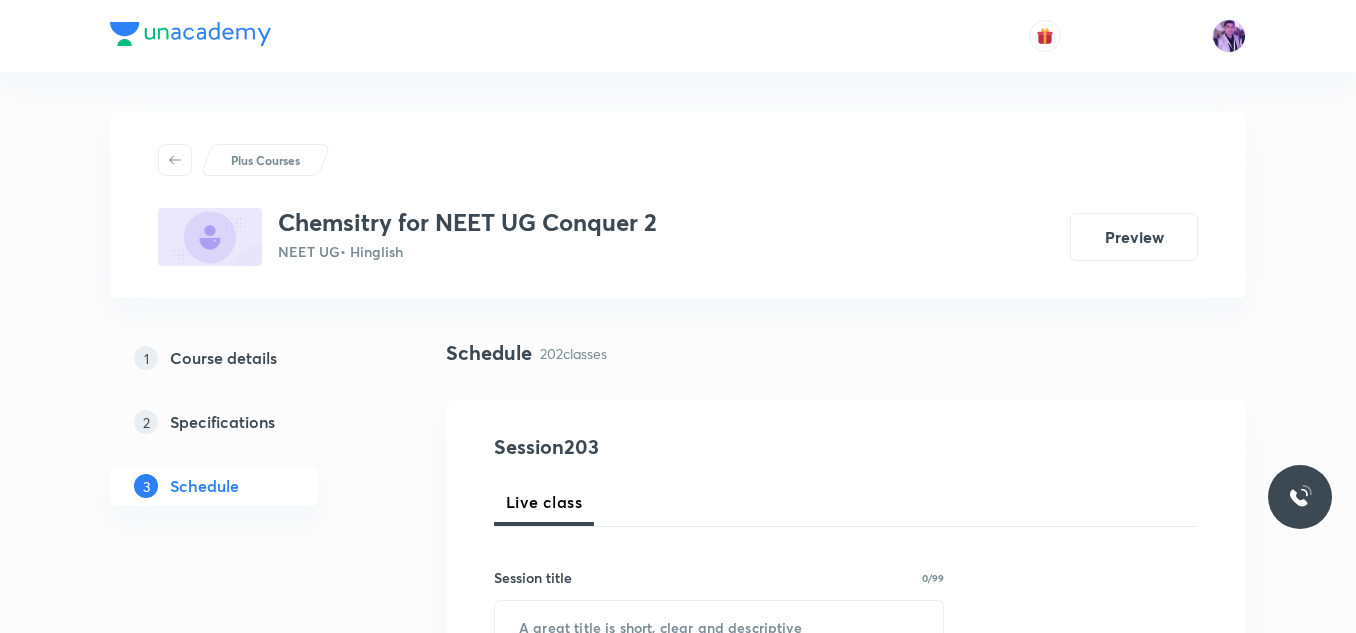 click on "Plus Courses" at bounding box center [265, 160] 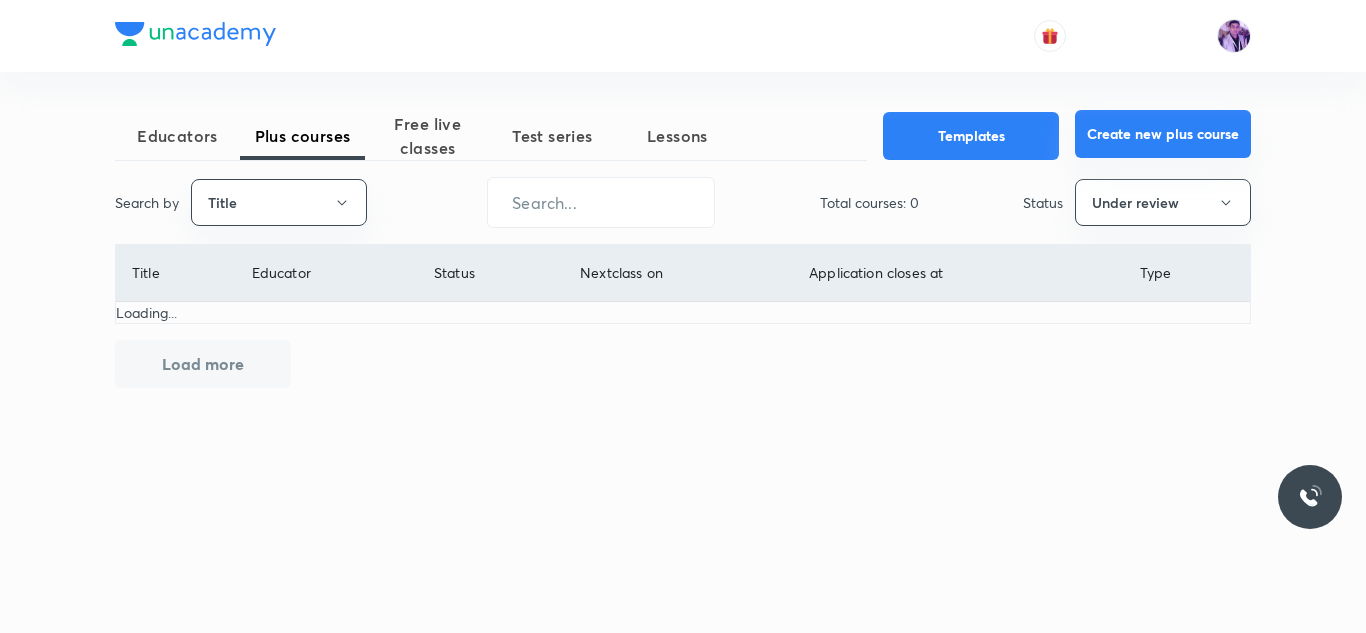 click on "Create new plus course" at bounding box center [1163, 134] 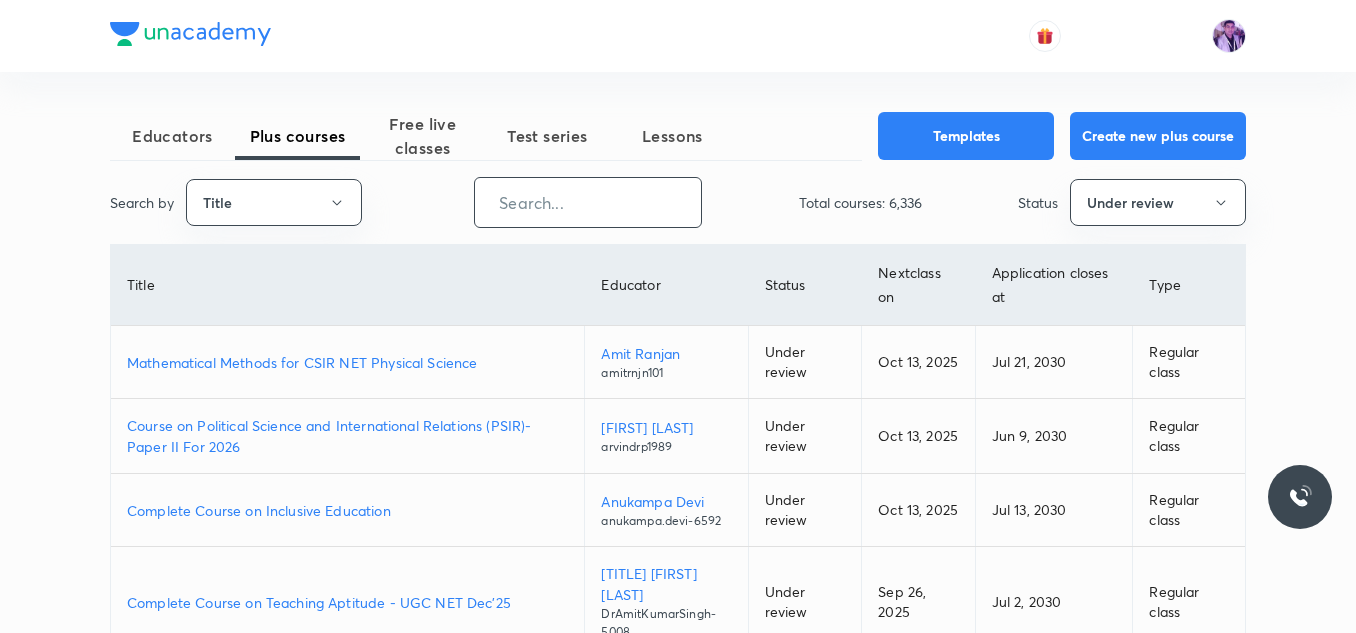 click at bounding box center (588, 202) 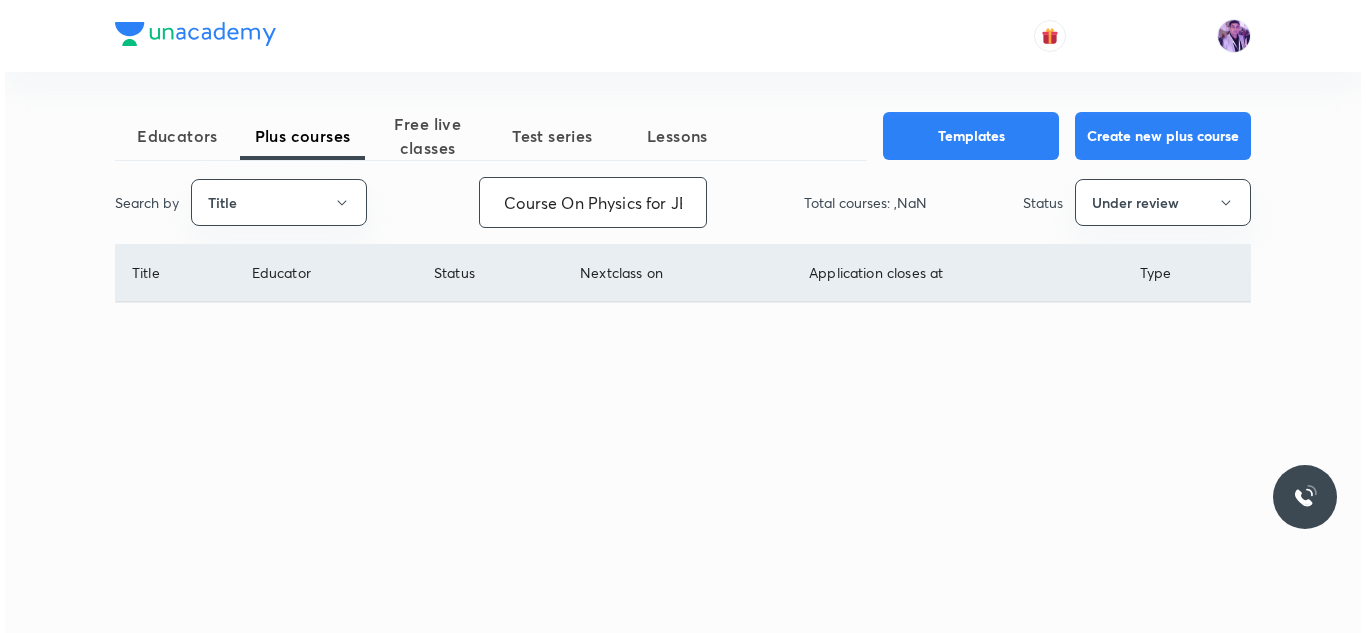 scroll, scrollTop: 0, scrollLeft: 119, axis: horizontal 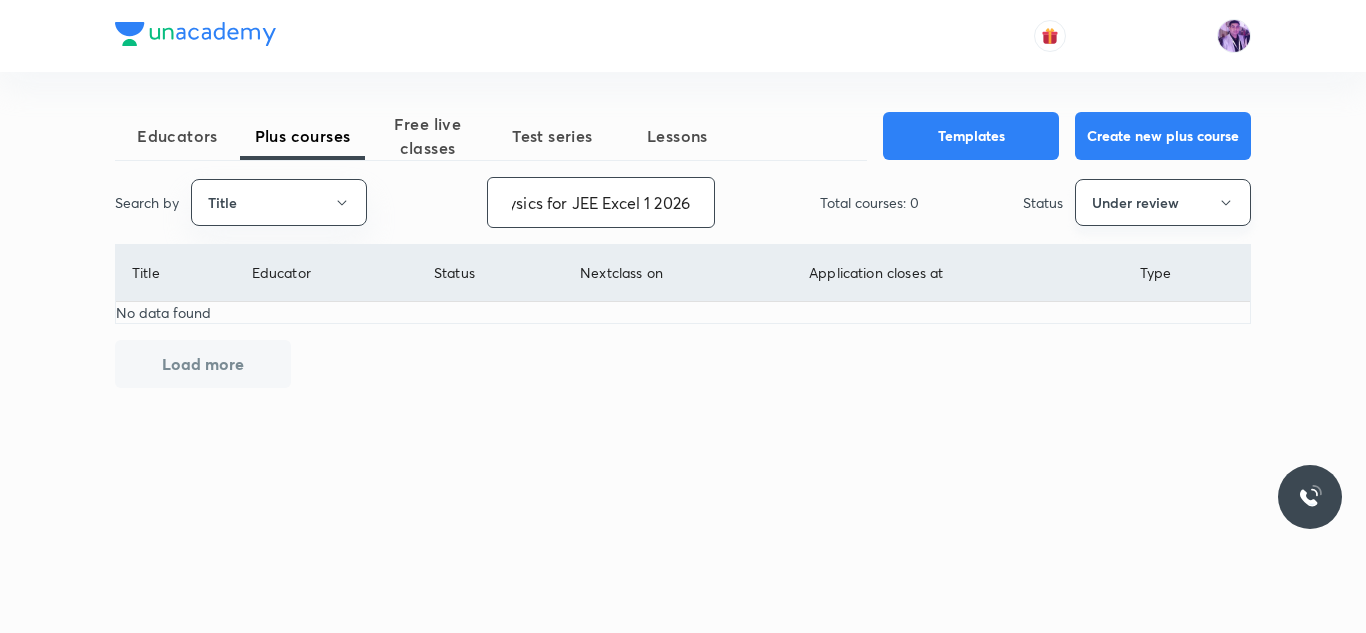 click on "Under review" at bounding box center [1163, 202] 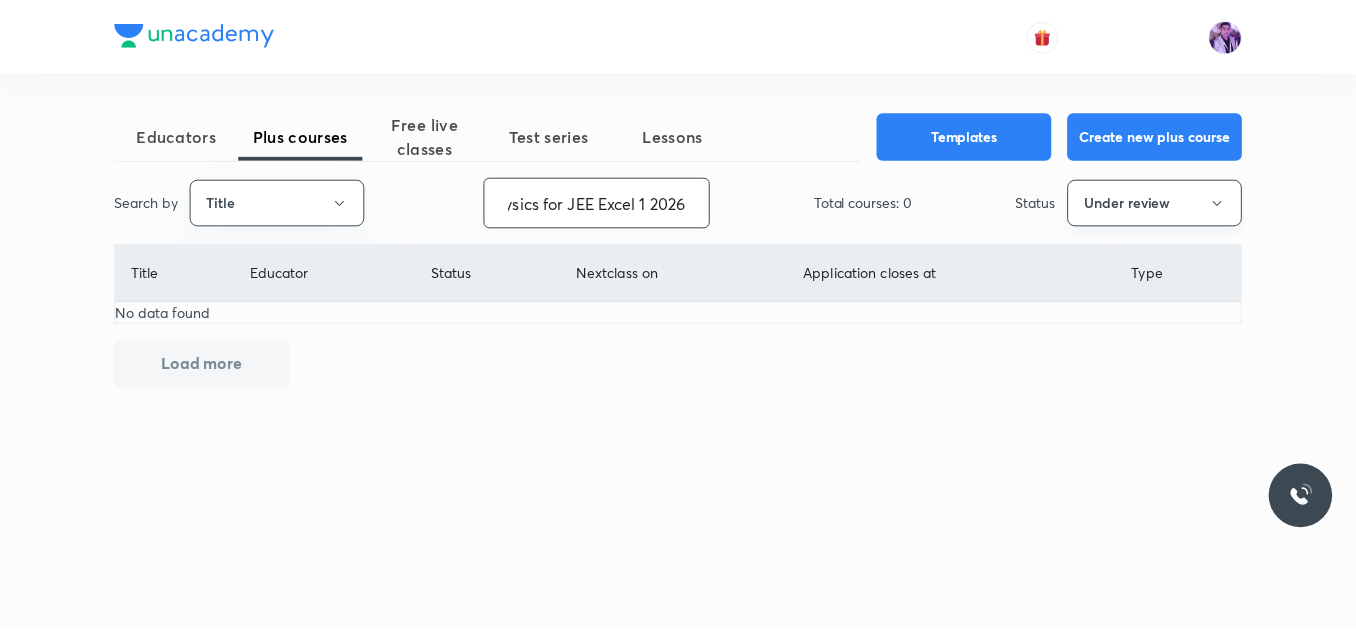 scroll, scrollTop: 0, scrollLeft: 0, axis: both 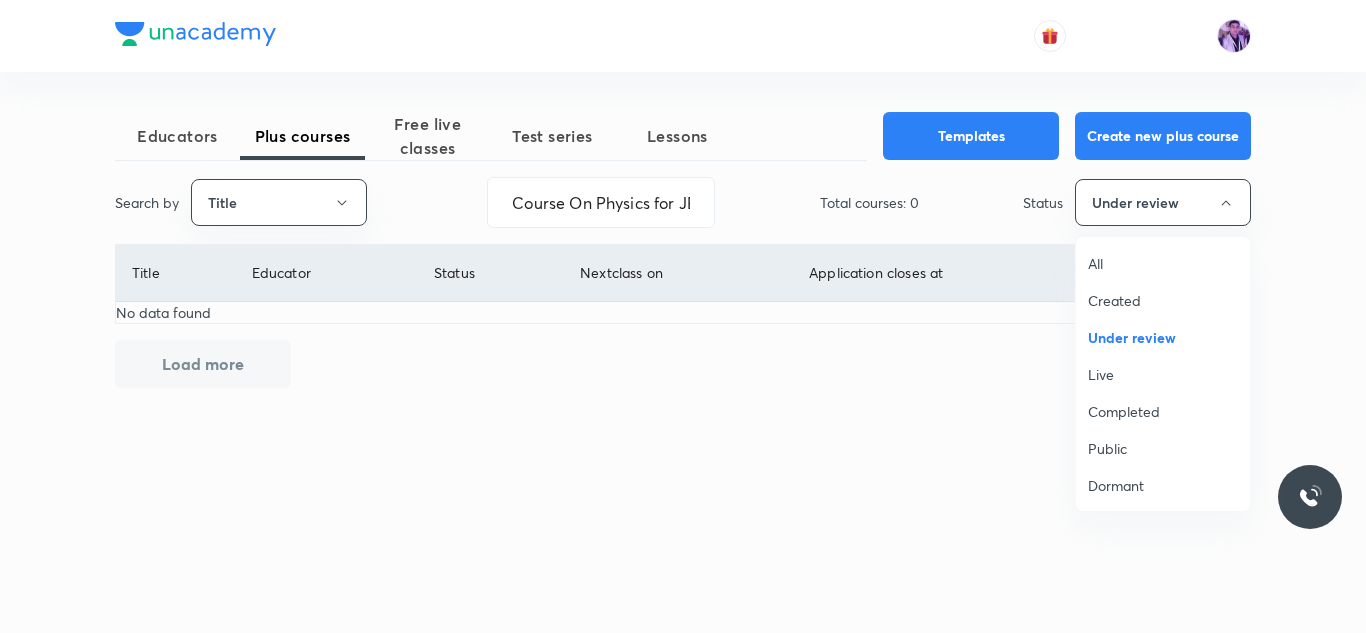 click on "All" at bounding box center (1163, 263) 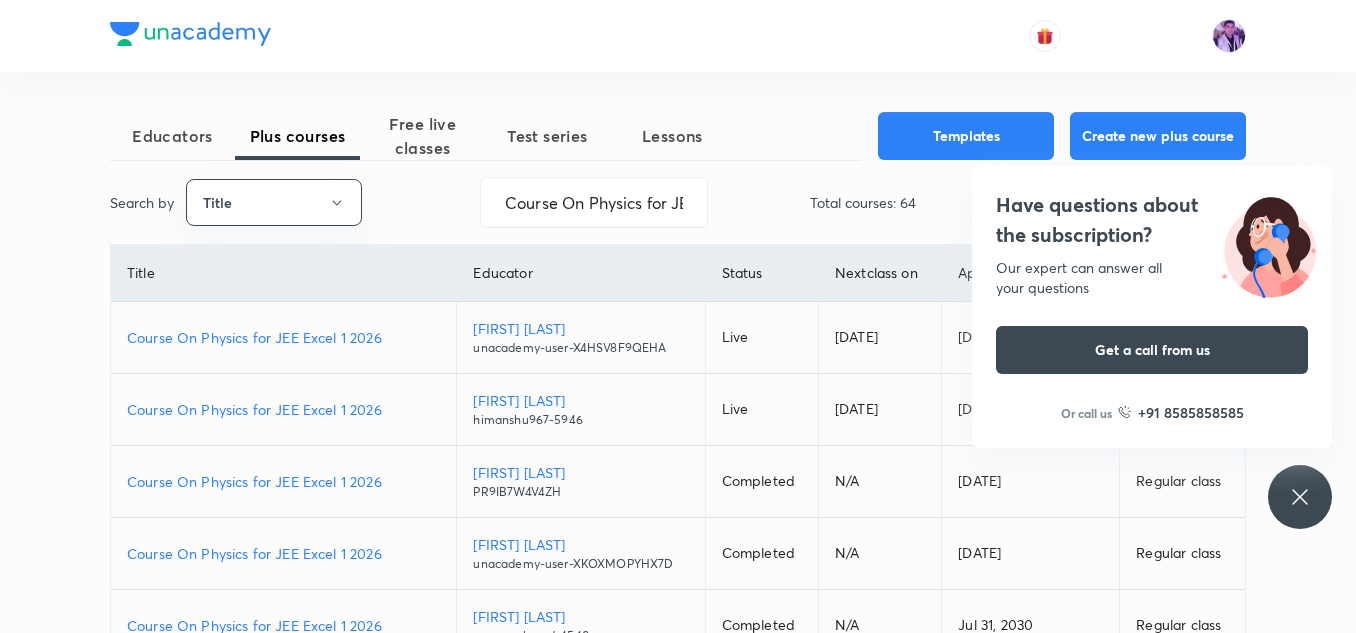 click on "Have questions about the subscription? Our expert can answer all your questions Get a call from us Or call us +91 8585858585" at bounding box center [1300, 497] 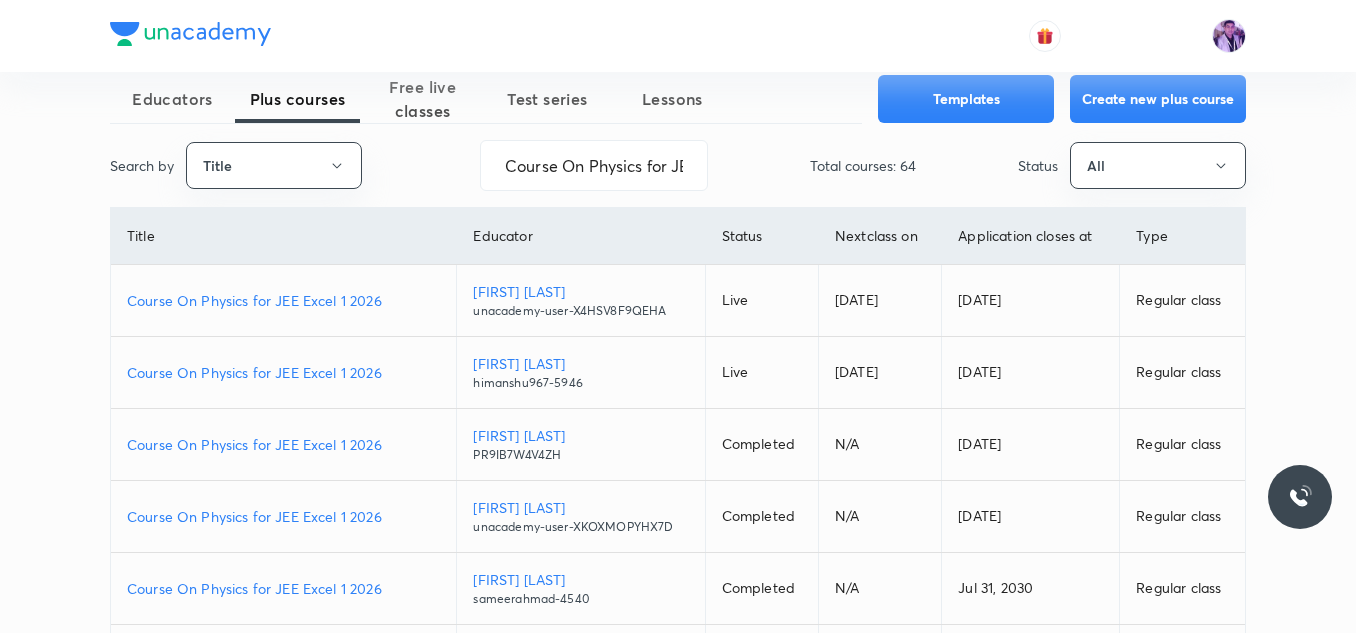 scroll, scrollTop: 0, scrollLeft: 0, axis: both 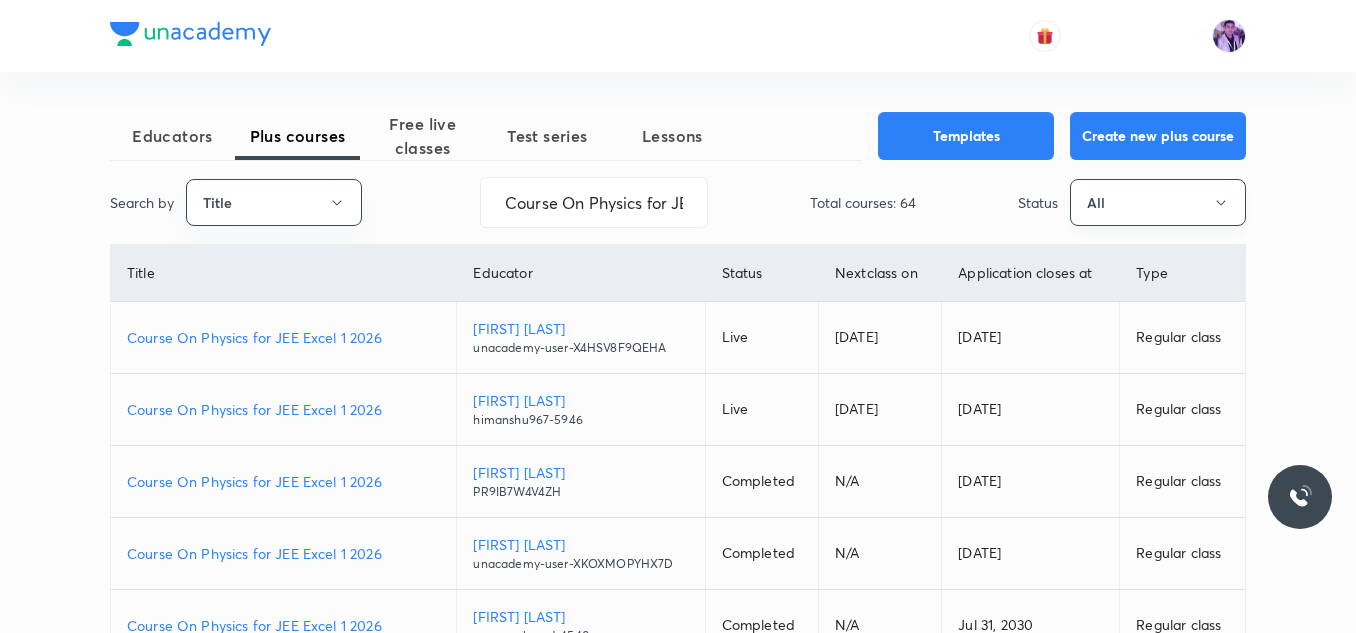 click on "All" at bounding box center (1158, 202) 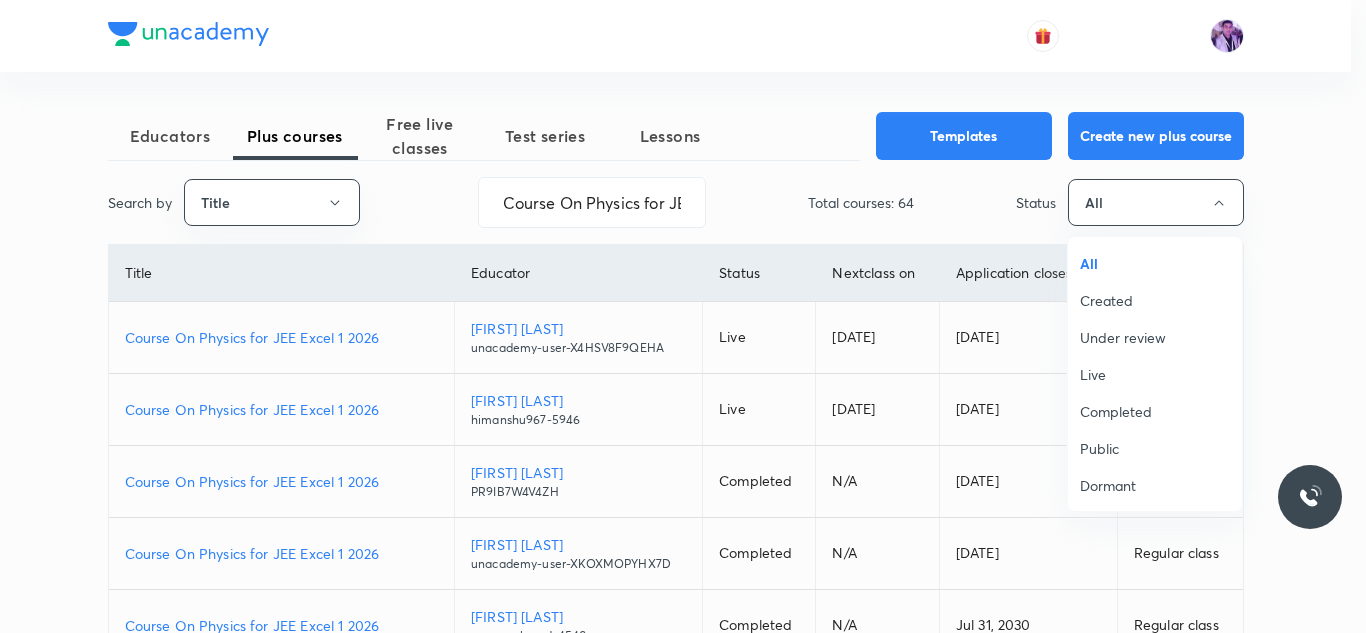 click on "Completed" at bounding box center (1155, 411) 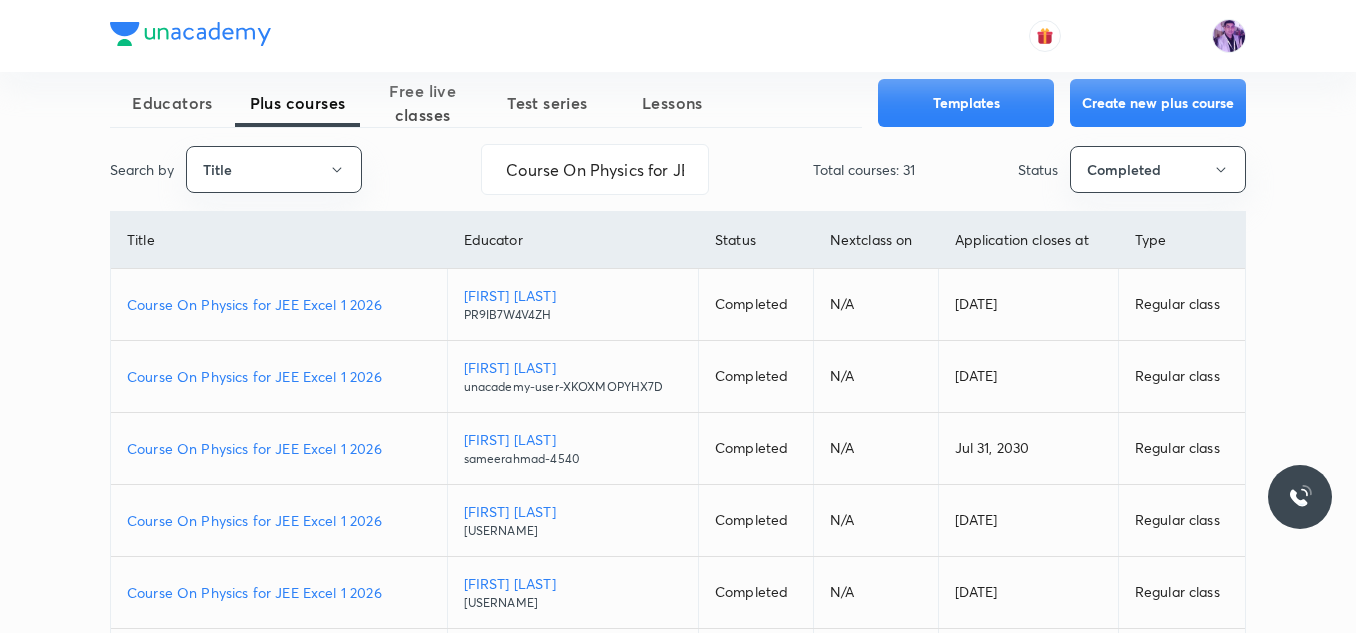 scroll, scrollTop: 0, scrollLeft: 0, axis: both 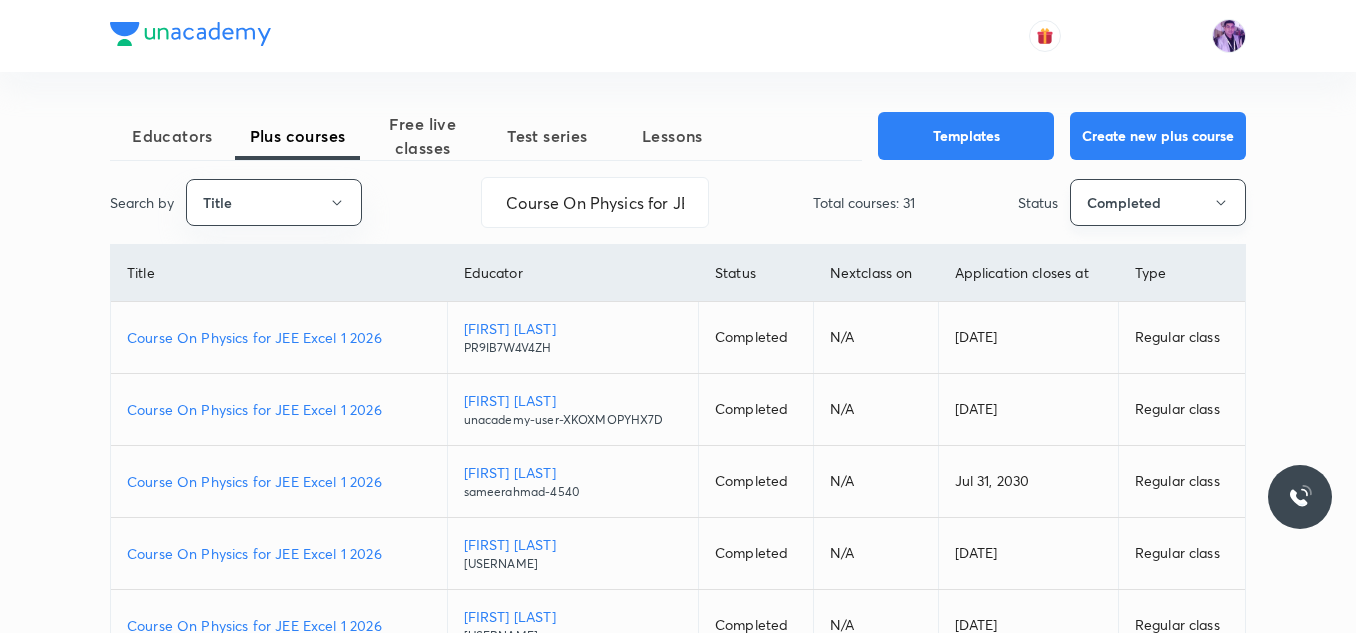 click on "Completed" at bounding box center [1158, 202] 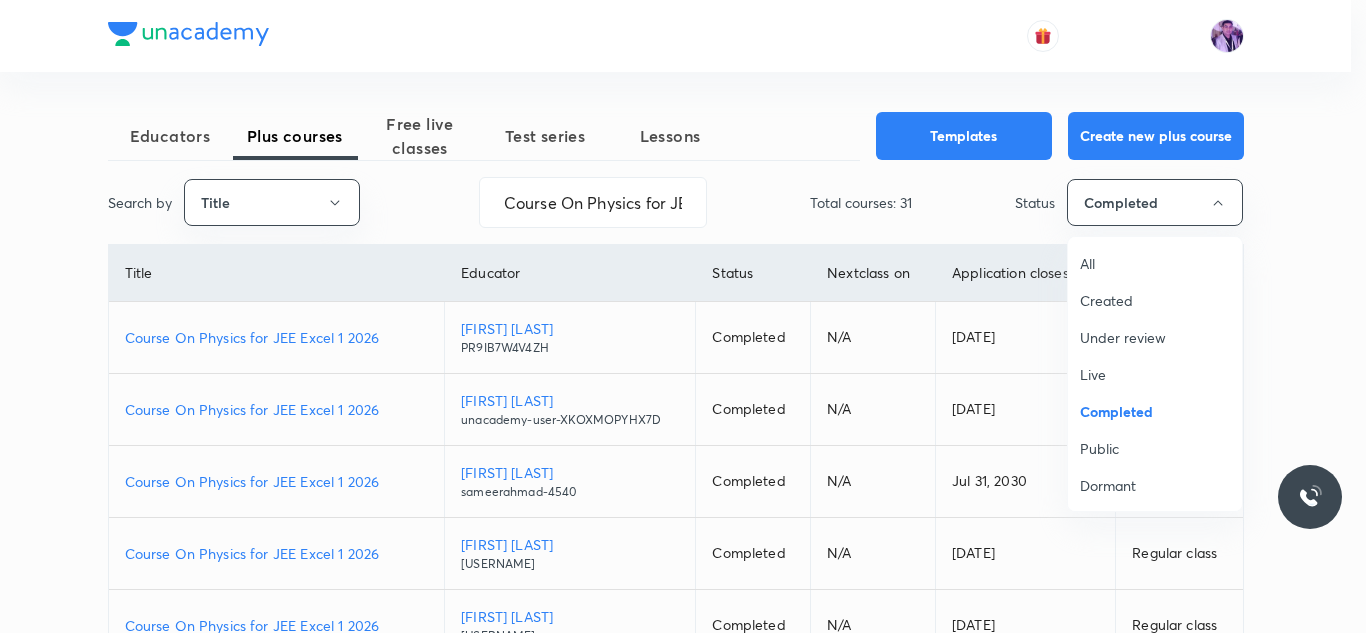 click on "Live" at bounding box center (1155, 374) 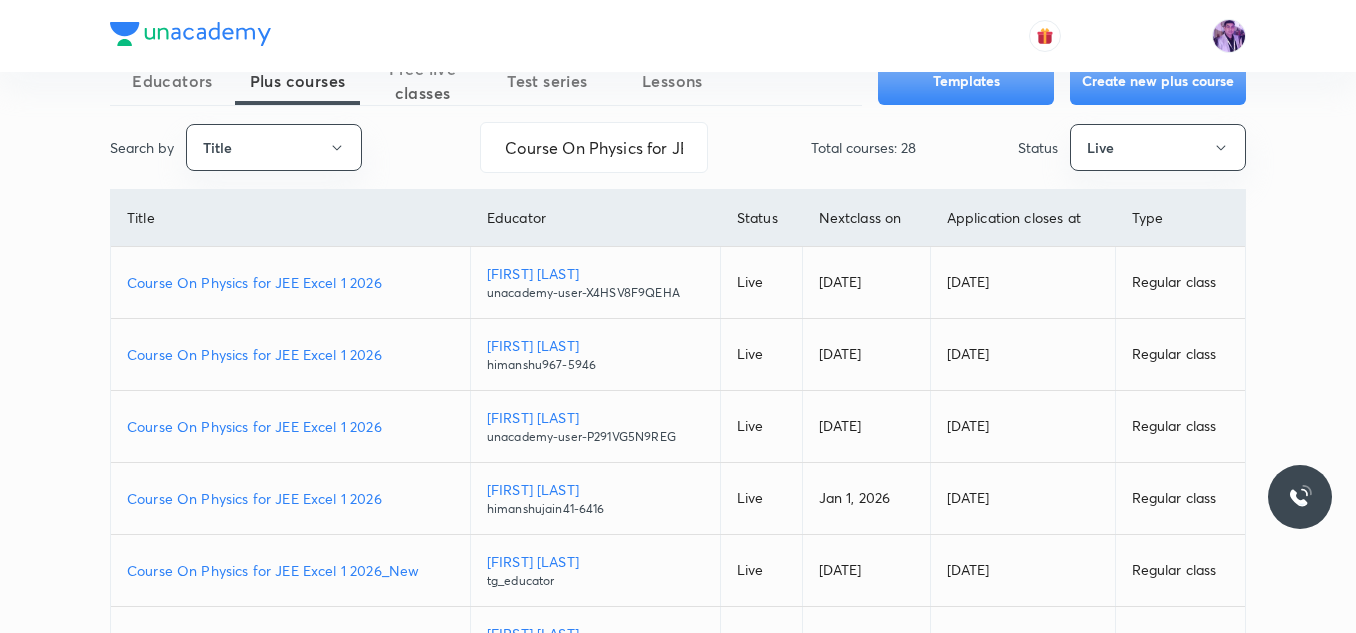 scroll, scrollTop: 0, scrollLeft: 0, axis: both 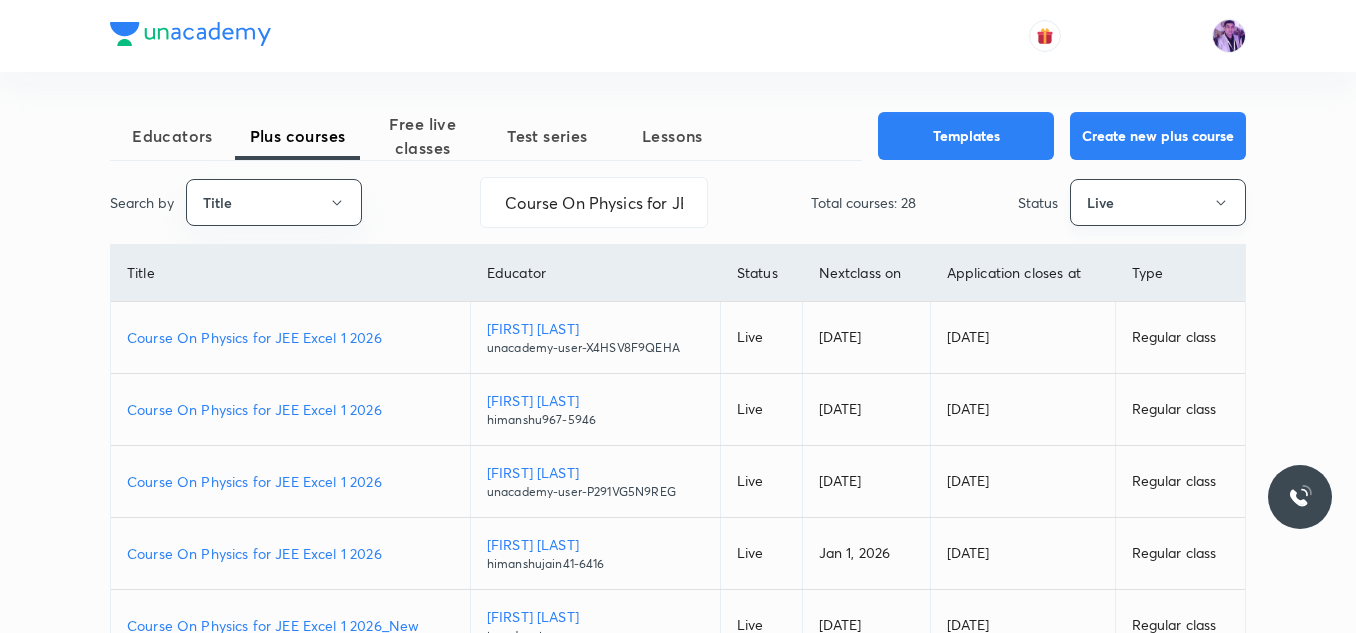 click on "Live" at bounding box center [1158, 202] 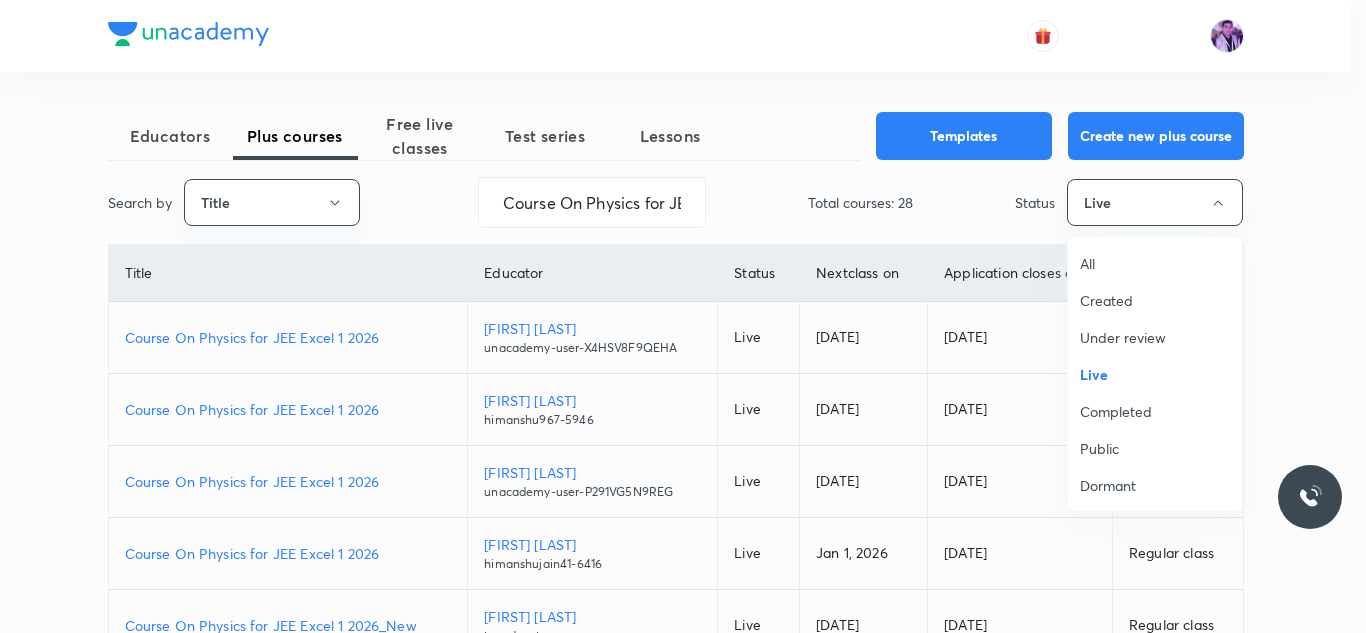 click on "Under review" at bounding box center (1155, 337) 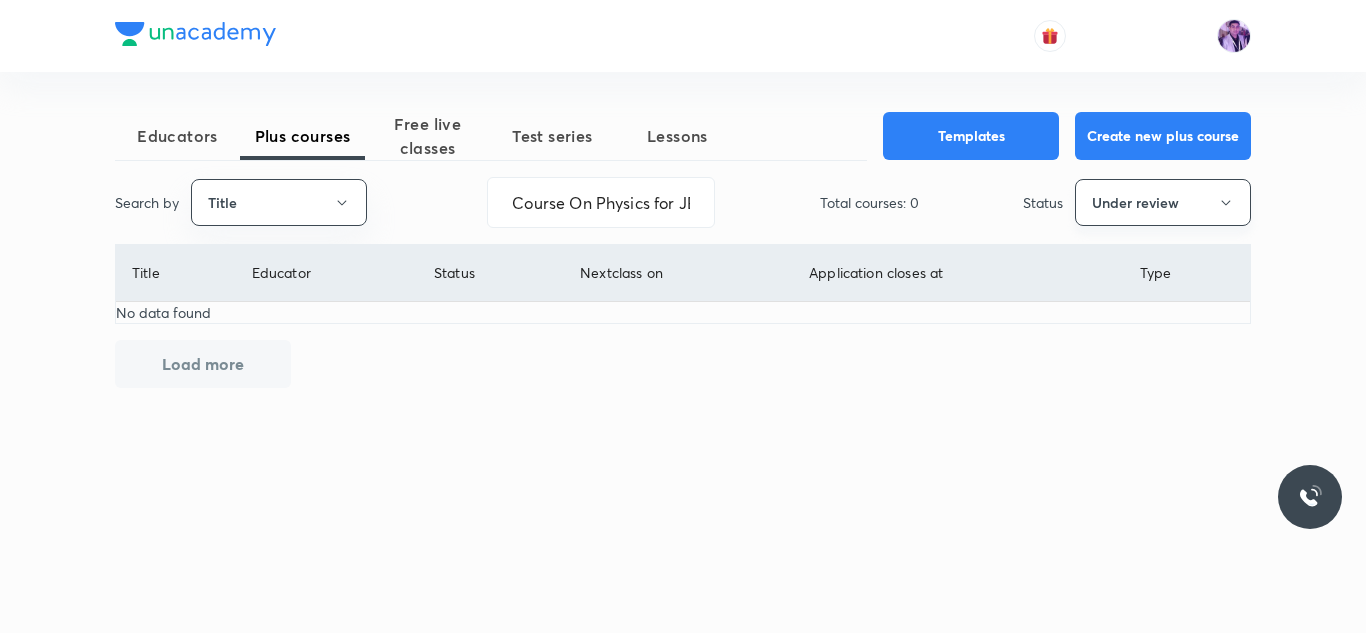 click on "Under review" at bounding box center (1163, 202) 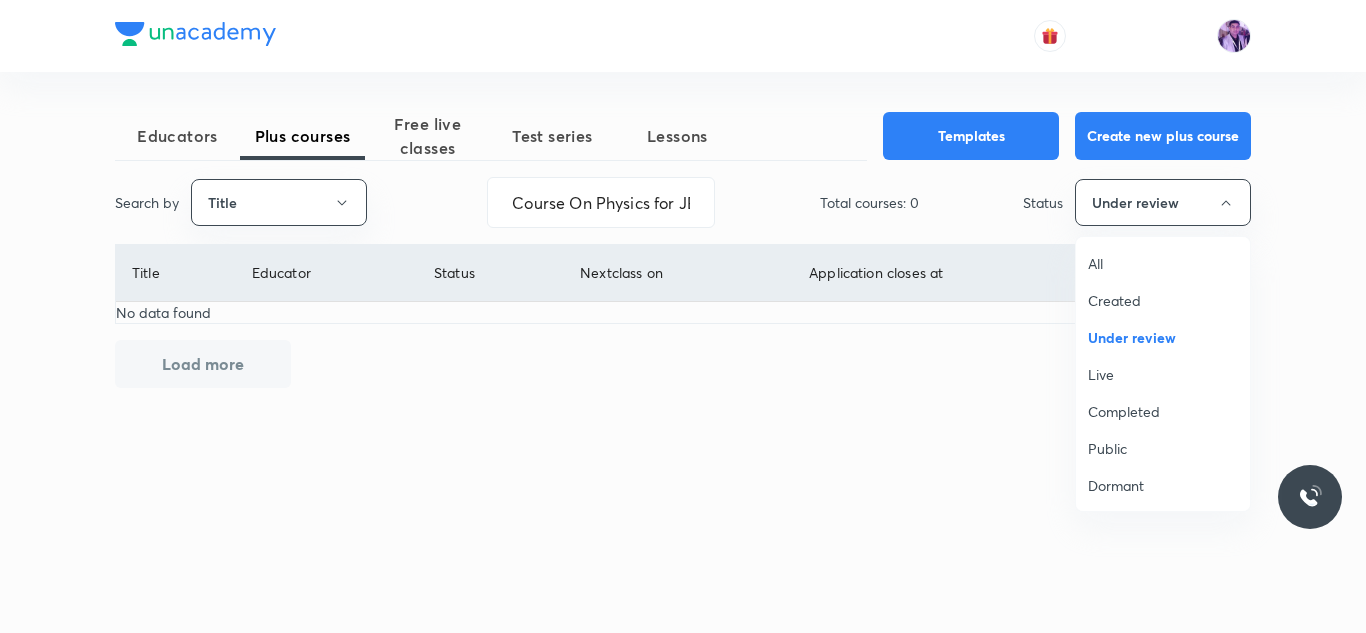 click on "All" at bounding box center [1163, 263] 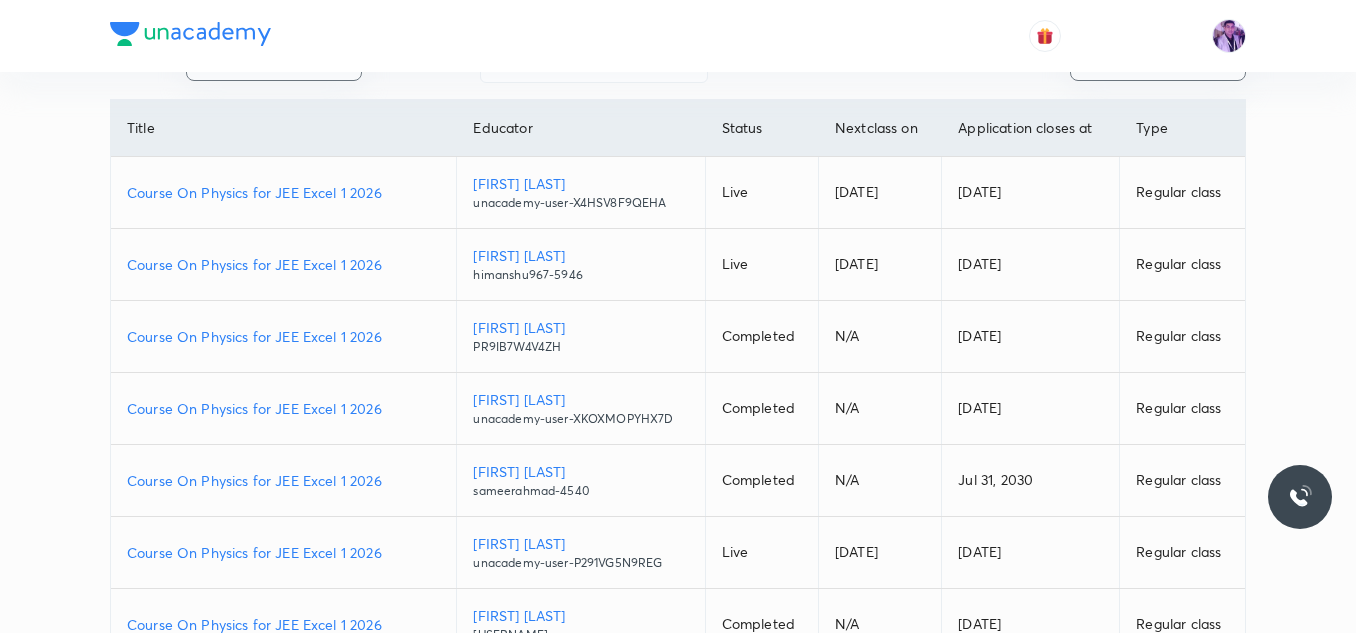 scroll, scrollTop: 190, scrollLeft: 0, axis: vertical 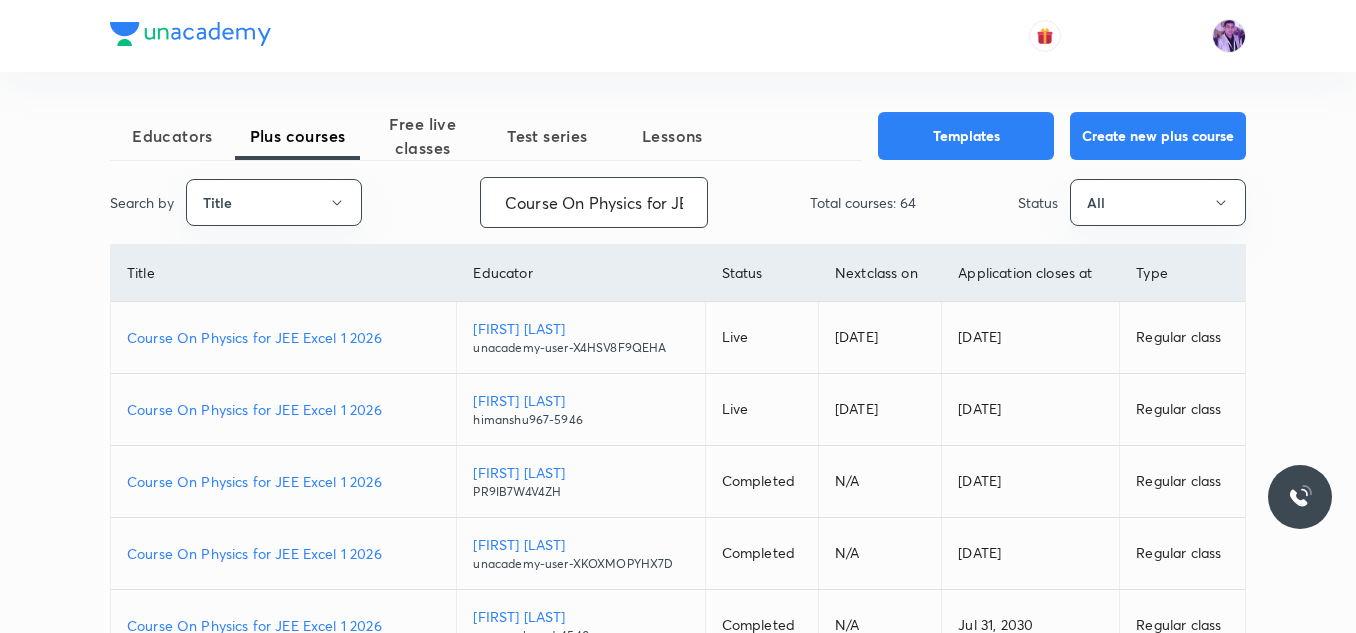 click on "Course On Physics for JEE Excel 1 2026" at bounding box center (594, 202) 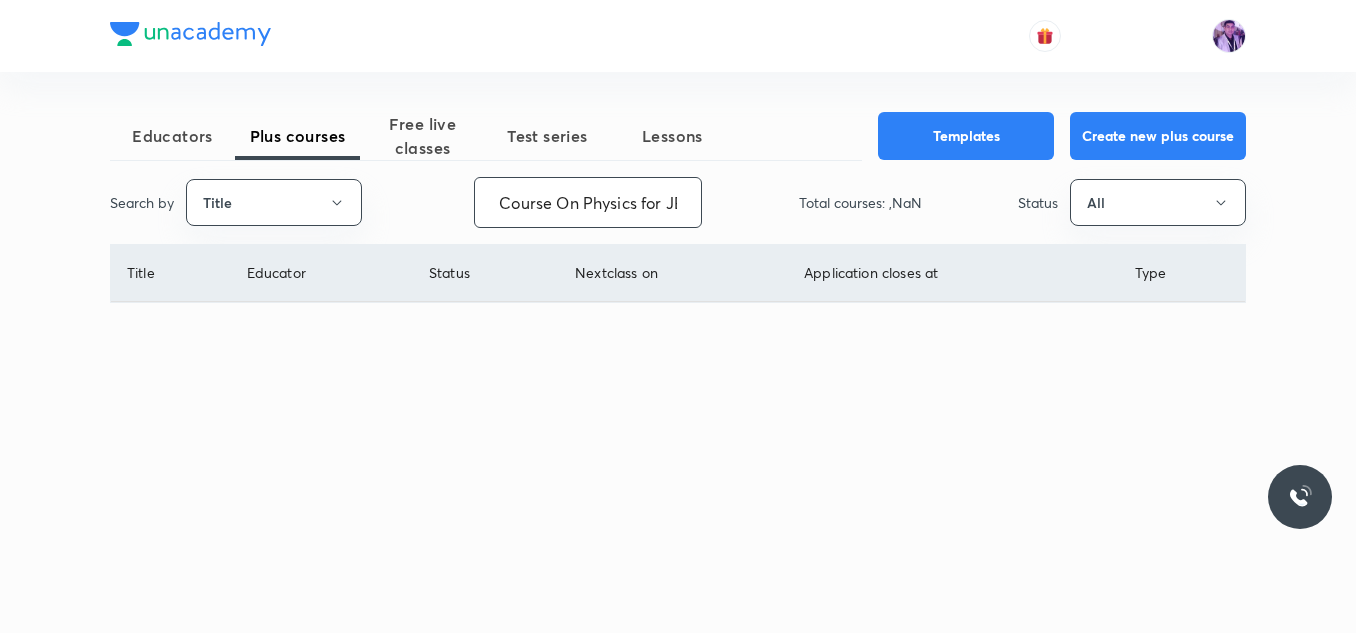 scroll, scrollTop: 0, scrollLeft: 121, axis: horizontal 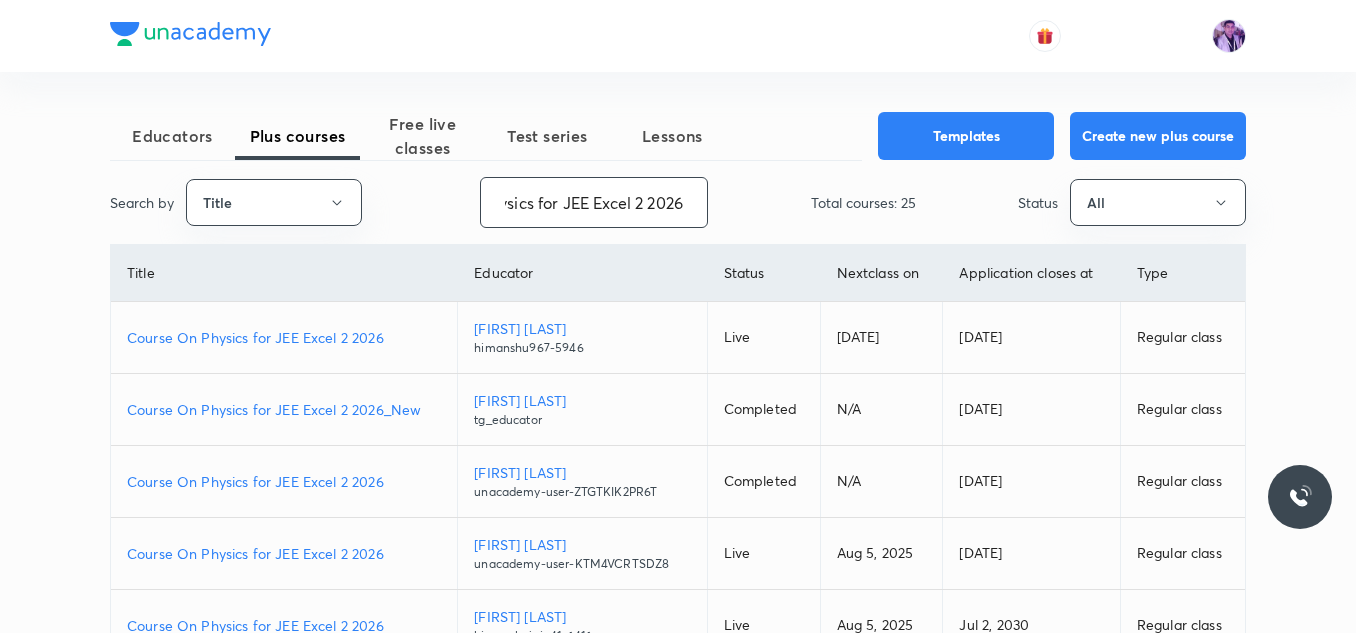 type on "Course On Physics for JEE Excel 2 2026" 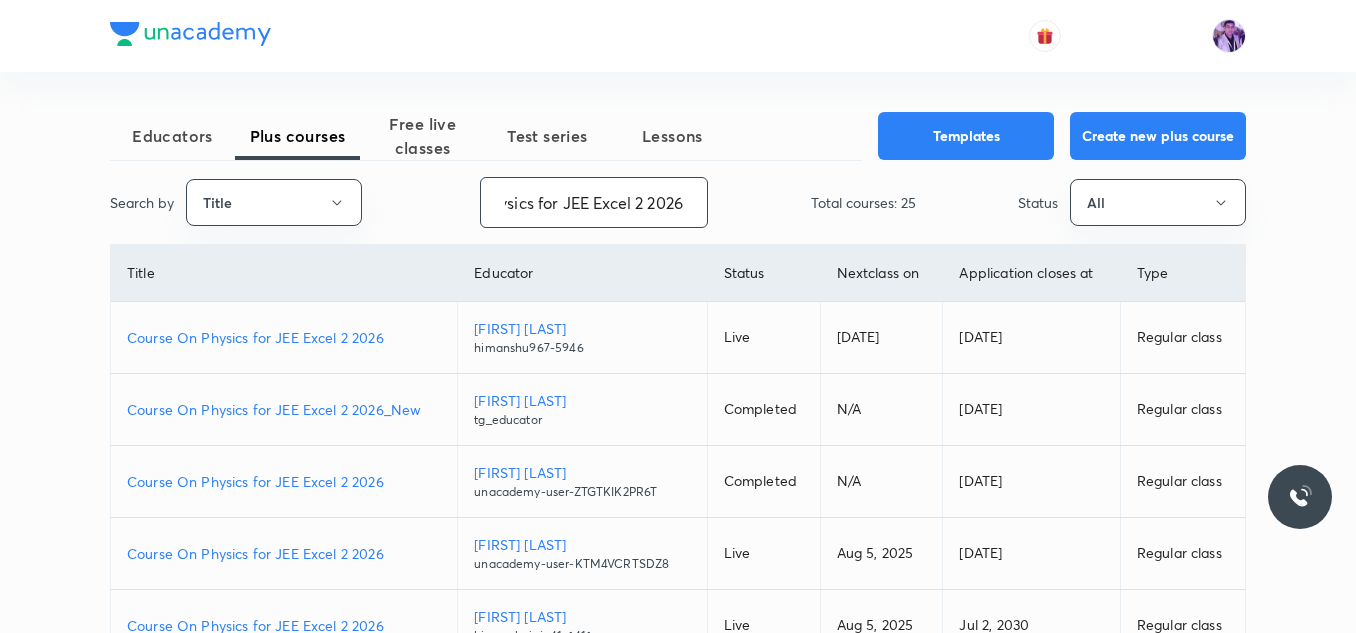scroll, scrollTop: 0, scrollLeft: 0, axis: both 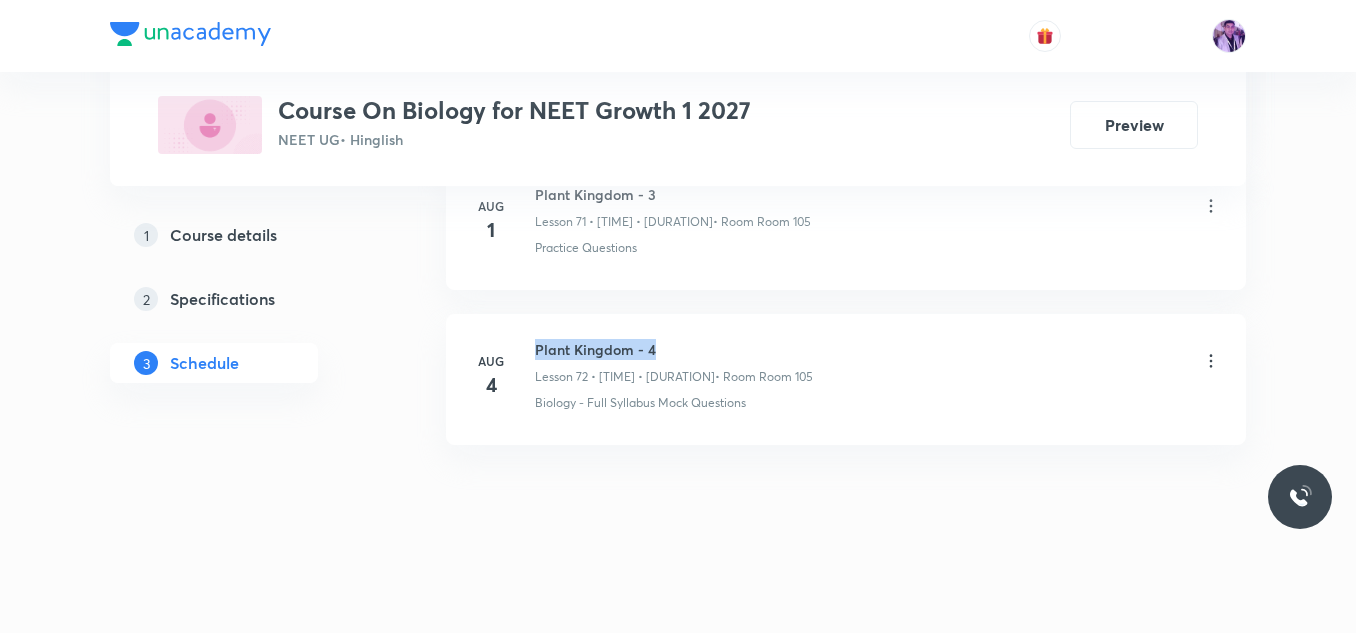 drag, startPoint x: 533, startPoint y: 349, endPoint x: 675, endPoint y: 353, distance: 142.05632 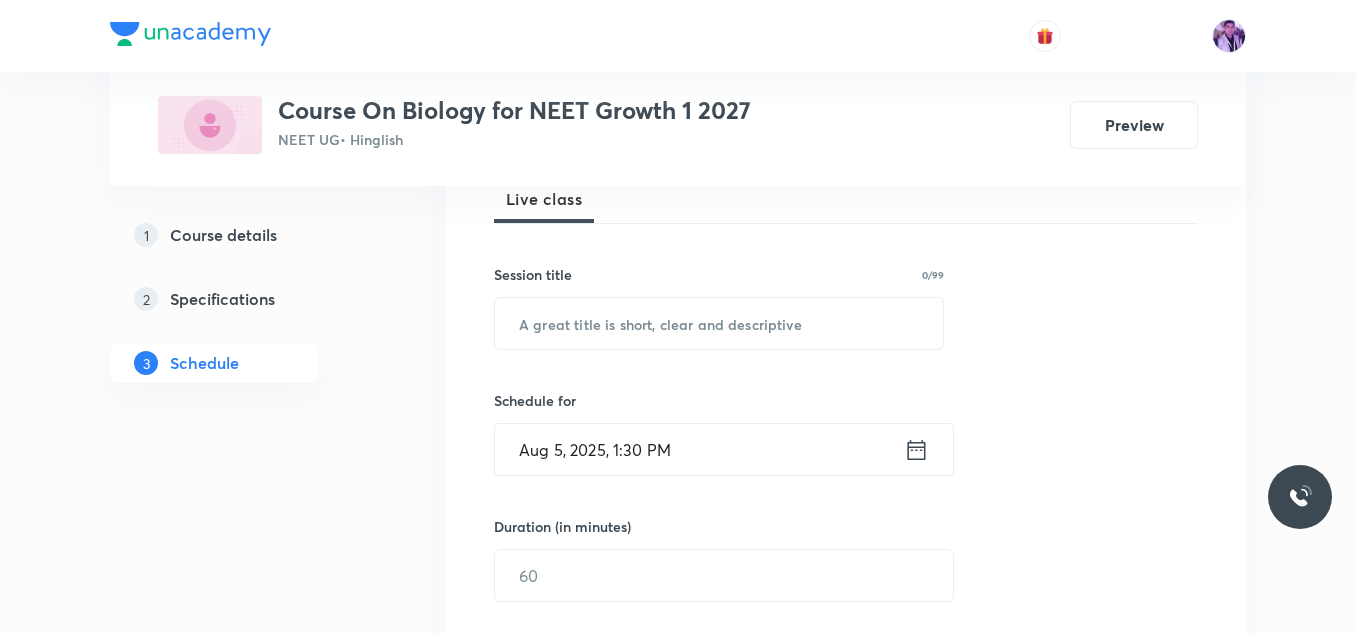 scroll, scrollTop: 262, scrollLeft: 0, axis: vertical 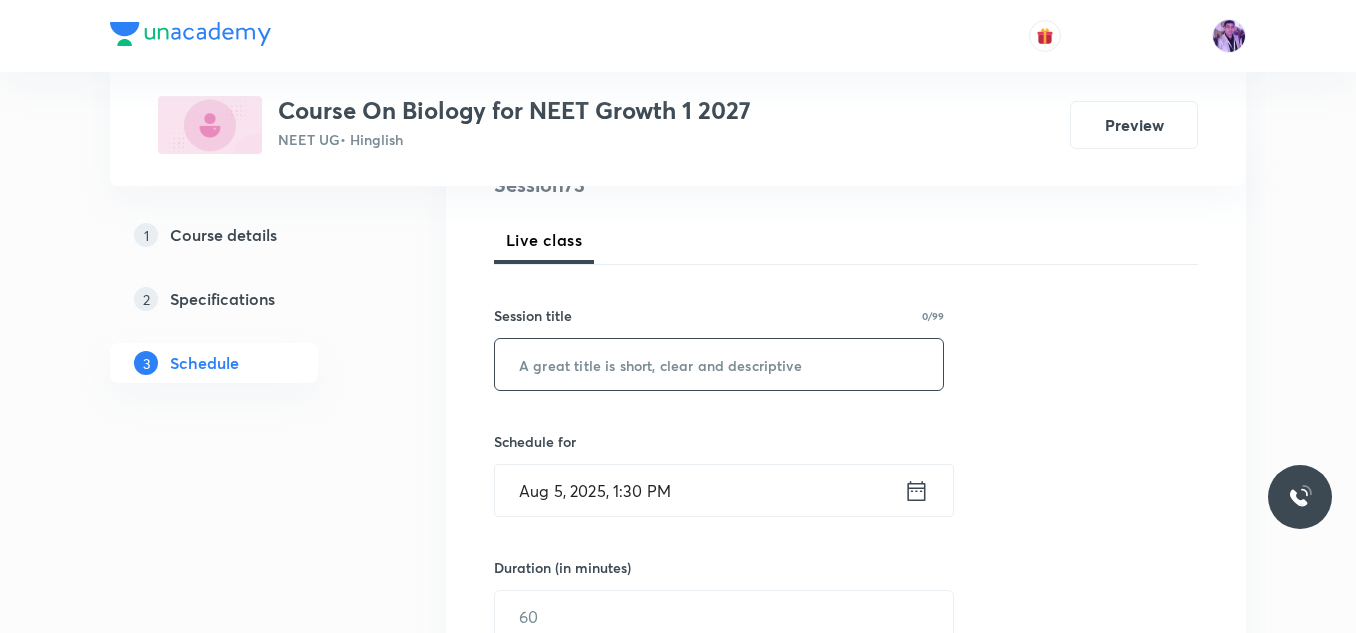 click at bounding box center [719, 364] 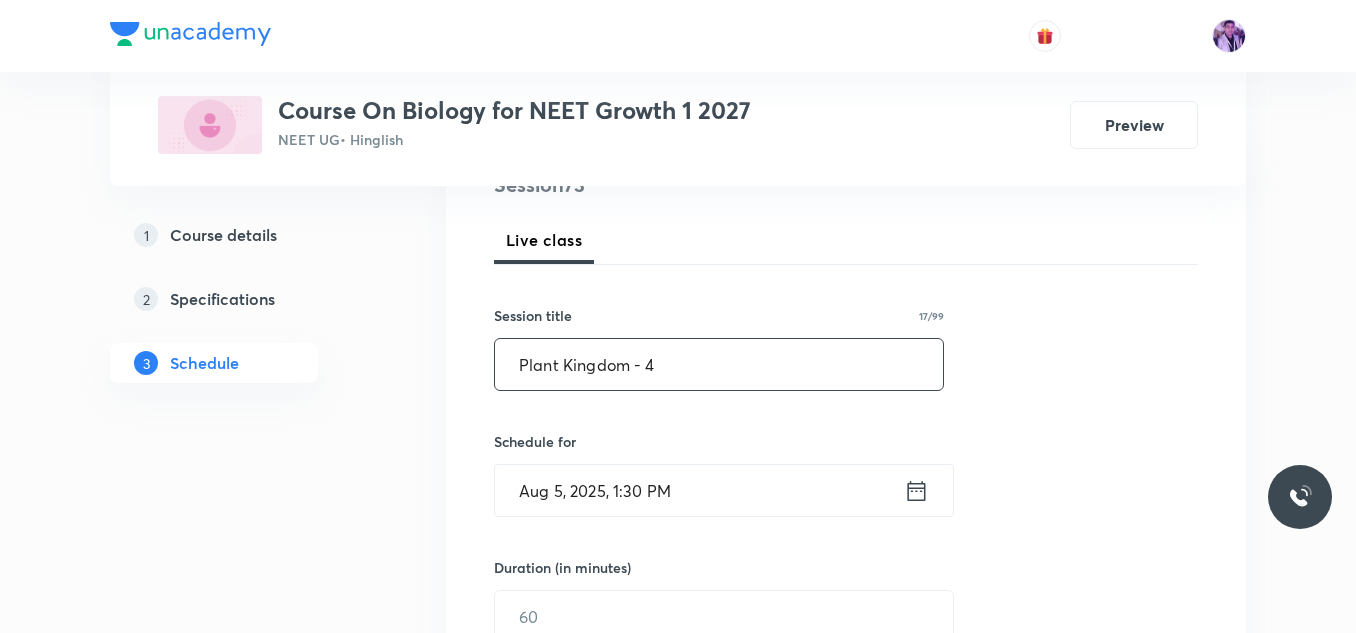 click on "Plant Kingdom - 4" at bounding box center (719, 364) 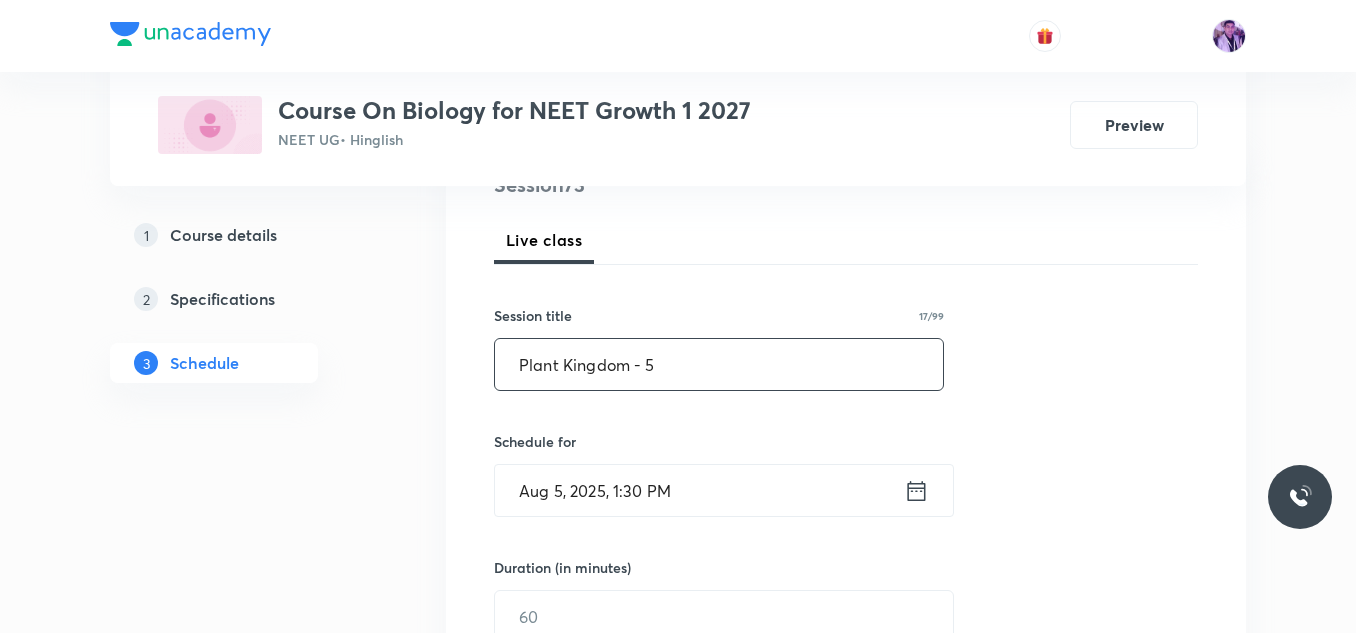 type on "Plant Kingdom - 5" 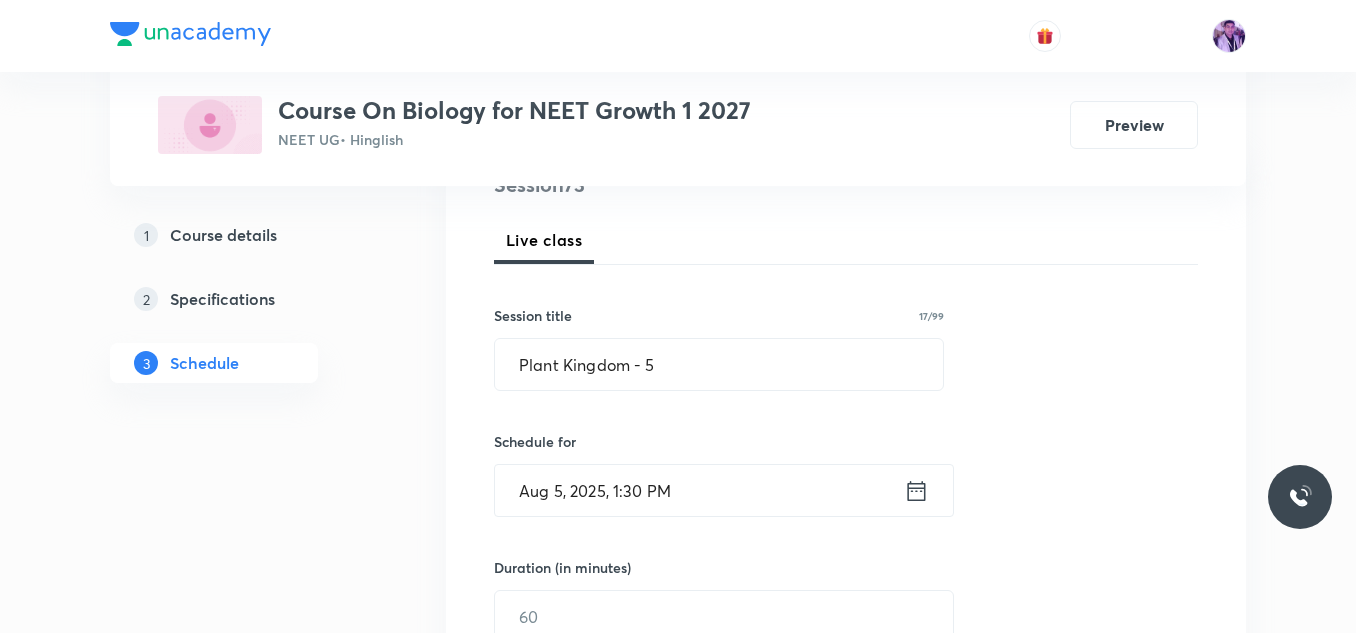 click on "Aug 5, 2025, 1:30 PM" at bounding box center (699, 490) 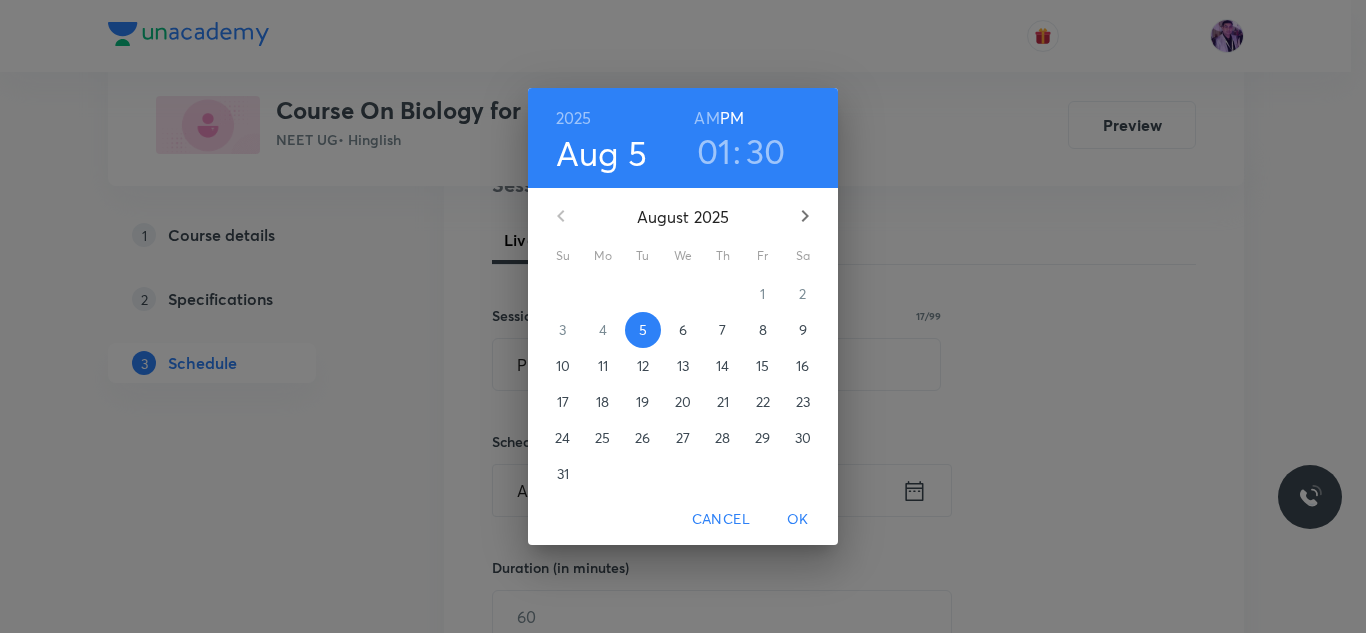 click on "01" at bounding box center [714, 151] 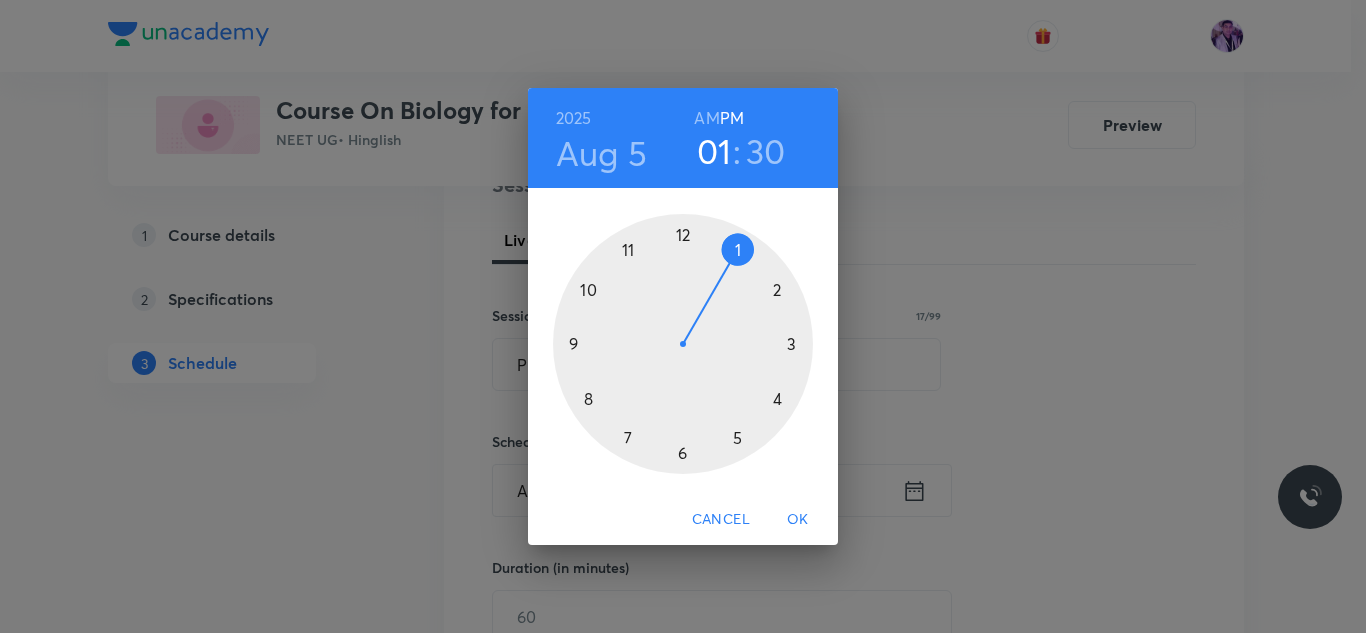 drag, startPoint x: 775, startPoint y: 410, endPoint x: 735, endPoint y: 324, distance: 94.847244 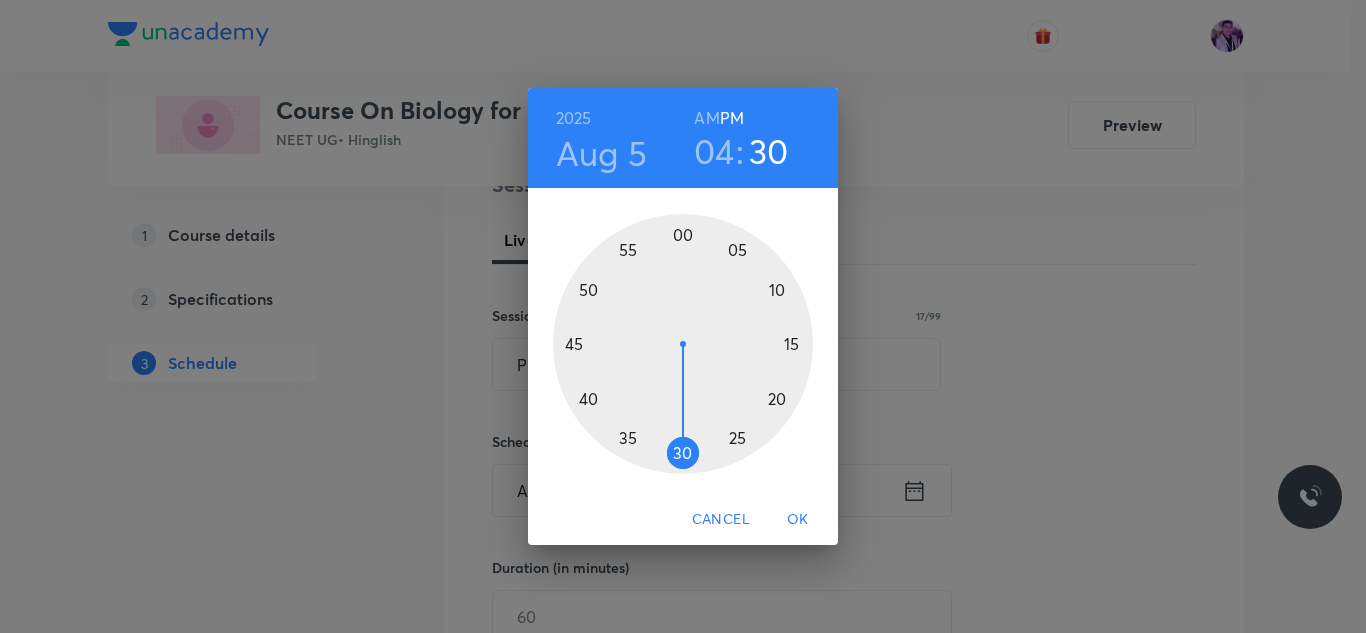 click at bounding box center [683, 344] 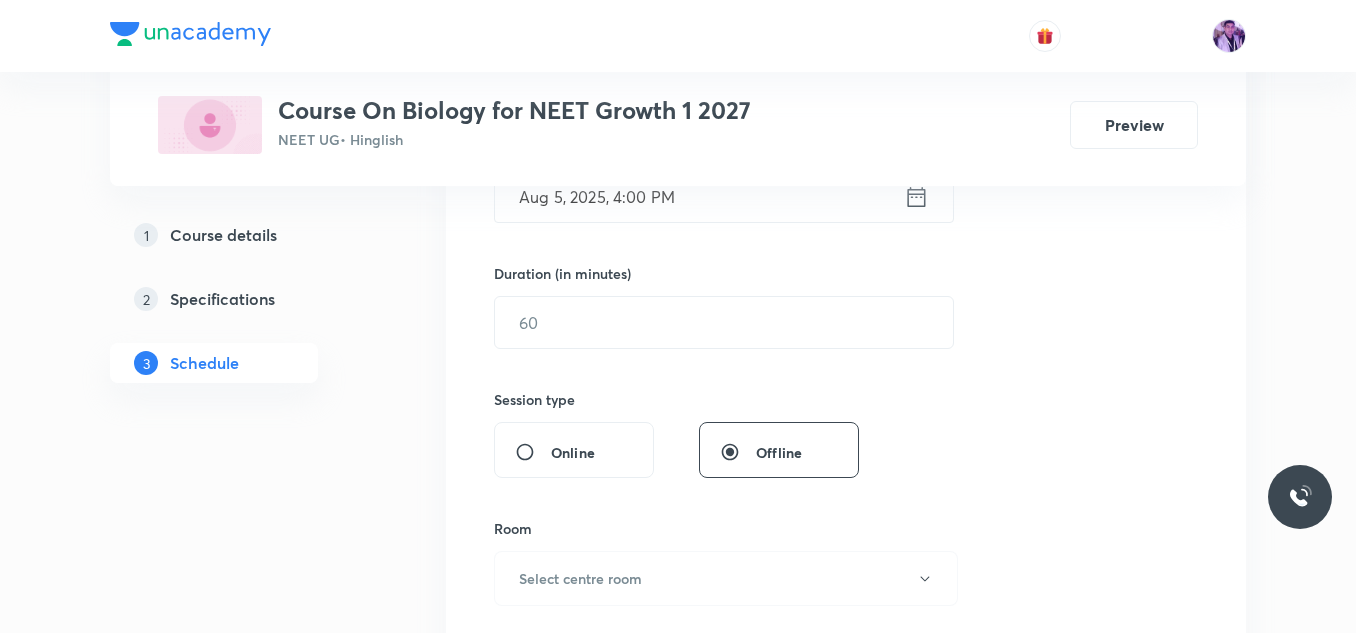 scroll, scrollTop: 562, scrollLeft: 0, axis: vertical 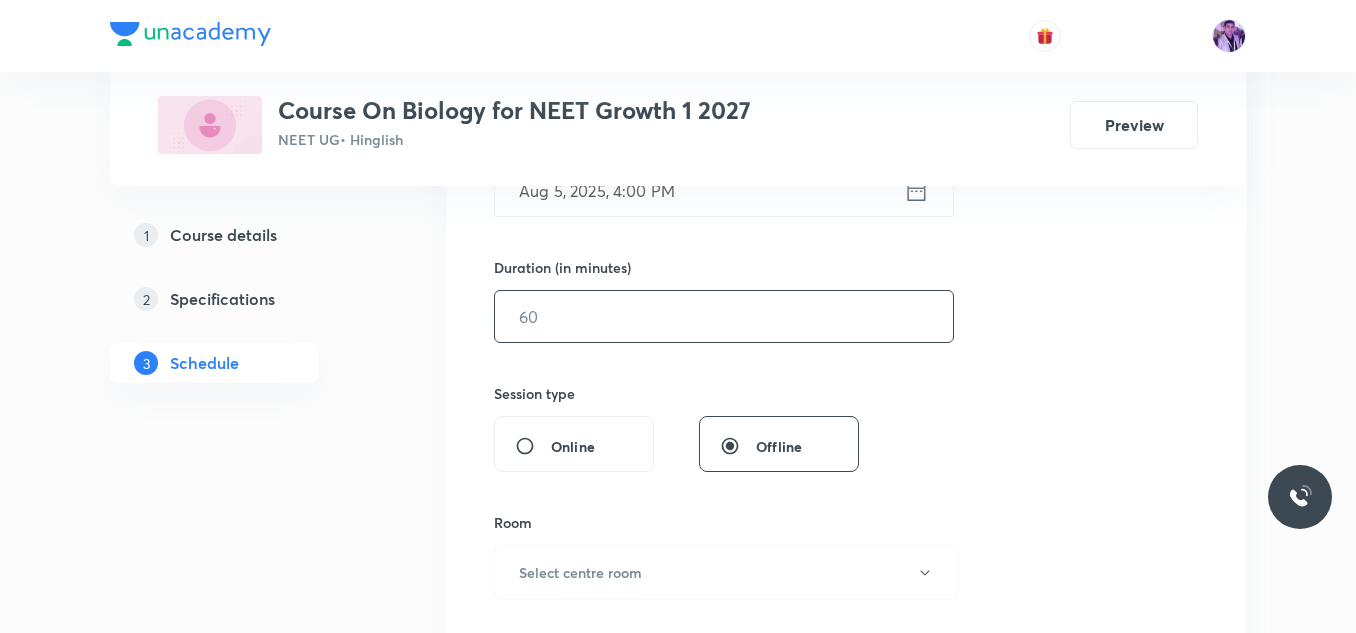 click at bounding box center [724, 316] 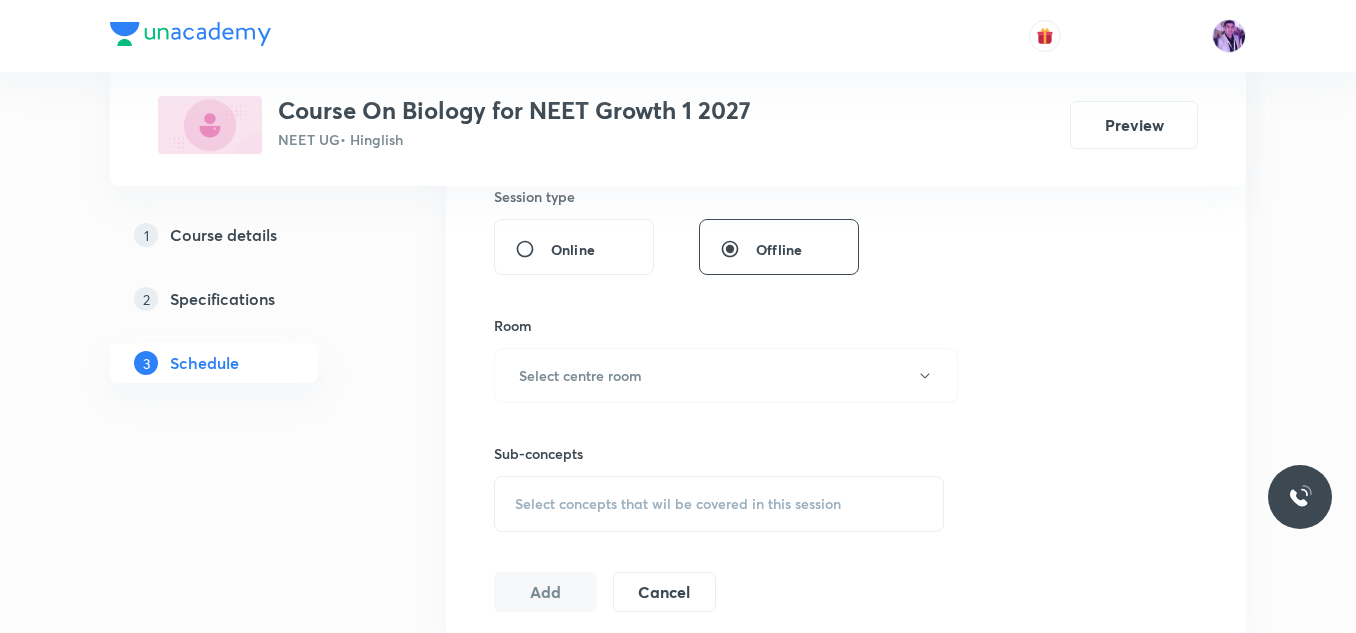 scroll, scrollTop: 762, scrollLeft: 0, axis: vertical 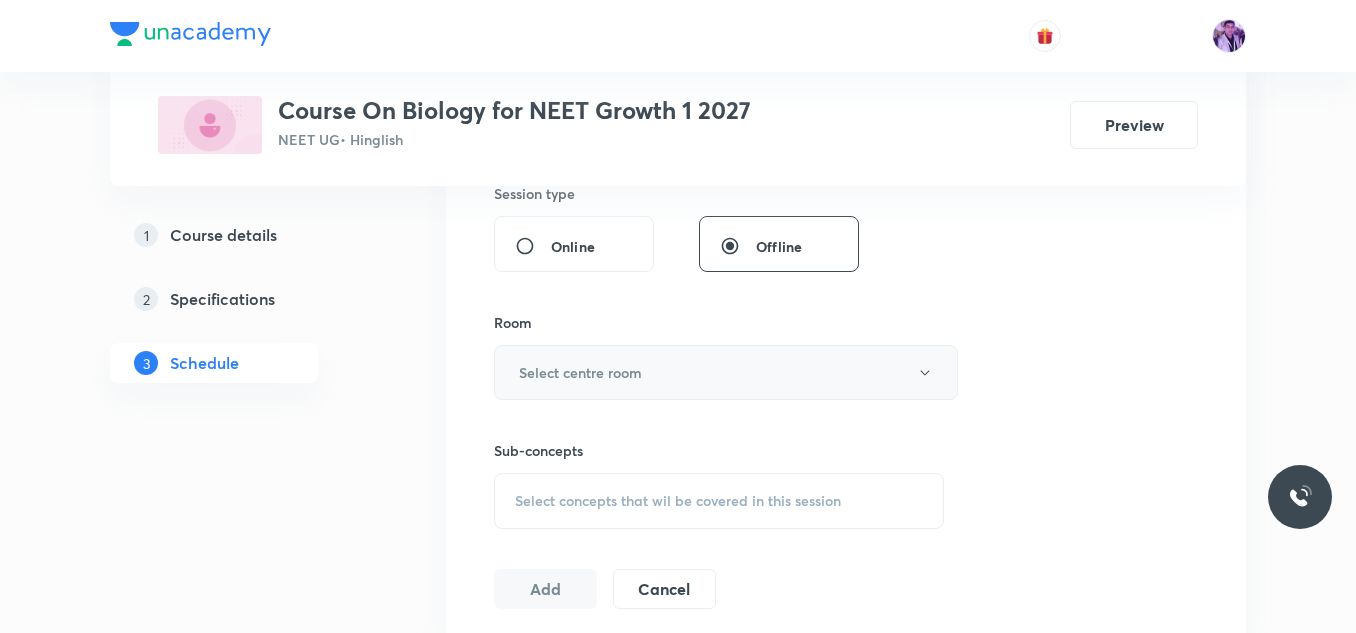 type on "70" 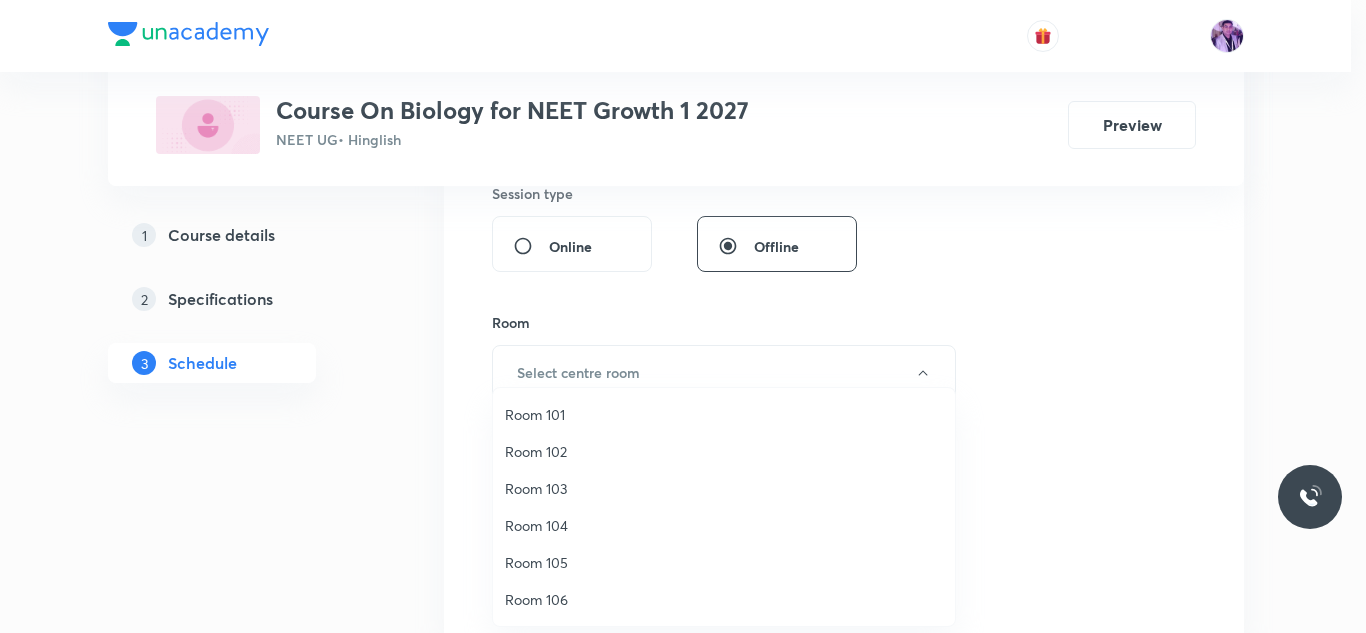 click on "Room 102" at bounding box center (724, 451) 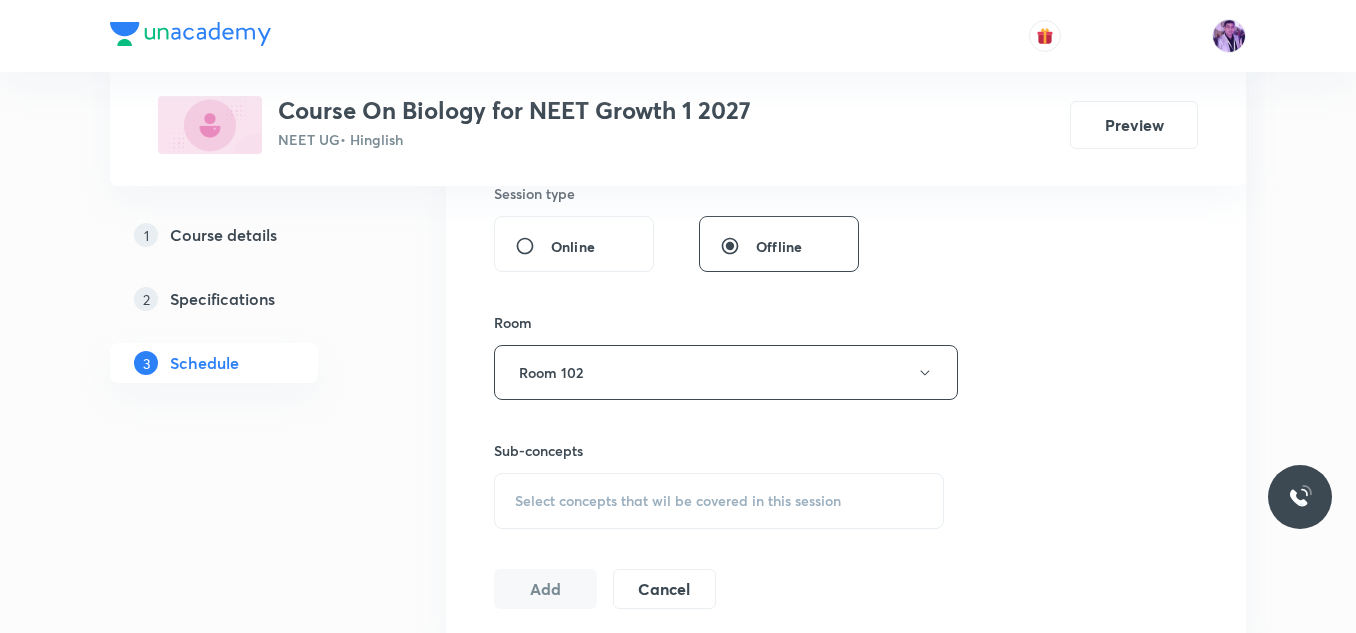 click on "Select concepts that wil be covered in this session" at bounding box center (719, 501) 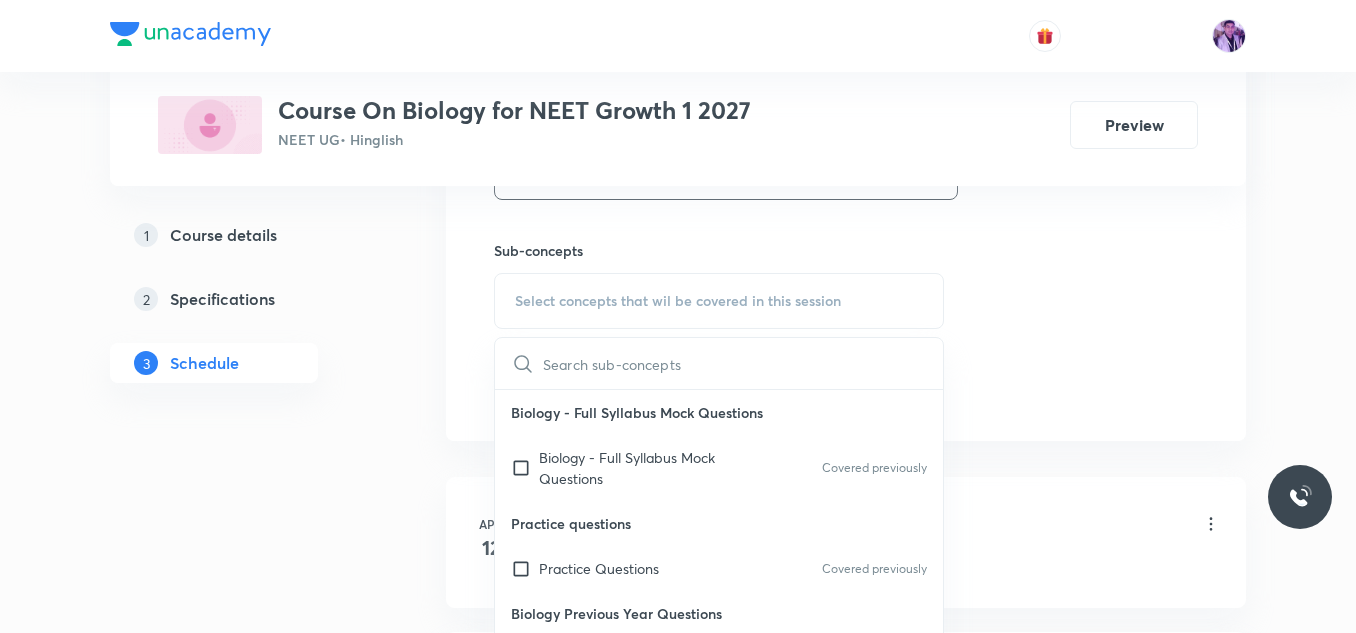 scroll, scrollTop: 862, scrollLeft: 0, axis: vertical 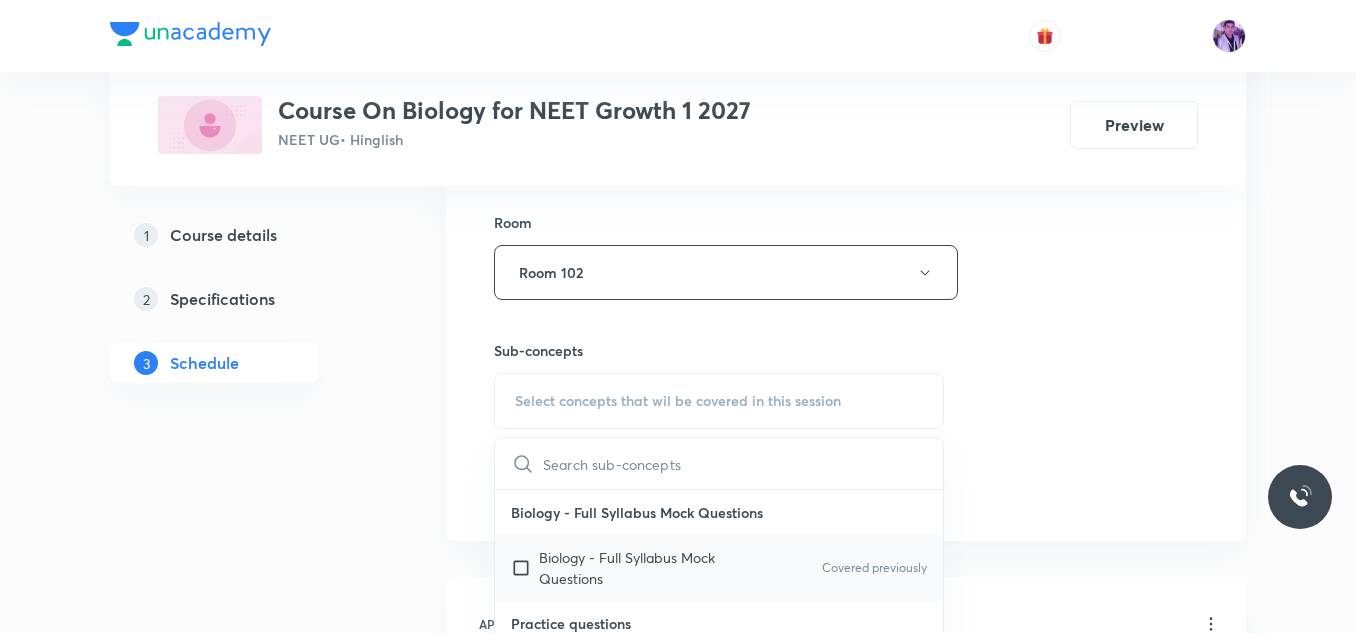 click on "Biology - Full Syllabus Mock Questions" at bounding box center (640, 568) 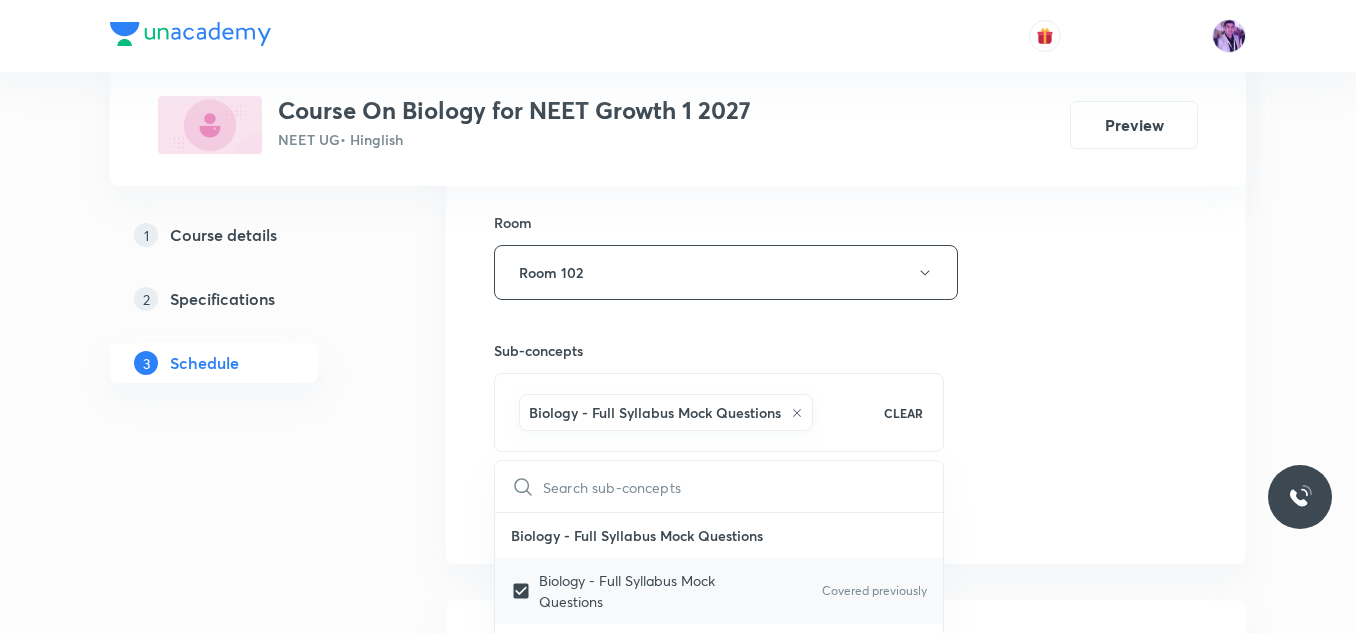 checkbox on "true" 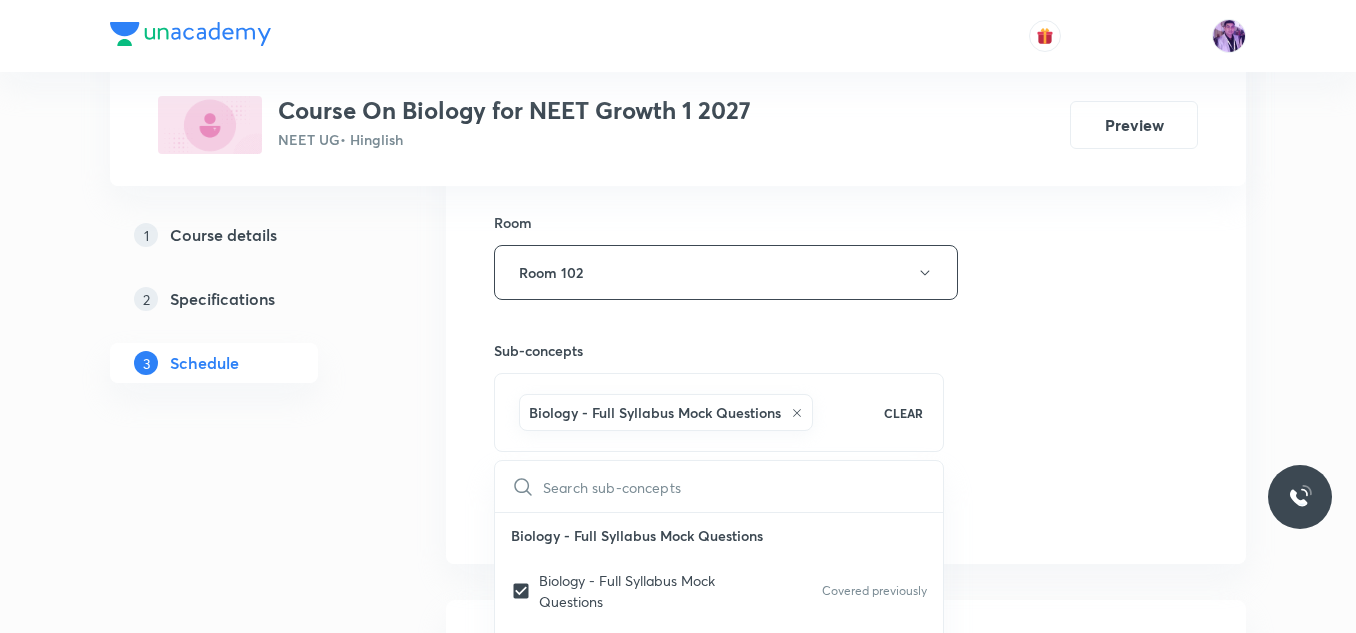 click on "Plus Courses Course On Biology for NEET Growth 1 2027 NEET UG  • Hinglish Preview 1 Course details 2 Specifications 3 Schedule Schedule 72  classes Session  73 Live class Session title 17/99 Plant Kingdom - 5 ​ Schedule for Aug 5, 2025, 4:00 PM ​ Duration (in minutes) 70 ​   Session type Online Offline Room Room 102 Sub-concepts Biology - Full Syllabus Mock Questions CLEAR ​ Biology - Full Syllabus Mock Questions Biology - Full Syllabus Mock Questions Covered previously Practice questions Practice Questions Covered previously Biology Previous Year Questions Maths Previous Year Questions Covered previously Living World What Is Living? Covered previously Diversity In The Living World Systematics Types Of Taxonomy Covered previously Fundamental Components Of Taxonomy Taxonomic Categories Covered previously Taxonomical Aids The Three Domains Of Life Biological Nomenclature  Biological Classification System Of Classification Covered previously Kingdom Monera Kingdom Protista Kingdom Fungi Kingdom Plantae" at bounding box center [678, 5569] 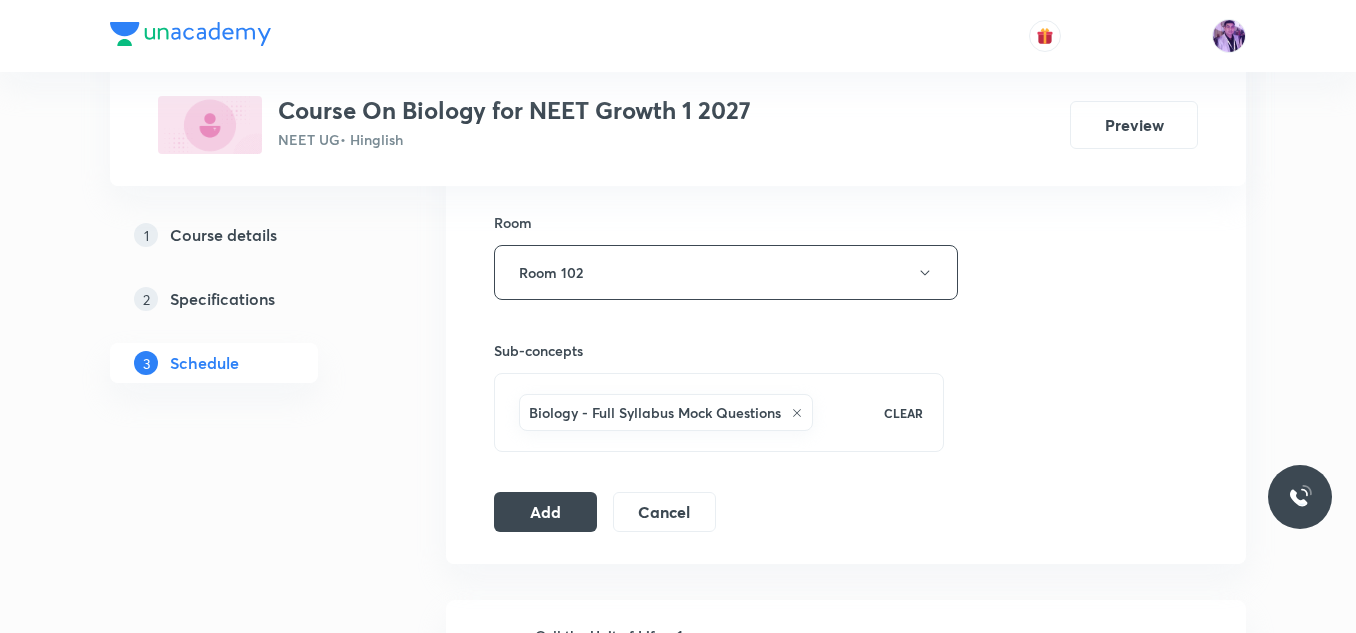 scroll, scrollTop: 762, scrollLeft: 0, axis: vertical 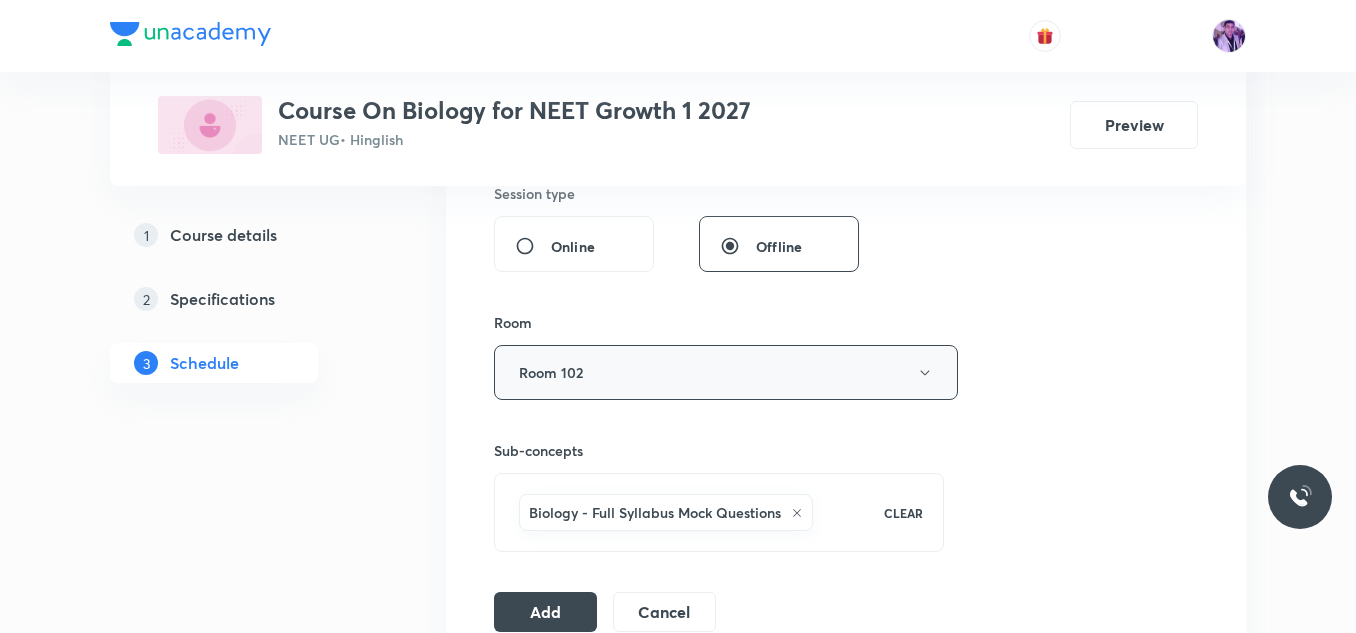 click on "Room 102" at bounding box center (726, 372) 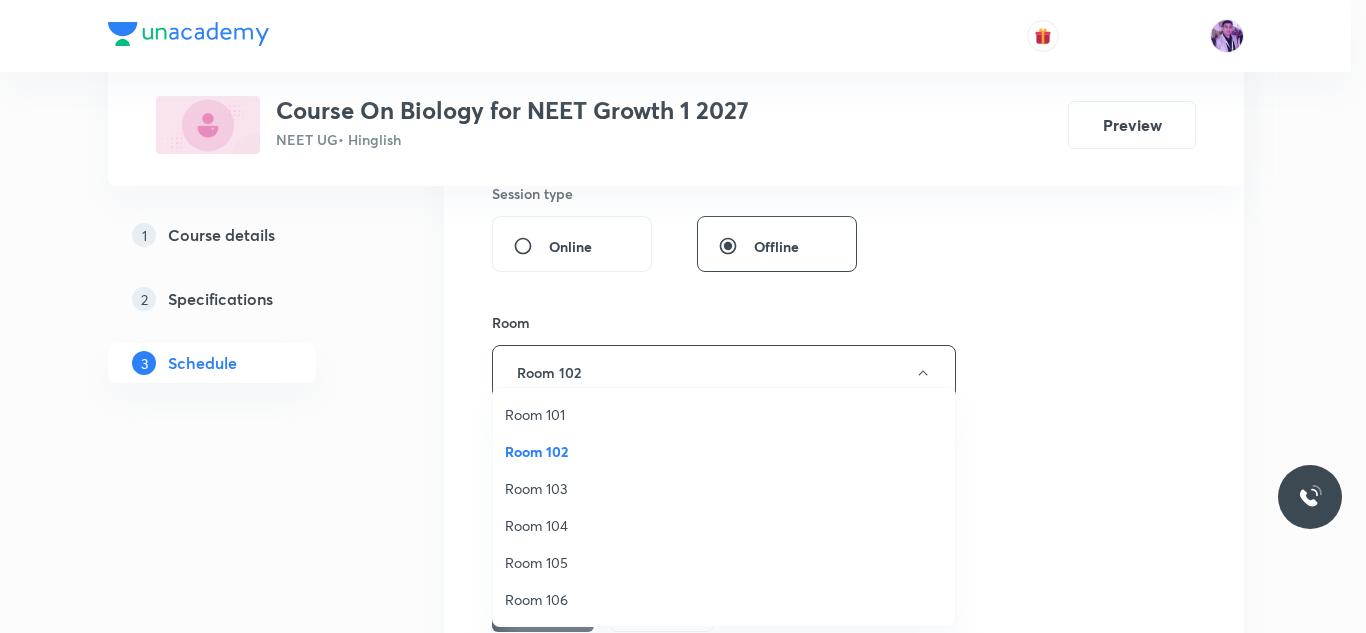 drag, startPoint x: 583, startPoint y: 559, endPoint x: 596, endPoint y: 553, distance: 14.3178215 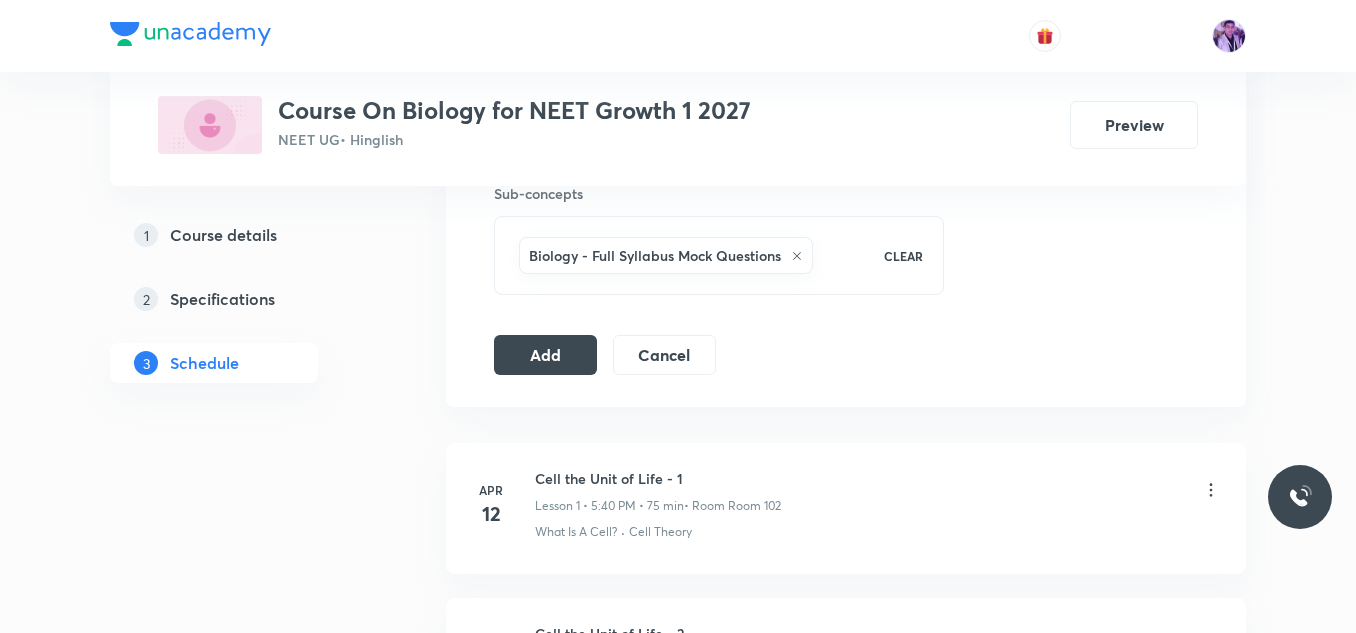 scroll, scrollTop: 1062, scrollLeft: 0, axis: vertical 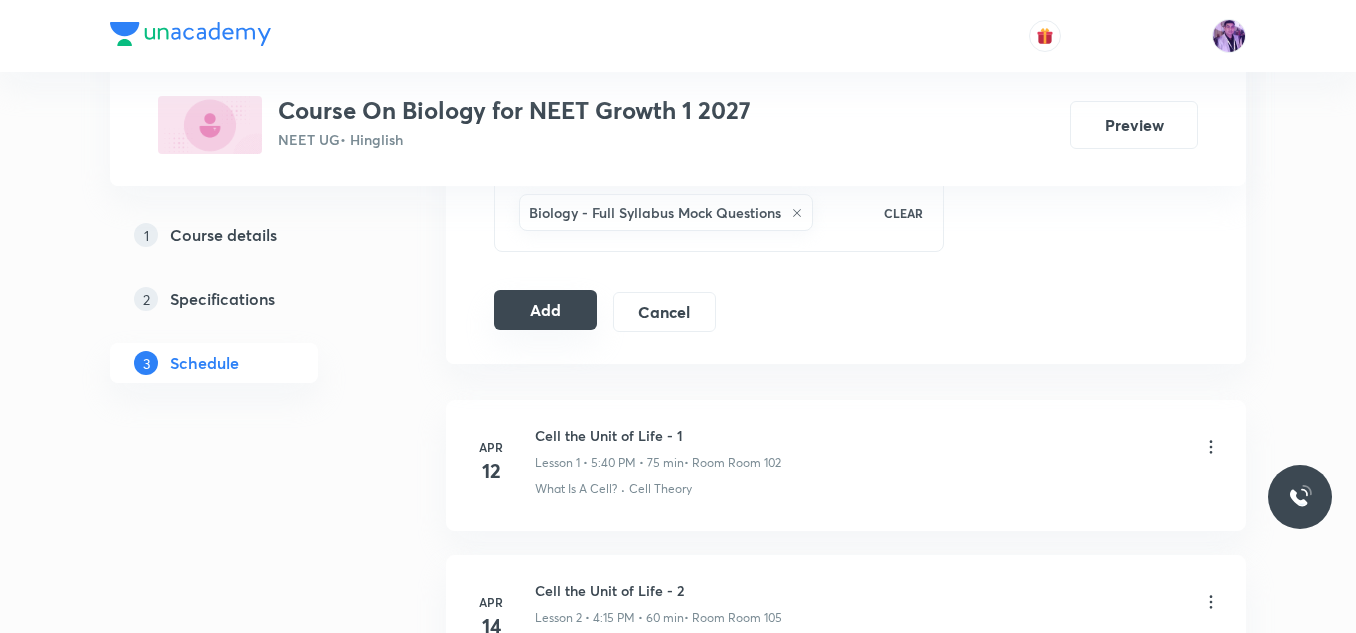 drag, startPoint x: 521, startPoint y: 303, endPoint x: 534, endPoint y: 326, distance: 26.41969 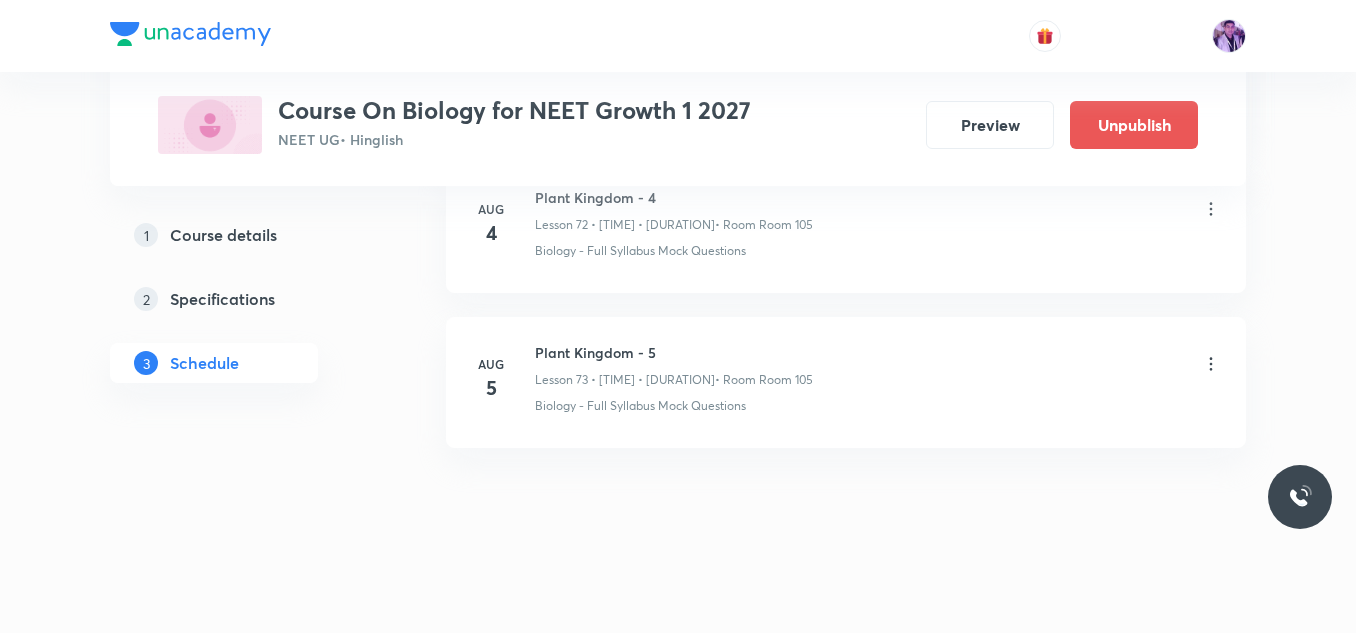 scroll, scrollTop: 11367, scrollLeft: 0, axis: vertical 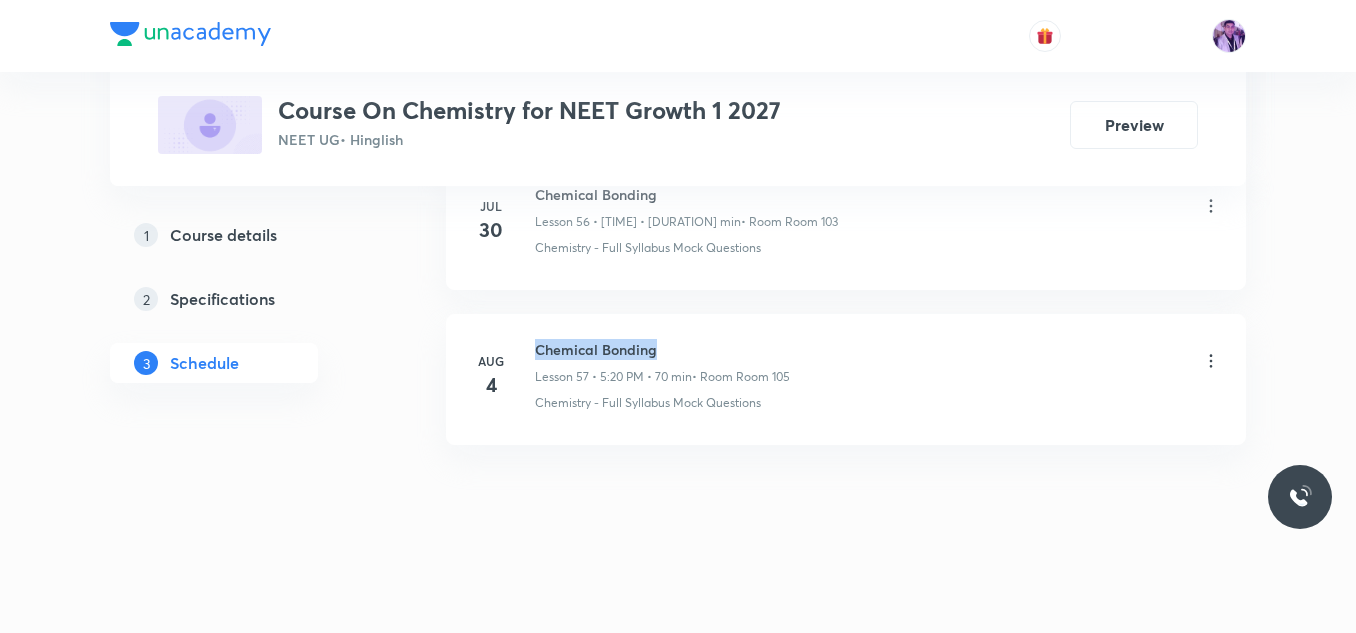 drag, startPoint x: 535, startPoint y: 351, endPoint x: 667, endPoint y: 343, distance: 132.2422 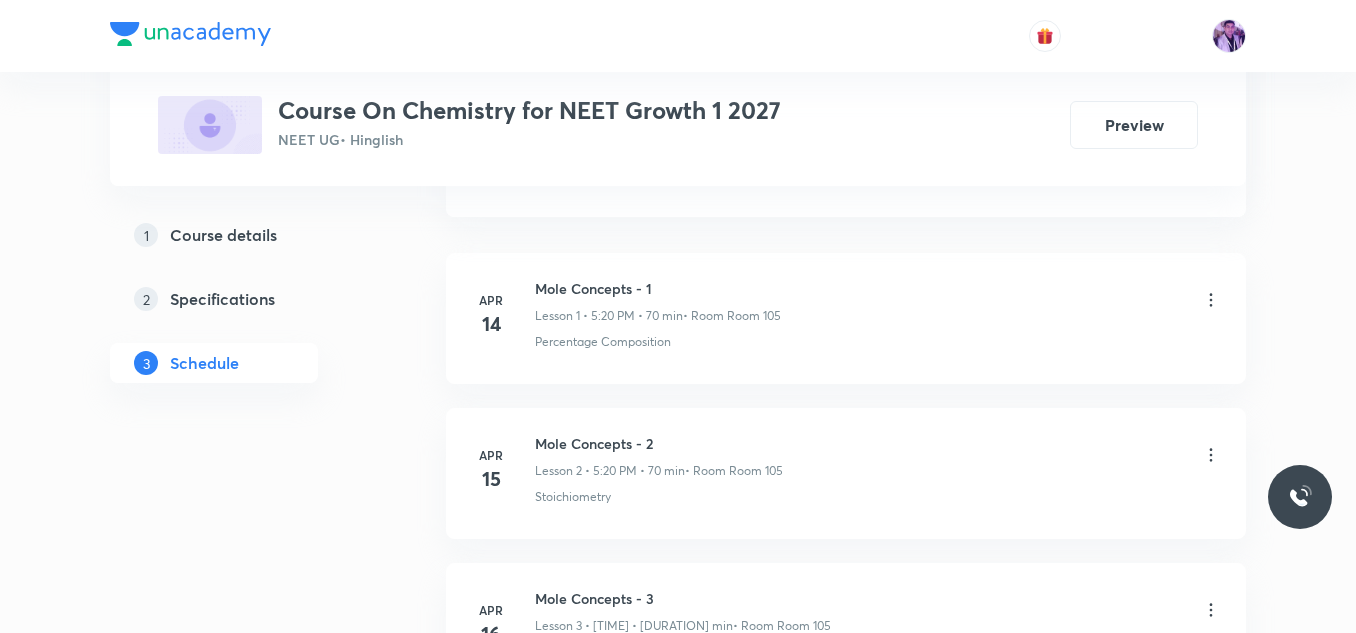 scroll, scrollTop: 0, scrollLeft: 0, axis: both 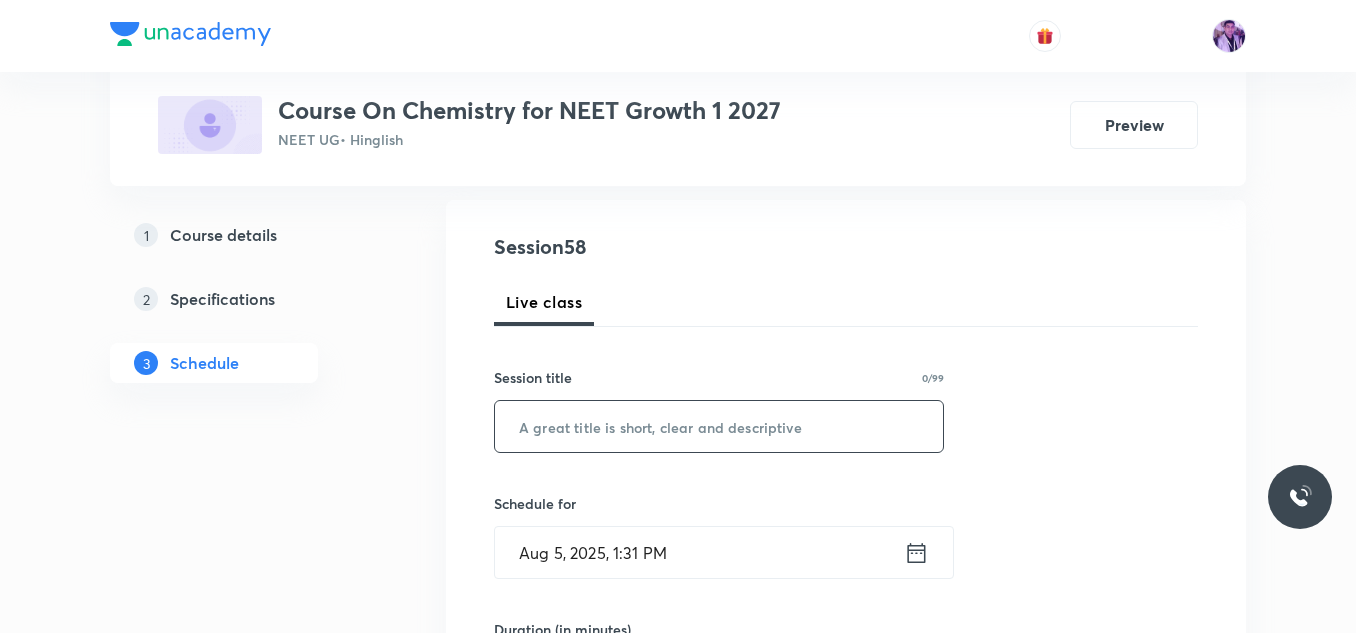 click at bounding box center (719, 426) 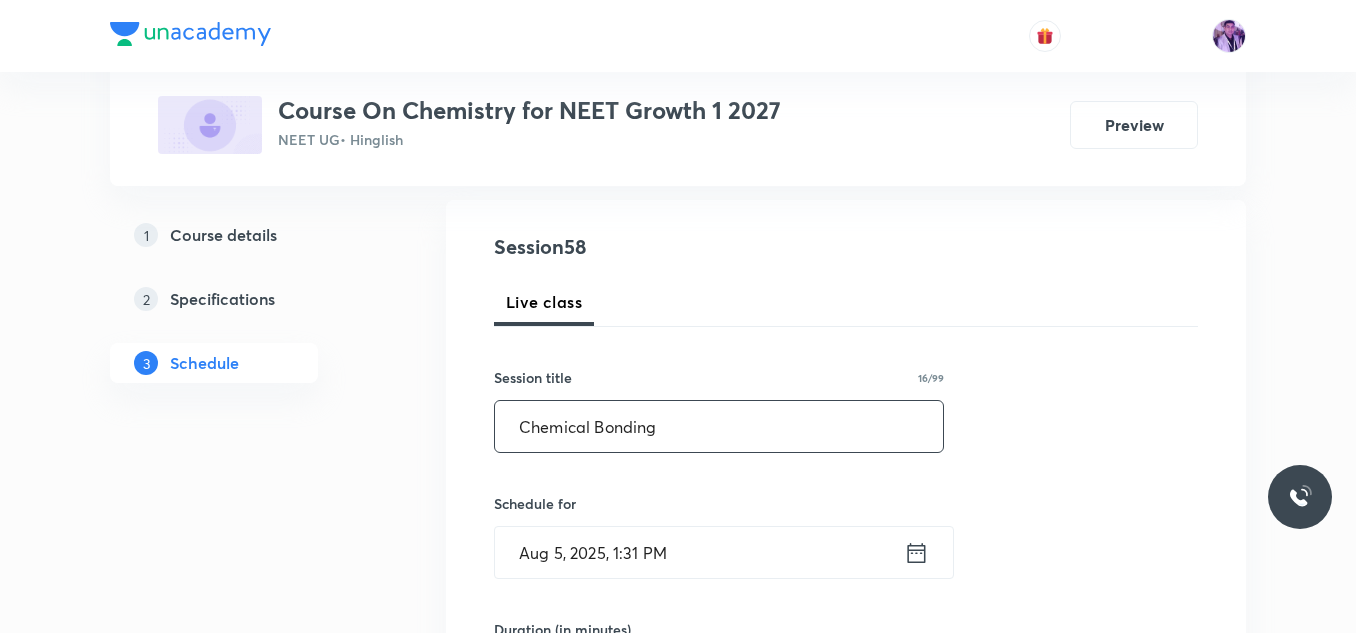 type on "Chemical Bonding" 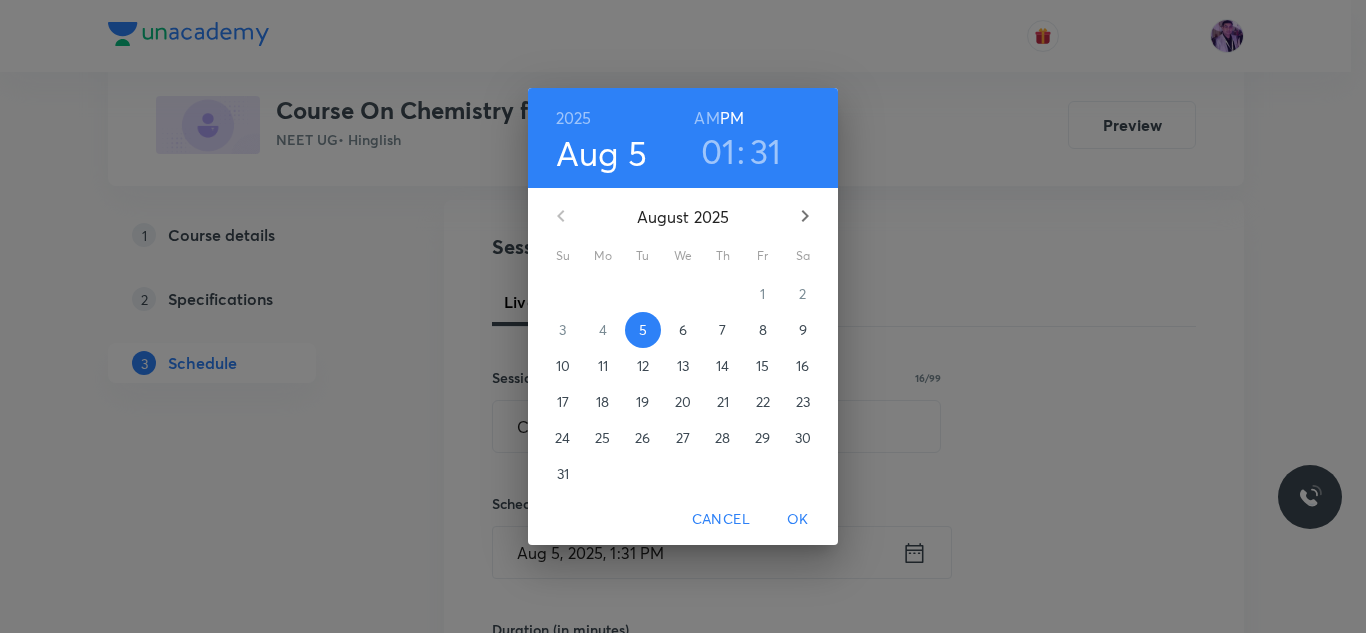 click on "01" at bounding box center (718, 151) 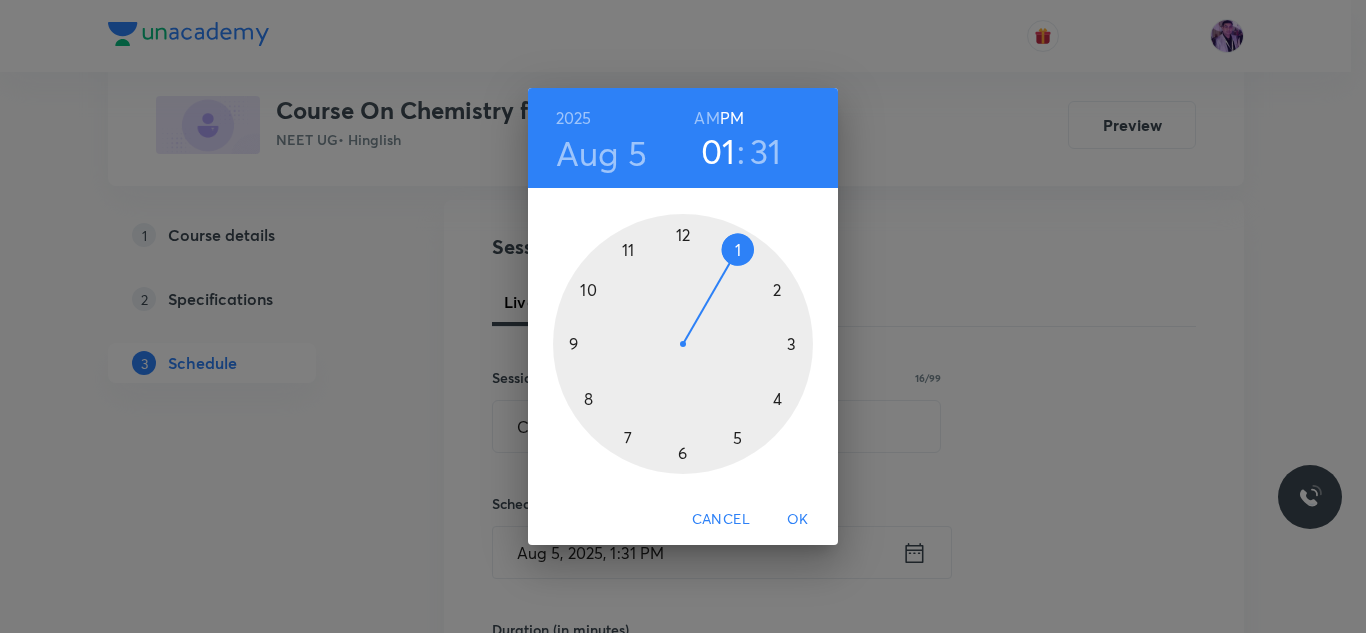 click at bounding box center [683, 344] 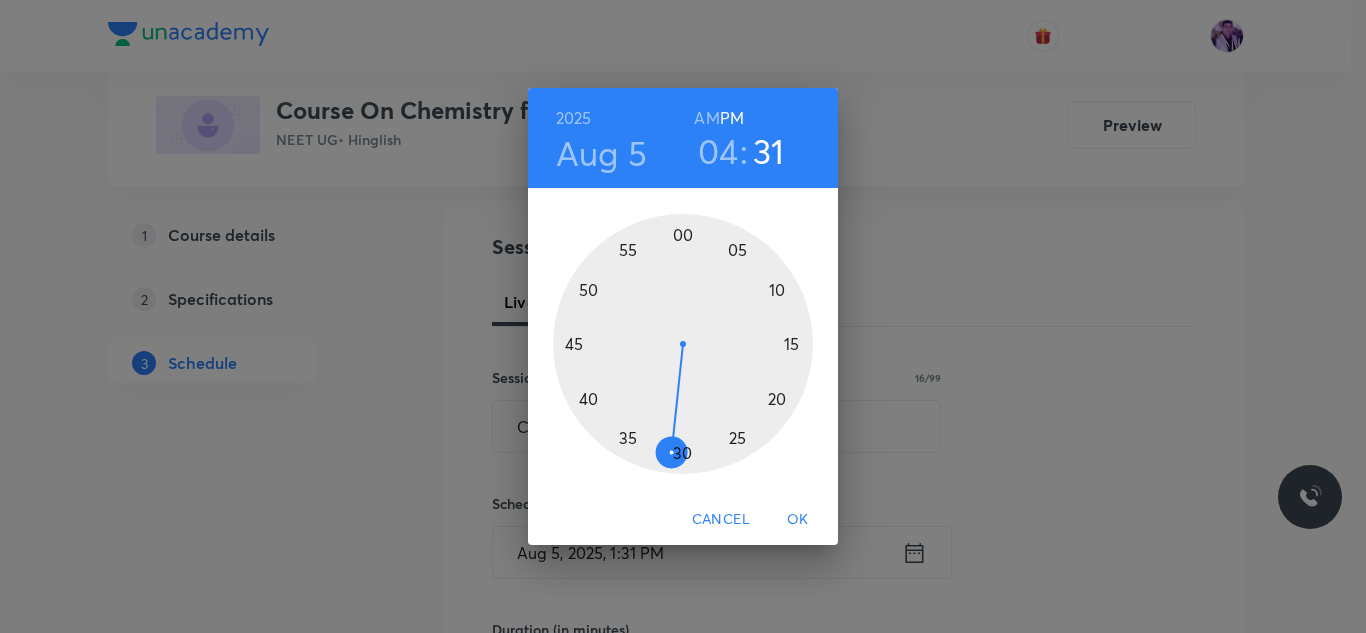 click at bounding box center [683, 344] 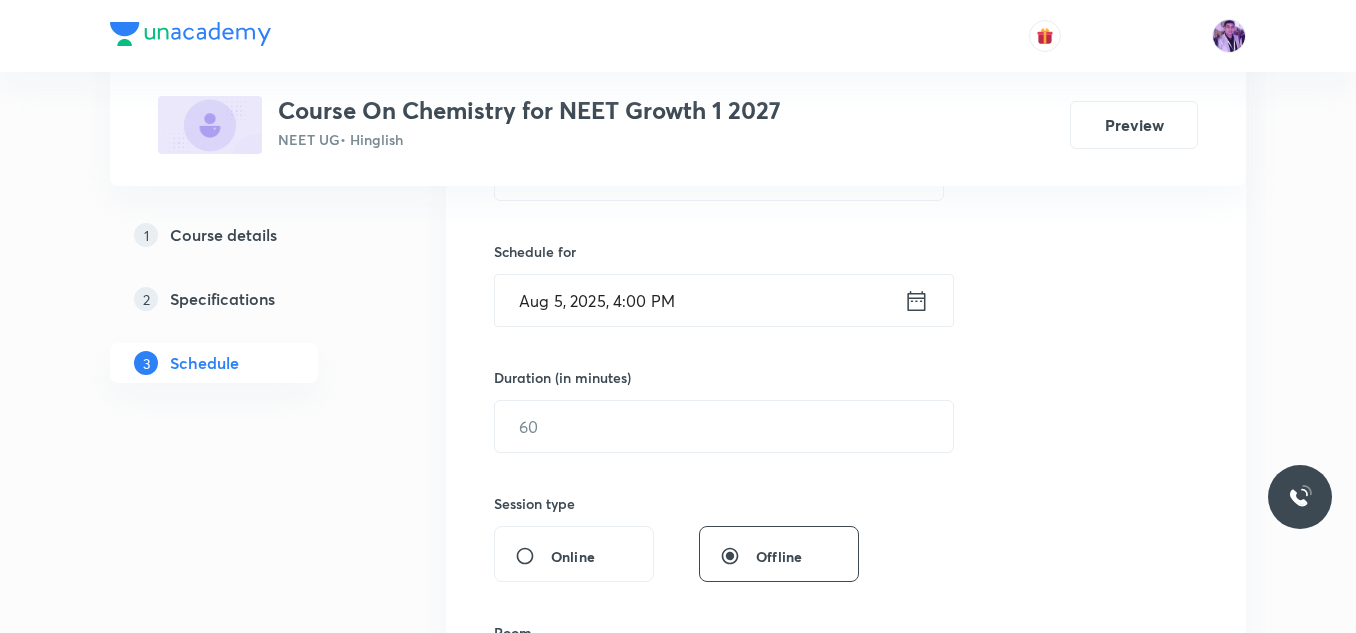 scroll, scrollTop: 500, scrollLeft: 0, axis: vertical 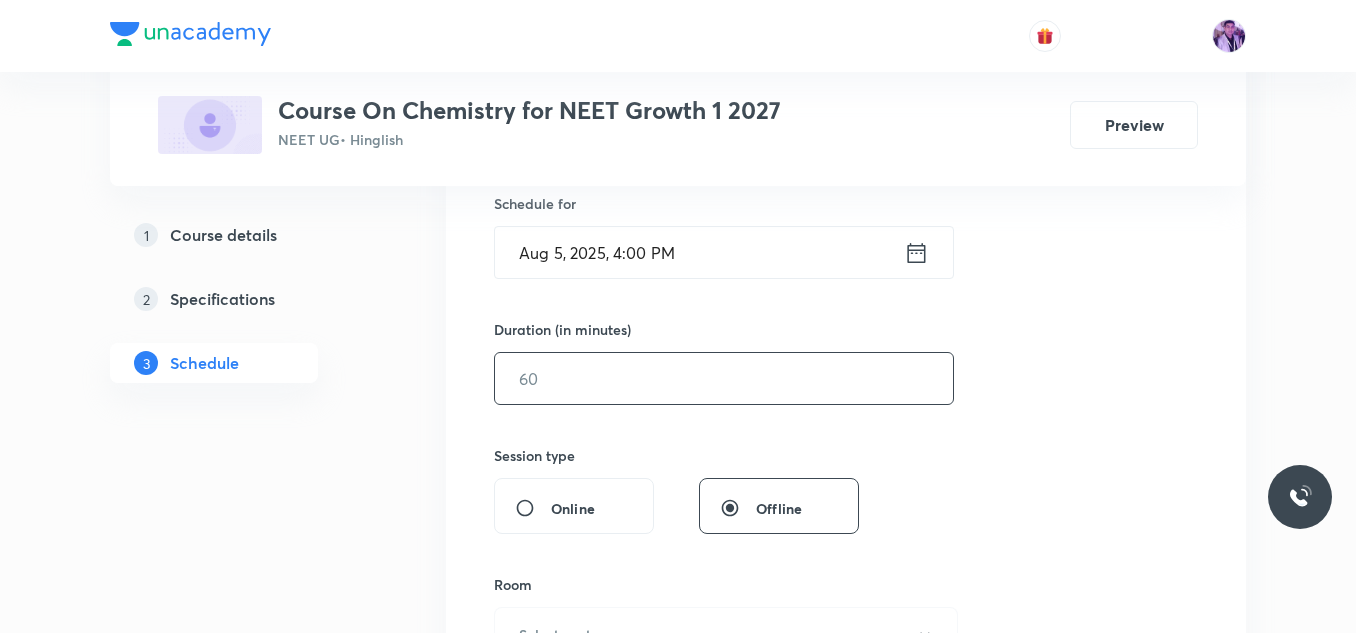 click at bounding box center [724, 378] 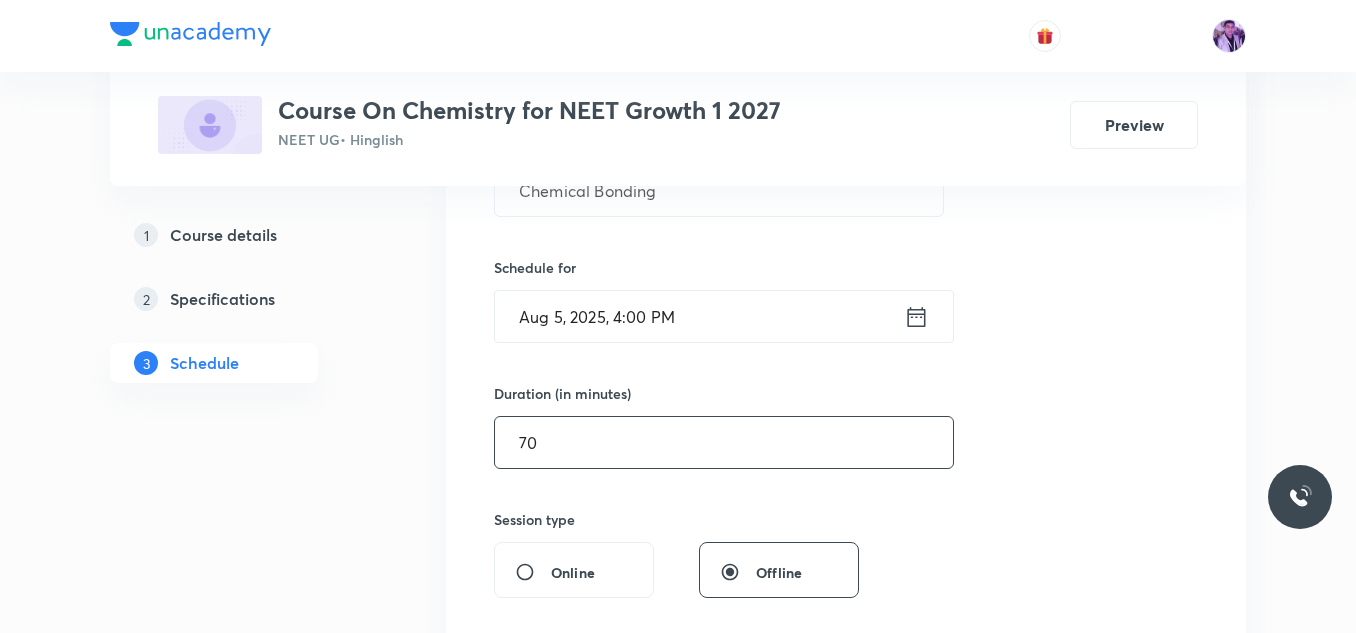scroll, scrollTop: 400, scrollLeft: 0, axis: vertical 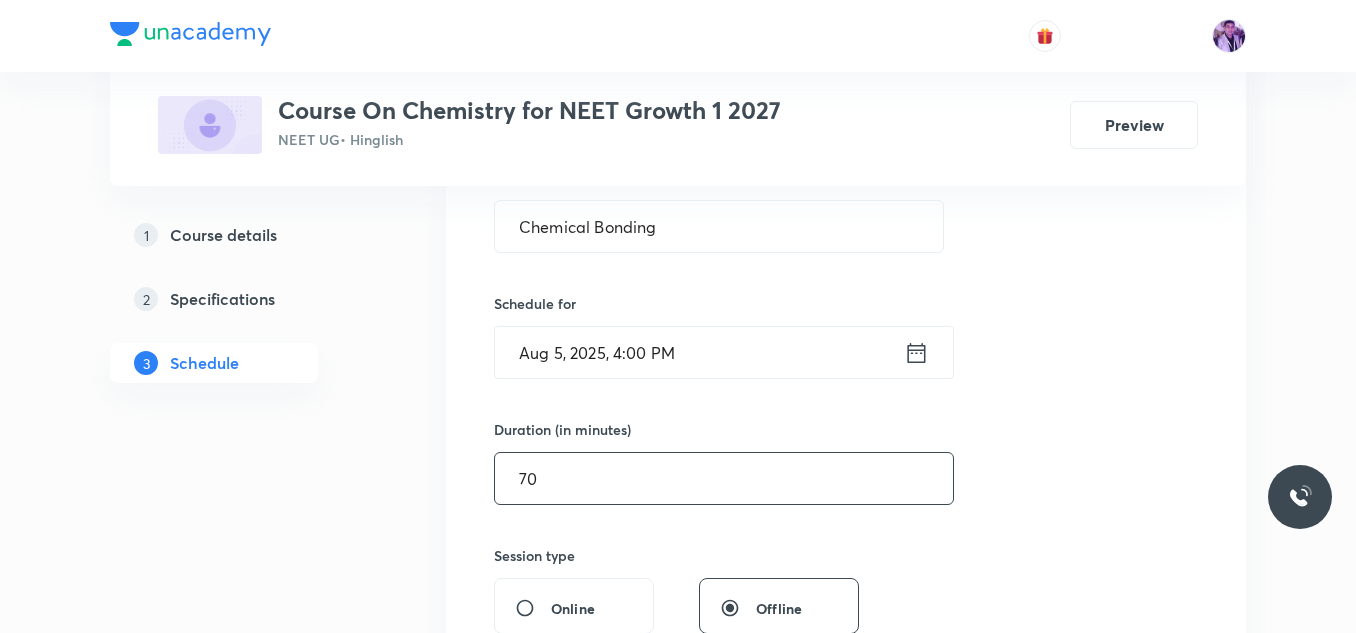 type on "70" 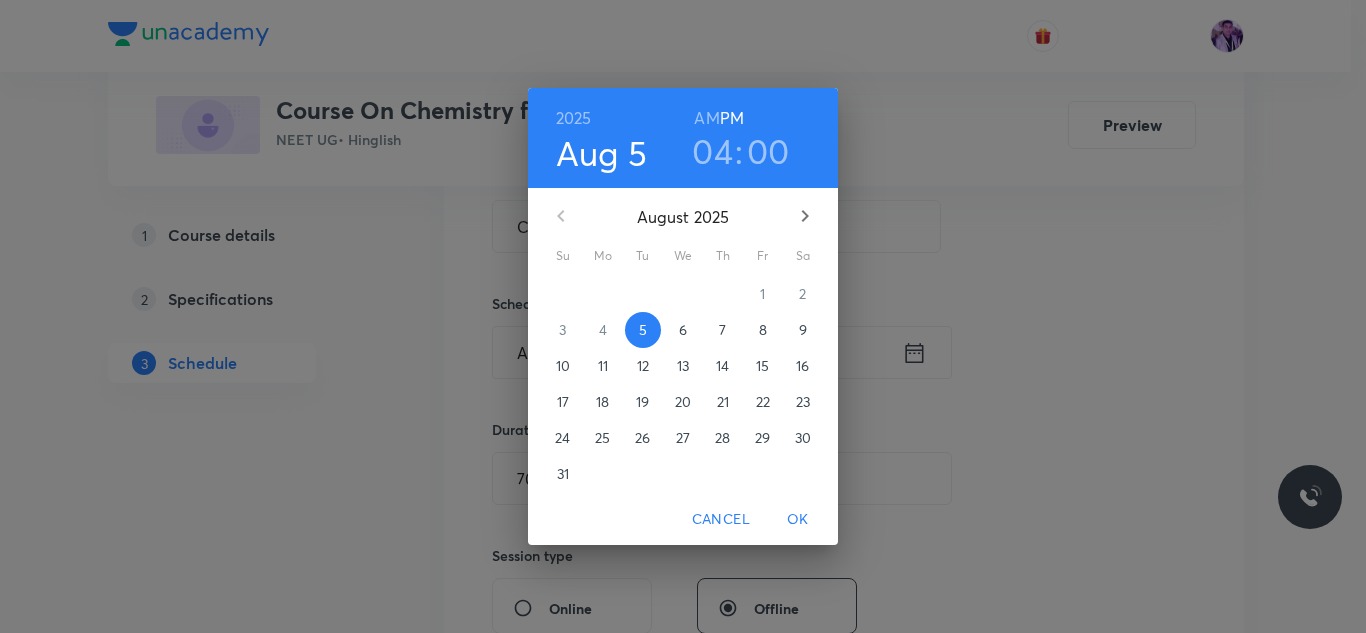 click on "04" at bounding box center [712, 151] 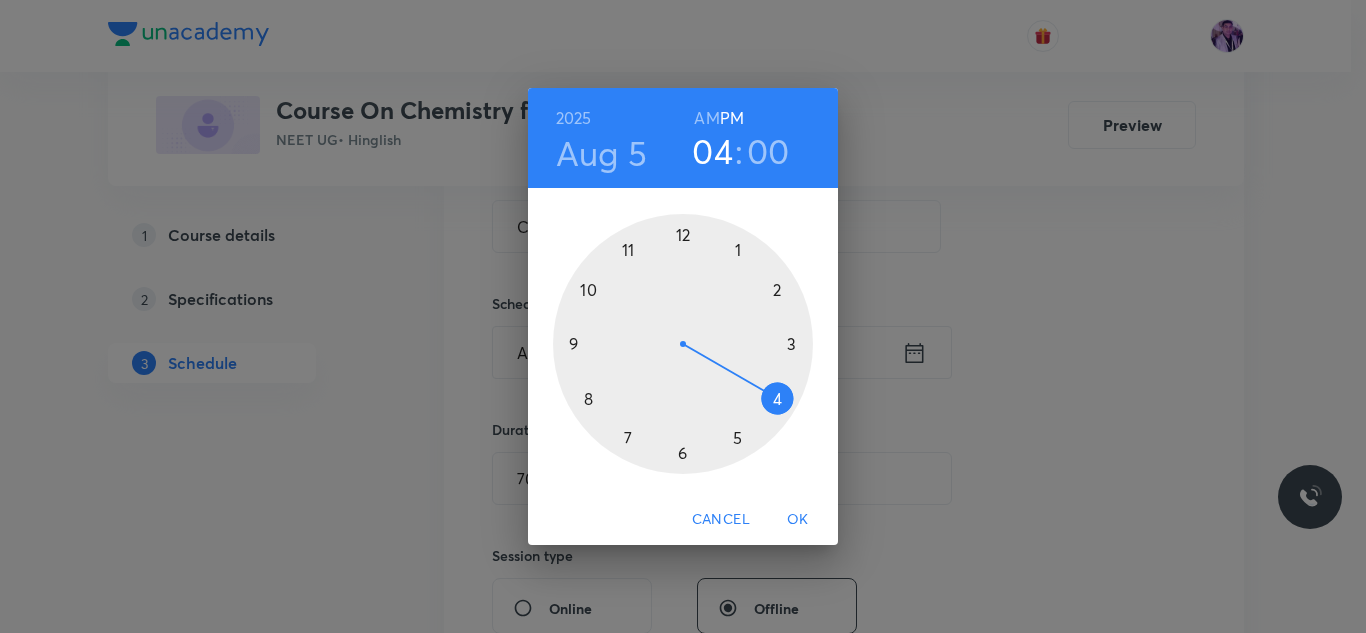 click at bounding box center (683, 344) 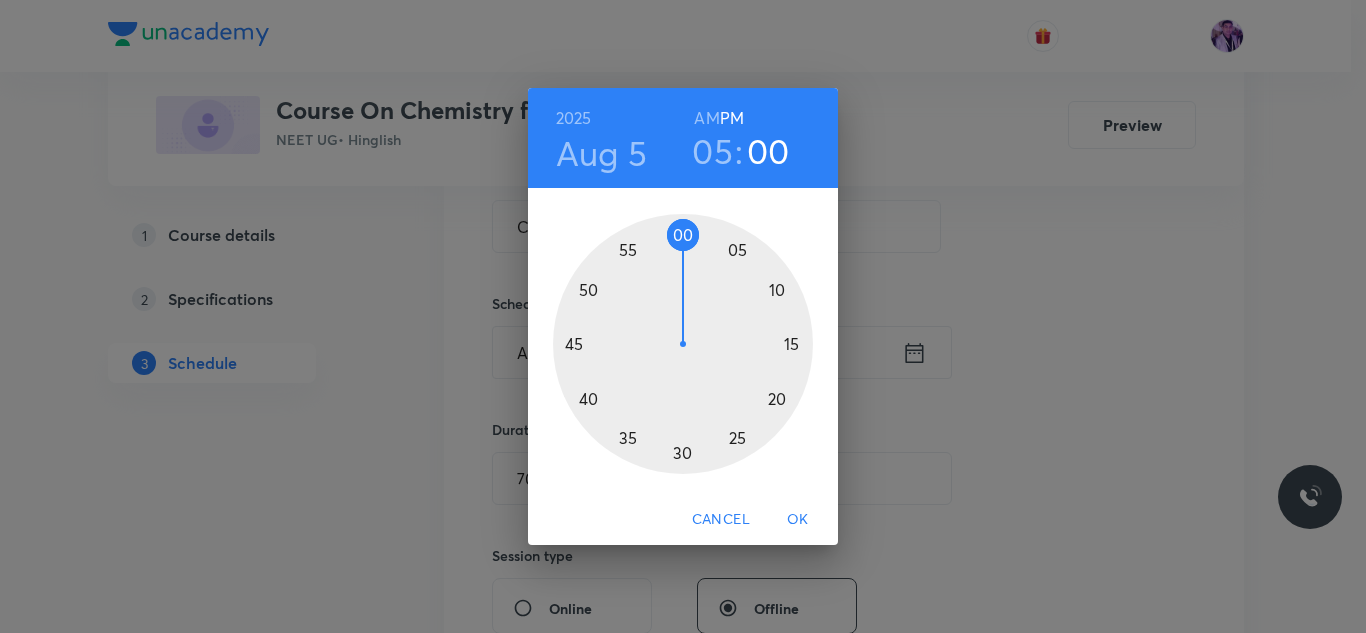 click at bounding box center [683, 344] 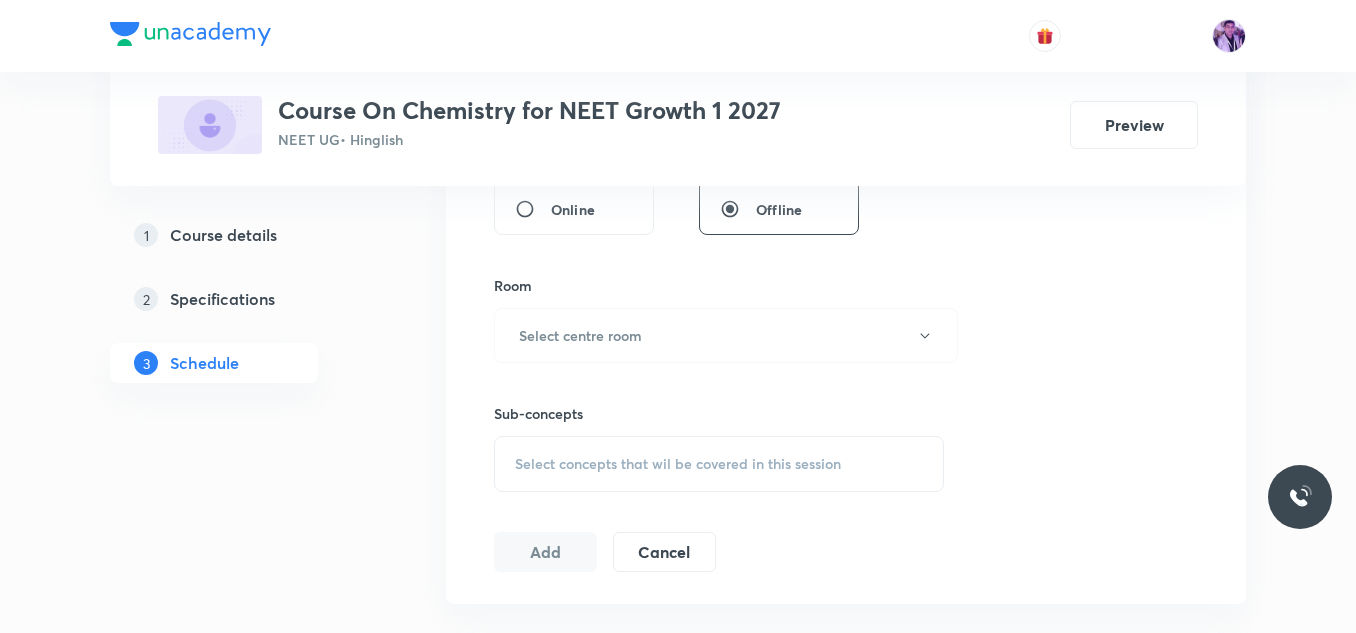 scroll, scrollTop: 800, scrollLeft: 0, axis: vertical 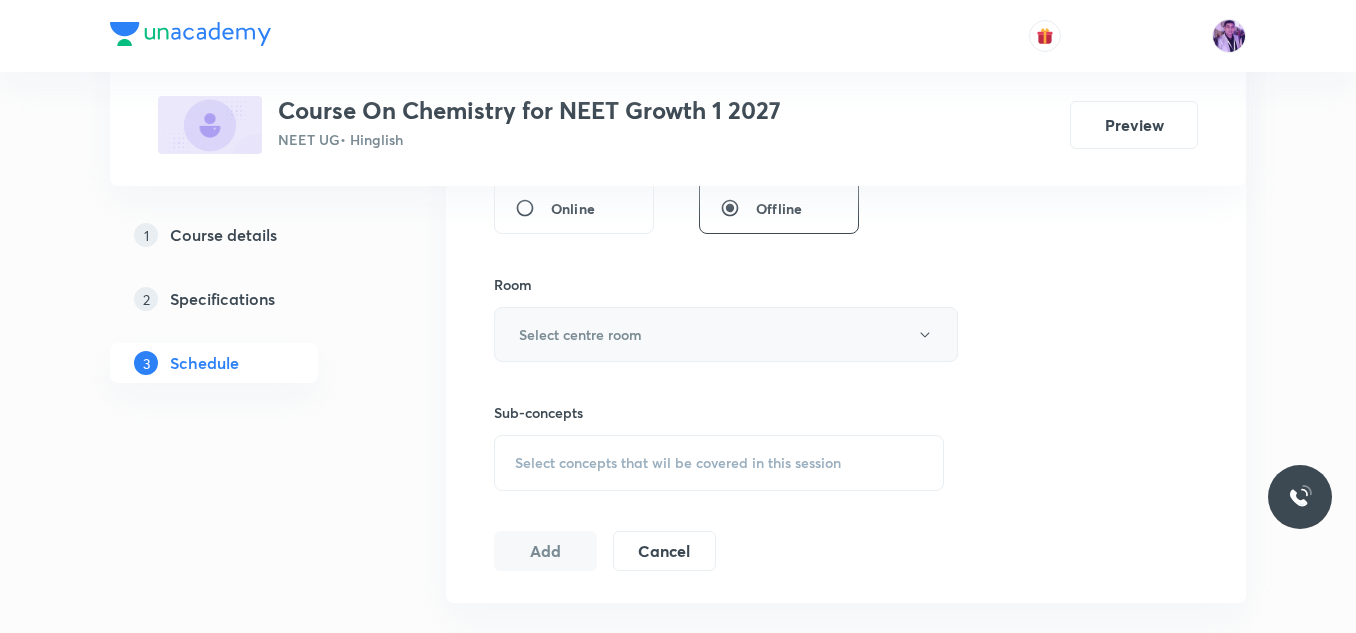 click on "Select centre room" at bounding box center [580, 334] 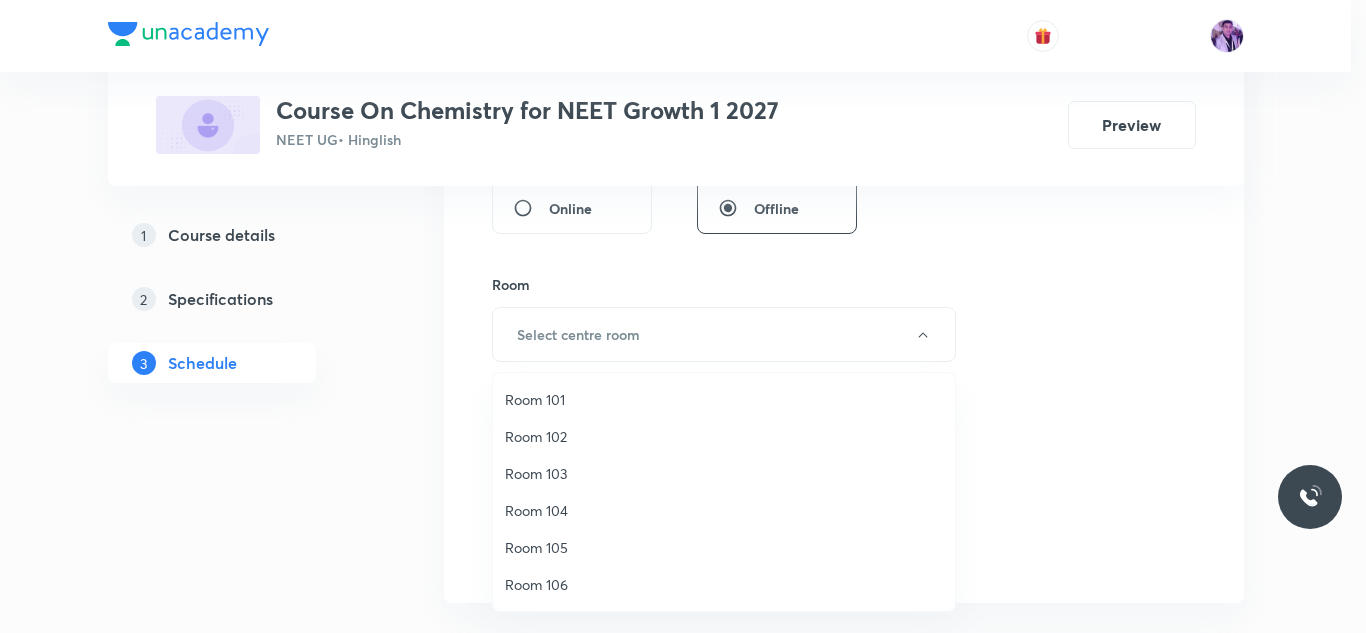 click on "Room 105" at bounding box center (724, 547) 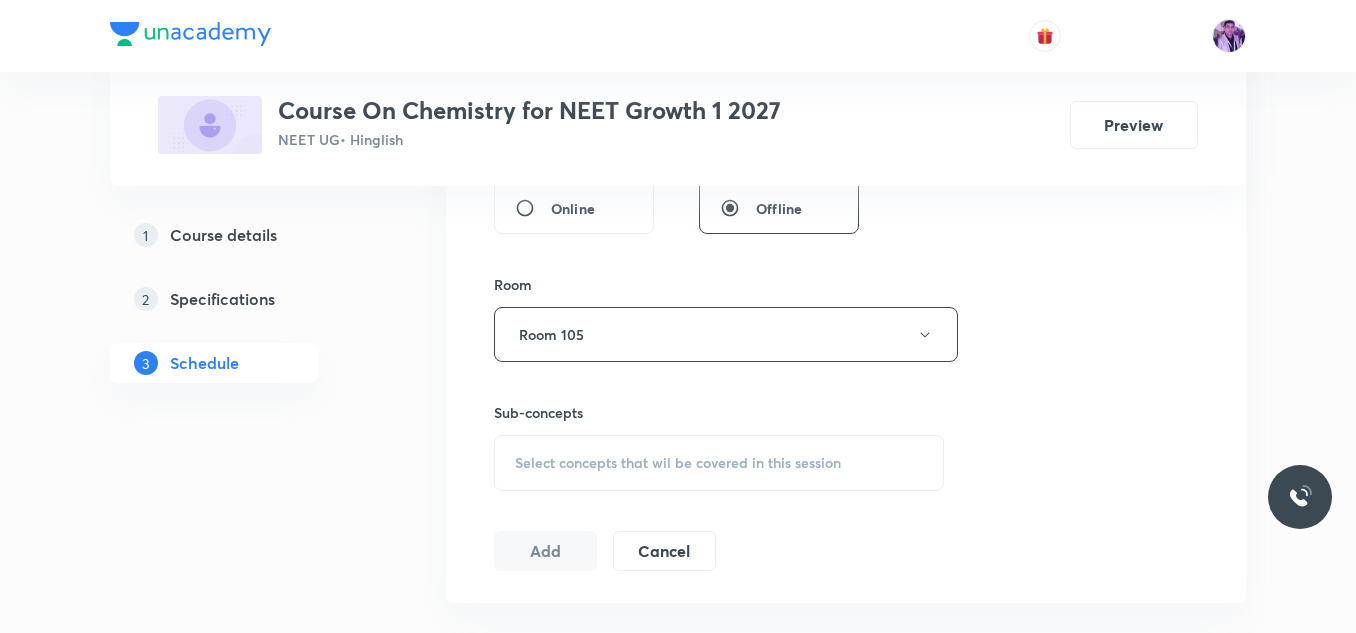 click on "Select concepts that wil be covered in this session" at bounding box center [678, 463] 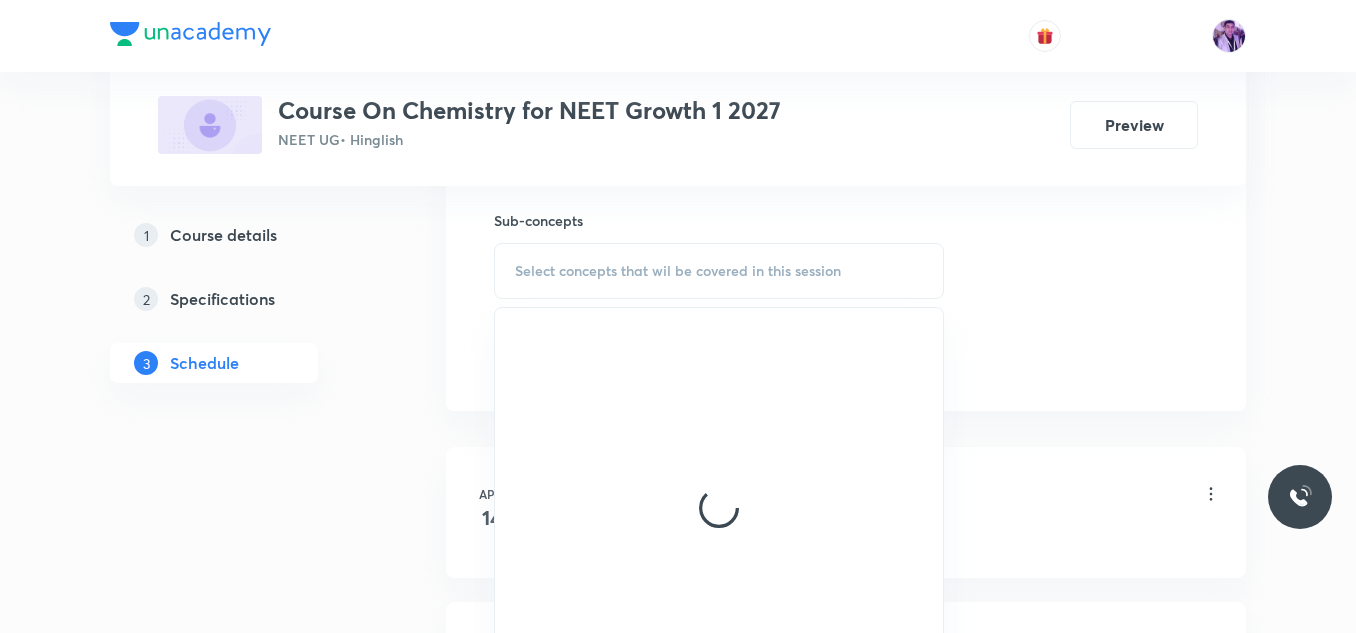 scroll, scrollTop: 1000, scrollLeft: 0, axis: vertical 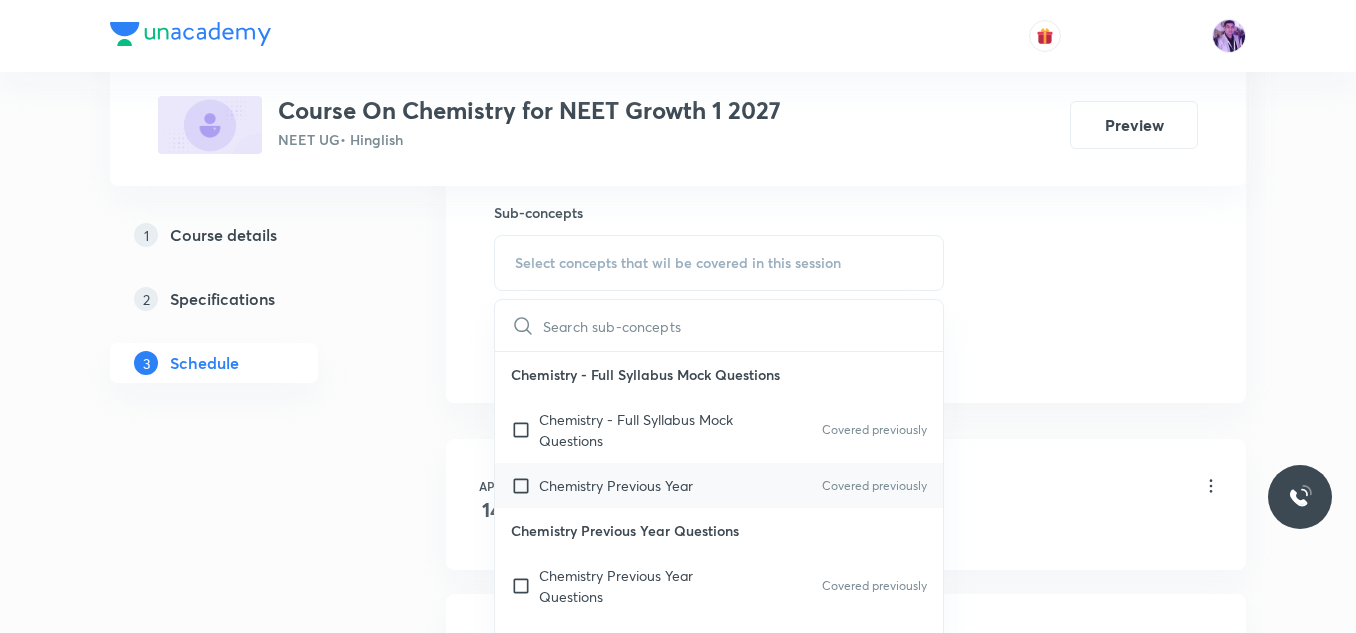 click on "Chemistry Previous Year" at bounding box center [616, 485] 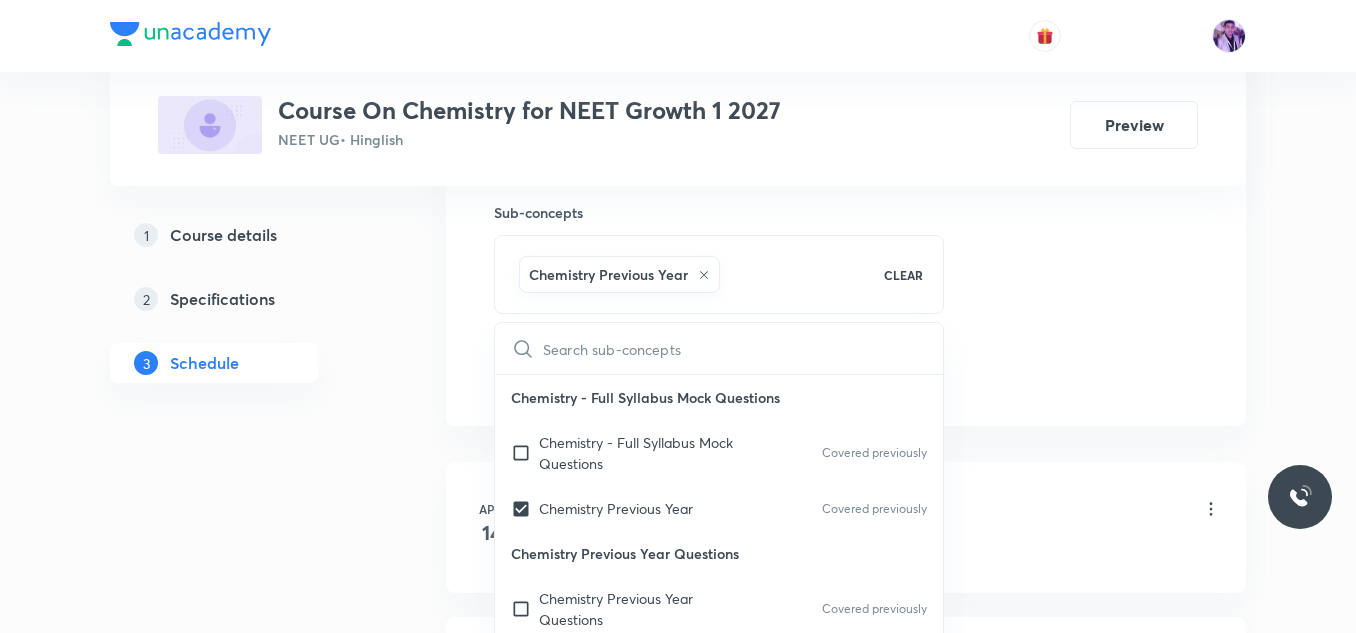 click on "Plus Courses Course On Chemistry for NEET Growth 1 2027 NEET UG  • Hinglish Preview 1 Course details 2 Specifications 3 Schedule Schedule 57  classes Session  58 Live class Session title 16/99 Chemical Bonding ​ Schedule for Aug 5, 2025, 5:20 PM ​ Duration (in minutes) 70 ​   Session type Online Offline Room Room 105 Sub-concepts Chemistry Previous Year CLEAR ​ Chemistry - Full Syllabus Mock Questions Chemistry - Full Syllabus Mock Questions Covered previously Chemistry Previous Year Covered previously Chemistry Previous Year Questions Chemistry Previous Year Questions Covered previously General Topics & Mole Concept Basic Concepts Covered previously Mole – Basic Introduction Covered previously Percentage Composition Covered previously Stoichiometry Covered previously Principle of Atom Conservation (POAC) Covered previously Relation between Stoichiometric Quantities Covered previously Application of Mole Concept: Gravimetric Analysis Covered previously  Quantum Numbers (Magnetic Quantum no.) Wave" at bounding box center [678, 4268] 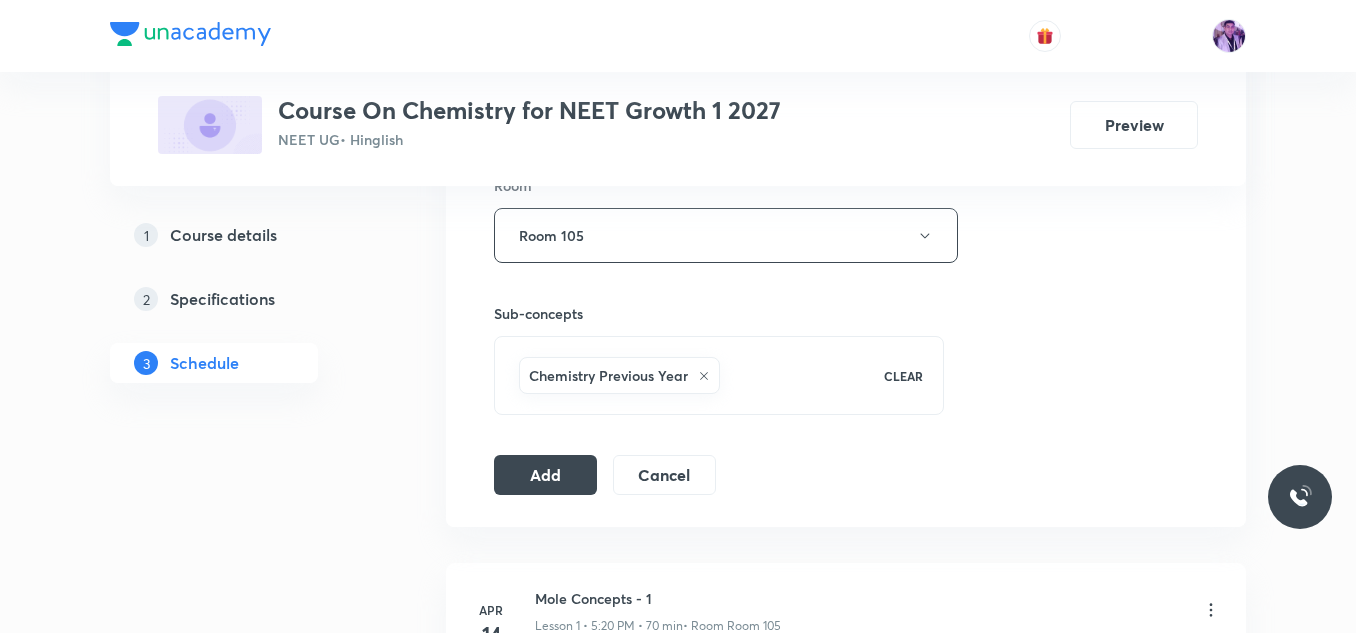 scroll, scrollTop: 900, scrollLeft: 0, axis: vertical 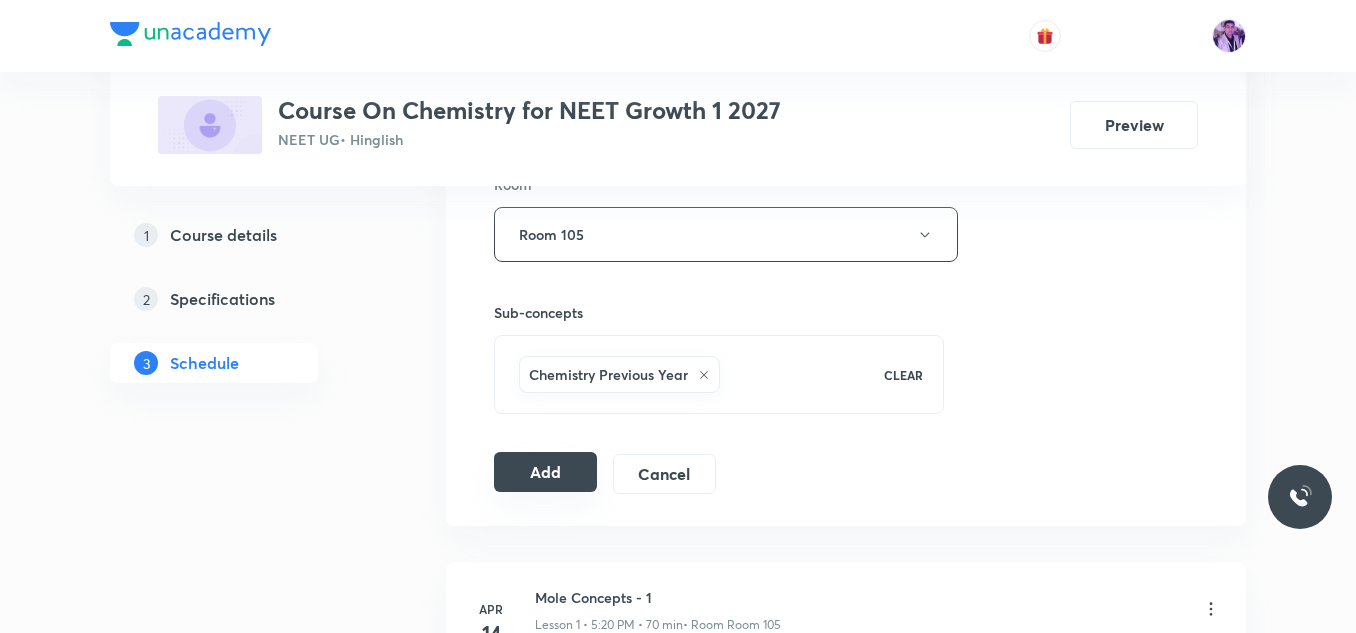 click on "Add" at bounding box center (545, 472) 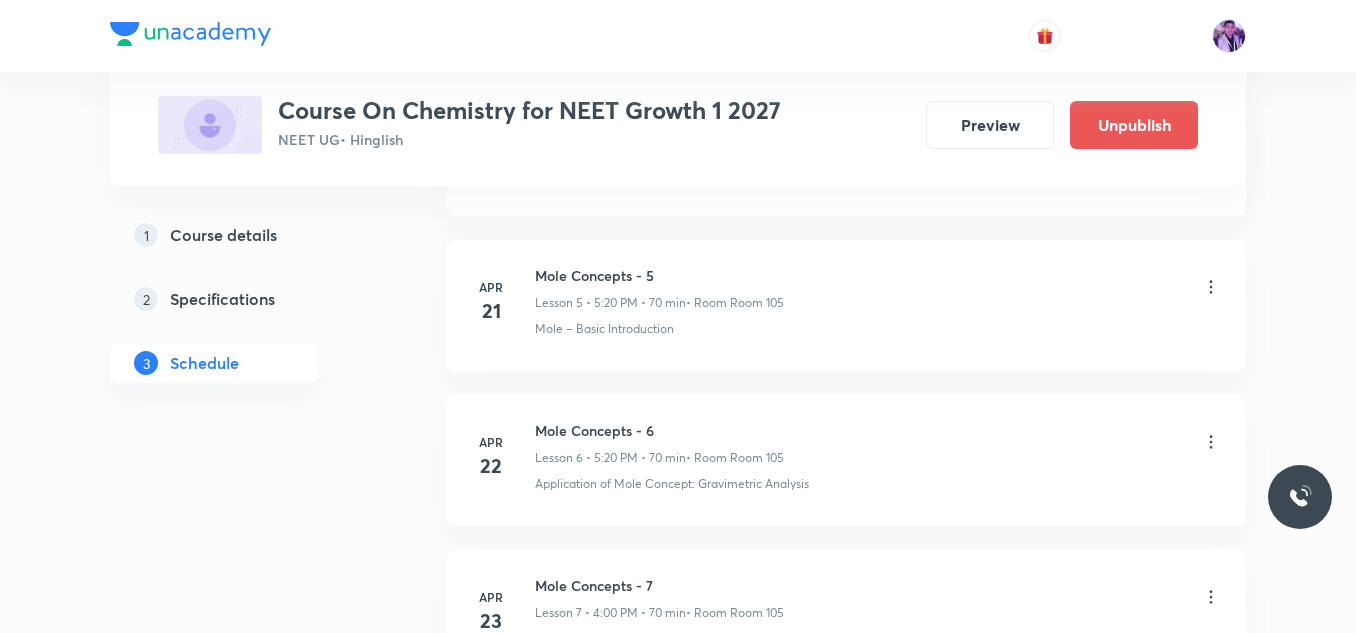 scroll, scrollTop: 9041, scrollLeft: 0, axis: vertical 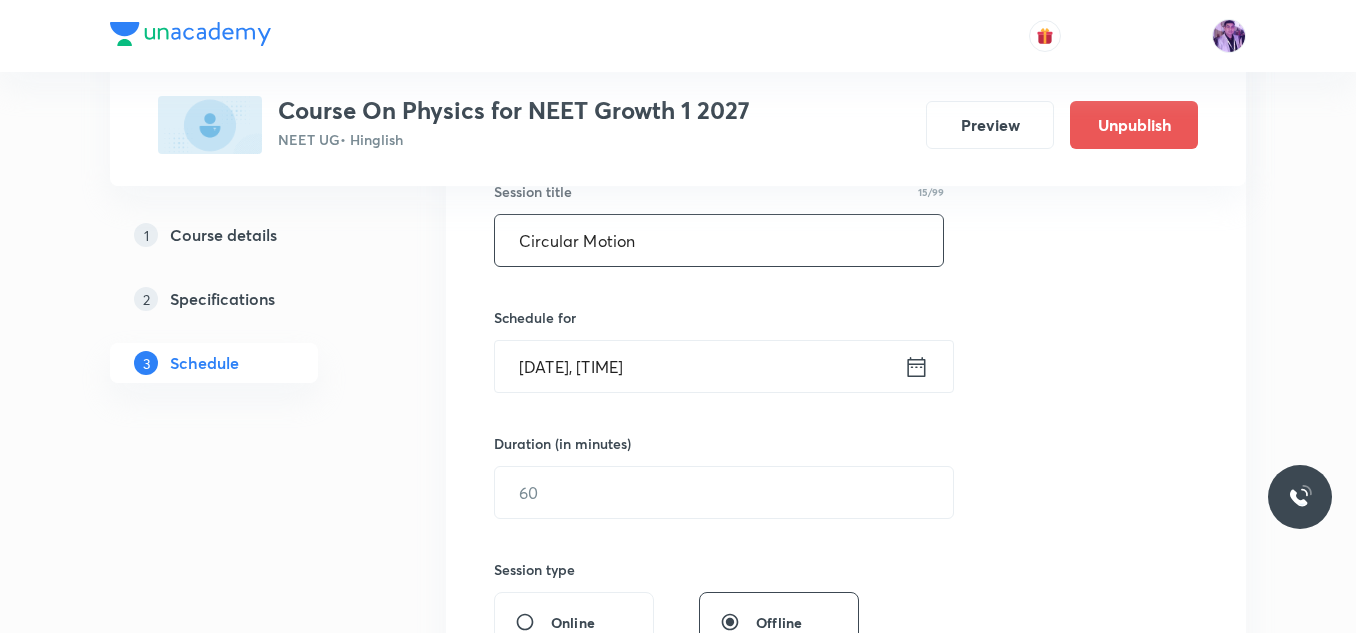 type on "Circular Motion" 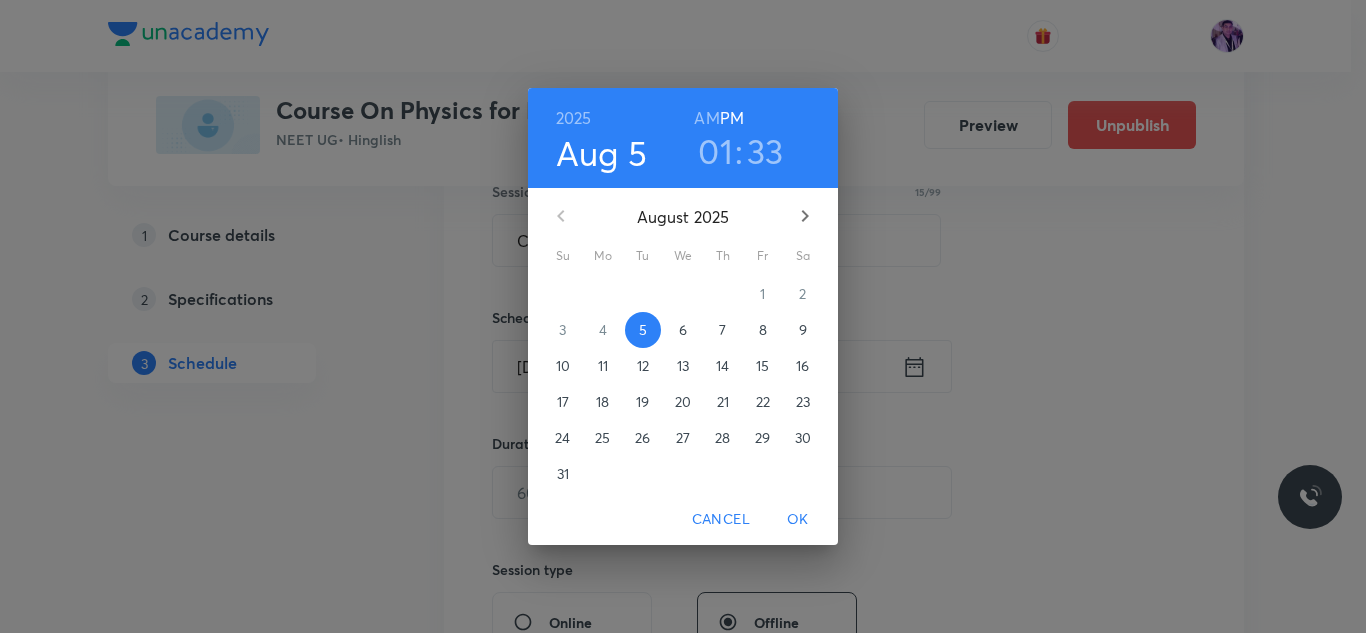 click on "01" at bounding box center [715, 151] 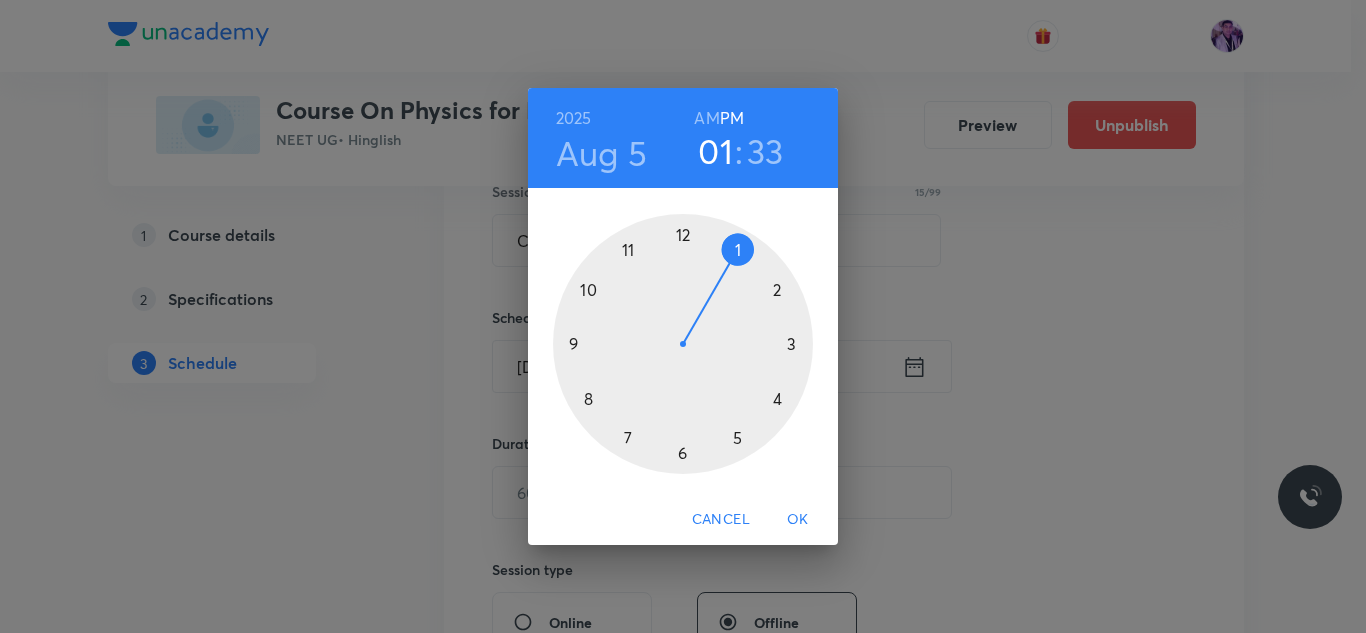 click at bounding box center [683, 344] 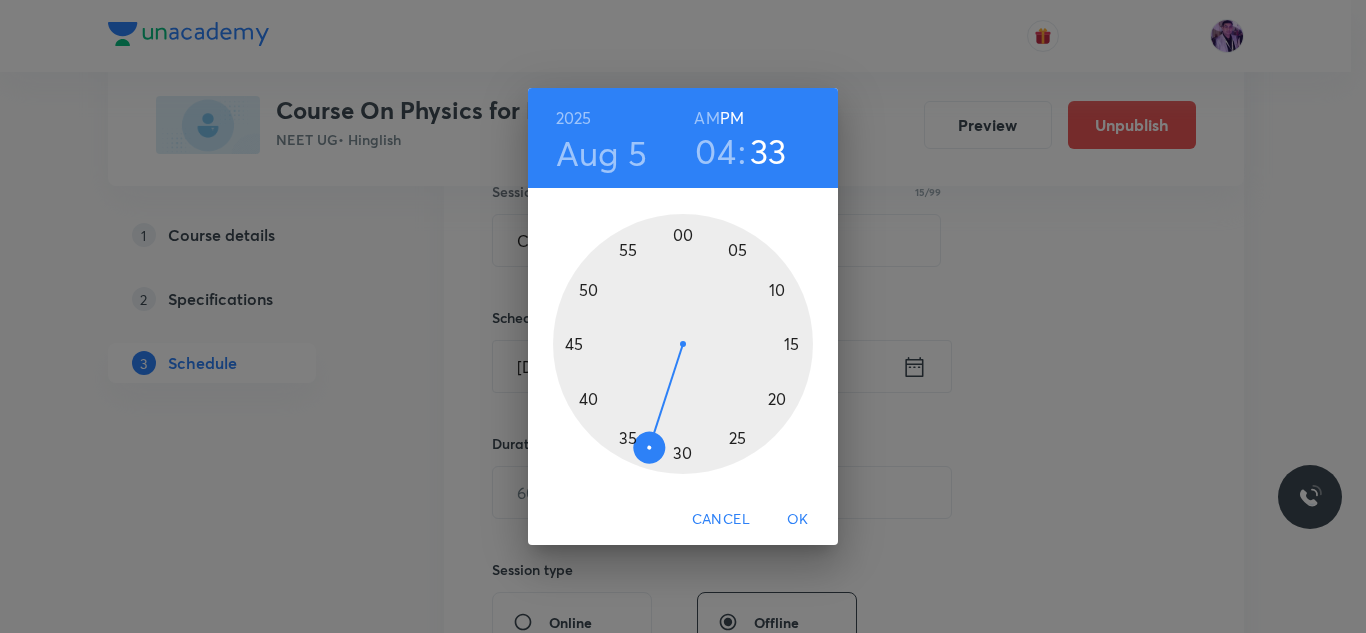 click on "04" at bounding box center (715, 151) 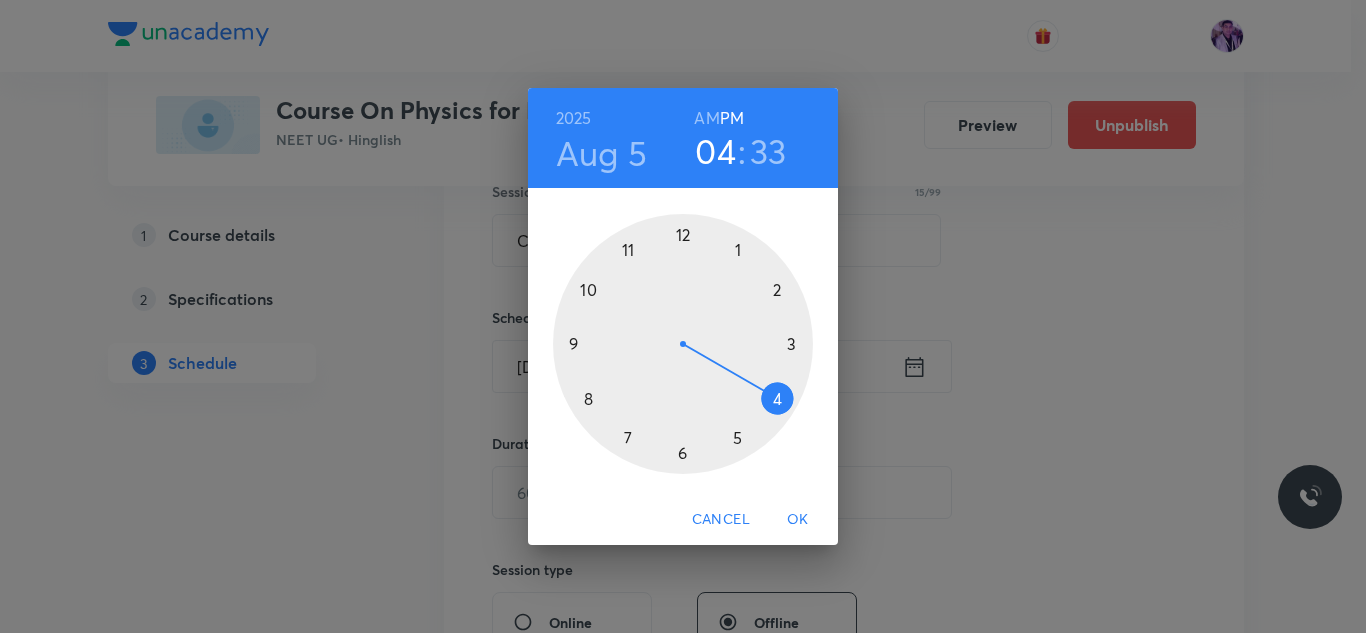 drag, startPoint x: 681, startPoint y: 452, endPoint x: 676, endPoint y: 440, distance: 13 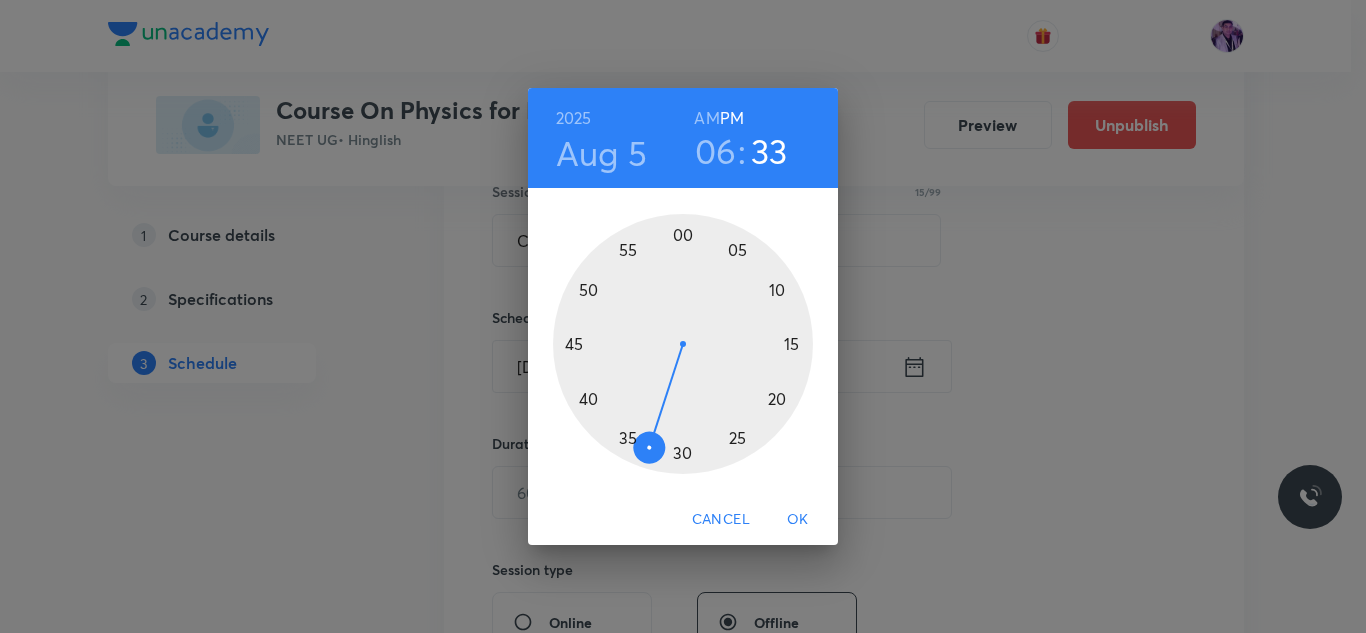 click at bounding box center [683, 344] 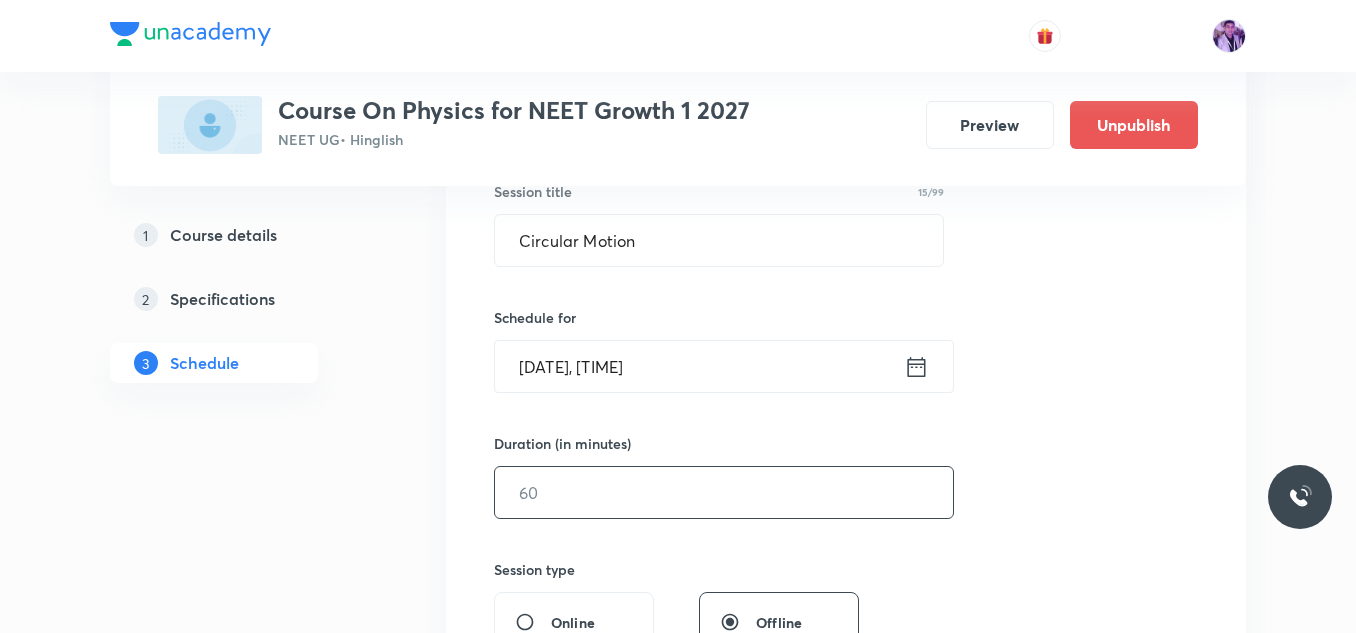 click at bounding box center (724, 492) 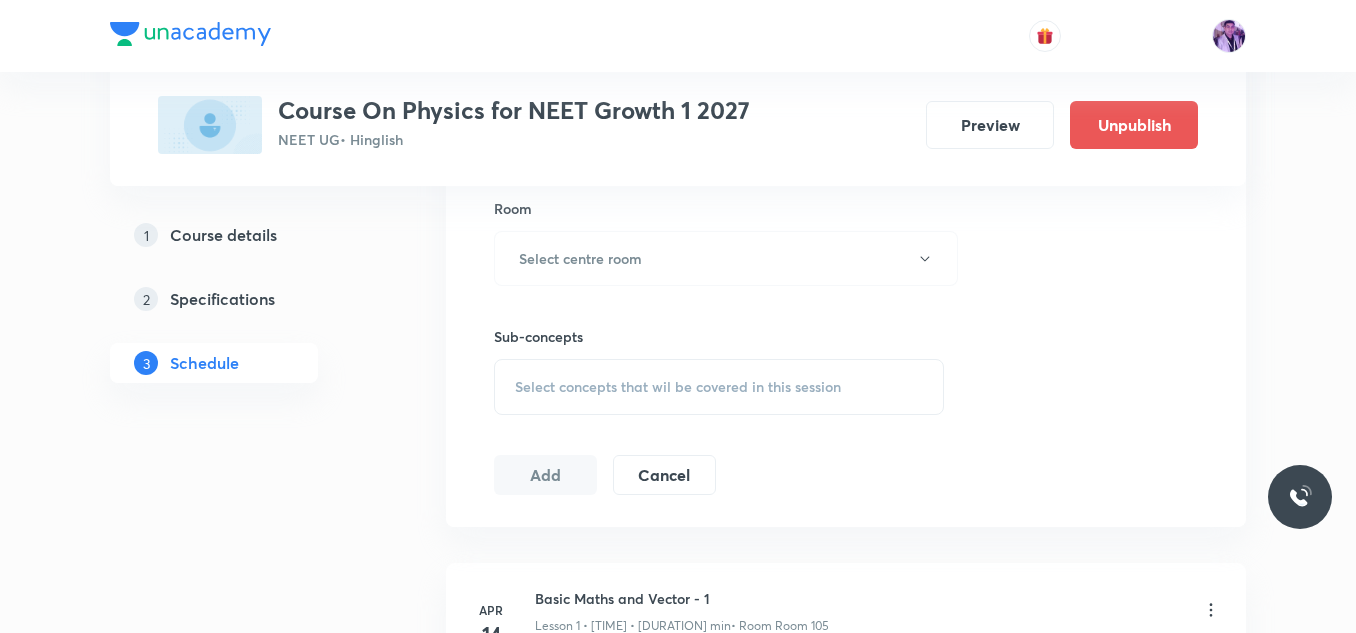 scroll, scrollTop: 886, scrollLeft: 0, axis: vertical 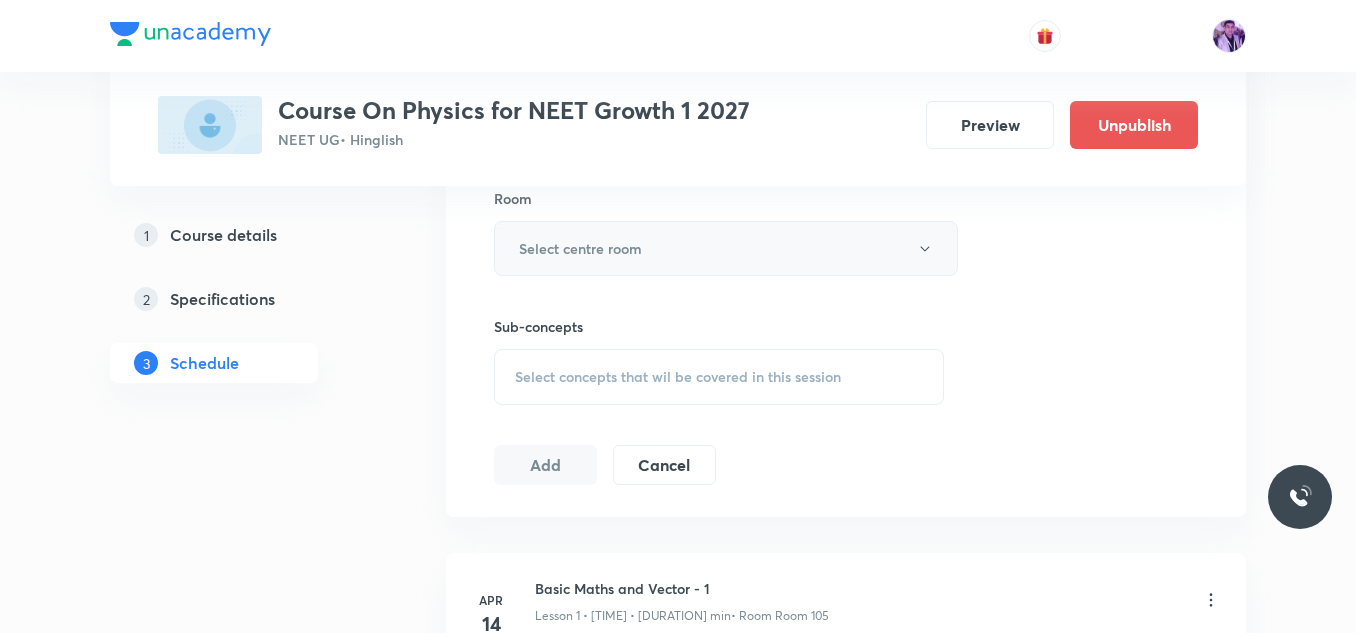 type on "60" 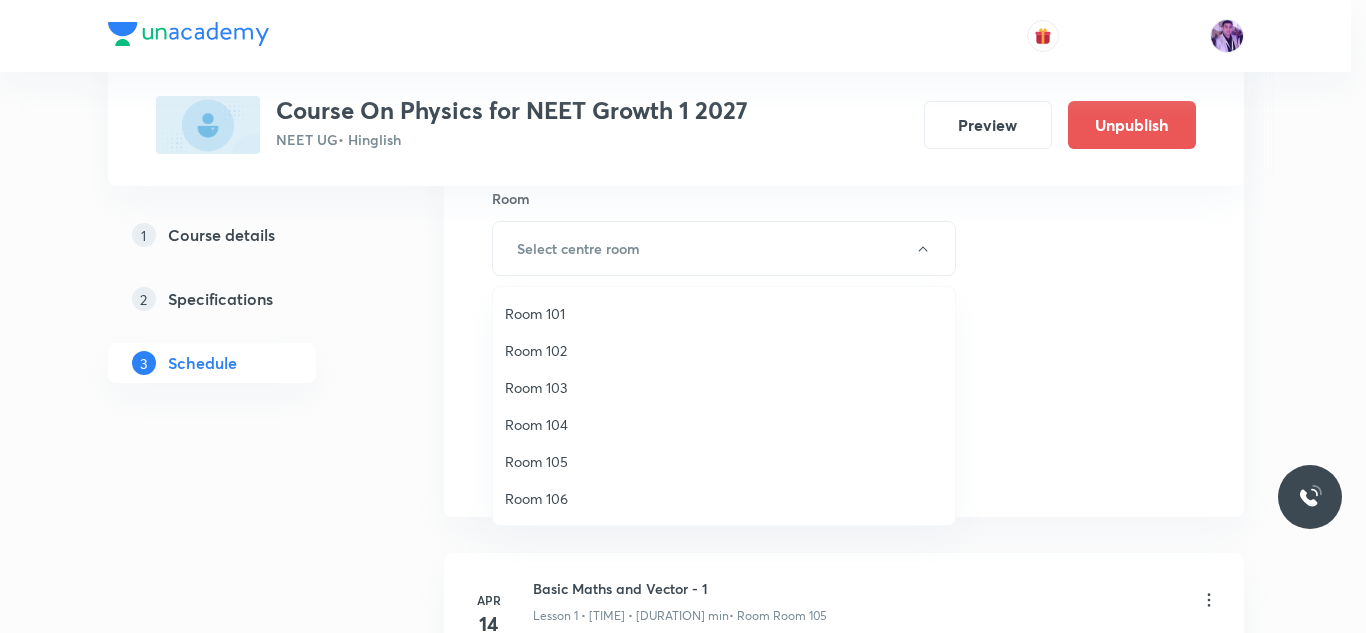 click on "Room 105" at bounding box center (724, 461) 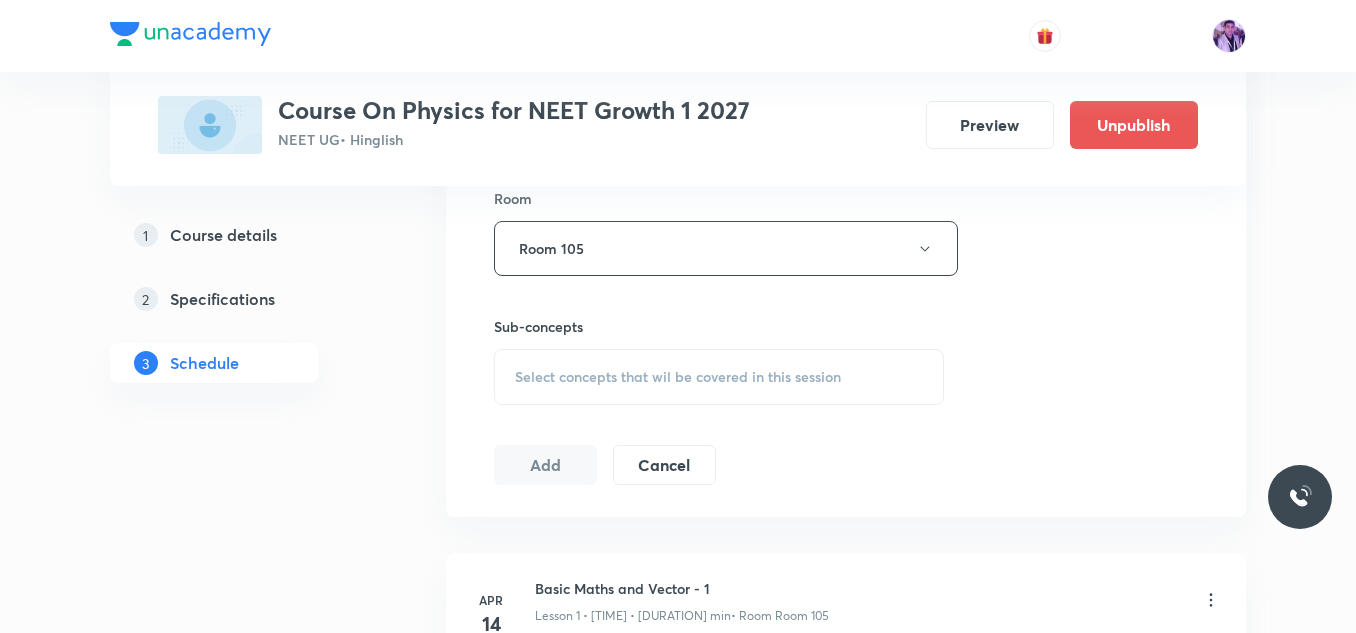 click on "Select concepts that wil be covered in this session" at bounding box center [678, 377] 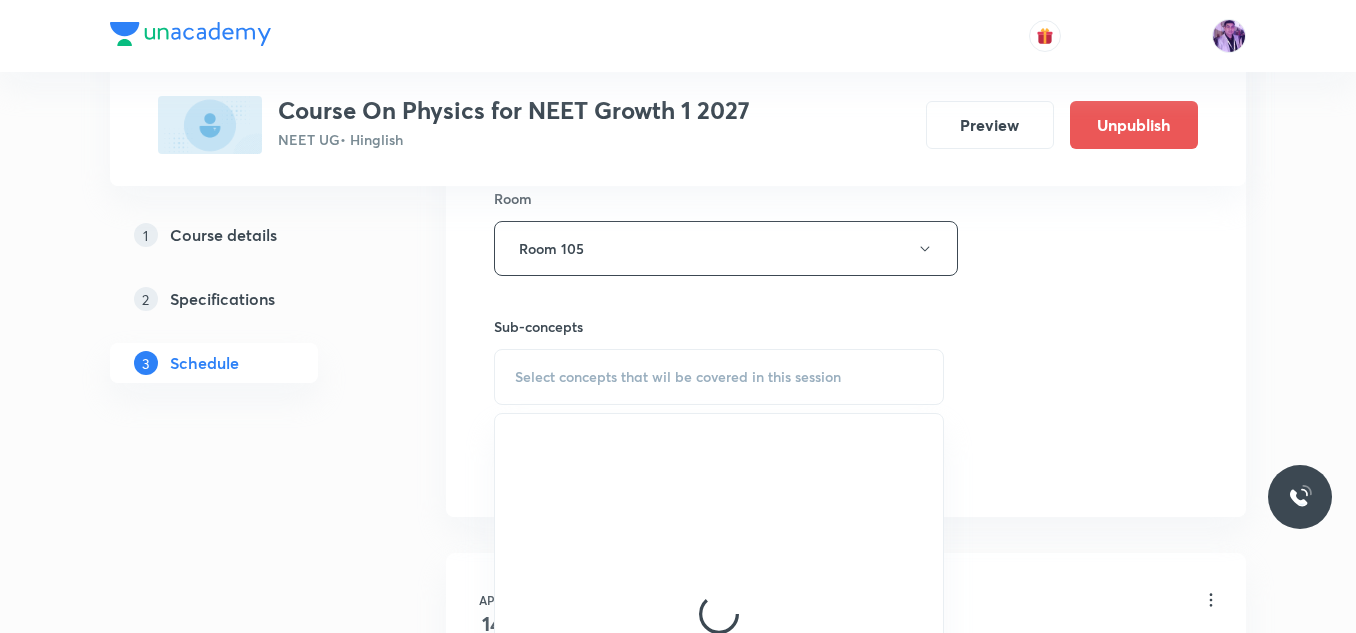 scroll, scrollTop: 986, scrollLeft: 0, axis: vertical 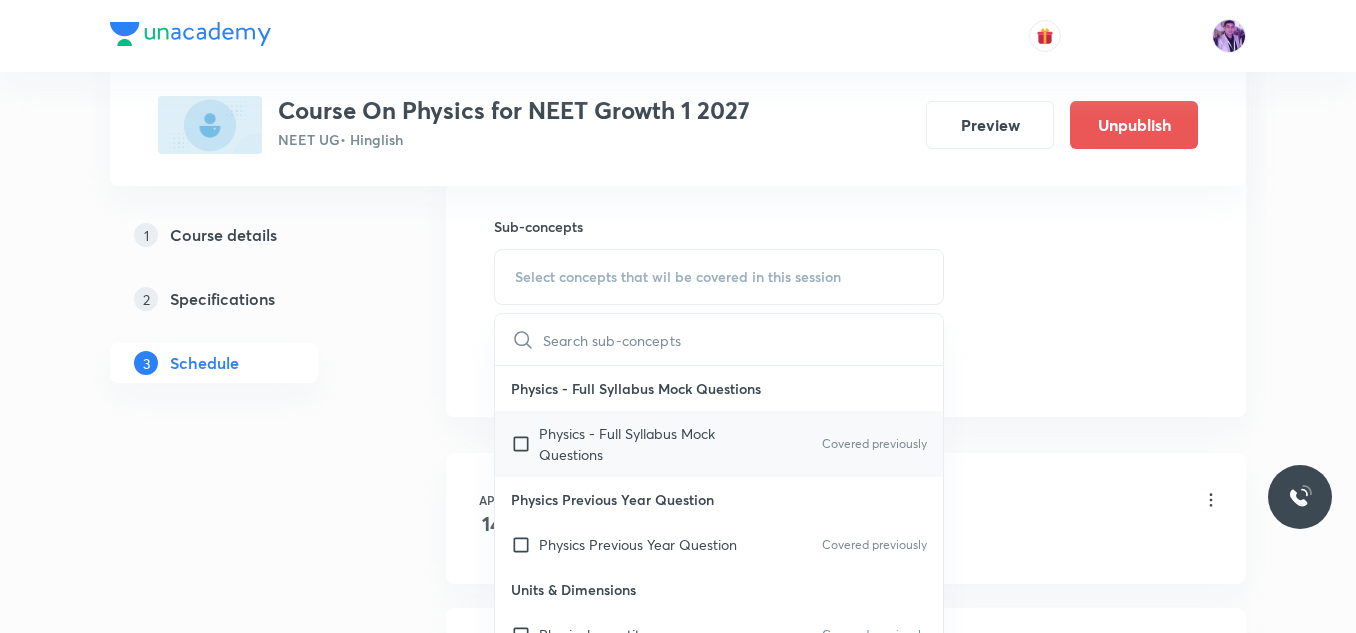 click on "Physics - Full Syllabus Mock Questions" at bounding box center (640, 444) 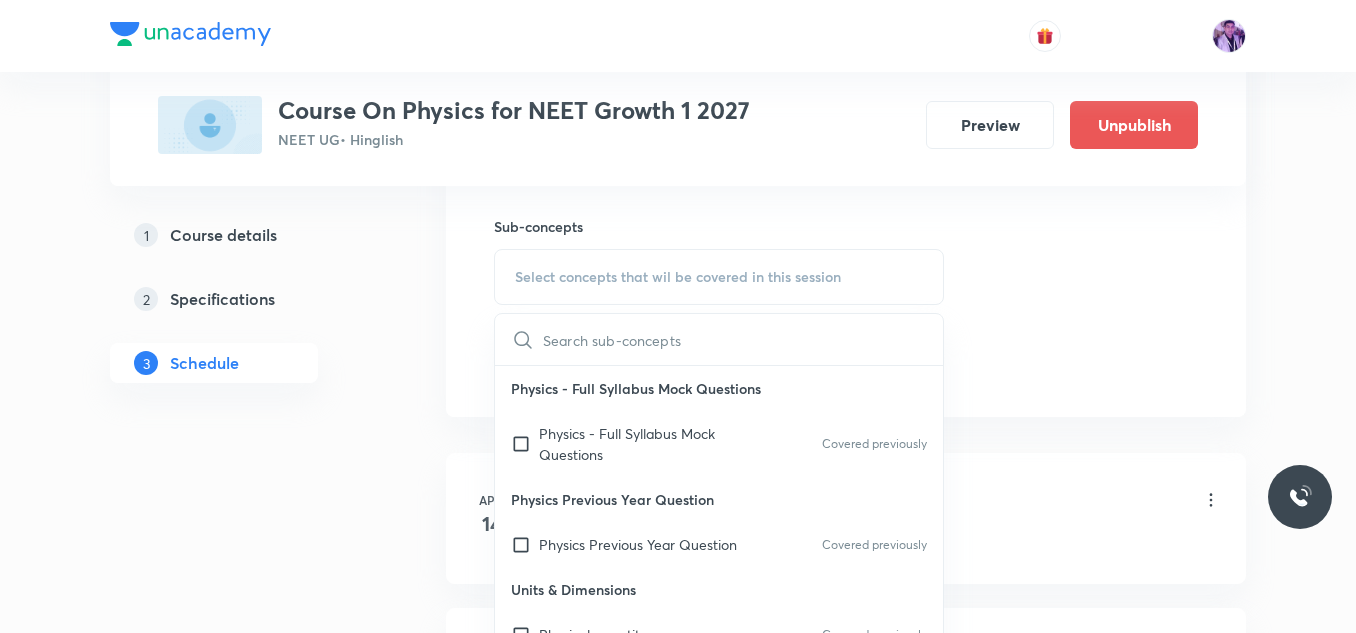 checkbox on "true" 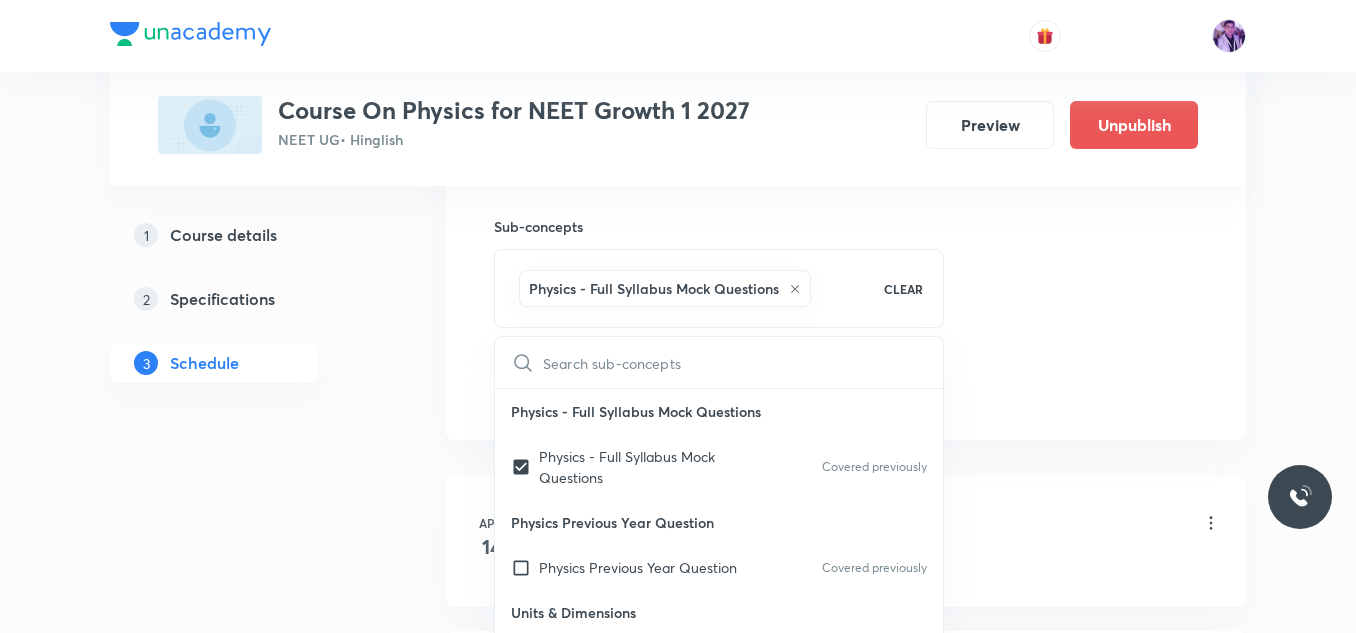 click on "Plus Courses Course On Physics for NEET Growth 1 2027 NEET UG  • Hinglish Preview Unpublish 1 Course details 2 Specifications 3 Schedule Schedule 69  classes Session  70 Live class Session title 15/99 Circular Motion ​ Schedule for Aug 5, 2025, 6:45 PM ​ Duration (in minutes) 60 ​   Session type Online Offline Room Room 105 Sub-concepts Physics - Full Syllabus Mock Questions CLEAR ​ Physics - Full Syllabus Mock Questions Physics - Full Syllabus Mock Questions Covered previously Physics Previous Year Question Physics Previous Year Question Covered previously Units & Dimensions Physical quantity Covered previously Applications of Dimensional Analysis Significant Figures Covered previously Units of Physical Quantities Covered previously System of Units Dimensions of Some Mathematical Functions Unit and Dimension Covered previously Product of Two Vectors Subtraction of Vectors Cross Product Least Count Analysis Errors of Measurement Vernier Callipers Screw Gauge Zero Error Basic Mathematics Functions 14" at bounding box center [678, 5213] 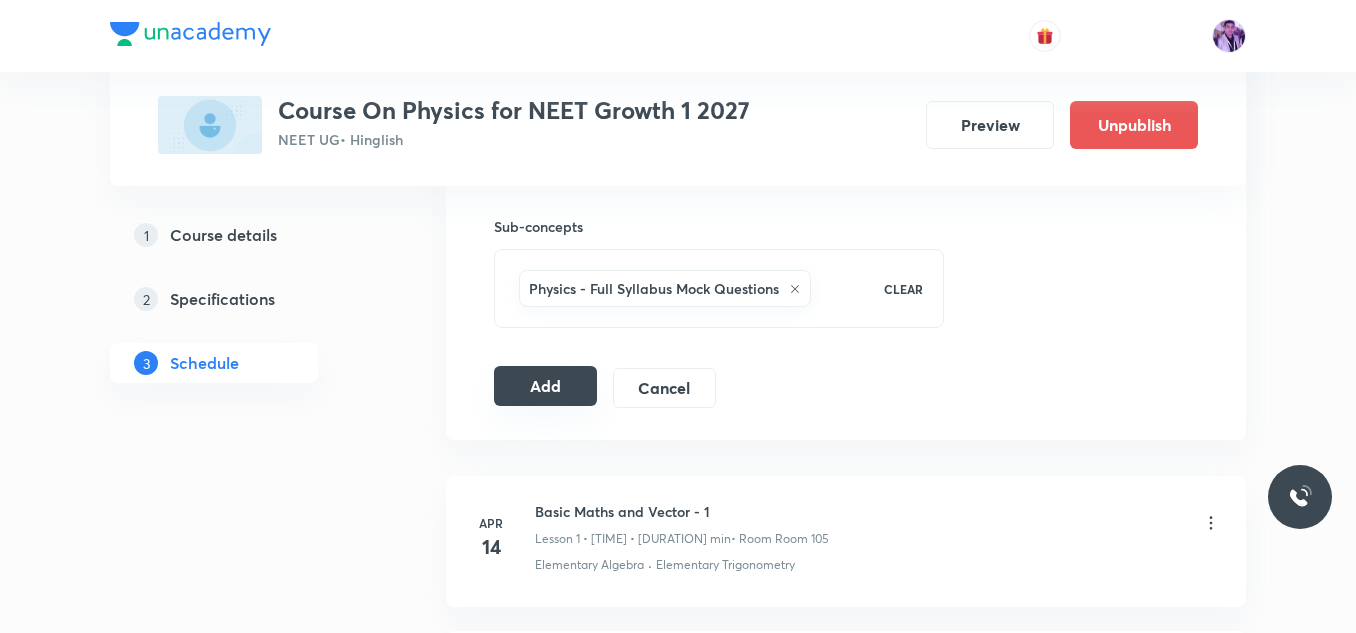 click on "Add" at bounding box center (545, 386) 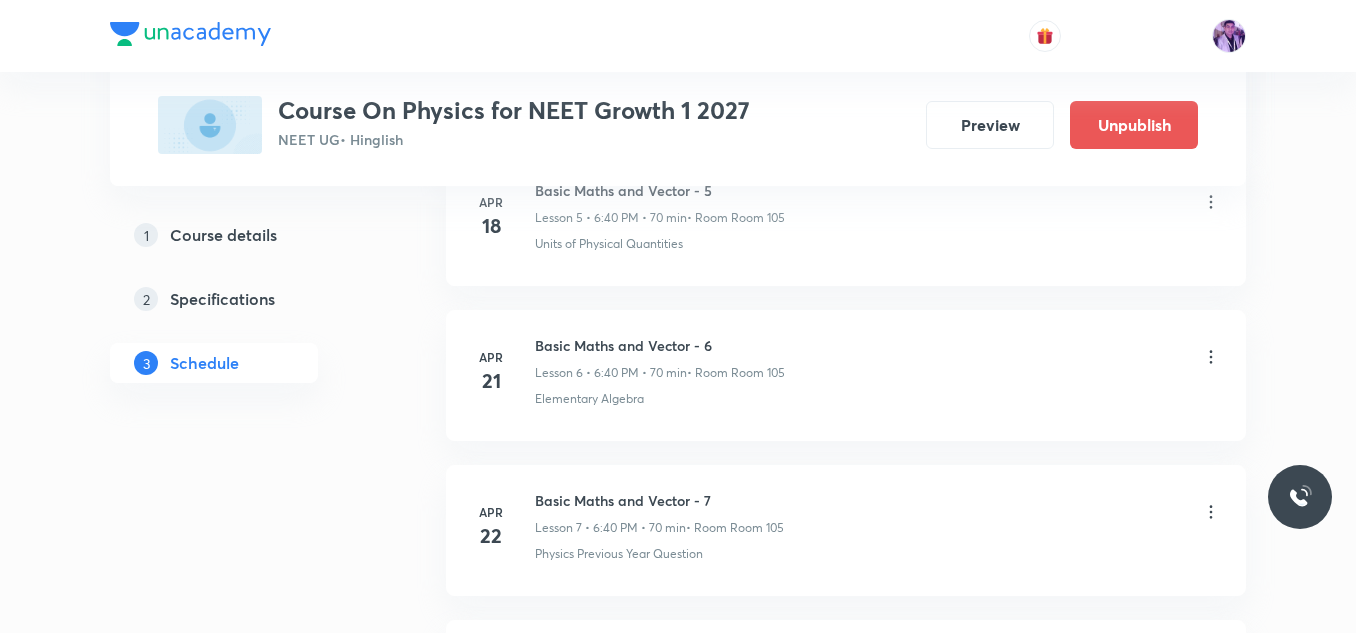scroll, scrollTop: 10747, scrollLeft: 0, axis: vertical 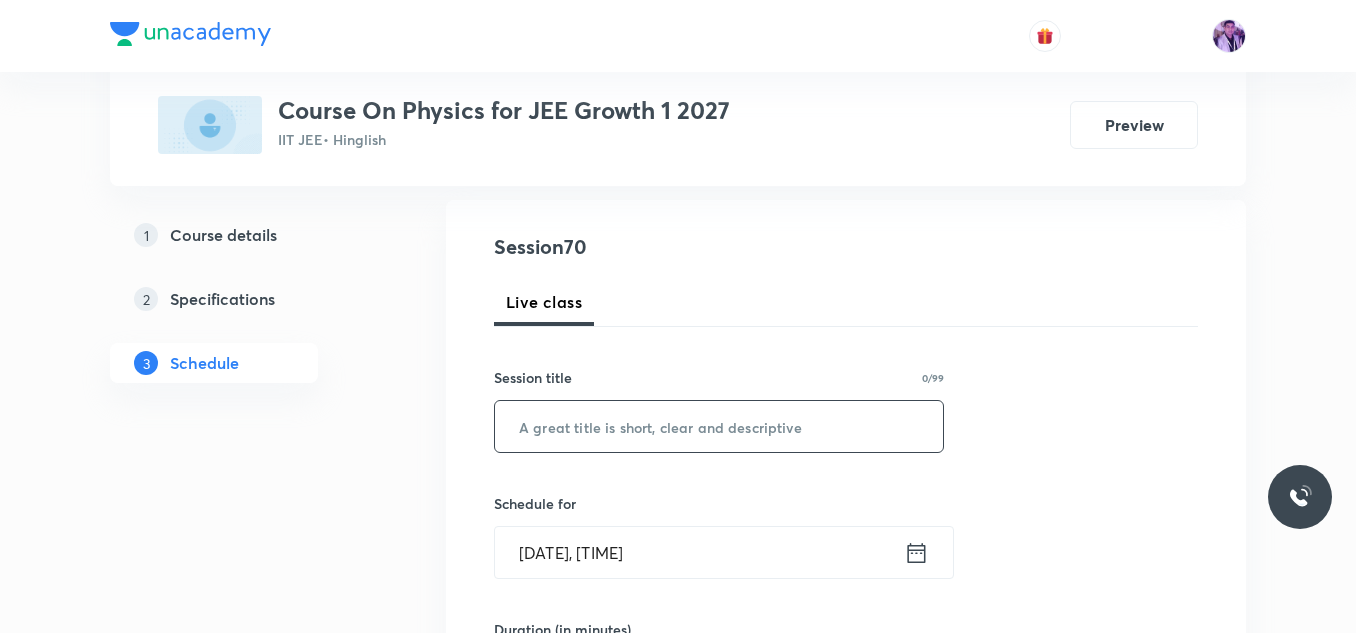 click at bounding box center [719, 426] 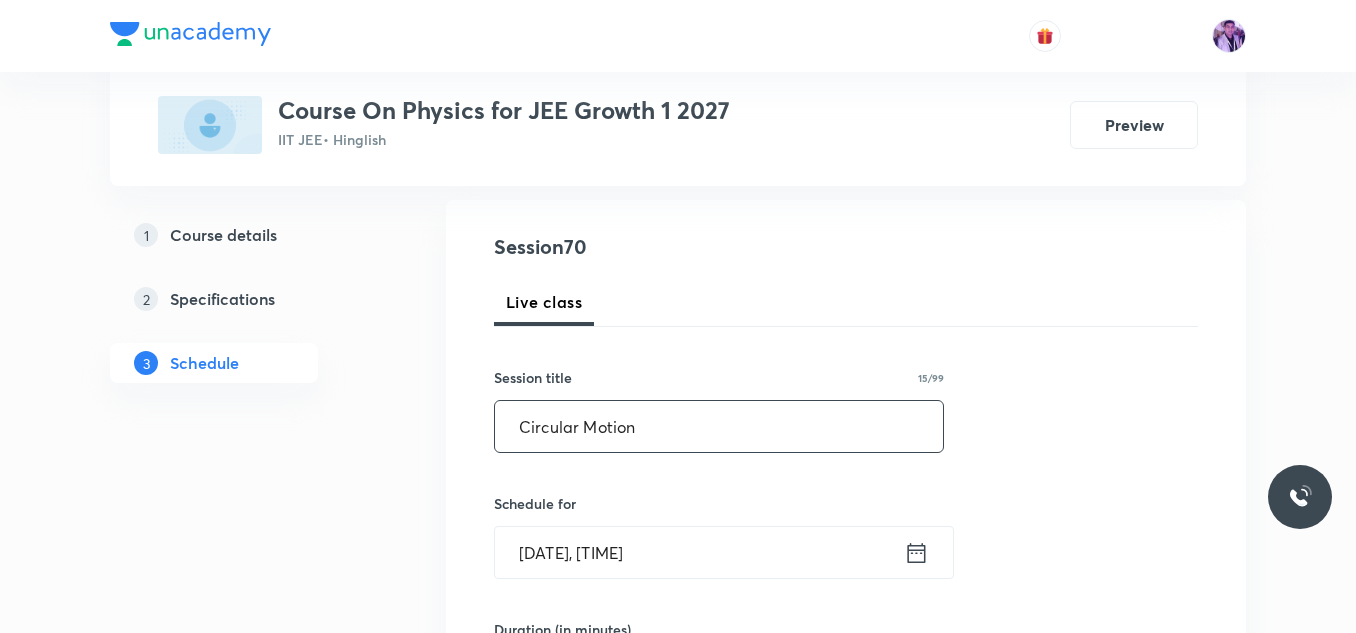 type on "Circular Motion" 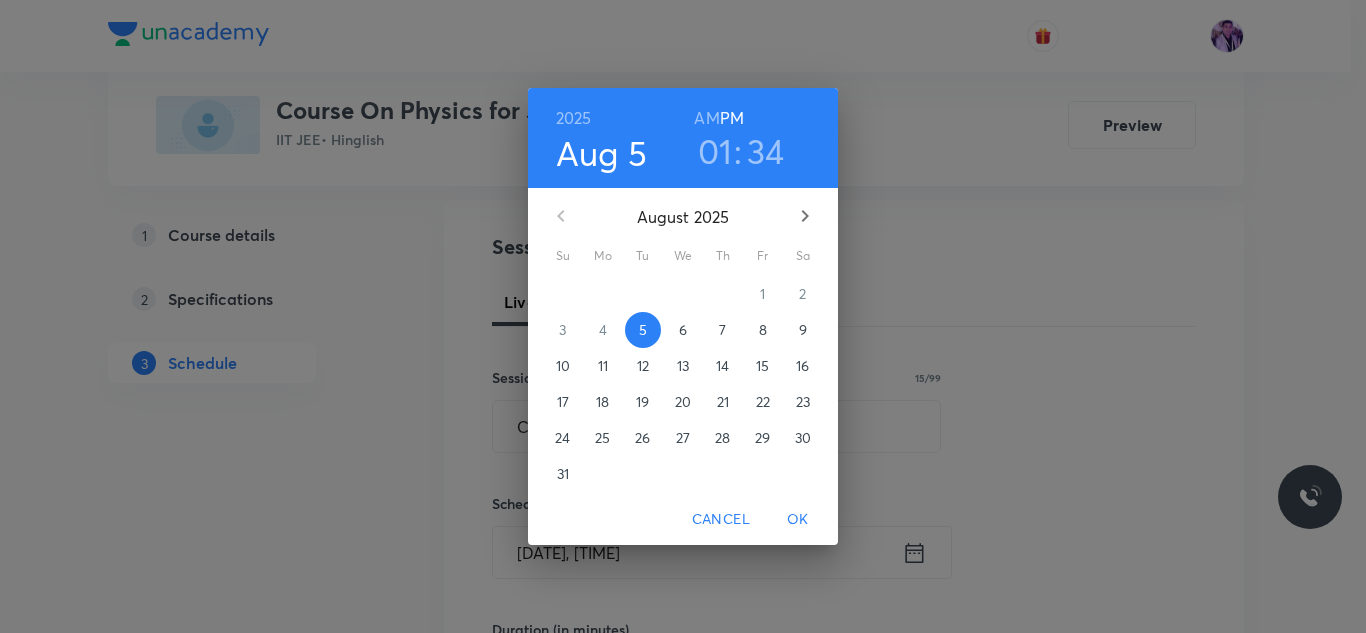 click on "01" at bounding box center [715, 151] 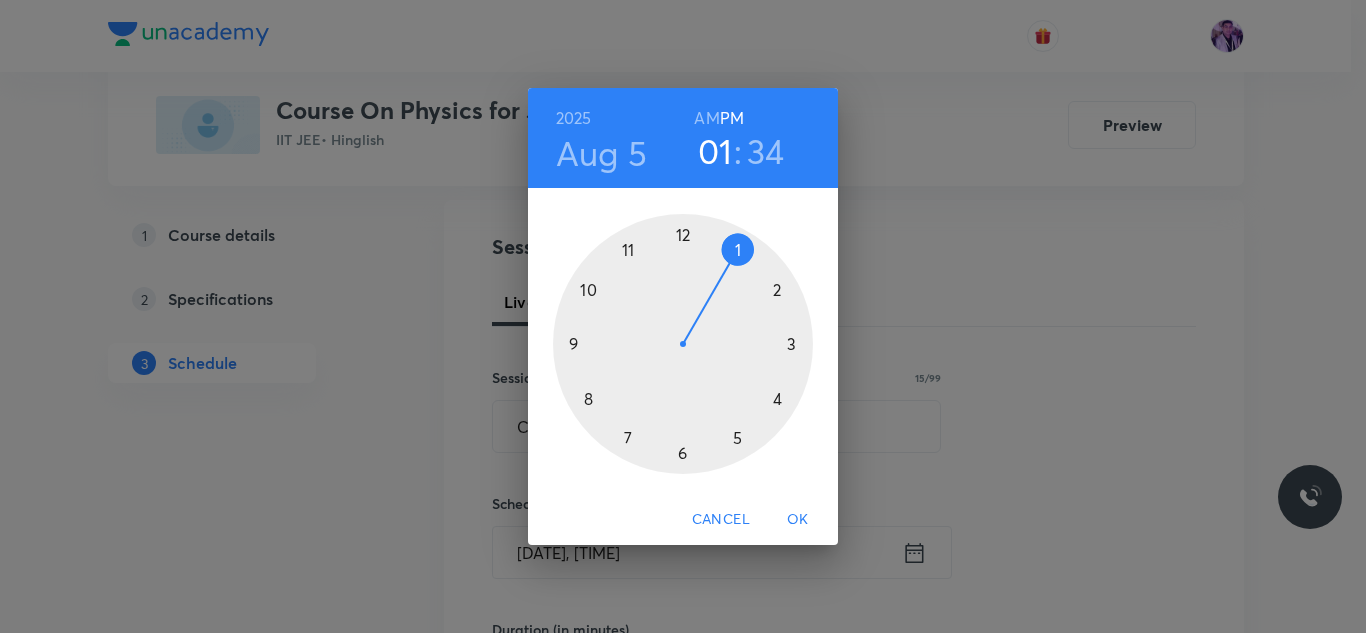 click at bounding box center [683, 344] 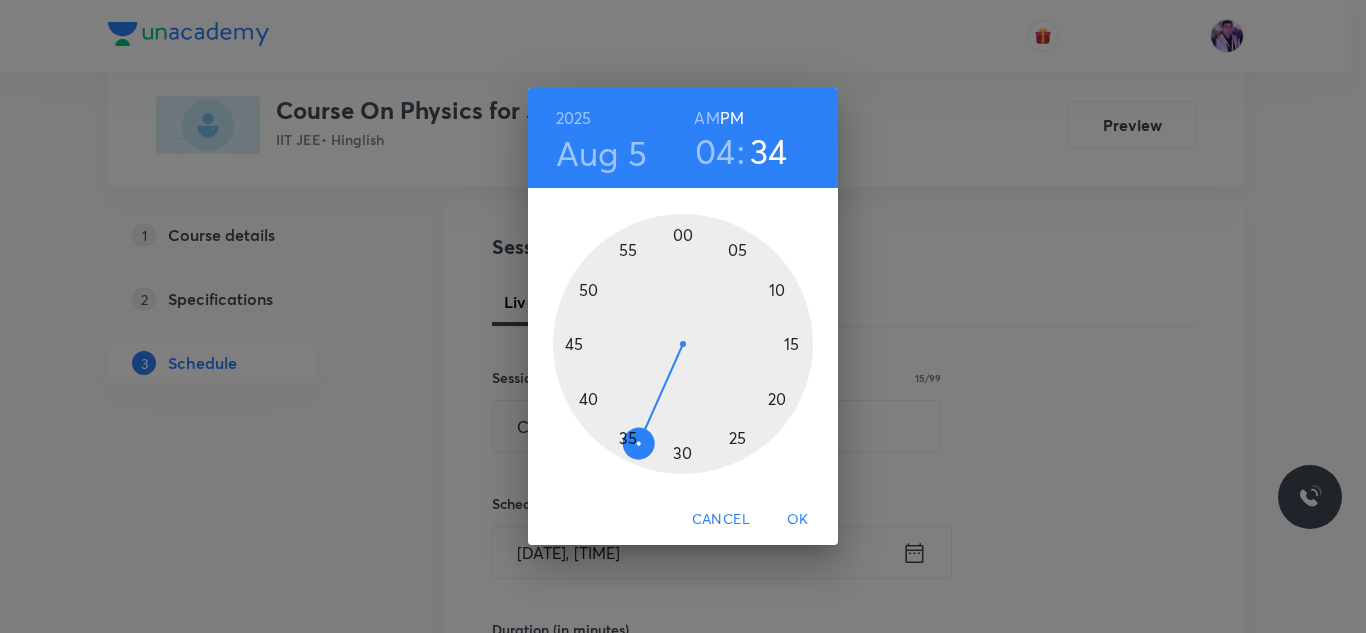 click at bounding box center (683, 344) 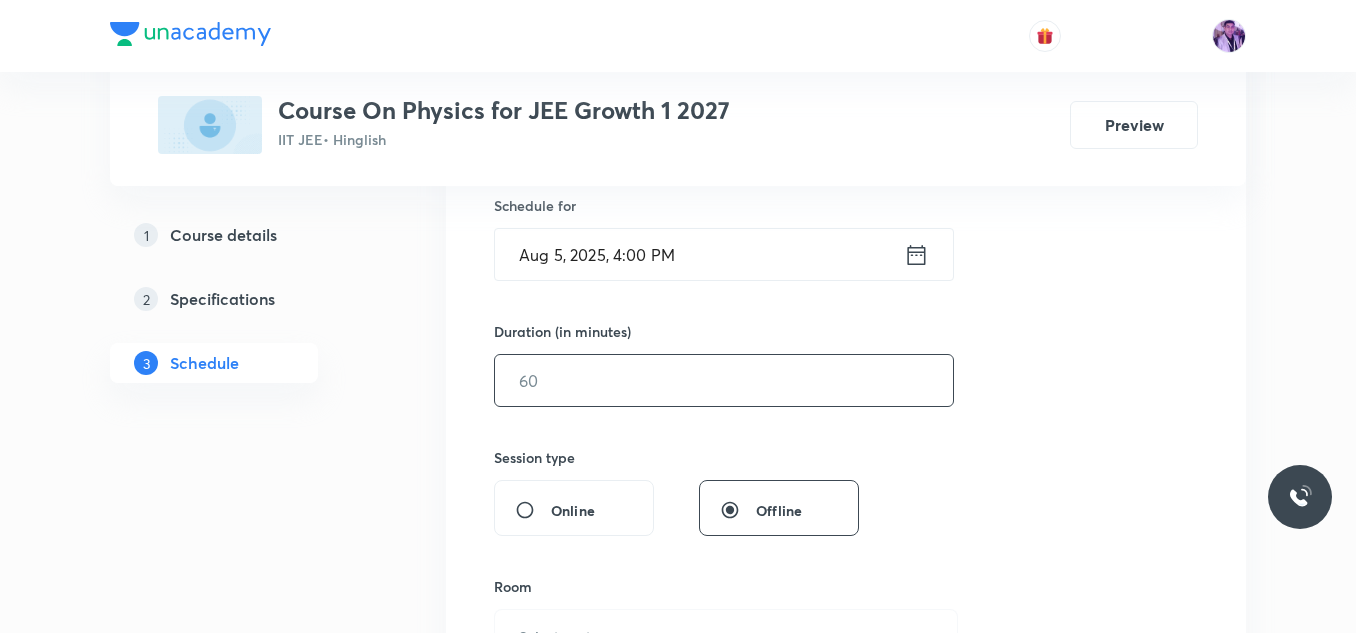 scroll, scrollTop: 500, scrollLeft: 0, axis: vertical 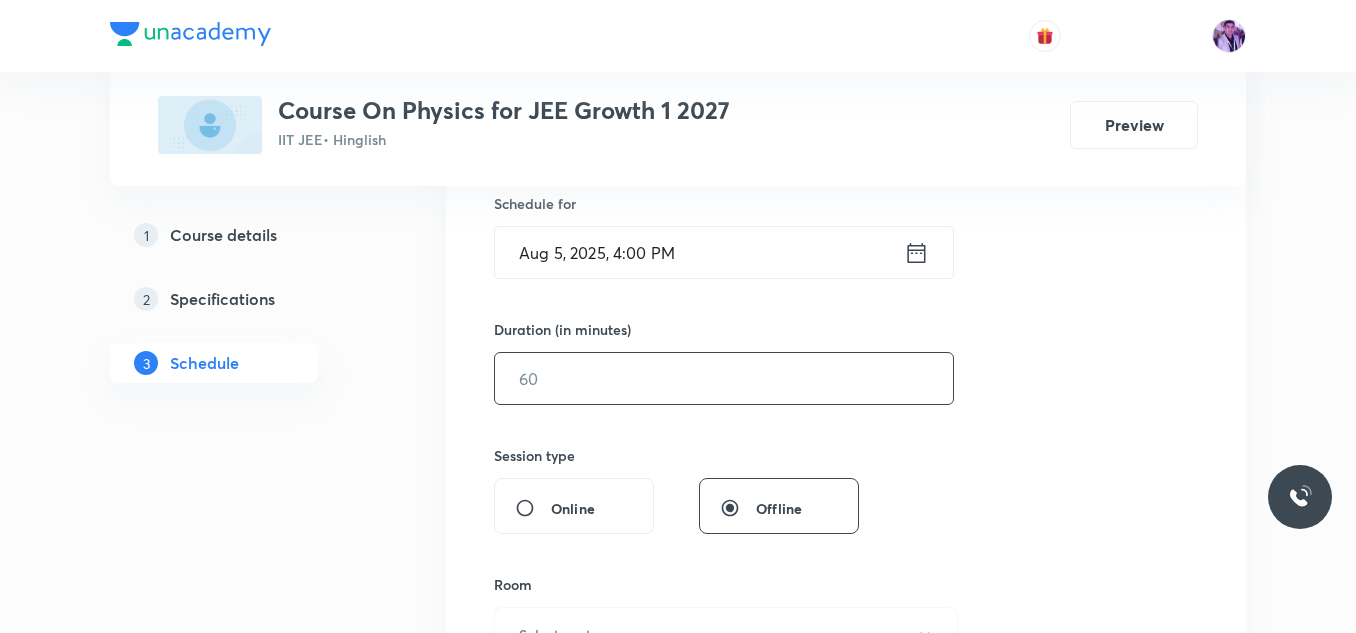 click at bounding box center [724, 378] 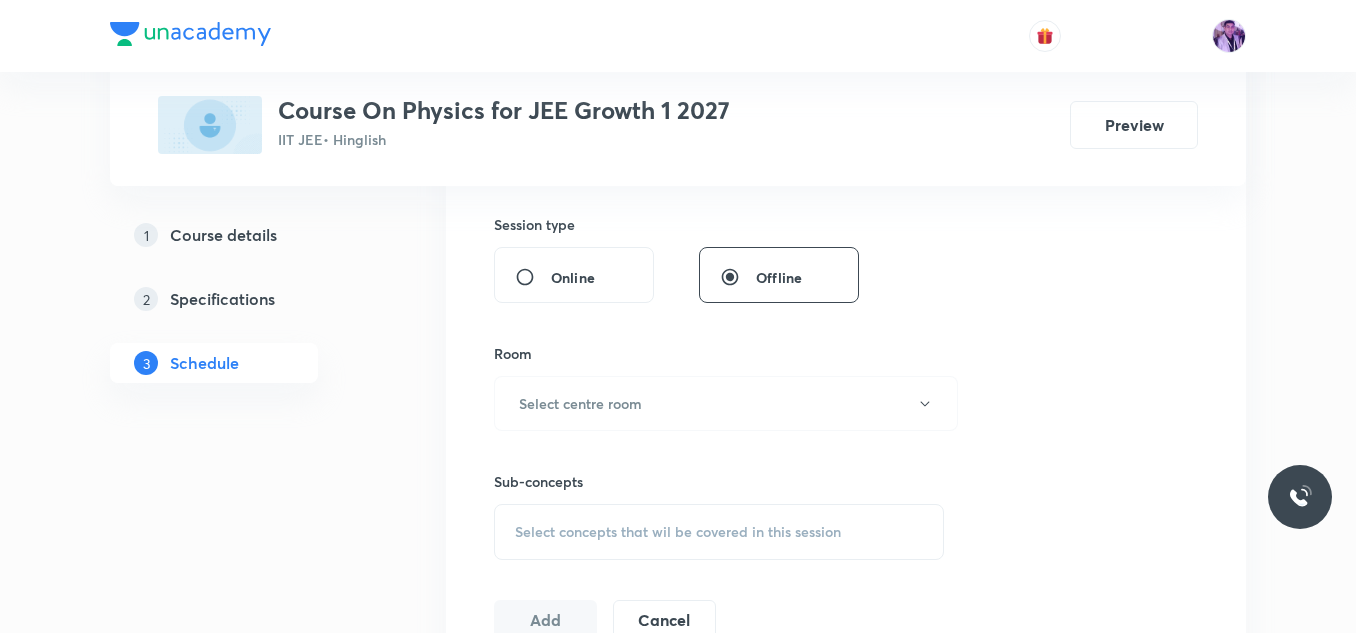 scroll, scrollTop: 800, scrollLeft: 0, axis: vertical 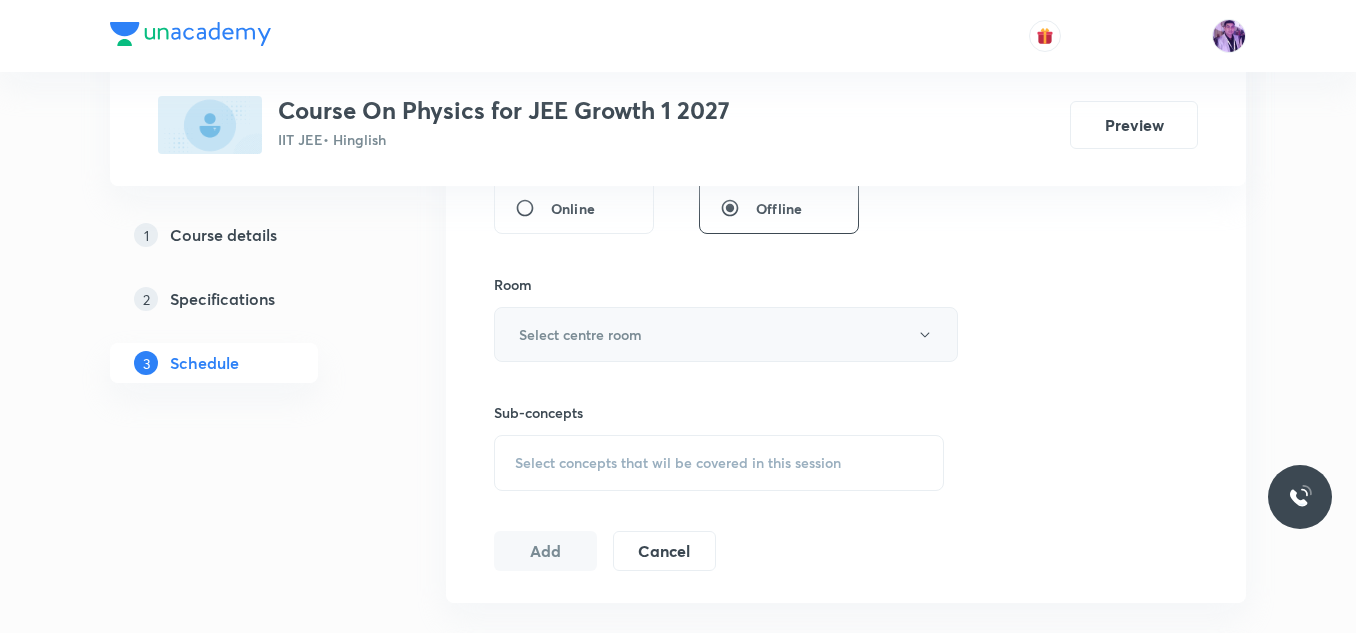 type on "70" 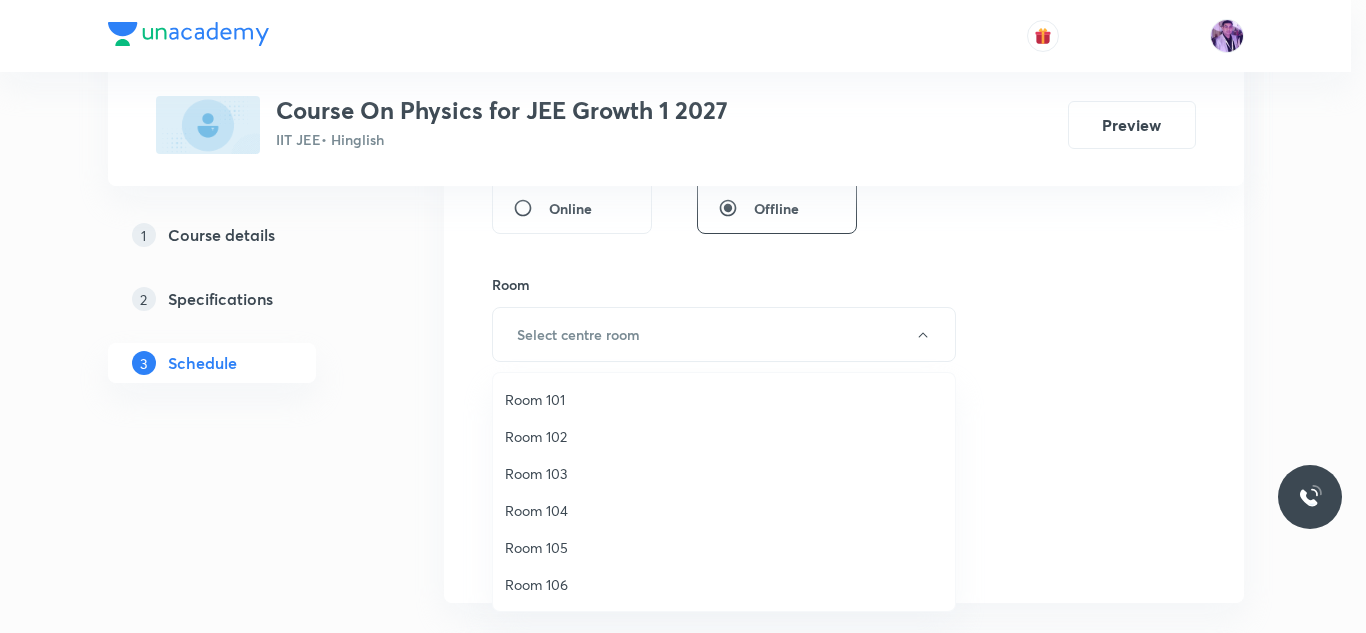 click on "Room 103" at bounding box center [724, 473] 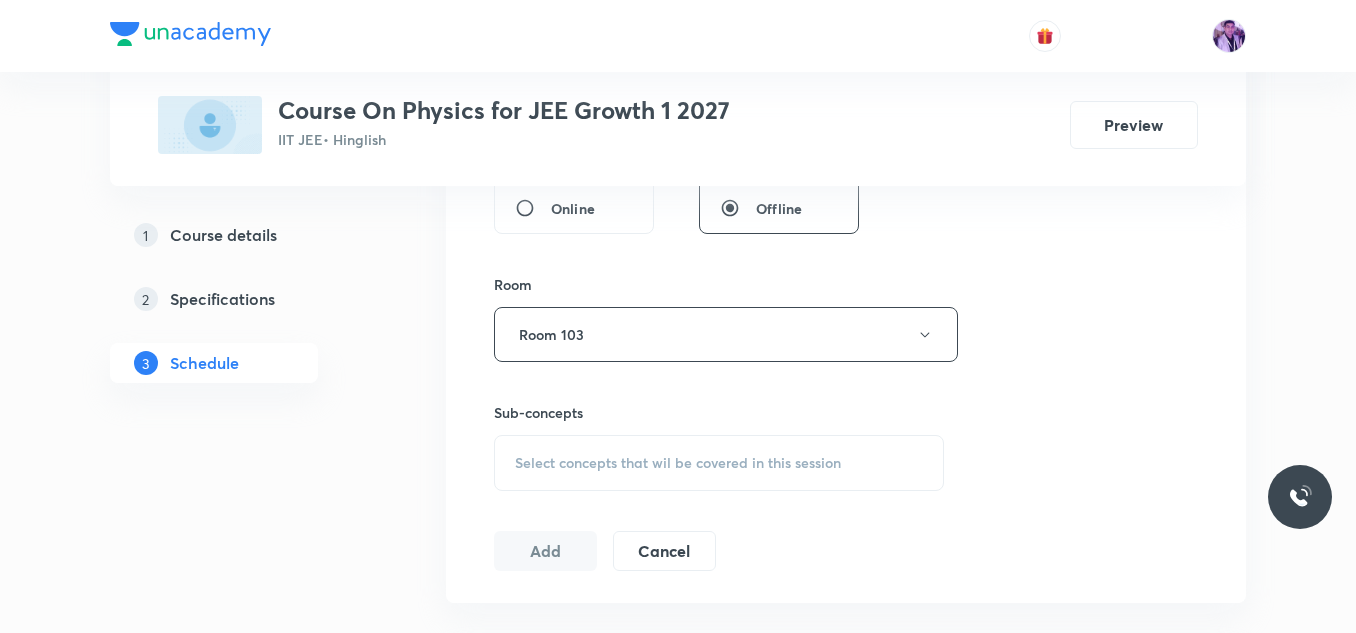 click on "Select concepts that wil be covered in this session" at bounding box center (678, 463) 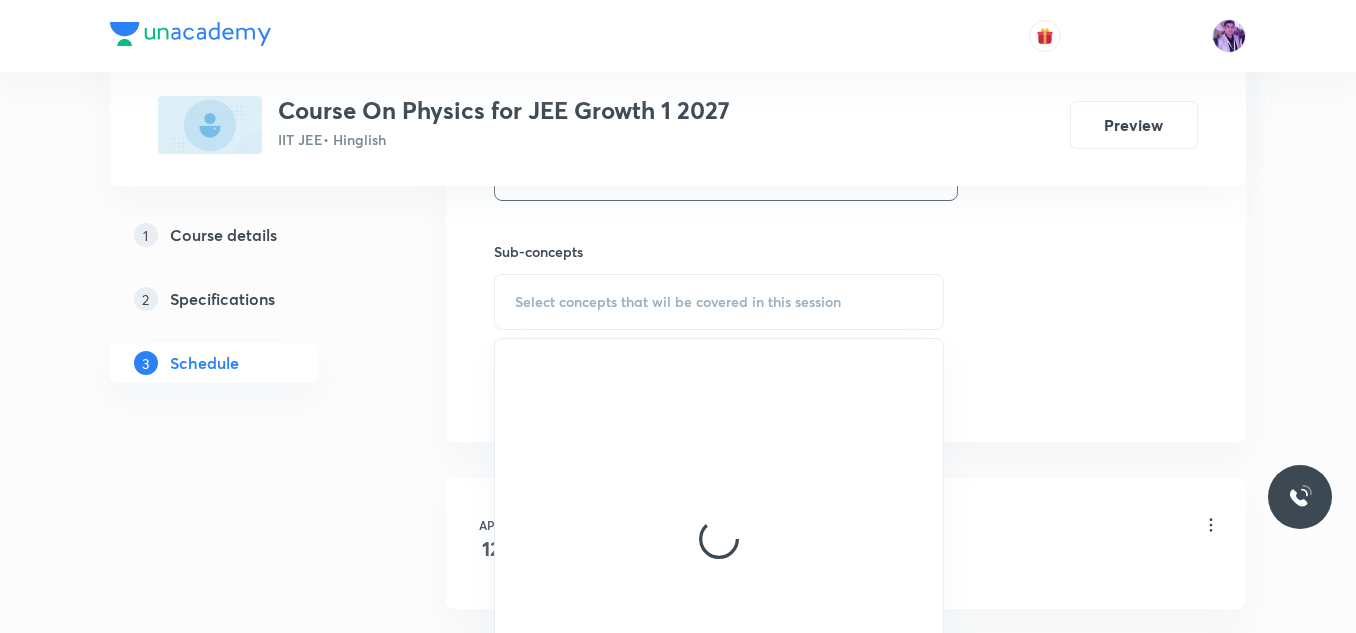scroll, scrollTop: 1000, scrollLeft: 0, axis: vertical 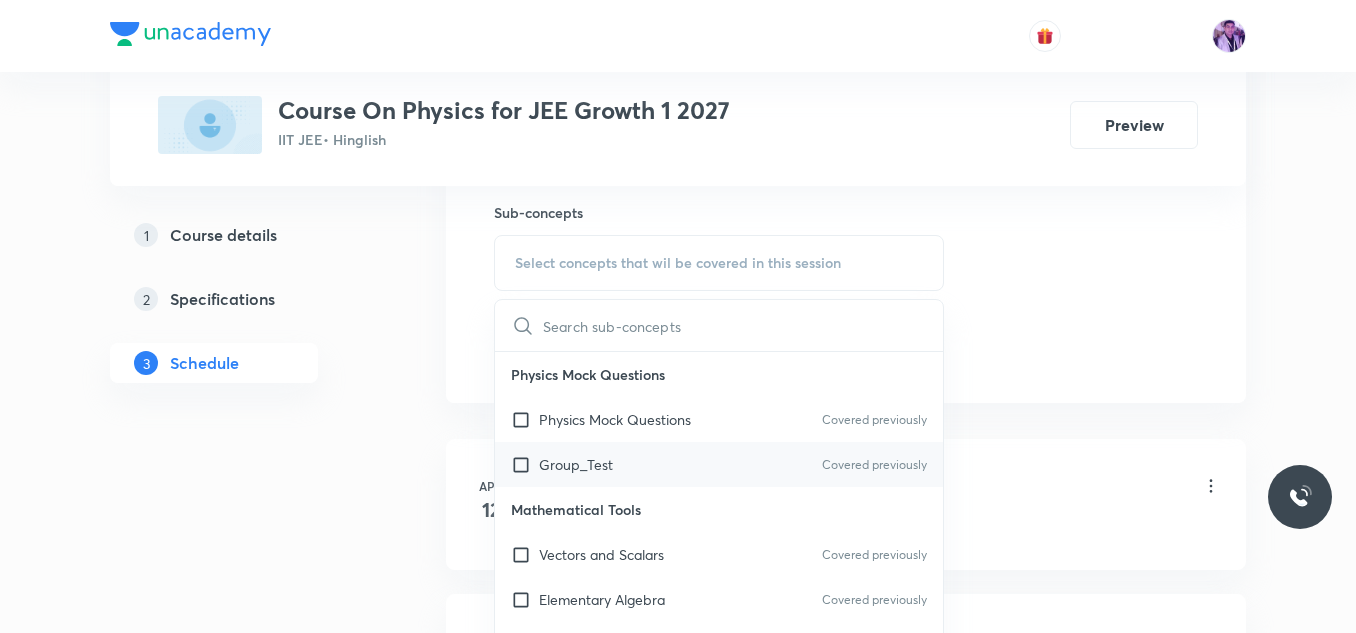 click on "Group_Test Covered previously" at bounding box center (719, 464) 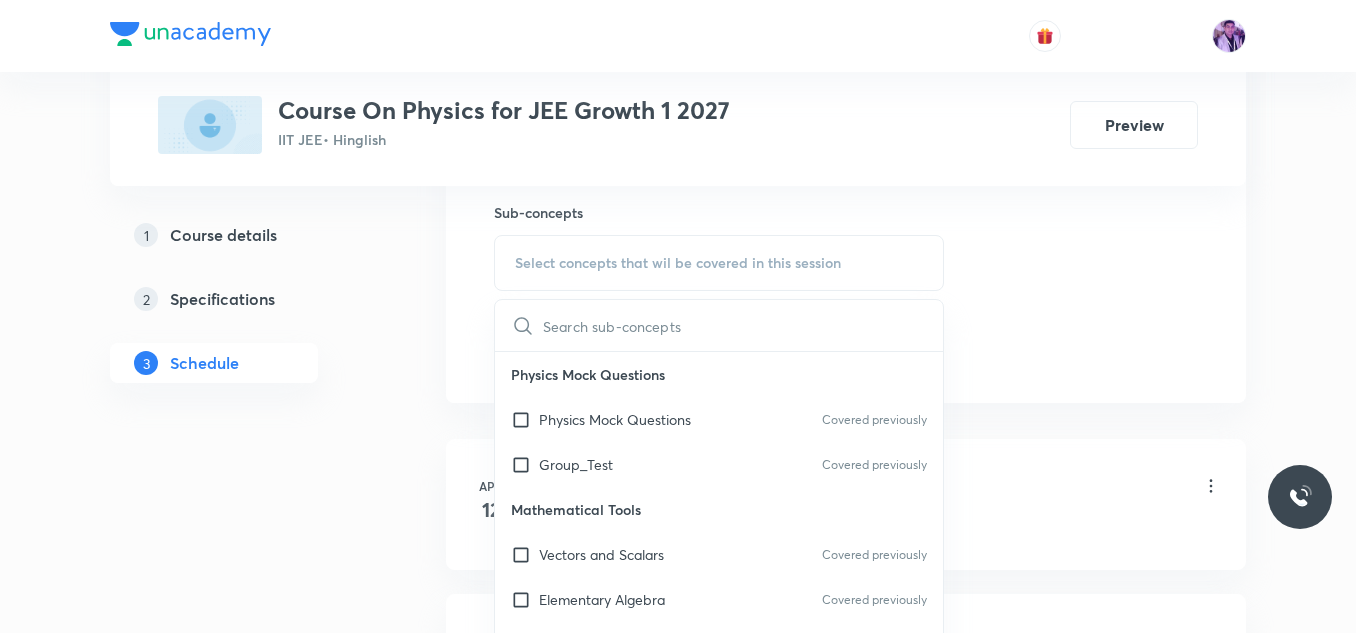 checkbox on "true" 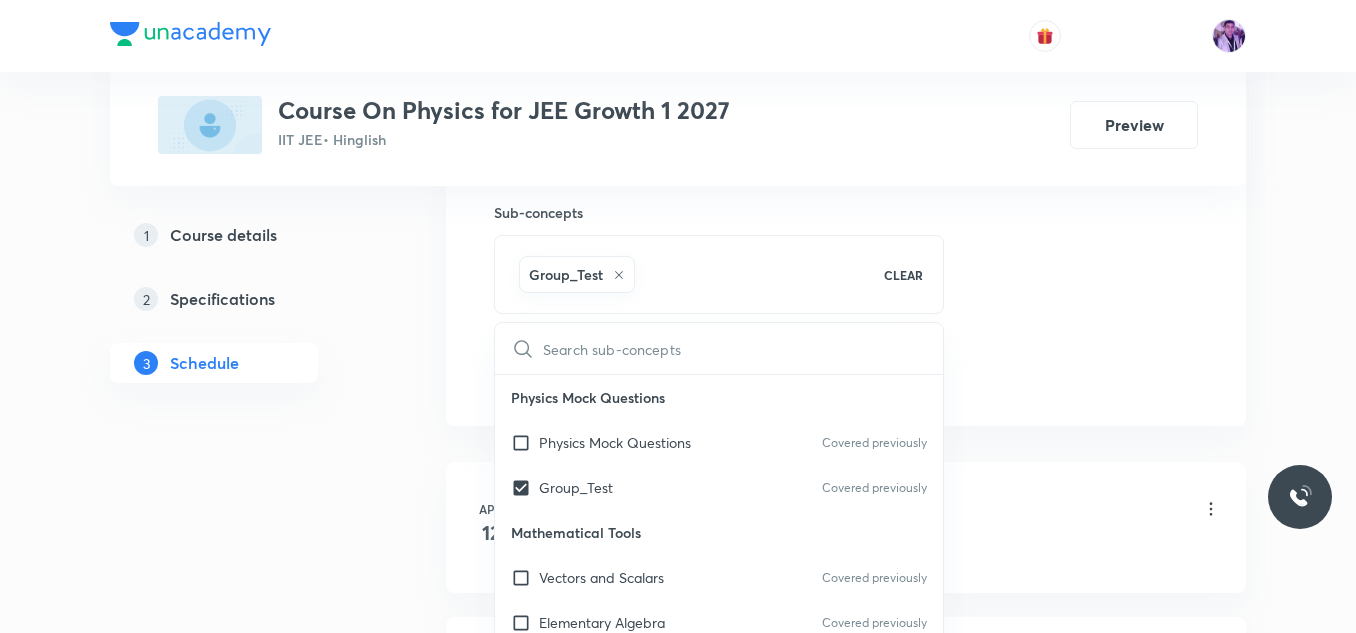 click on "Plus Courses Course On Physics for JEE Growth 1 2027 IIT JEE  • Hinglish Preview 1 Course details 2 Specifications 3 Schedule Schedule 69  classes Session  70 Live class Session title 15/99 Circular Motion ​ Schedule for Aug 5, 2025, 4:00 PM ​ Duration (in minutes) 70 ​   Session type Online Offline Room Room 103 Sub-concepts Group_Test CLEAR ​ Physics Mock Questions Physics Mock Questions Covered previously Group_Test Covered previously Mathematical Tools Vectors and Scalars  Covered previously Elementary Algebra Covered previously Basic Trigonometry Covered previously Addition of Vectors Covered previously 2D and 3D Geometry Covered previously Representation of Vector  Covered previously Components of a Vector Covered previously Functions Covered previously Unit Vectors Covered previously Differentiation Integration Rectangular Components of a Vector in Three Dimensions Position Vector Use of Differentiation & Integration in One Dimensional Motion Displacement Vector Vectors Product of Two Vectors" at bounding box center (678, 5199) 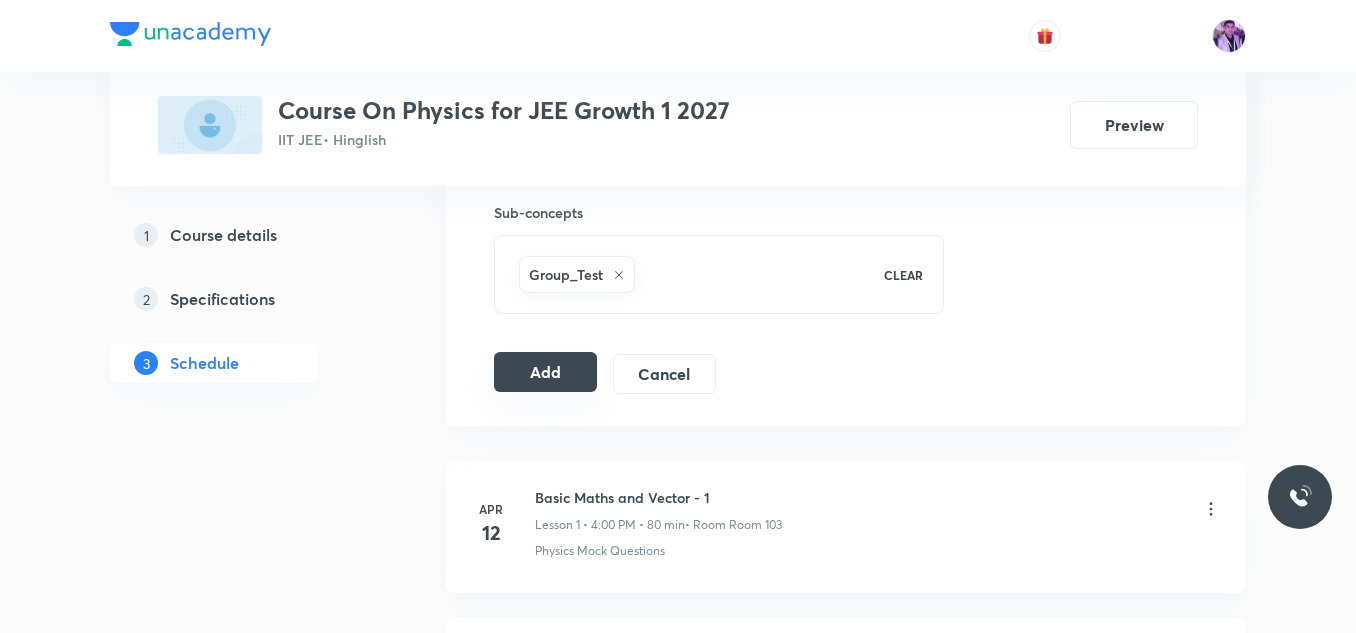 click on "Add" at bounding box center [545, 372] 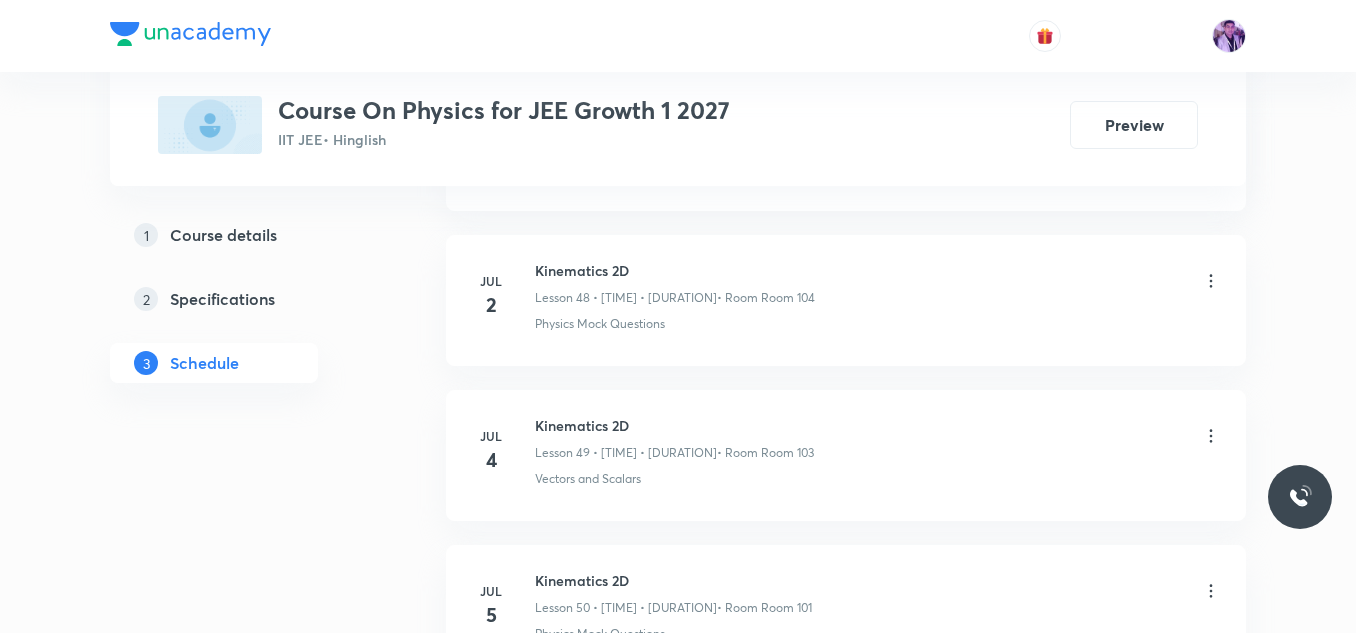 scroll, scrollTop: 11690, scrollLeft: 0, axis: vertical 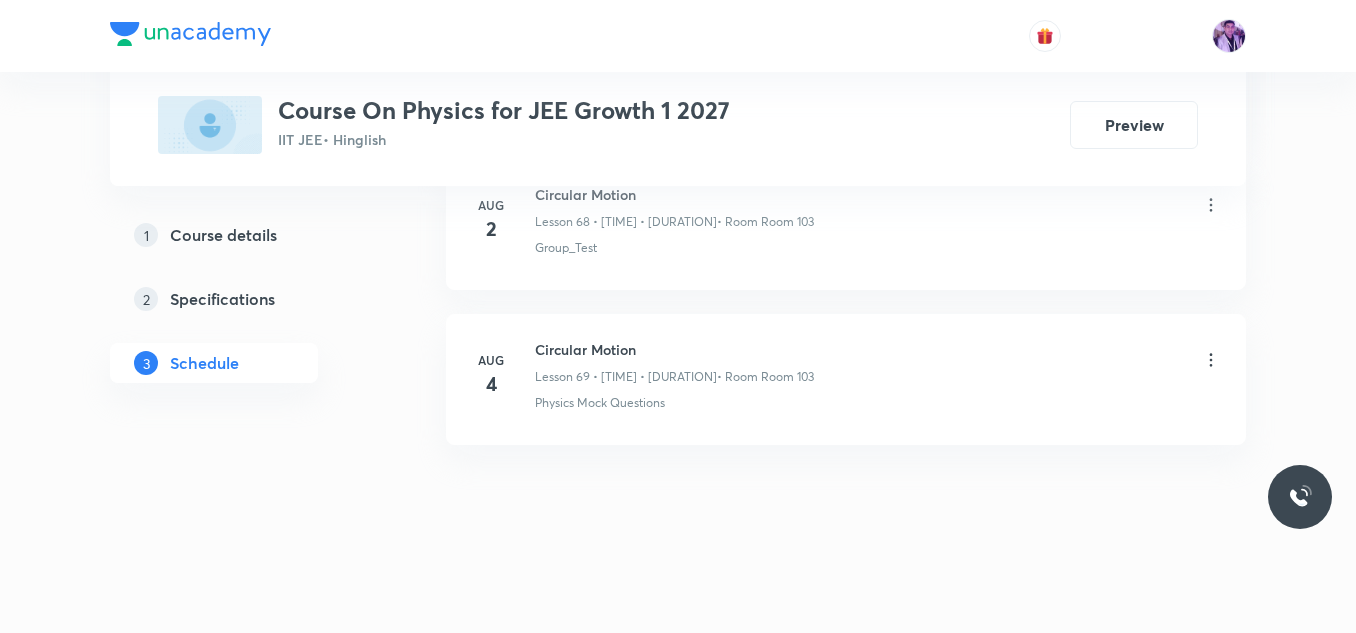 click on "Schedule 69  classes Add new session Apr 12 Basic Maths and Vector - 1 Lesson 1 • 4:00 PM • 80 min  • Room Room 103 Physics Mock Questions Apr 14 Basic Maths and Vector - 2 Lesson 2 • 4:15 PM • 60 min  • Room Room 103 Physics Mock Questions Apr 15 Basic Maths and Vector - 2 Lesson 3 • 4:00 PM • 70 min  • Room Room 101 Vectors and Scalars  · Elementary Algebra Apr 16 Basic Maths and Vector - 3 Lesson 4 • 4:00 PM • 70 min  • Room Room 101 Components of a Vector Apr 18 Basic Maths and Vector - 4 Lesson 5 • 4:00 PM • 70 min  • Room Room 101 2D and 3D Geometry · Addition of Vectors Apr 19 Basic Maths and Vector - 5 Lesson 6 • 4:00 PM • 70 min  • Room Room 101 Unit Vectors · Functions Apr 21 Basic Maths and Vector - 6 Lesson 7 • 4:00 PM • 70 min  • Room Room 103 Group_Test Apr 22 Basic Maths and Vector - 7 Lesson 8 • 4:00 PM • 70 min  • Room Room 103 Representation of Vector  · Basic Trigonometry Apr 23 Basic Maths and Vector - 8  • Room Room 103 Apr 25" at bounding box center [846, -4907] 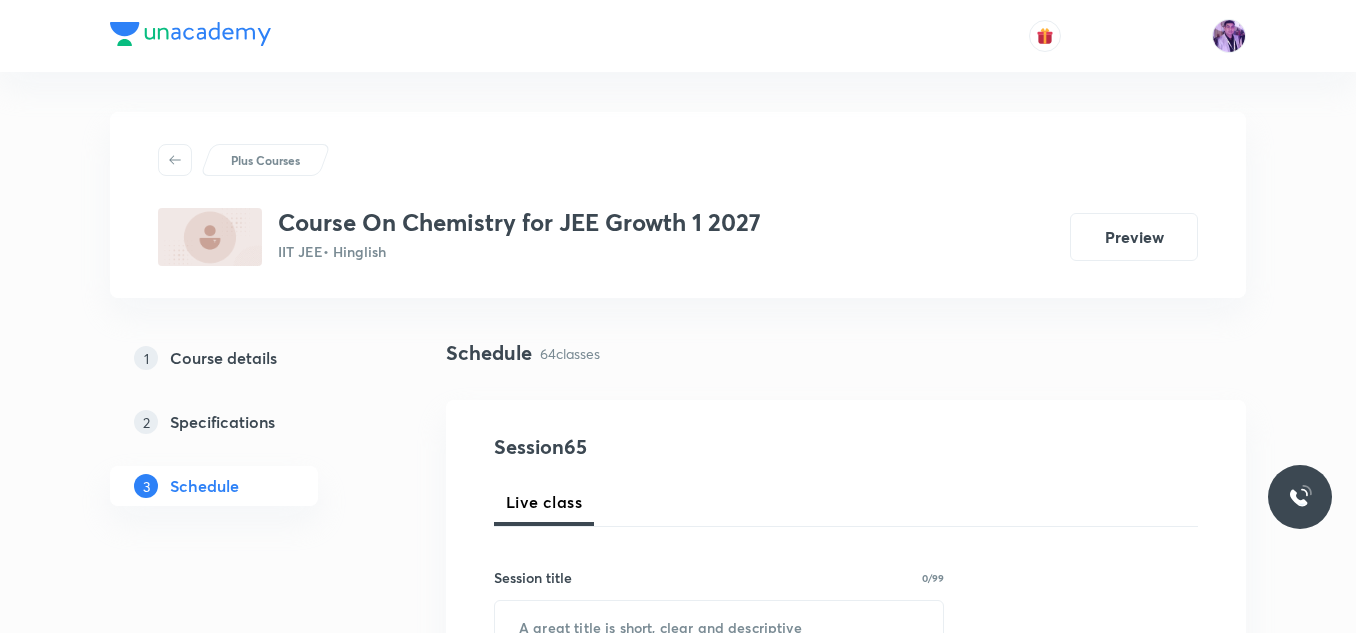 scroll, scrollTop: 10871, scrollLeft: 0, axis: vertical 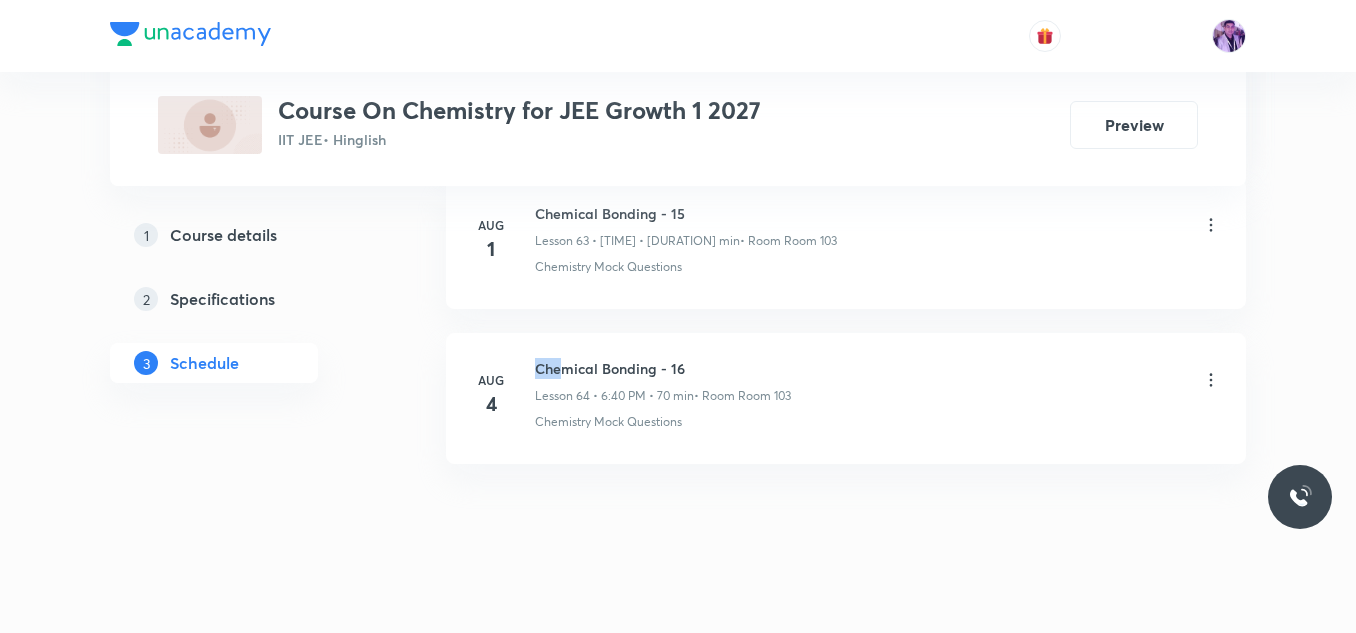 drag, startPoint x: 555, startPoint y: 371, endPoint x: 544, endPoint y: 369, distance: 11.18034 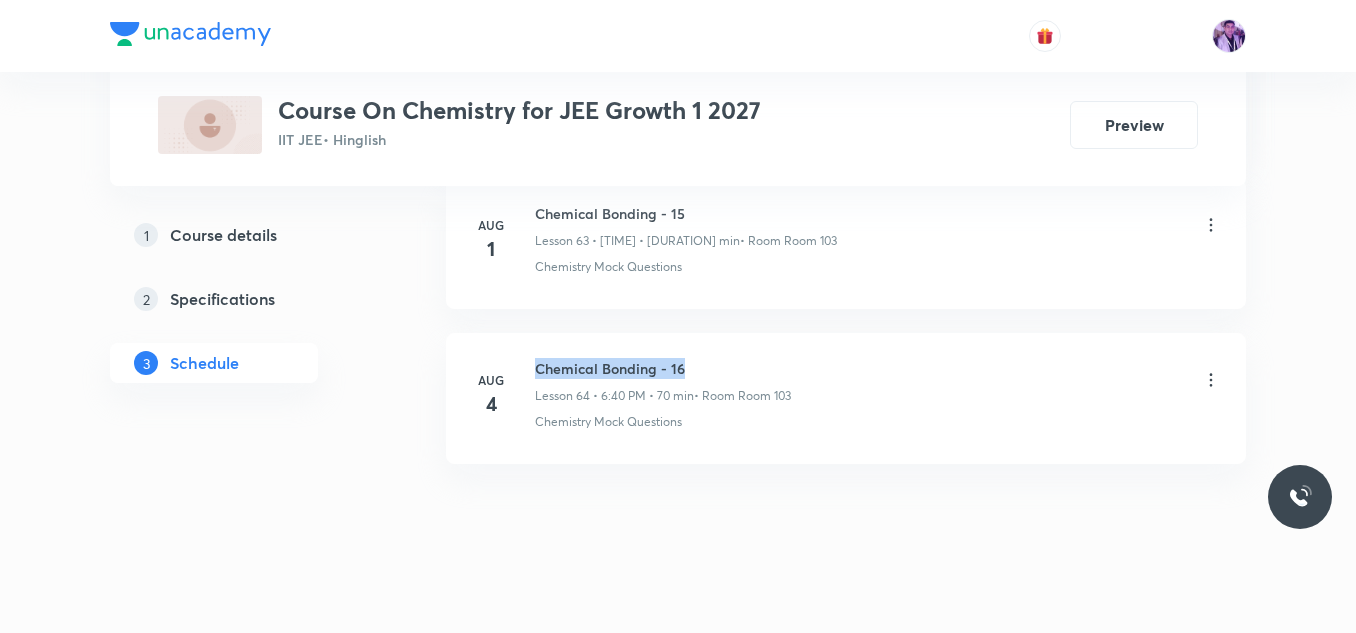 drag, startPoint x: 537, startPoint y: 367, endPoint x: 714, endPoint y: 372, distance: 177.0706 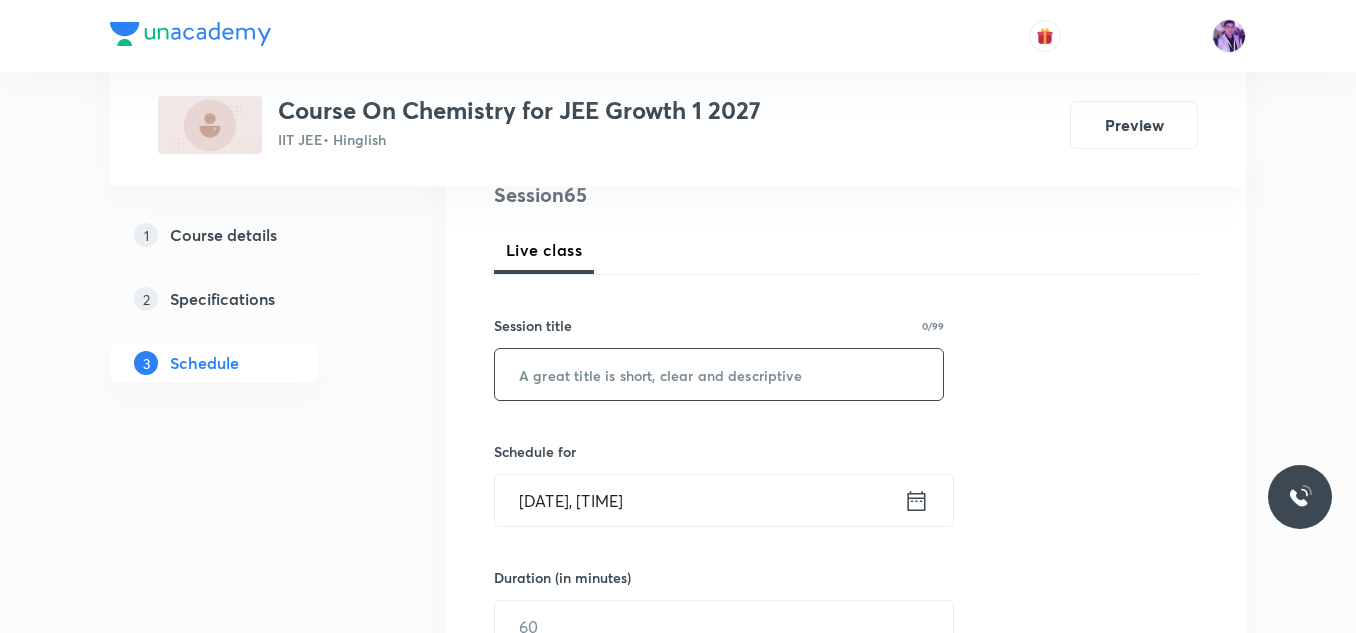 scroll, scrollTop: 300, scrollLeft: 0, axis: vertical 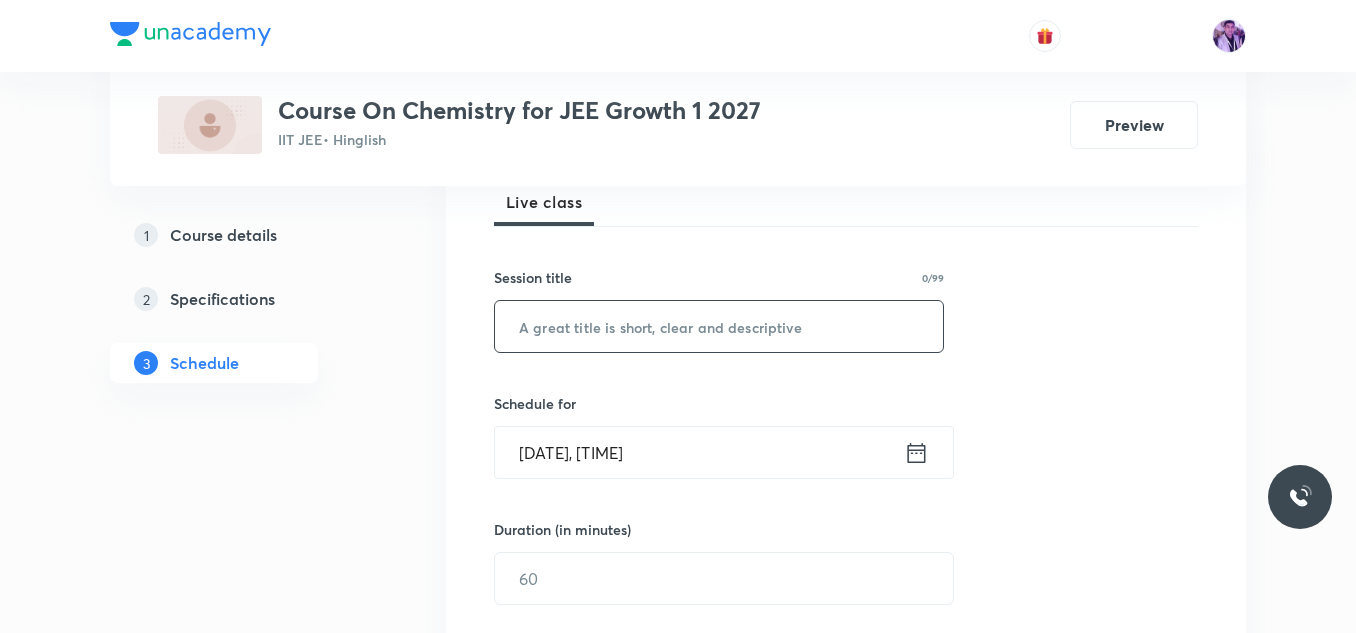 click at bounding box center (719, 326) 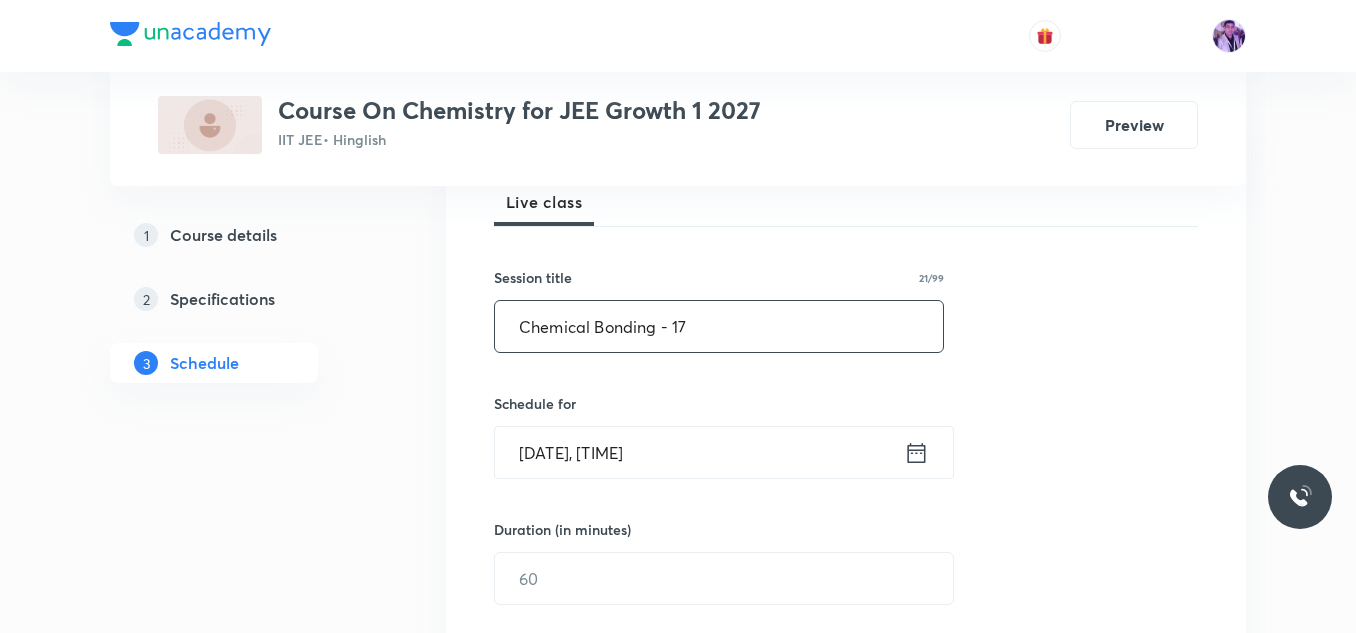 type on "Chemical Bonding - 17" 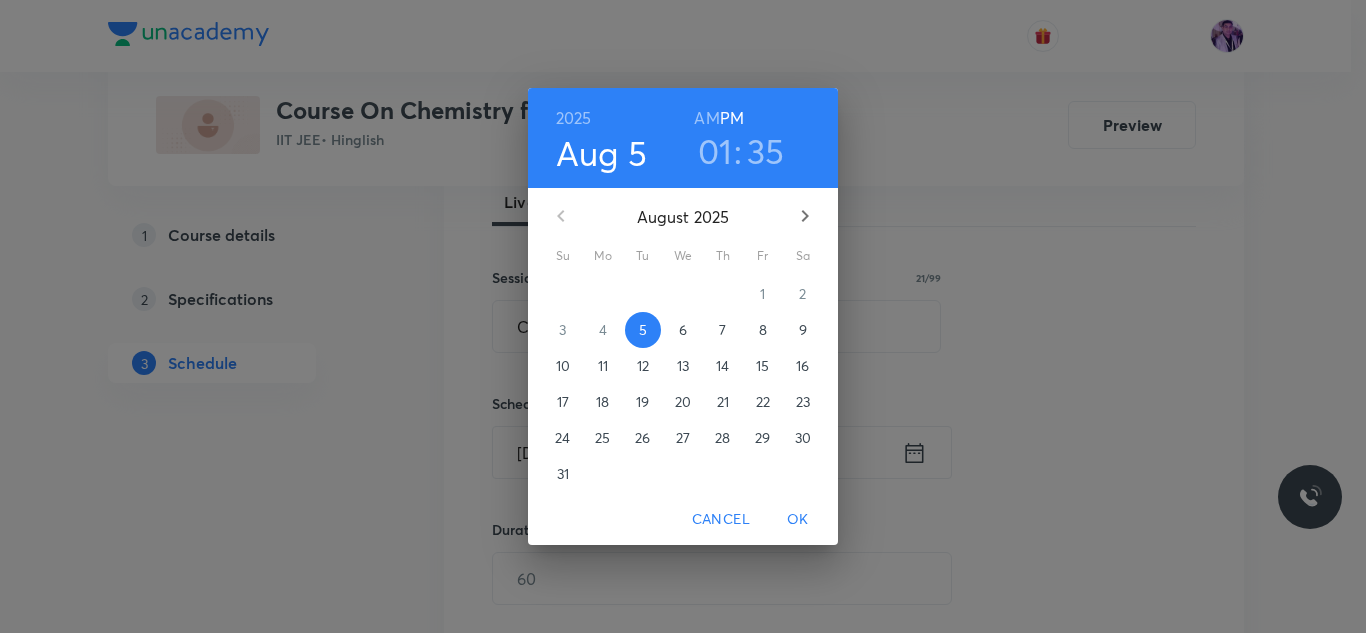 click on "01" at bounding box center [715, 151] 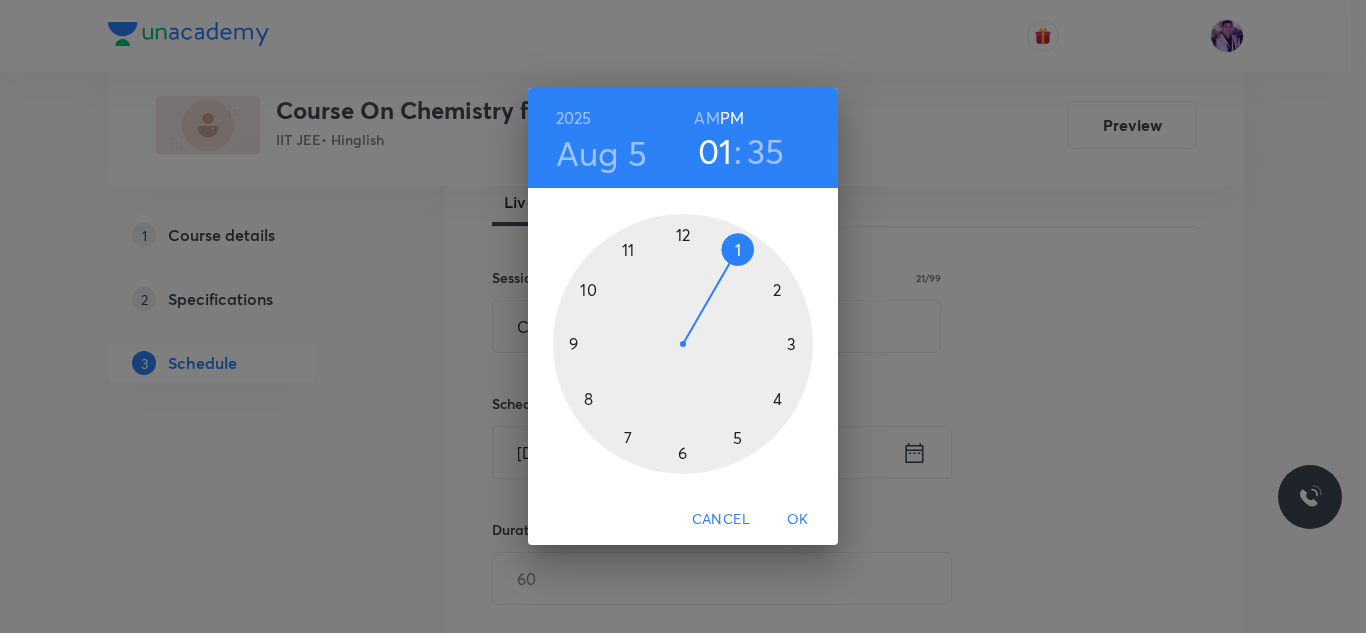 drag, startPoint x: 780, startPoint y: 398, endPoint x: 750, endPoint y: 364, distance: 45.343136 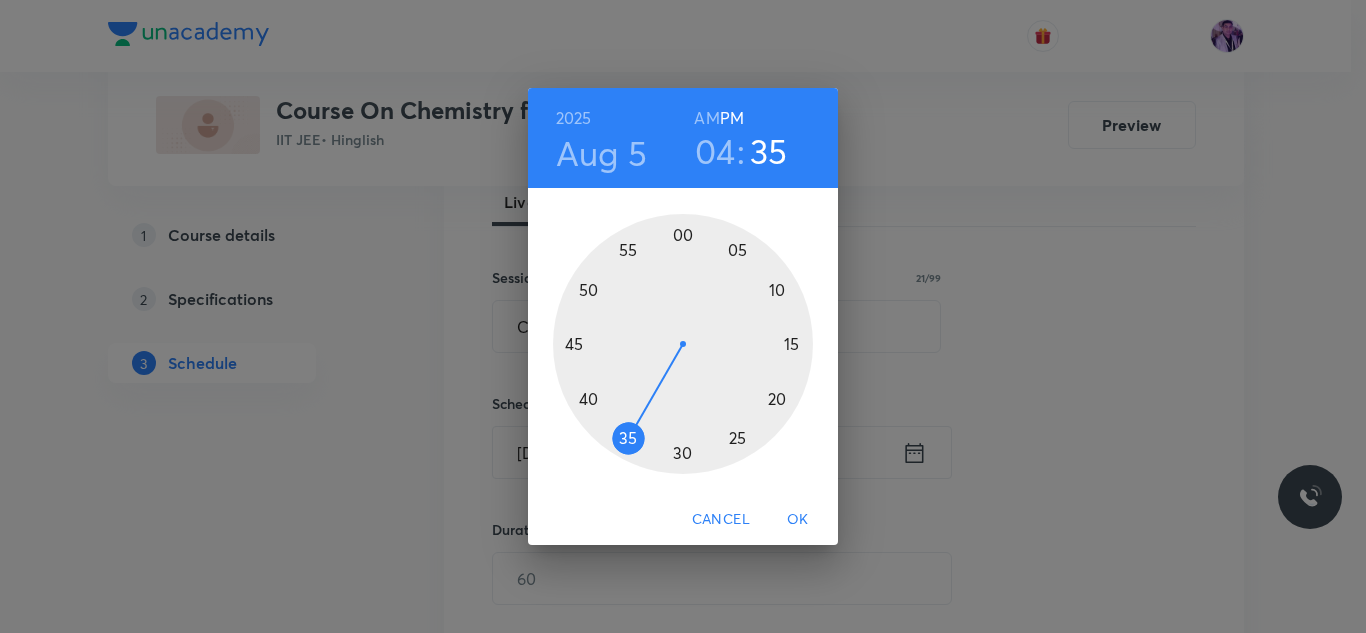click on "04" at bounding box center (715, 151) 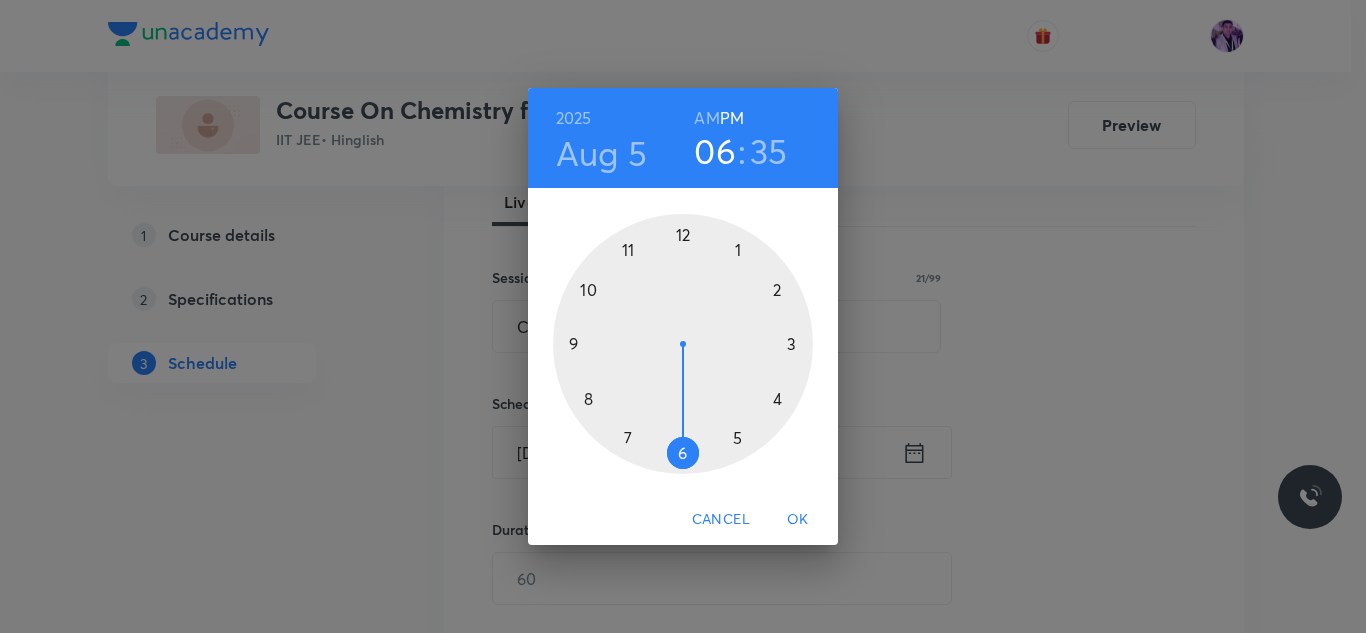 click at bounding box center (683, 344) 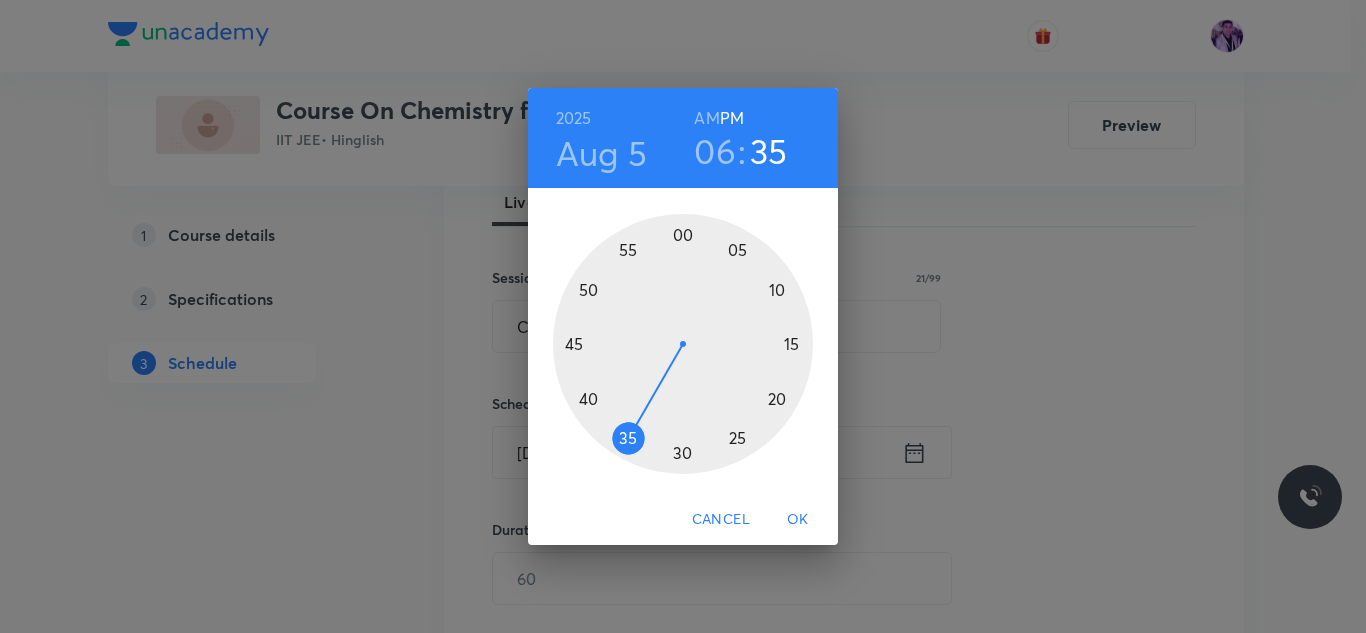 click at bounding box center (683, 344) 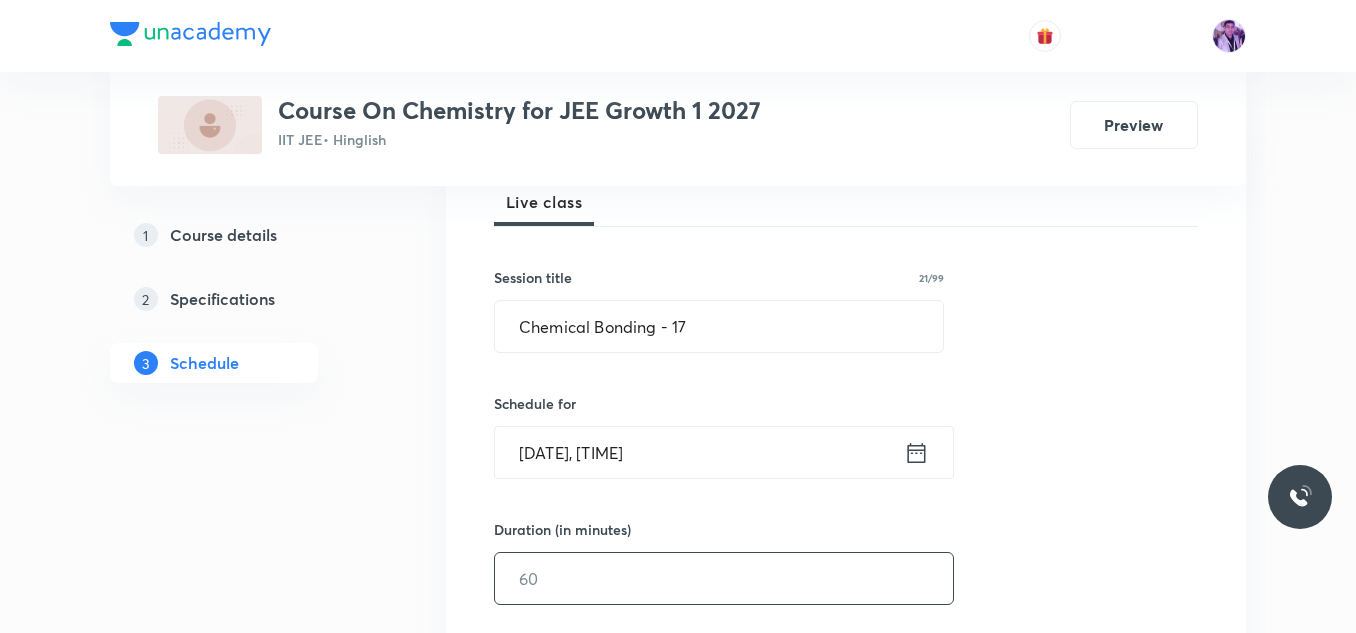 click at bounding box center (724, 578) 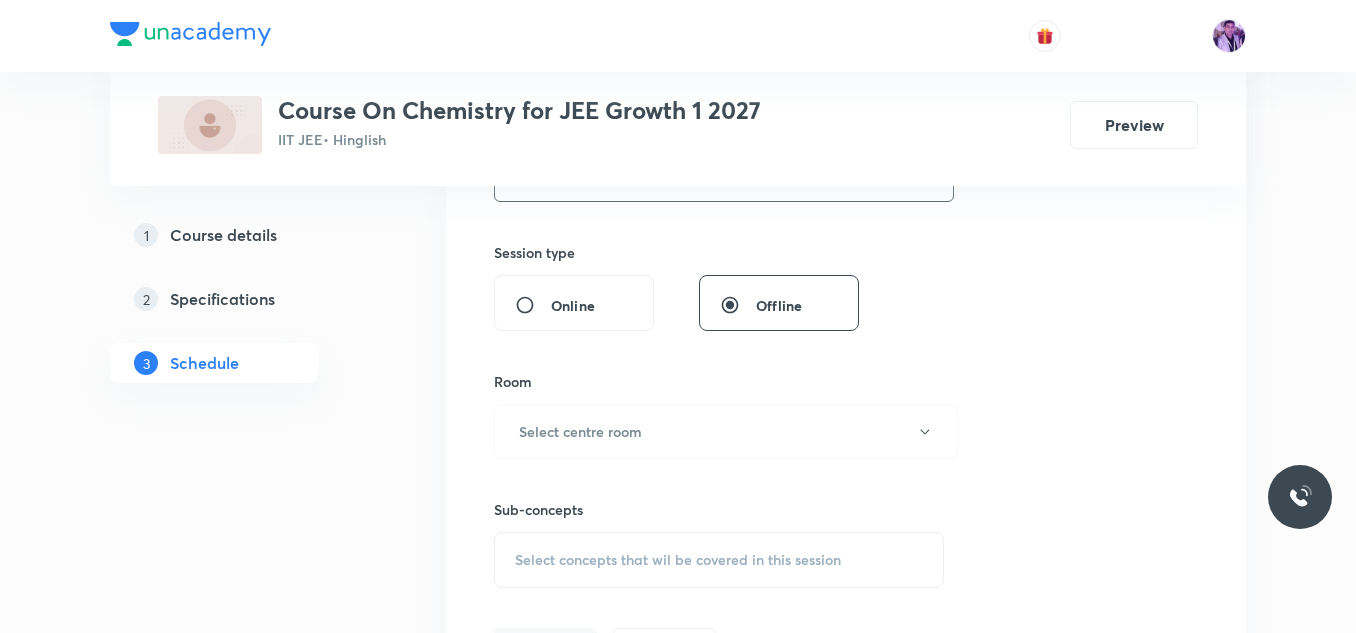 scroll, scrollTop: 800, scrollLeft: 0, axis: vertical 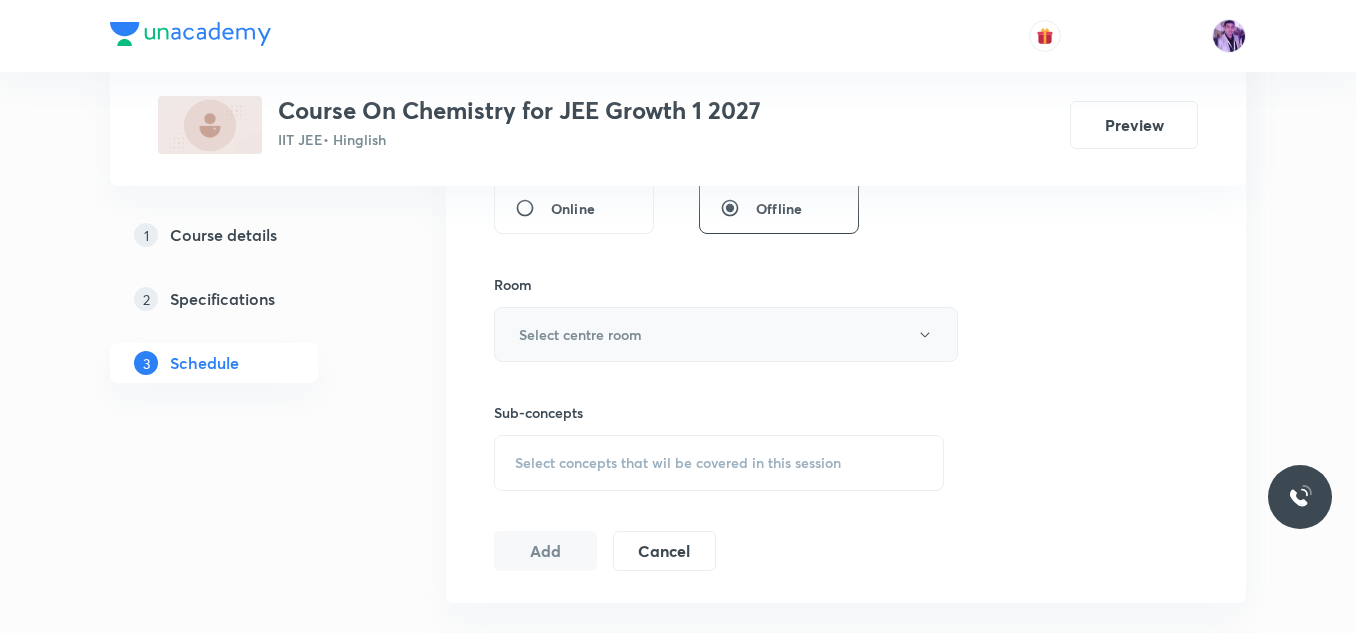type on "60" 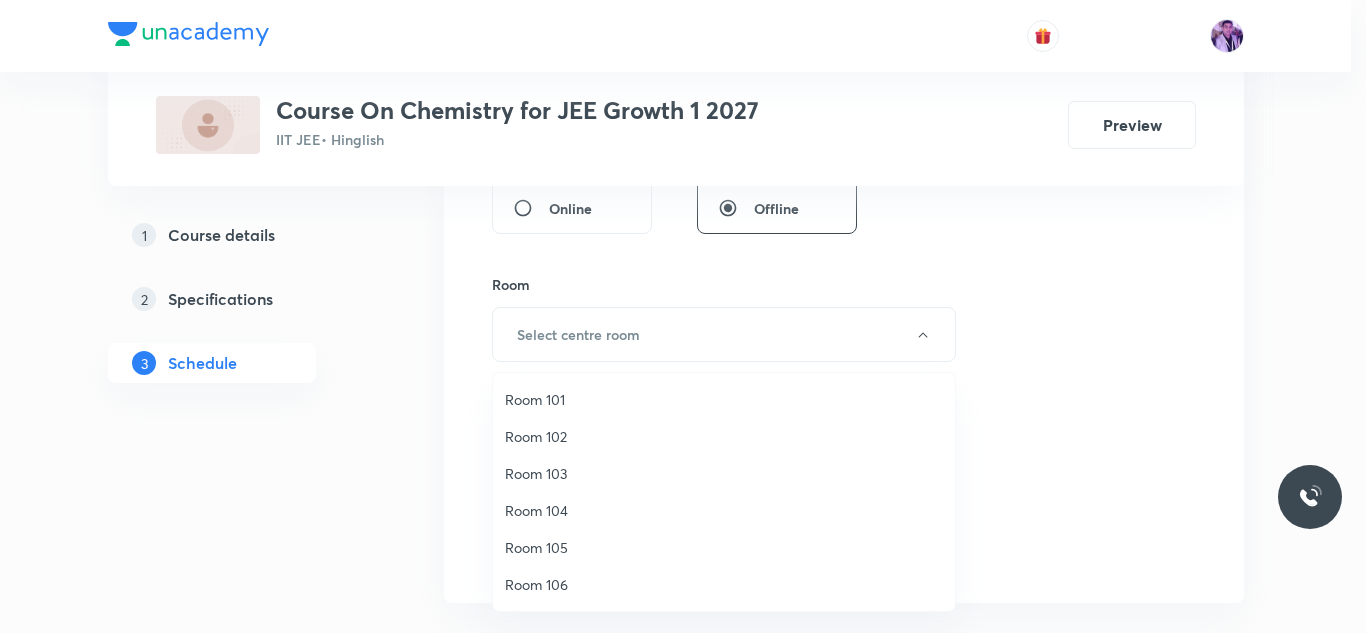 click on "Room 102" at bounding box center [724, 436] 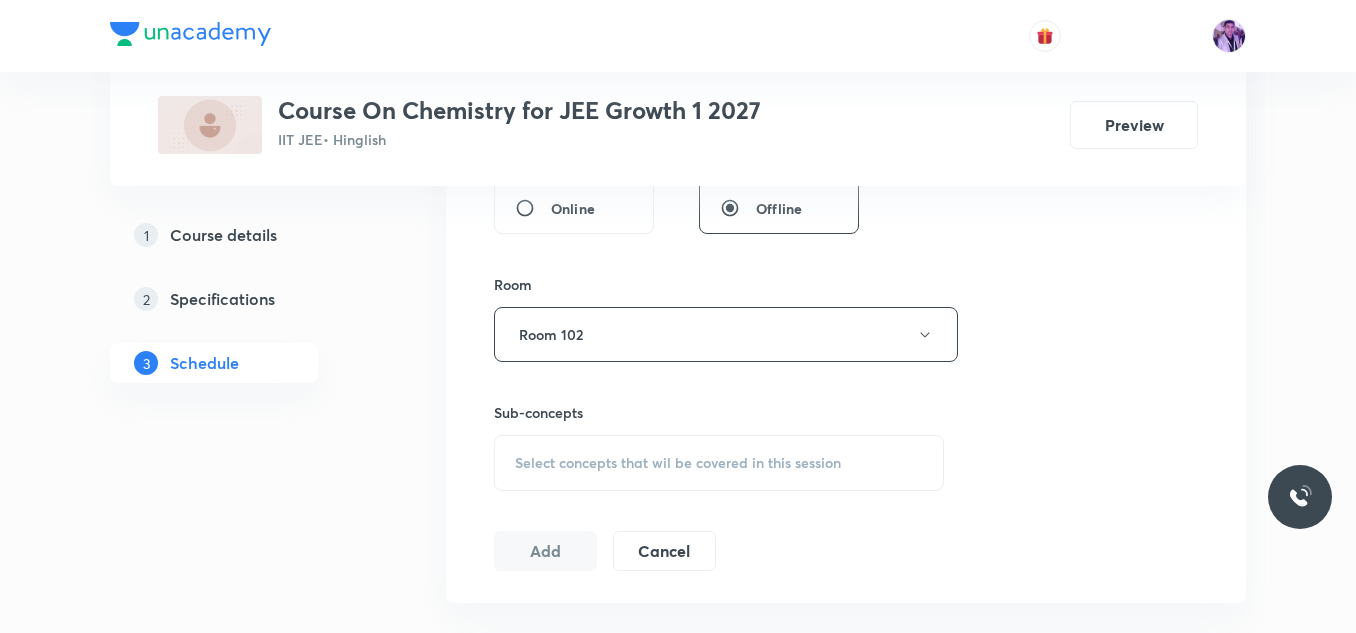 click on "Select concepts that wil be covered in this session" at bounding box center (719, 463) 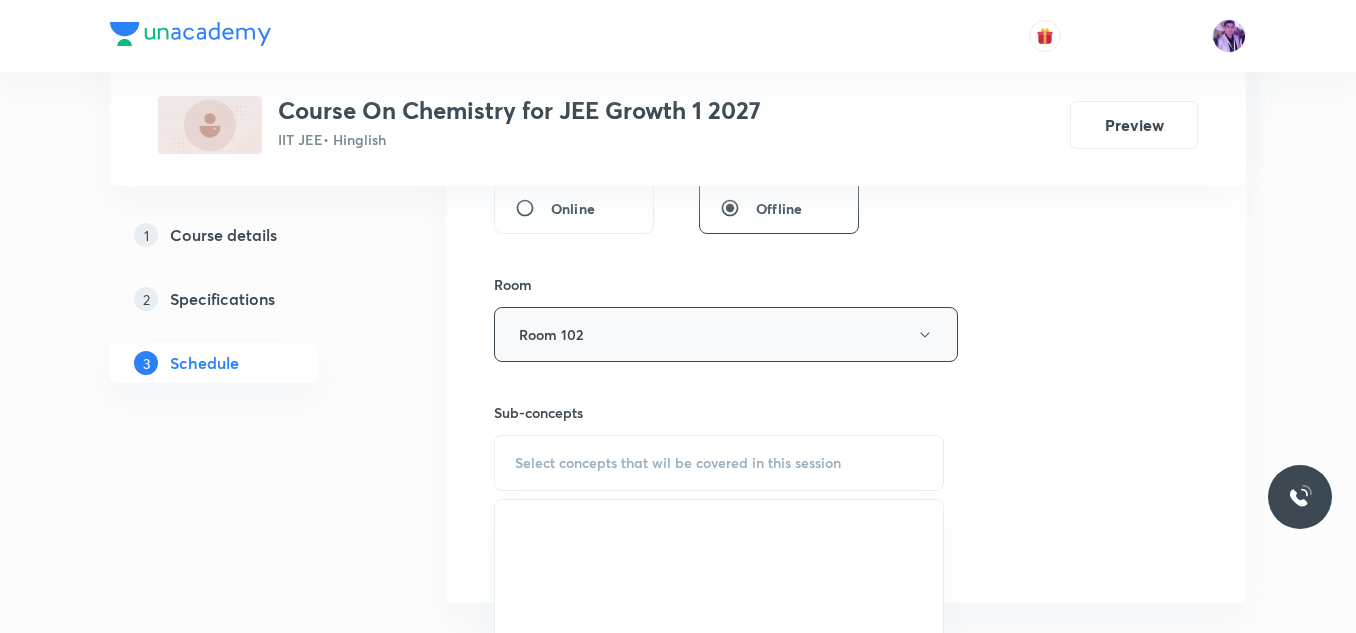 click on "Sub-concepts Select concepts that wil be covered in this session" at bounding box center [719, 426] 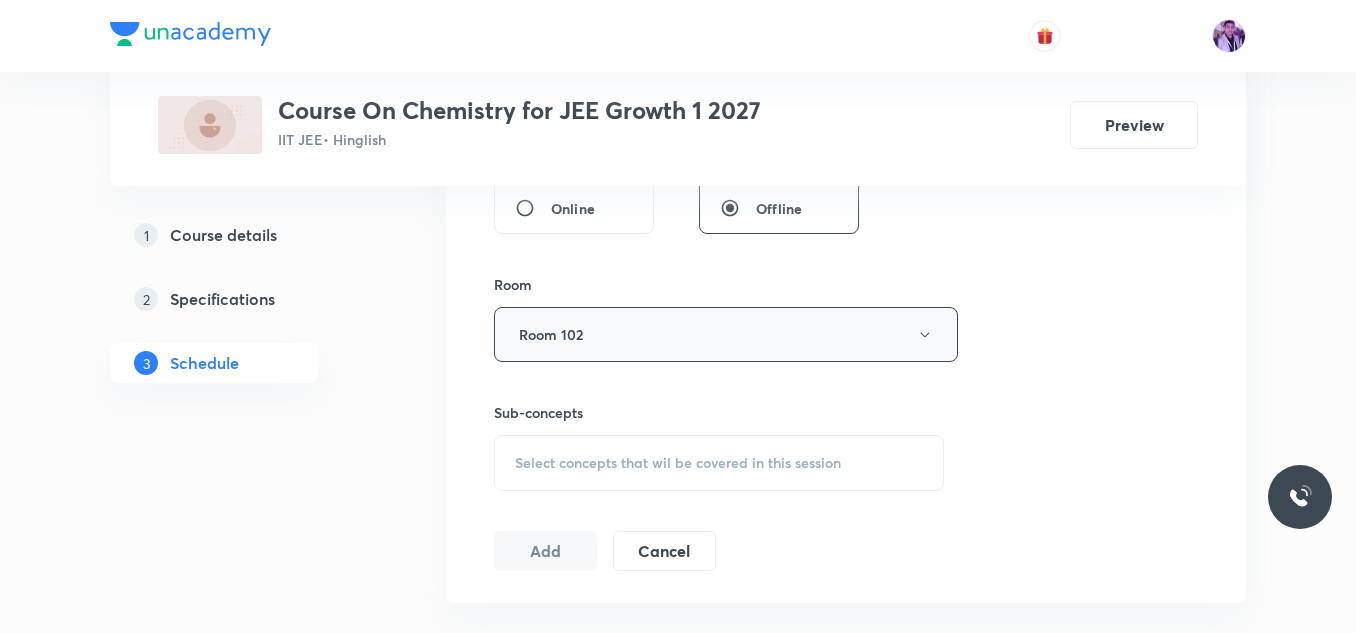click on "Room 102" at bounding box center [726, 334] 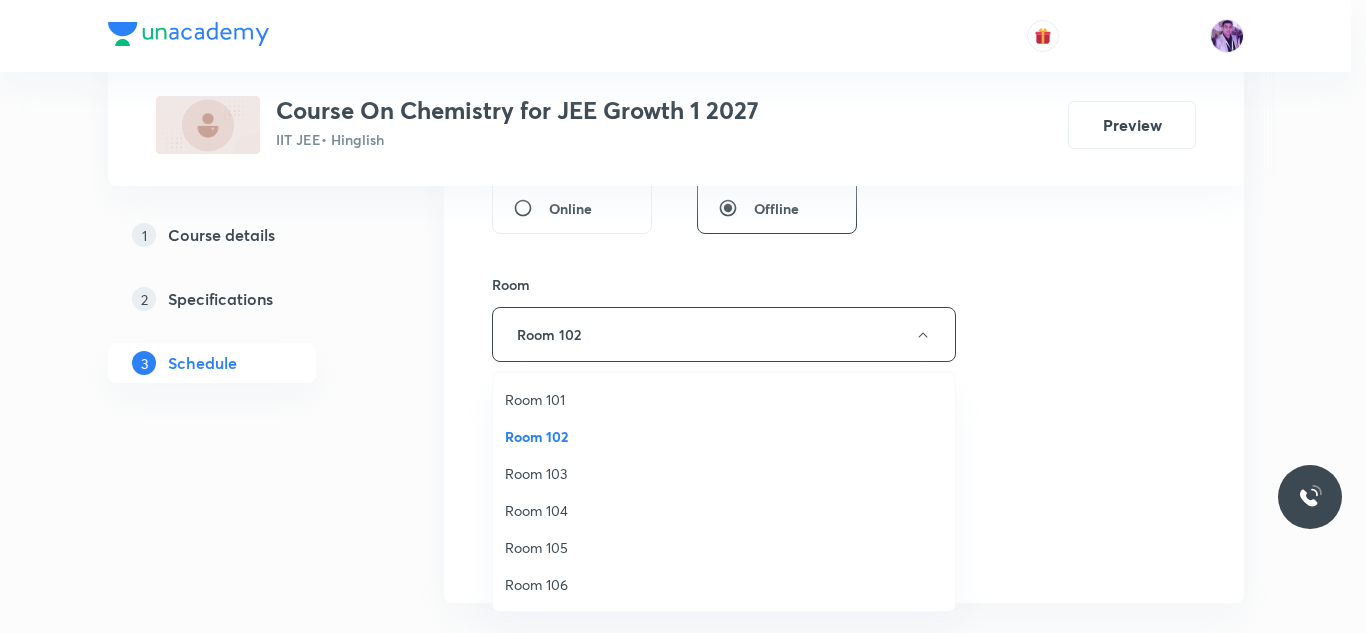 click on "Room 103" at bounding box center [724, 473] 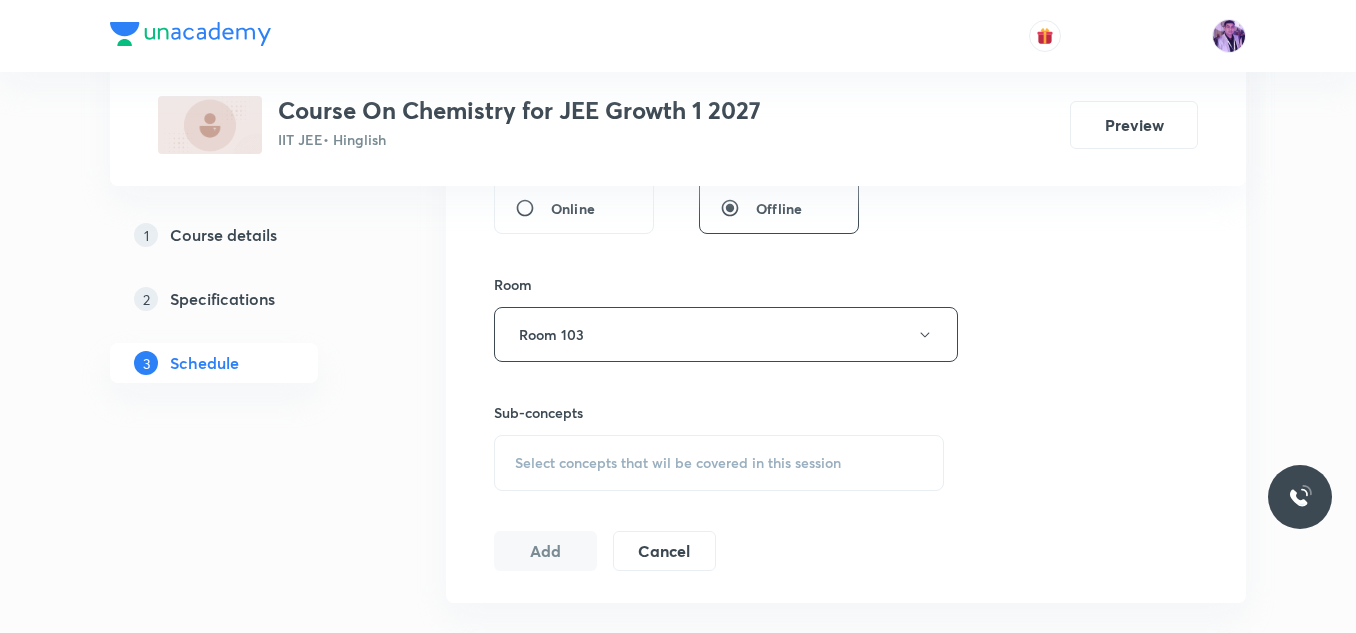 drag, startPoint x: 607, startPoint y: 459, endPoint x: 621, endPoint y: 482, distance: 26.925823 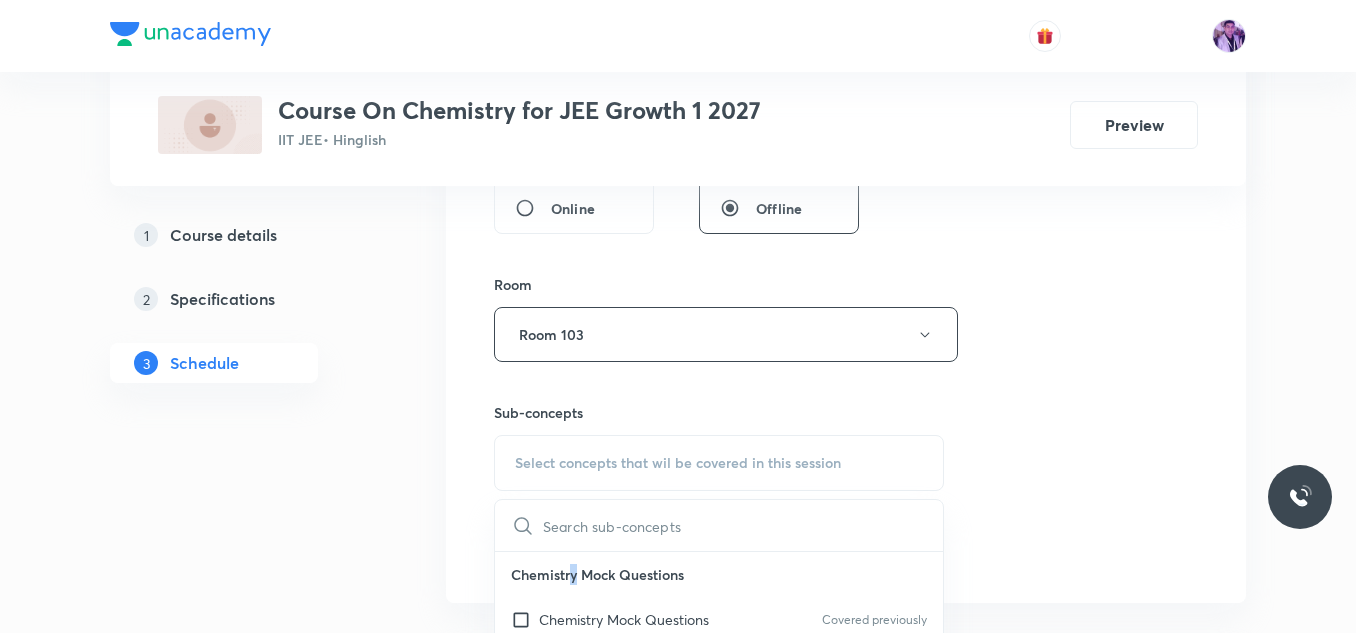 click on "Chemistry Mock Questions" at bounding box center (719, 574) 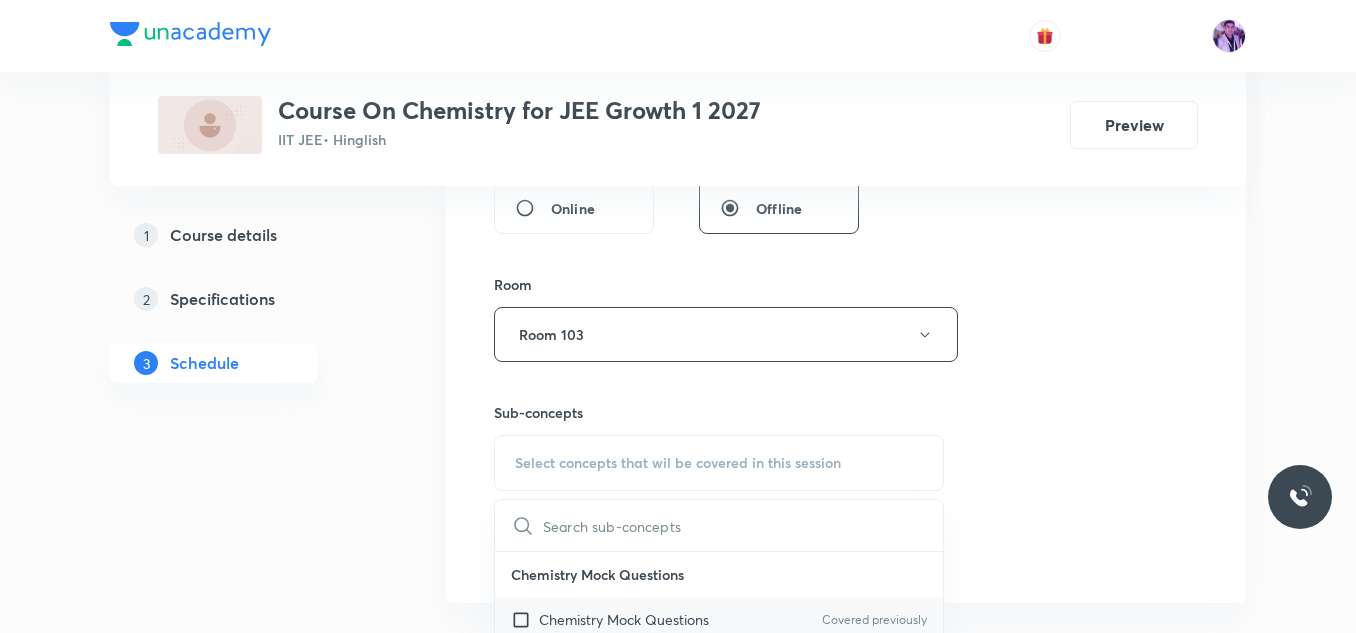 click on "Chemistry Mock Questions" at bounding box center [624, 619] 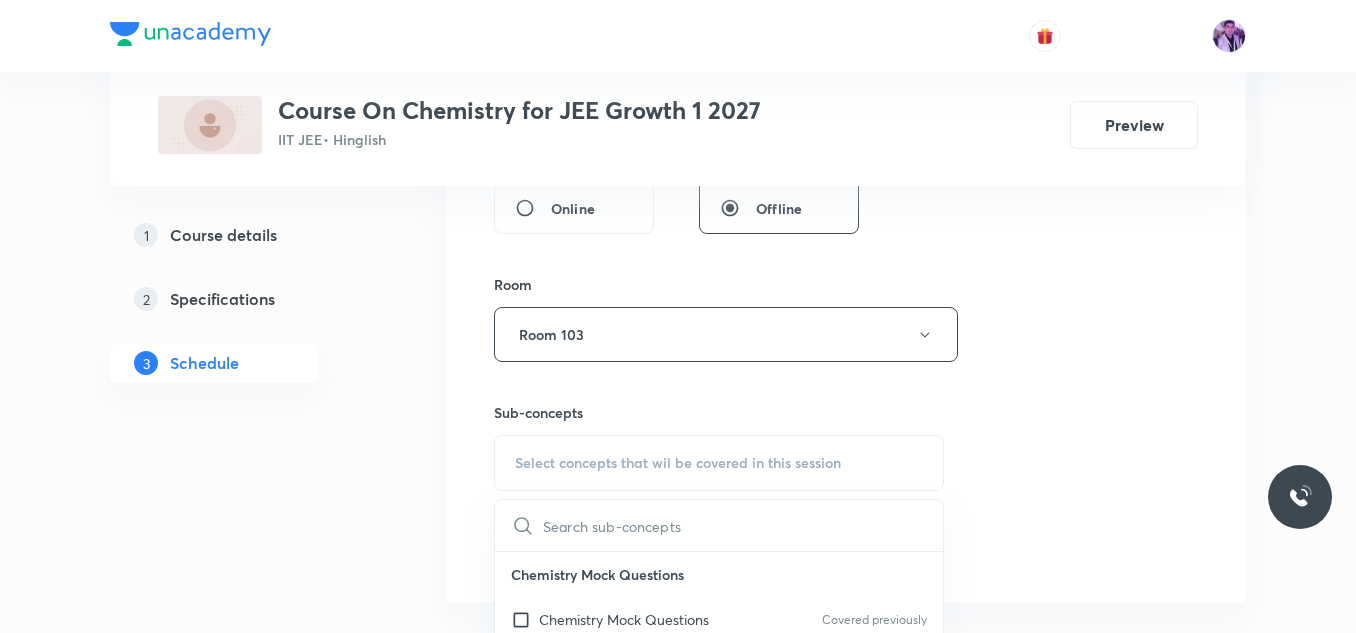 checkbox on "true" 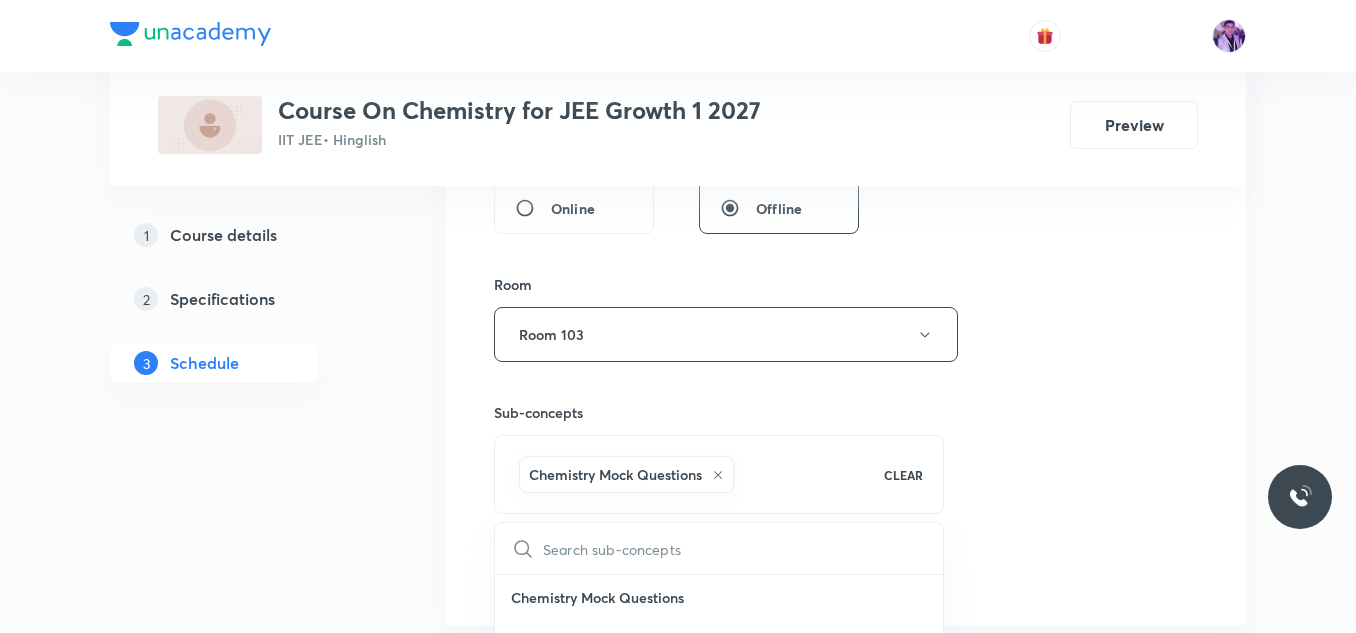 click on "Plus Courses Course On Chemistry for JEE Growth 1 2027 IIT JEE  • Hinglish Preview 1 Course details 2 Specifications 3 Schedule Schedule 64  classes Session  65 Live class Session title 21/99 Chemical Bonding - 17 ​ Schedule for Aug 5, 2025, 6:45 PM ​ Duration (in minutes) 60 ​   Session type Online Offline Room Room 103 Sub-concepts Chemistry Mock Questions CLEAR ​ Chemistry Mock Questions Chemistry Mock Questions Covered previously Chemistry Previous Year Chemistry Previous Year Covered previously General Topics & Mole Concept Basic Concepts Covered previously Basic Introduction Covered previously Percentage Composition Stoichiometry Covered previously Principle of Atom Conservation (POAC) Covered previously Relation between Stoichiometric Quantities Application of Mole Concept: Gravimetric Analysis Covered previously Different Laws Covered previously Formula and Composition Concentration Terms Some basic concepts of Chemistry Atomic Structure Discovery Of Electron Some Prerequisites of Physics 14" at bounding box center [678, 5011] 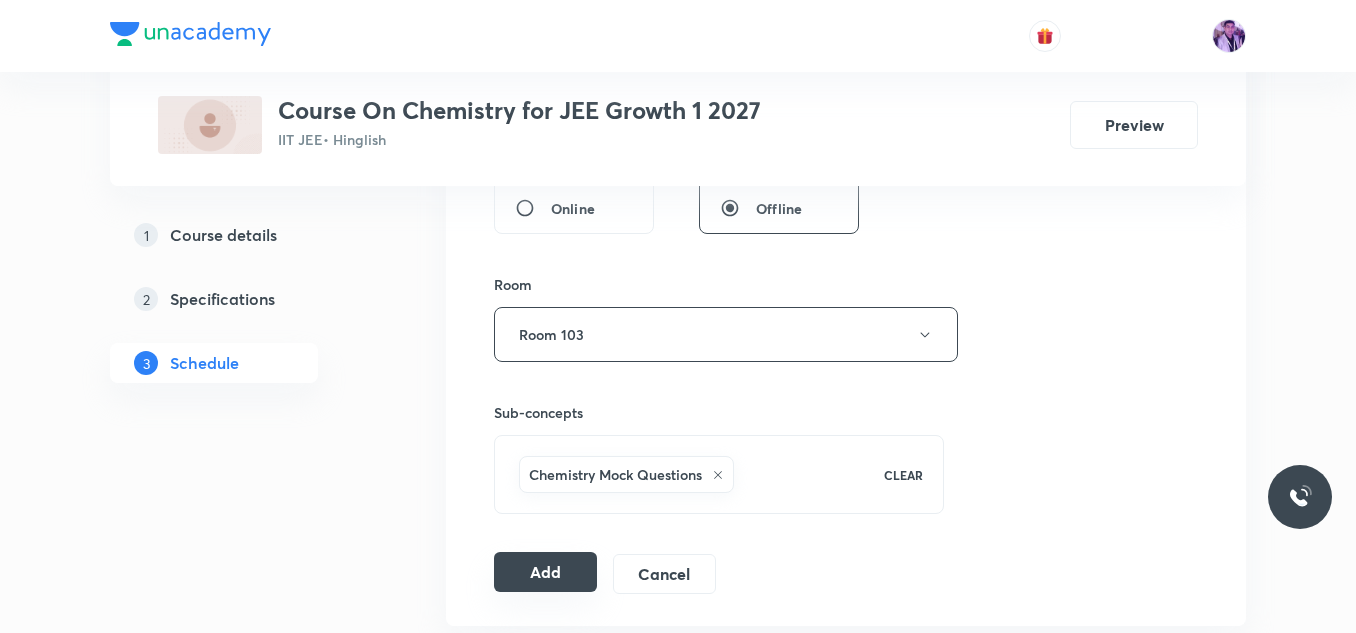click on "Add" at bounding box center (545, 572) 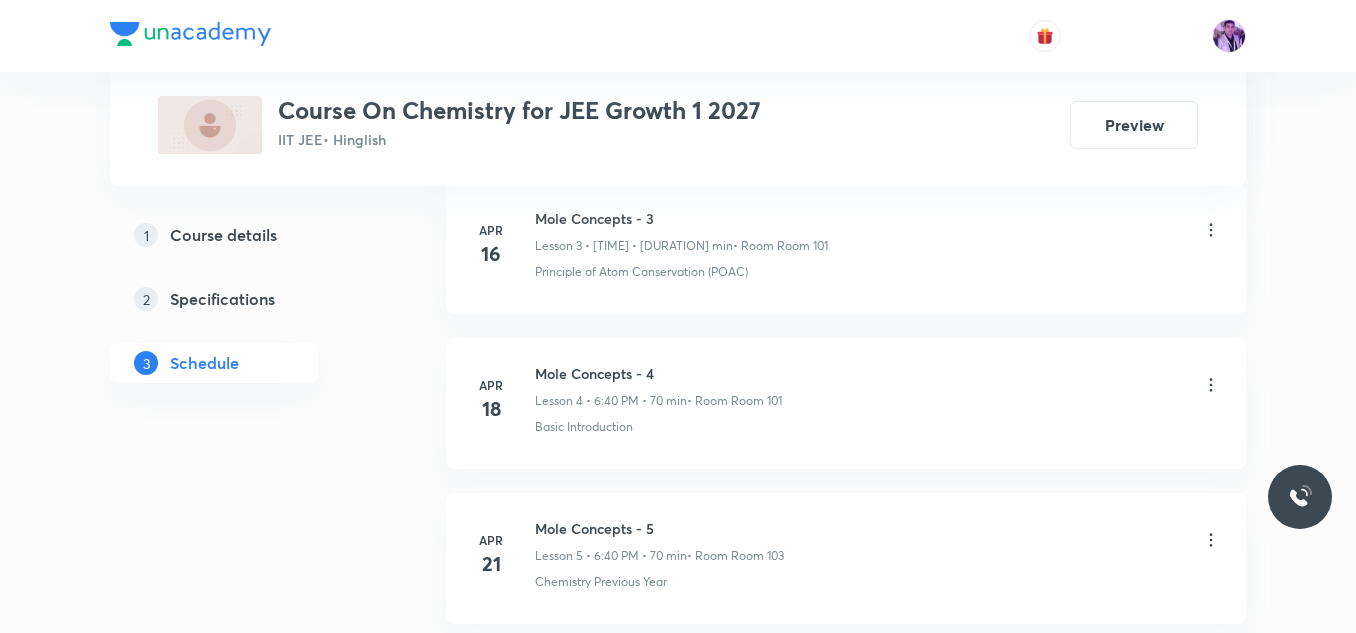 scroll, scrollTop: 9971, scrollLeft: 0, axis: vertical 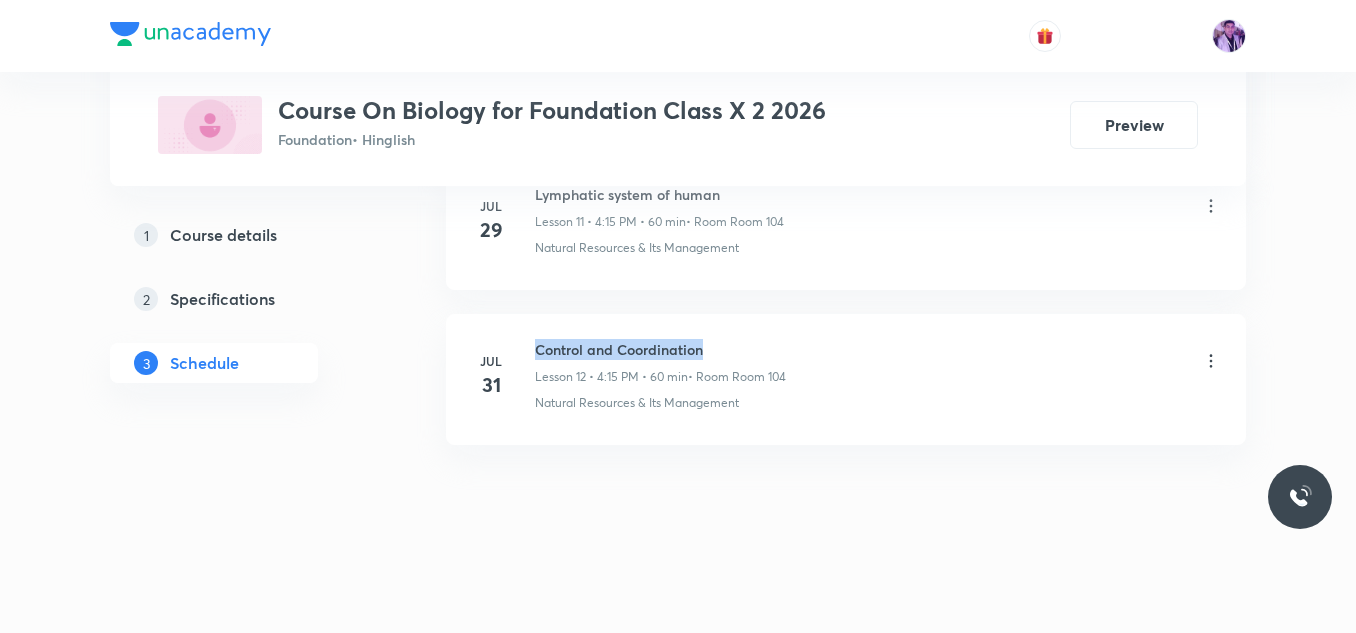 drag, startPoint x: 538, startPoint y: 349, endPoint x: 724, endPoint y: 348, distance: 186.00269 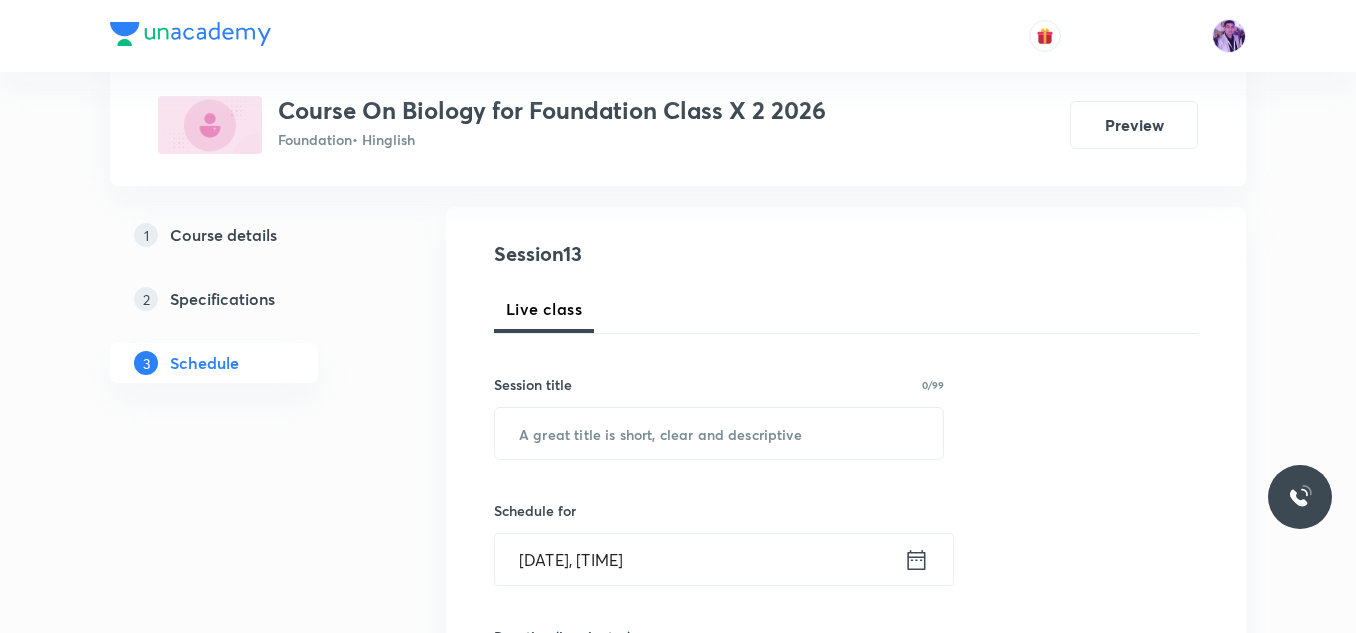 scroll, scrollTop: 299, scrollLeft: 0, axis: vertical 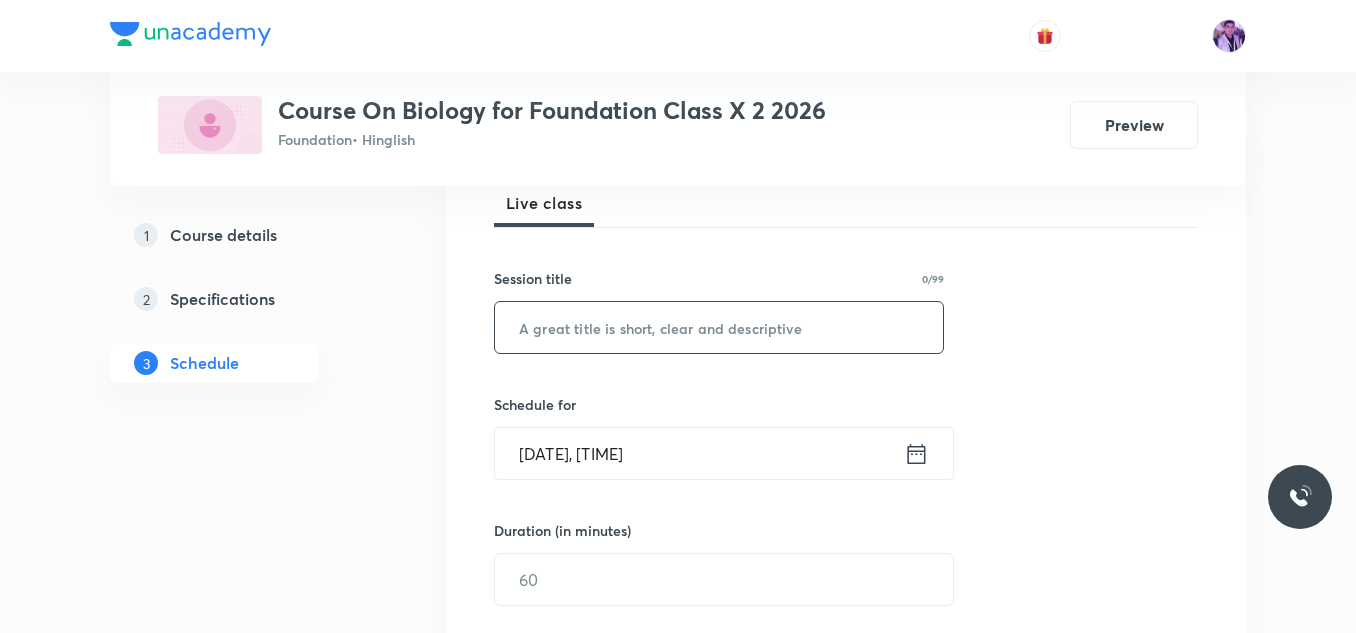 click at bounding box center [719, 327] 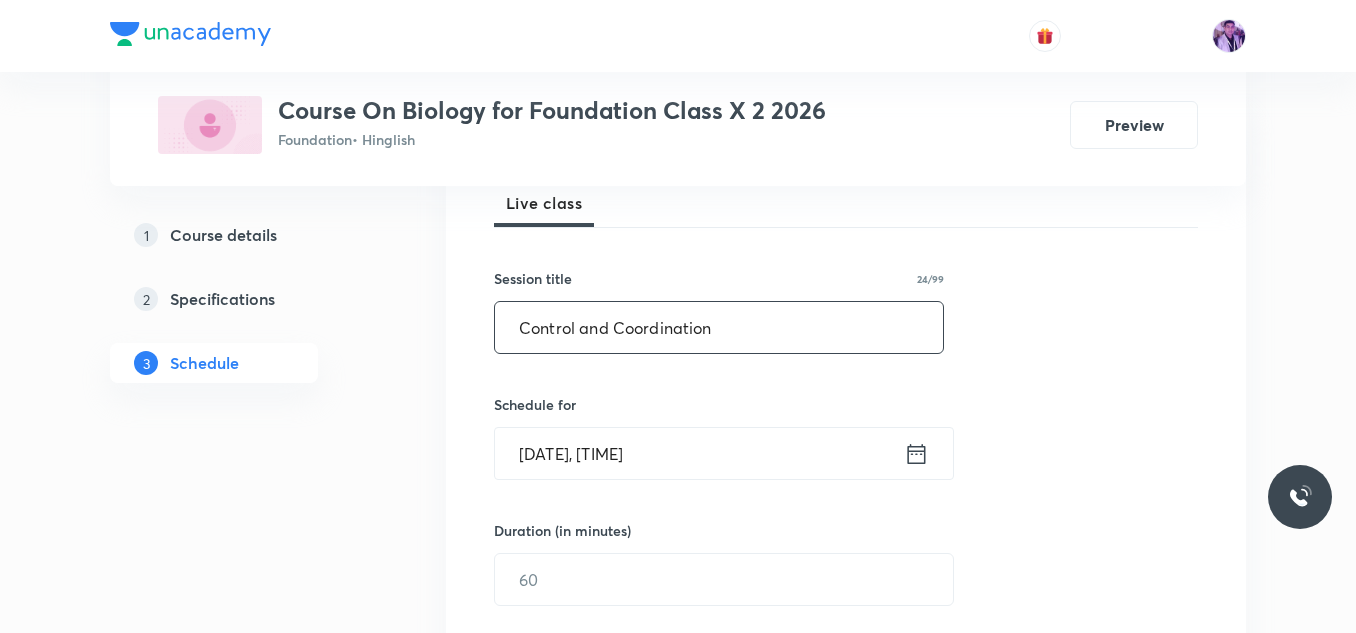 type on "Control and Coordination" 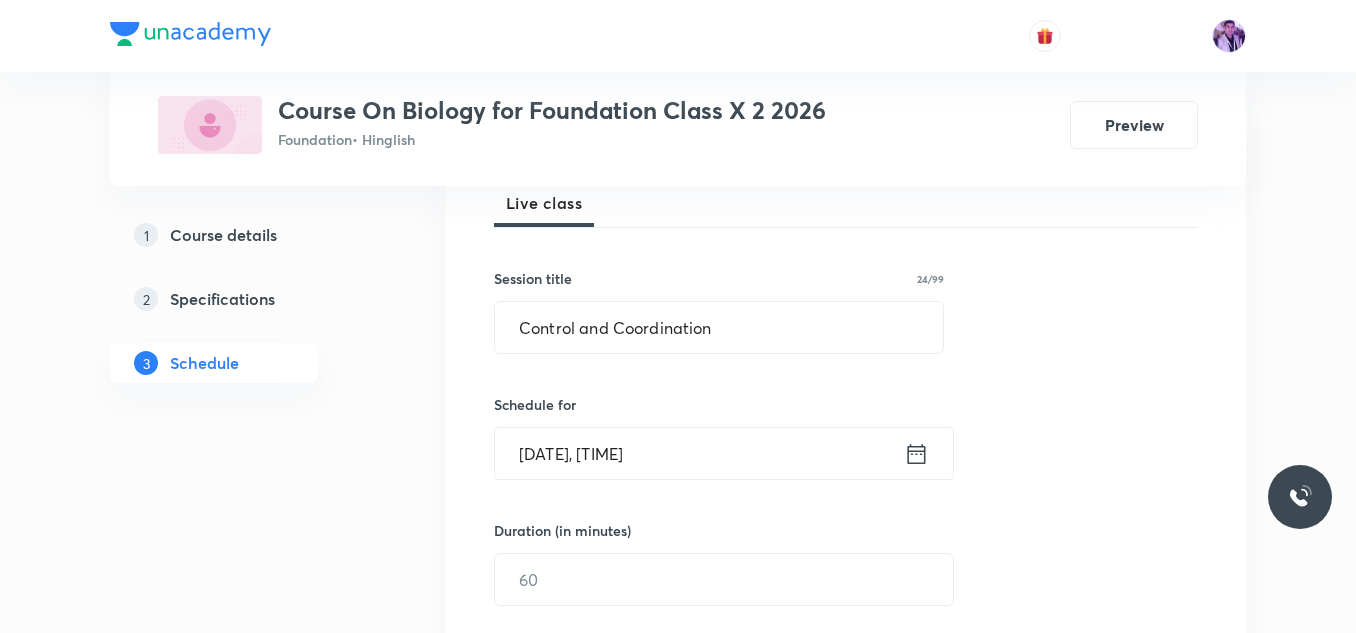 click on "Aug 5, 2025, 1:36 PM" at bounding box center (699, 453) 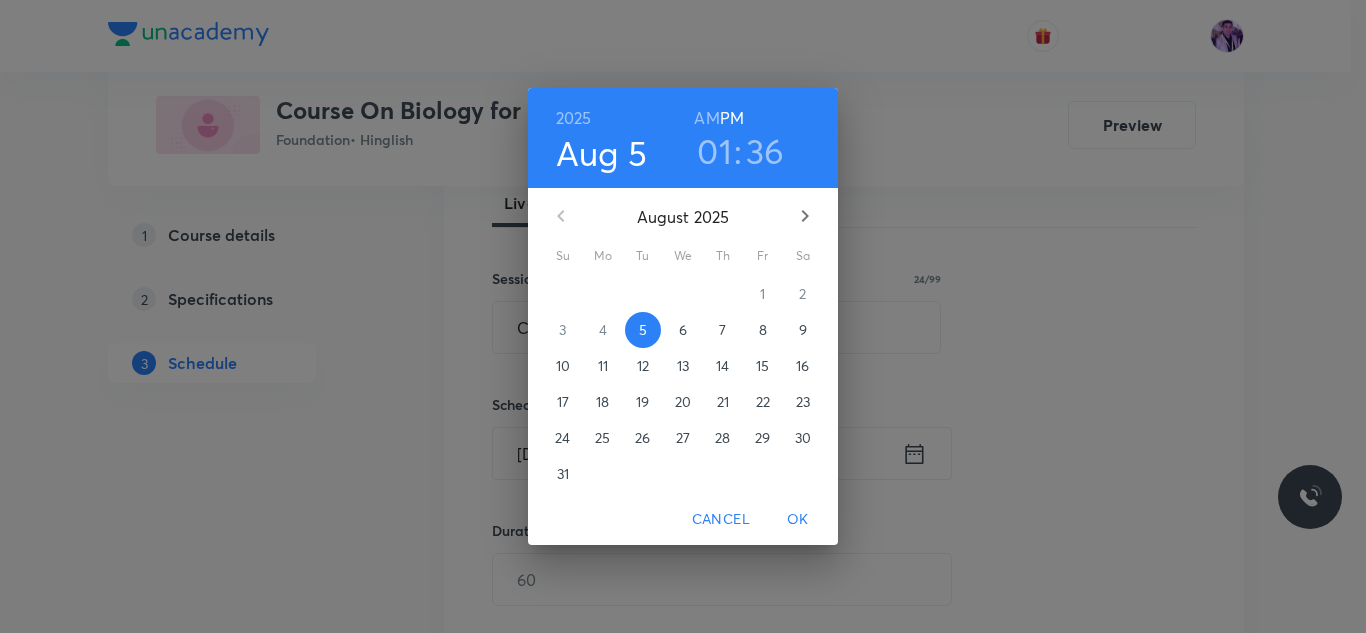 click on "01" at bounding box center [714, 151] 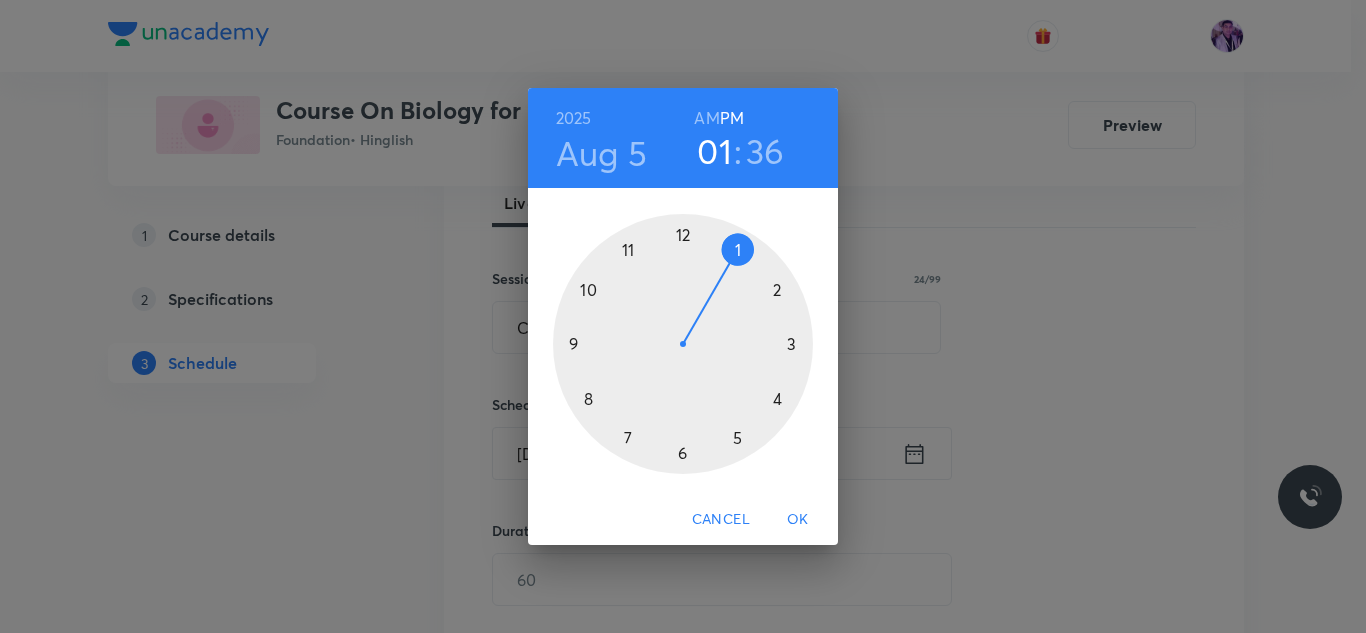 click at bounding box center [683, 344] 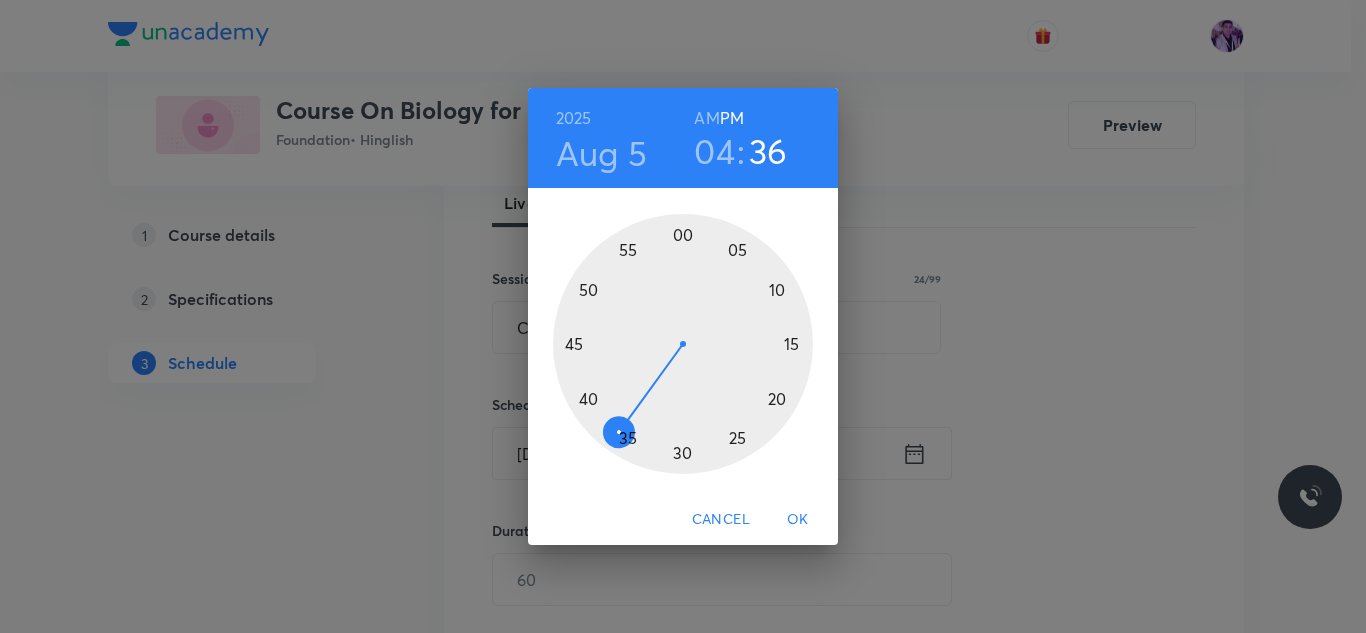 click at bounding box center (683, 344) 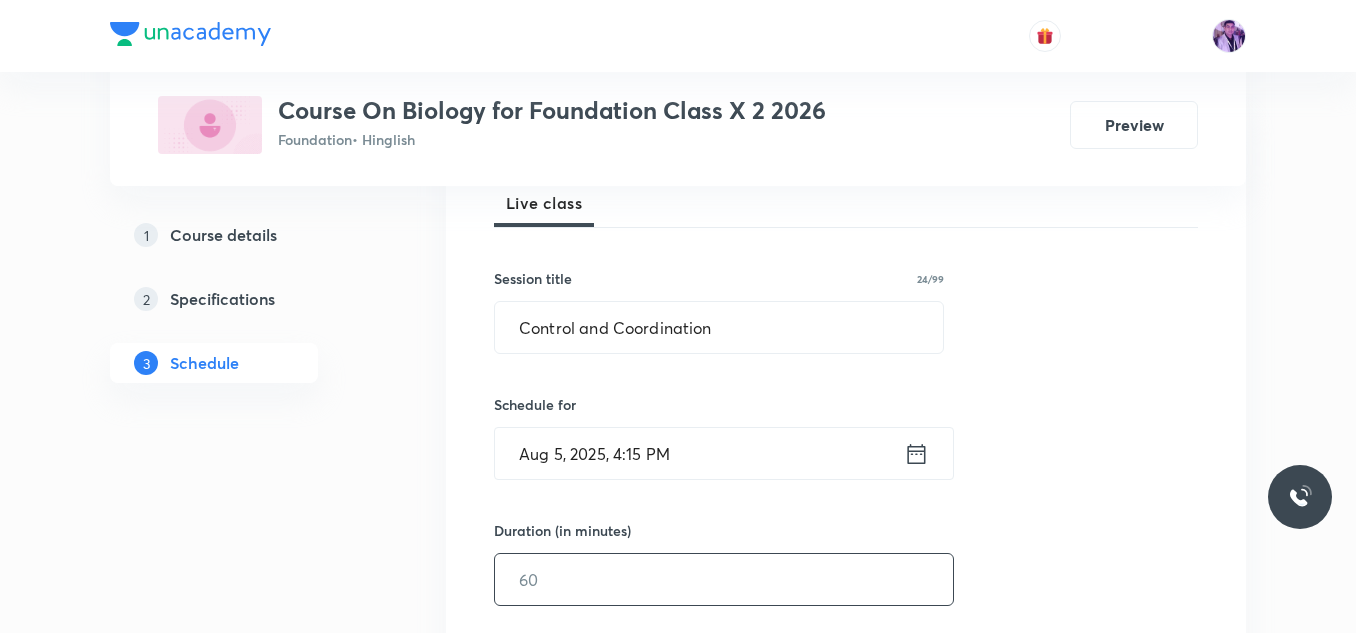 click at bounding box center [724, 579] 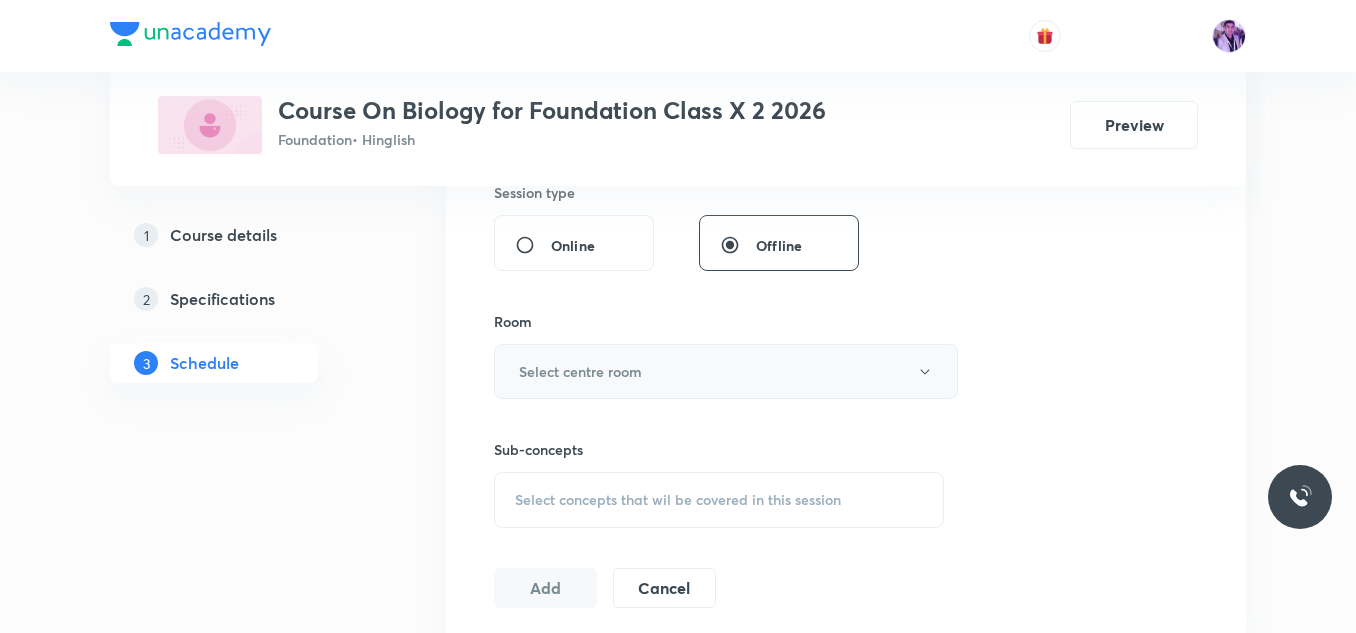 scroll, scrollTop: 799, scrollLeft: 0, axis: vertical 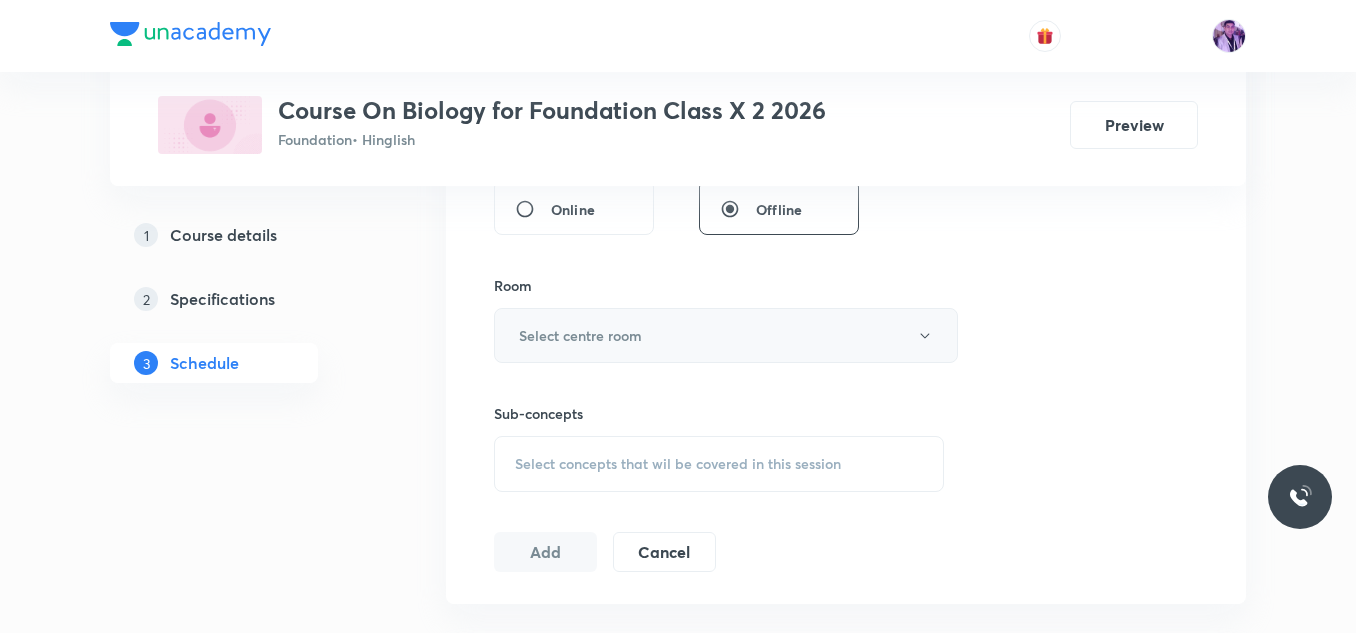 type on "60" 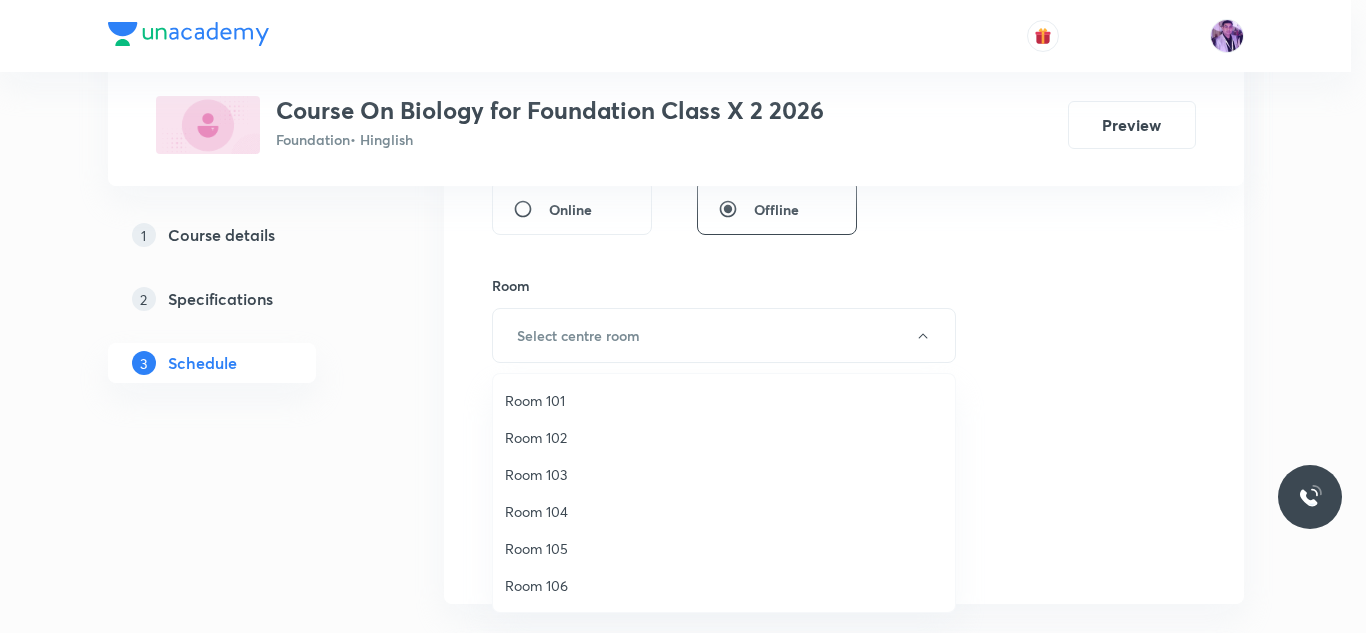 click on "Room 104" at bounding box center (724, 511) 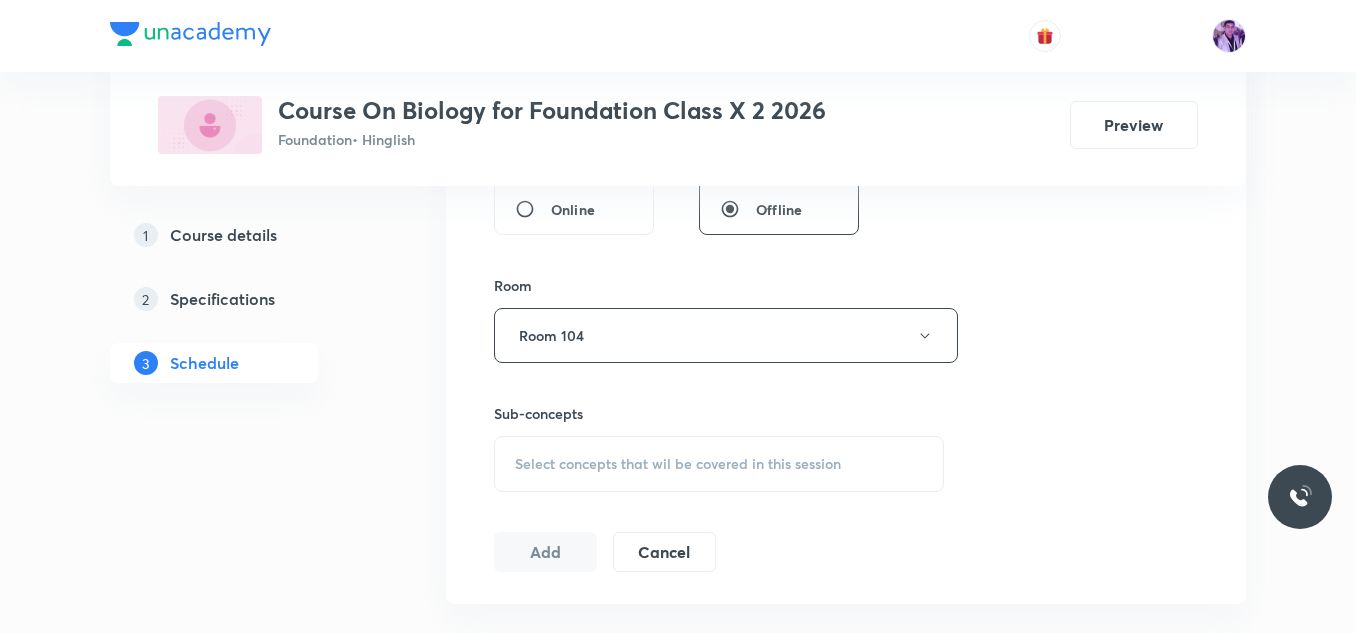 click on "Select concepts that wil be covered in this session" at bounding box center (678, 464) 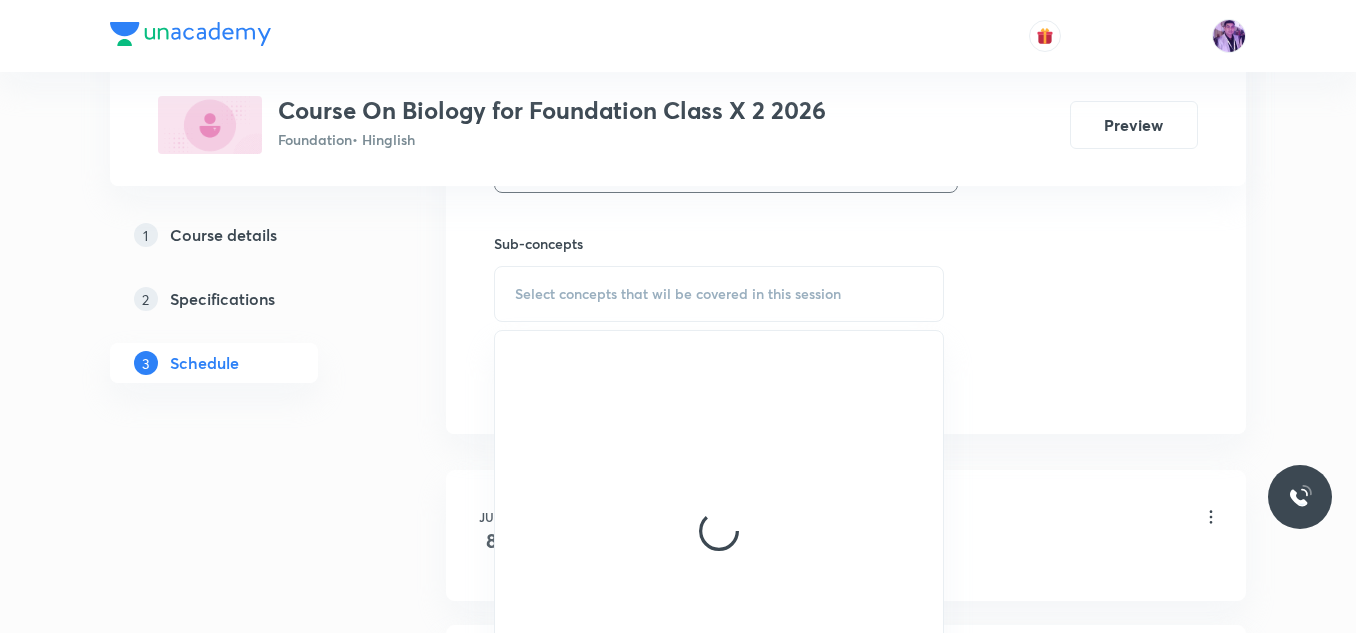 scroll, scrollTop: 999, scrollLeft: 0, axis: vertical 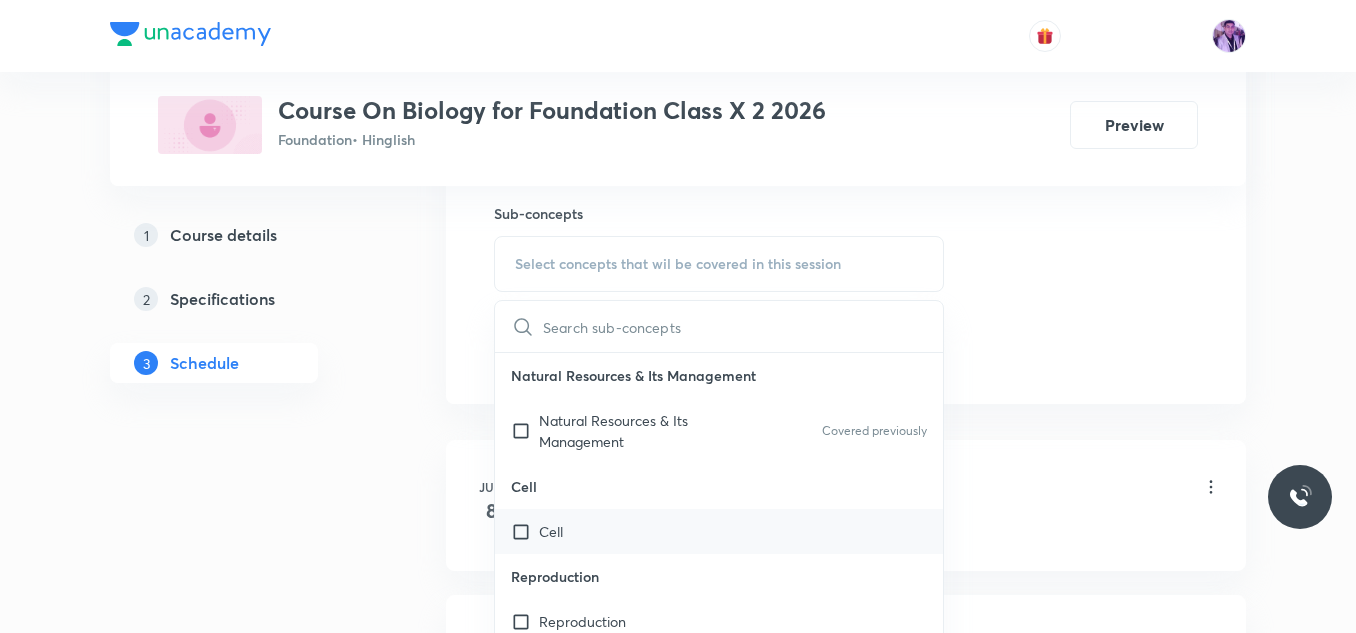 click on "Cell" at bounding box center (551, 531) 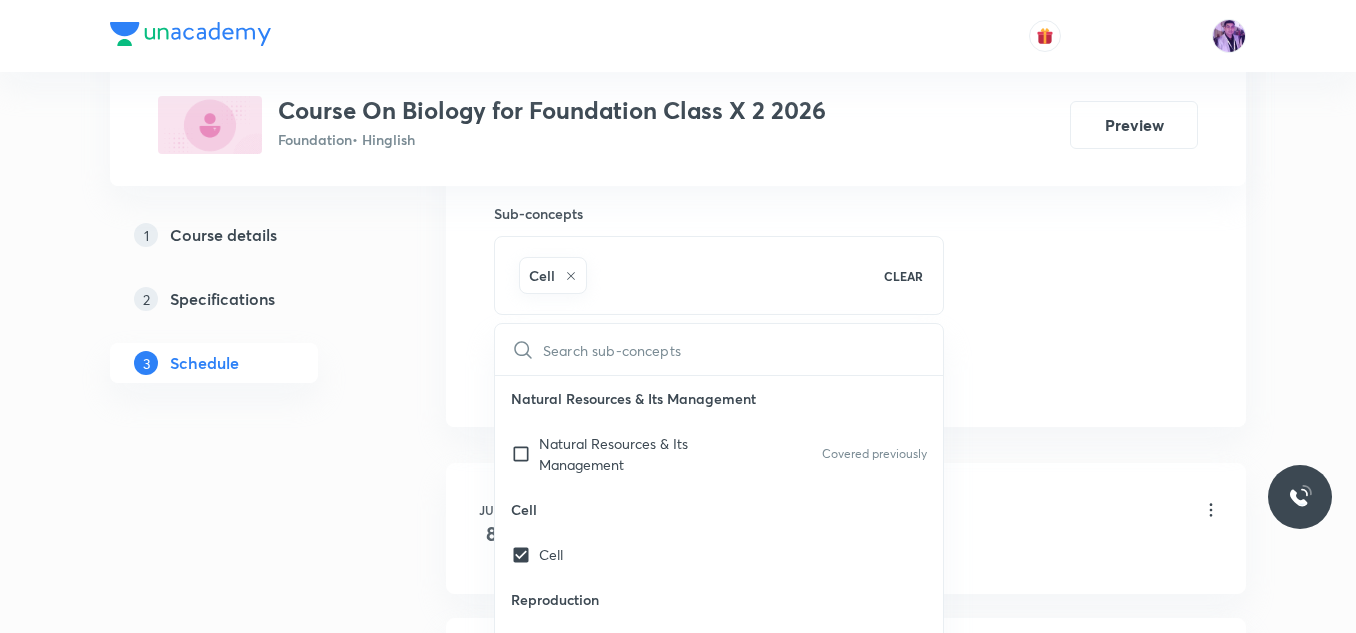 click on "Plus Courses Course On Biology for Foundation Class X 2 2026 Foundation  • Hinglish Preview 1 Course details 2 Specifications 3 Schedule Schedule 12  classes Session  13 Live class Session title 24/99 Control and Coordination ​ Schedule for Aug 5, 2025, 4:15 PM ​ Duration (in minutes) 60 ​   Session type Online Offline Room Room 104 Sub-concepts Cell CLEAR ​ Natural Resources & Its Management Natural Resources & Its Management Covered previously Cell Cell Reproduction Reproduction Origin & Evolution Origin & Evolution Covered previously Heredity and Variation Heredity and Variation Covered previously Improvement in Food Resources Improvement in Food Resources Diversity in Living Organisms Diversity in Living Organisms Plant and Animal Nutrition Plant and Animal Nutrition Tissue Tissue Human Disease Human Disease Our Environment Our Environment Respiration Respiration Transportation Transportation Excretion Excretion Control and Coordination Control and Coordination Life Processes Human Physiology 8" at bounding box center [678, 782] 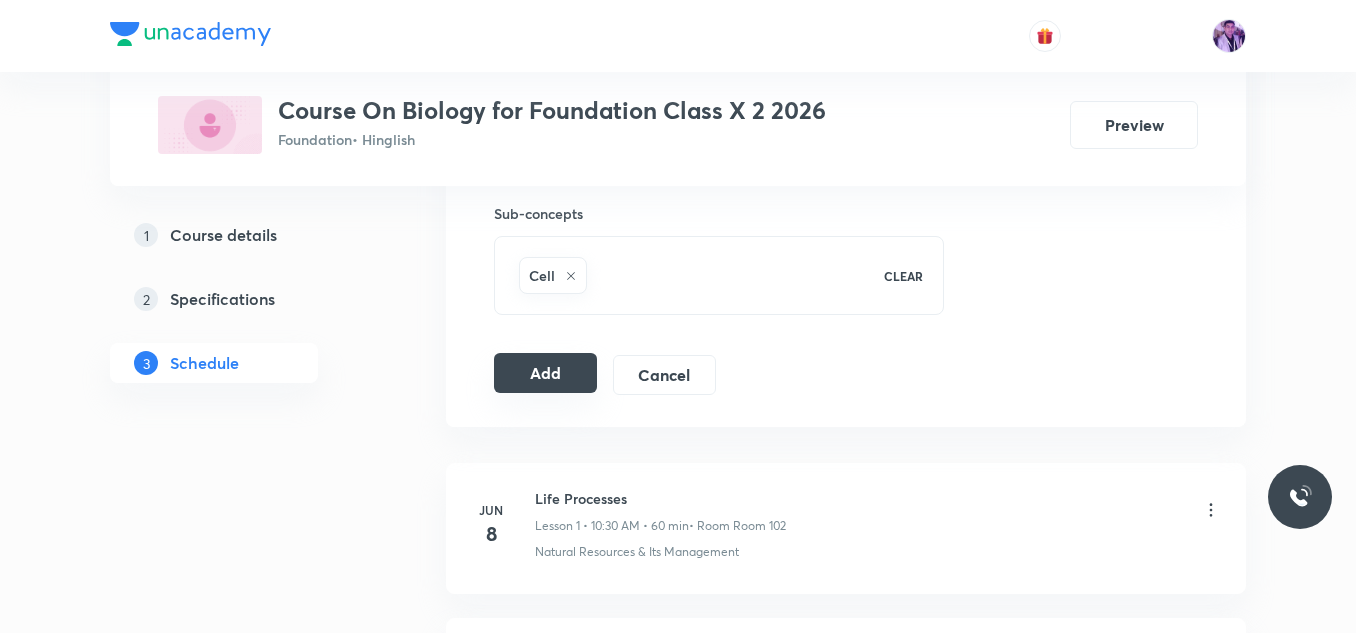 click on "Add" at bounding box center [545, 373] 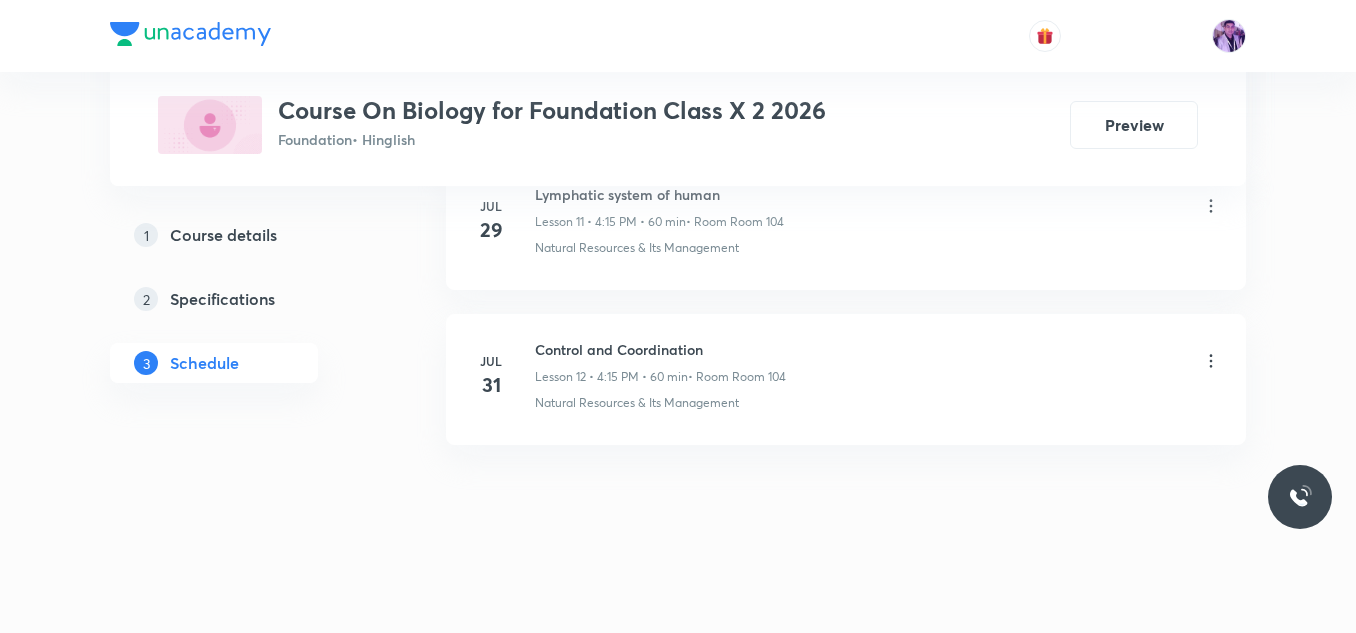 scroll, scrollTop: 1911, scrollLeft: 0, axis: vertical 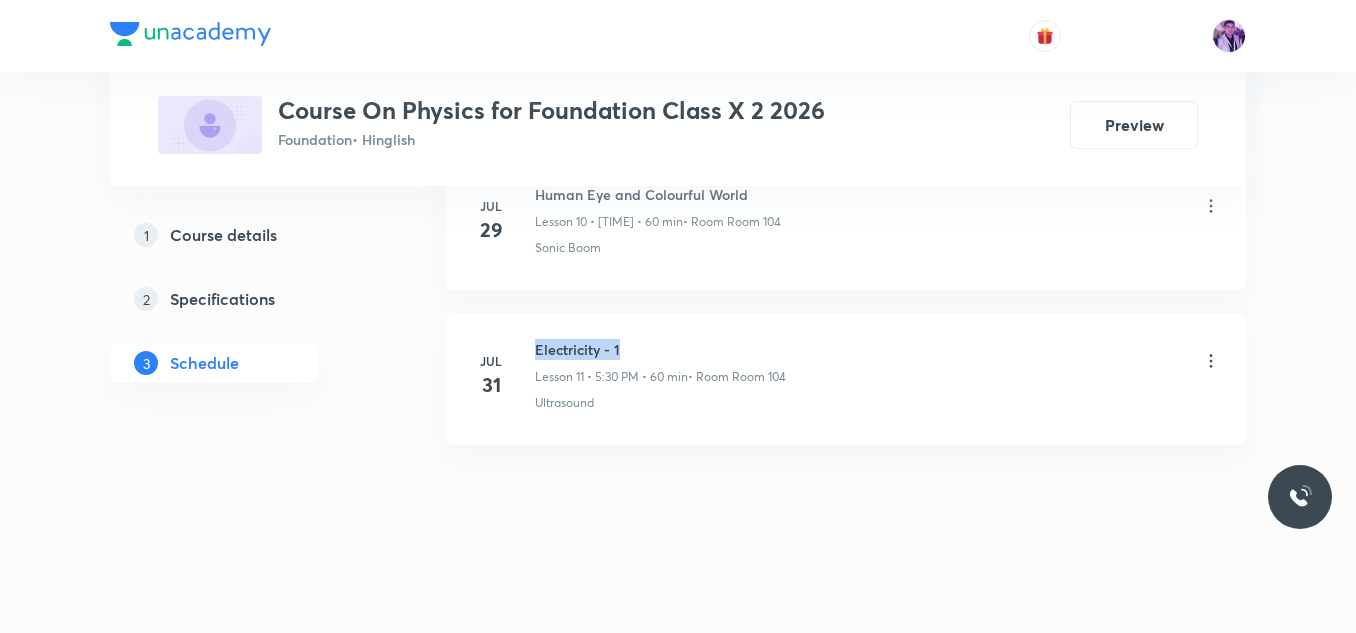 drag, startPoint x: 535, startPoint y: 351, endPoint x: 639, endPoint y: 341, distance: 104.47966 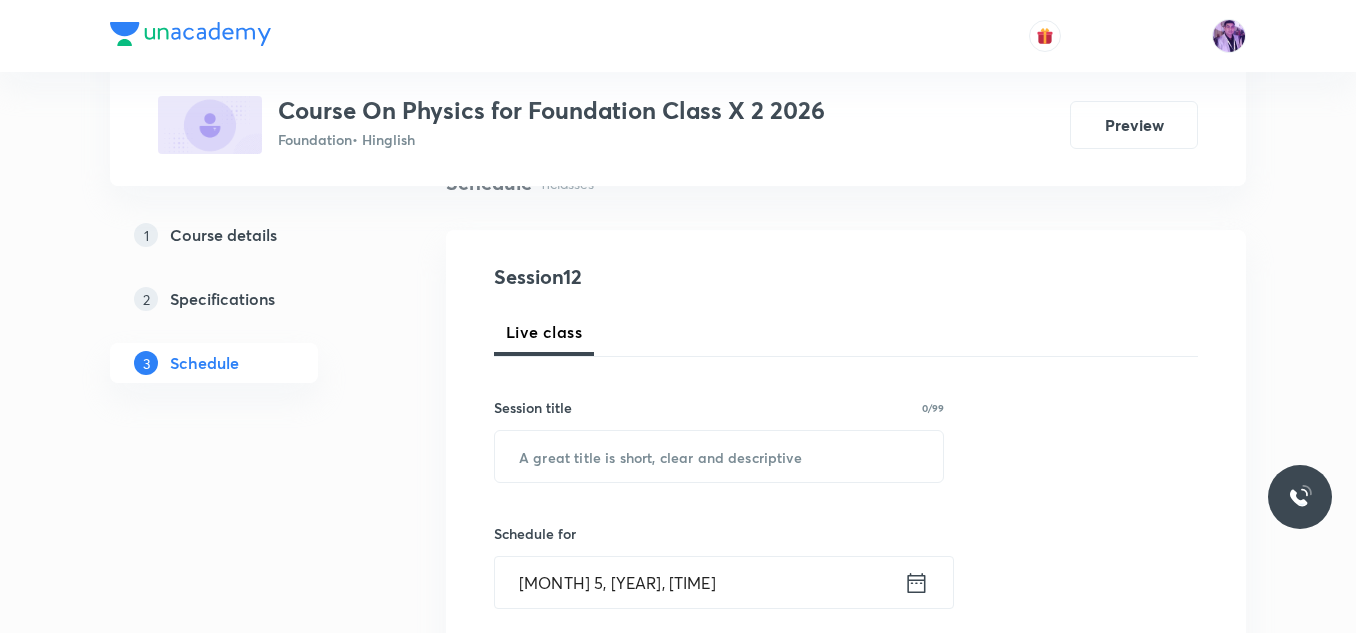 scroll, scrollTop: 294, scrollLeft: 0, axis: vertical 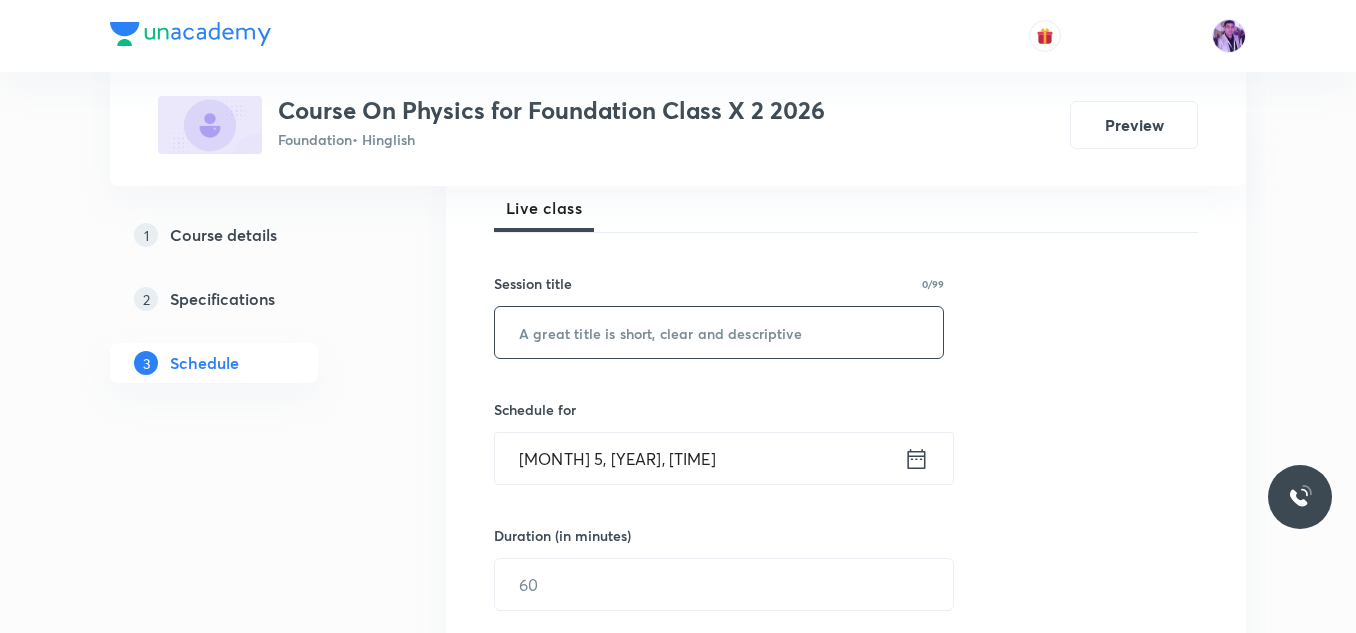 click at bounding box center [719, 332] 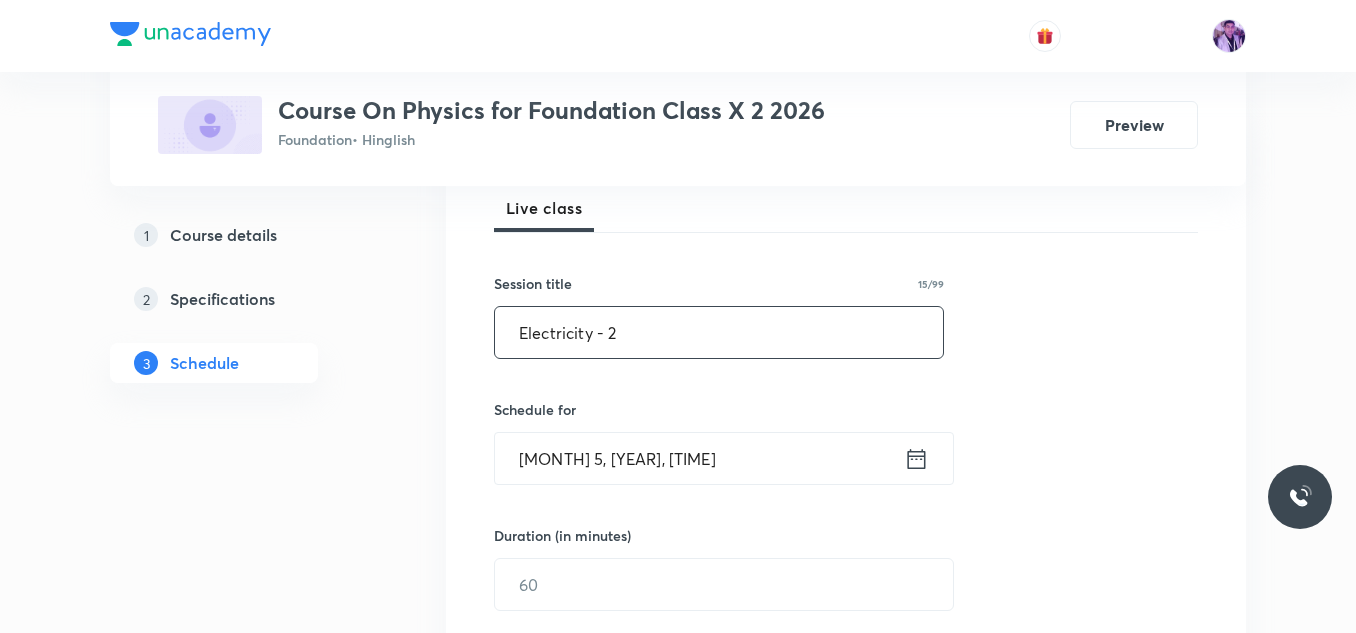 type on "Electricity - 2" 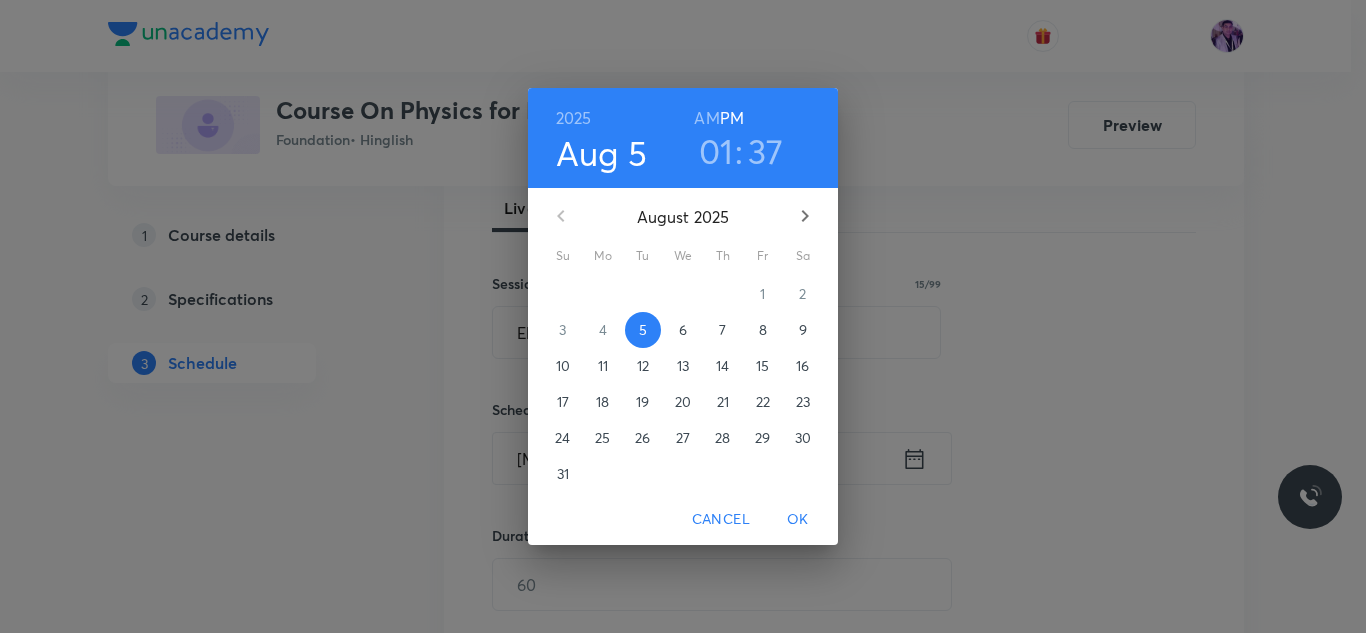 click on "01" at bounding box center [716, 151] 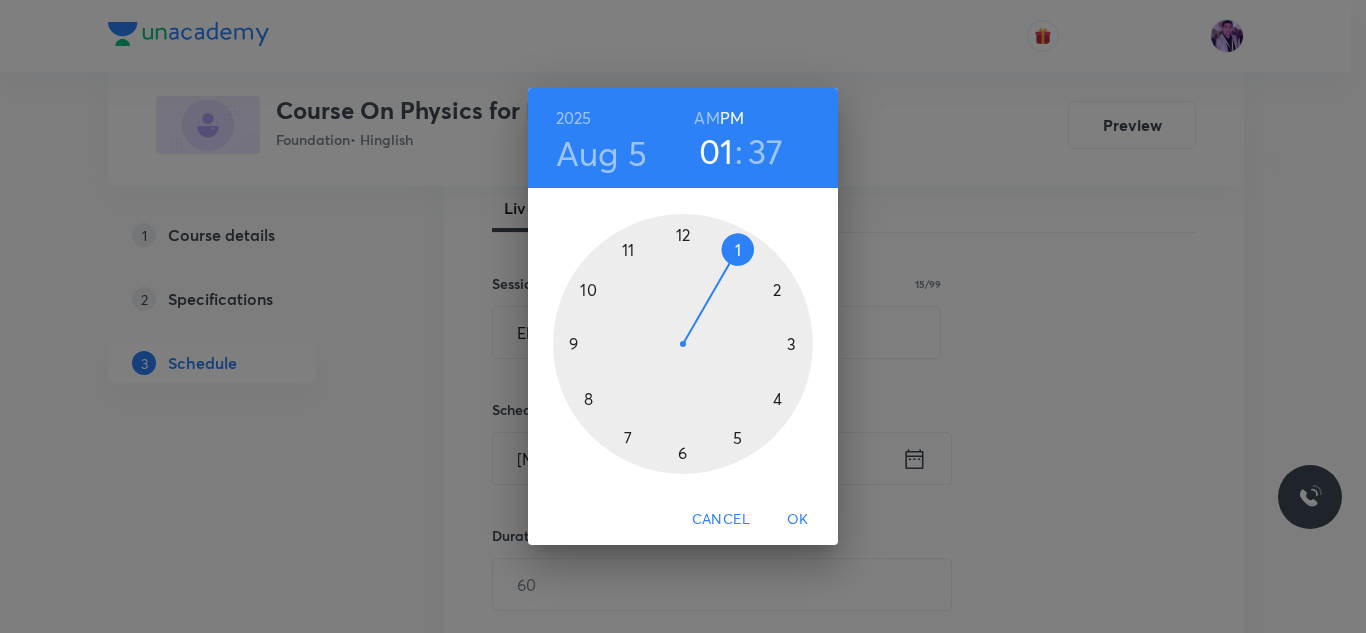 click at bounding box center [683, 344] 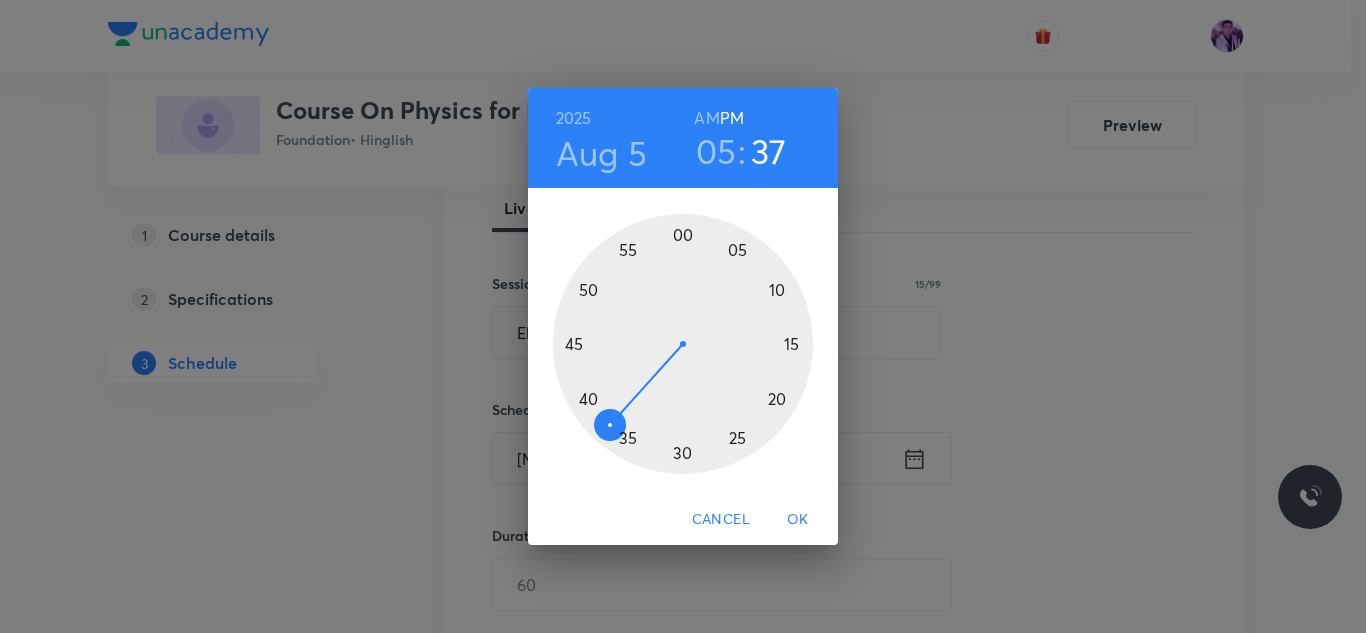 click at bounding box center (683, 344) 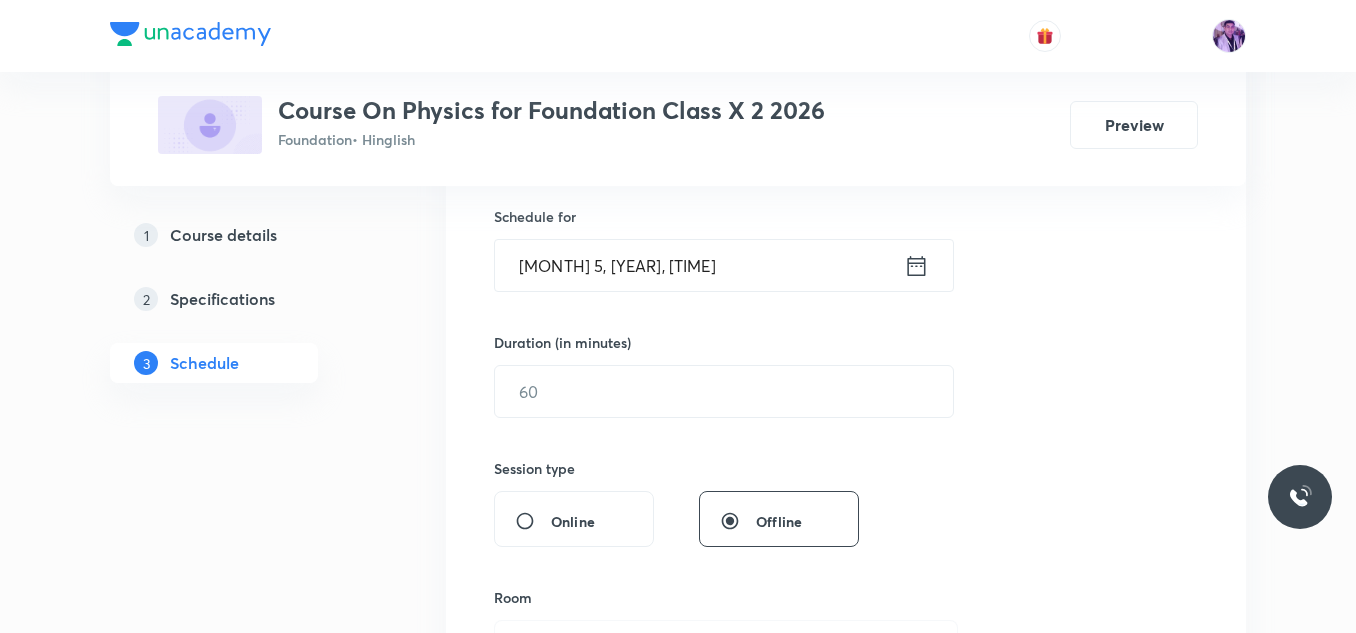 scroll, scrollTop: 494, scrollLeft: 0, axis: vertical 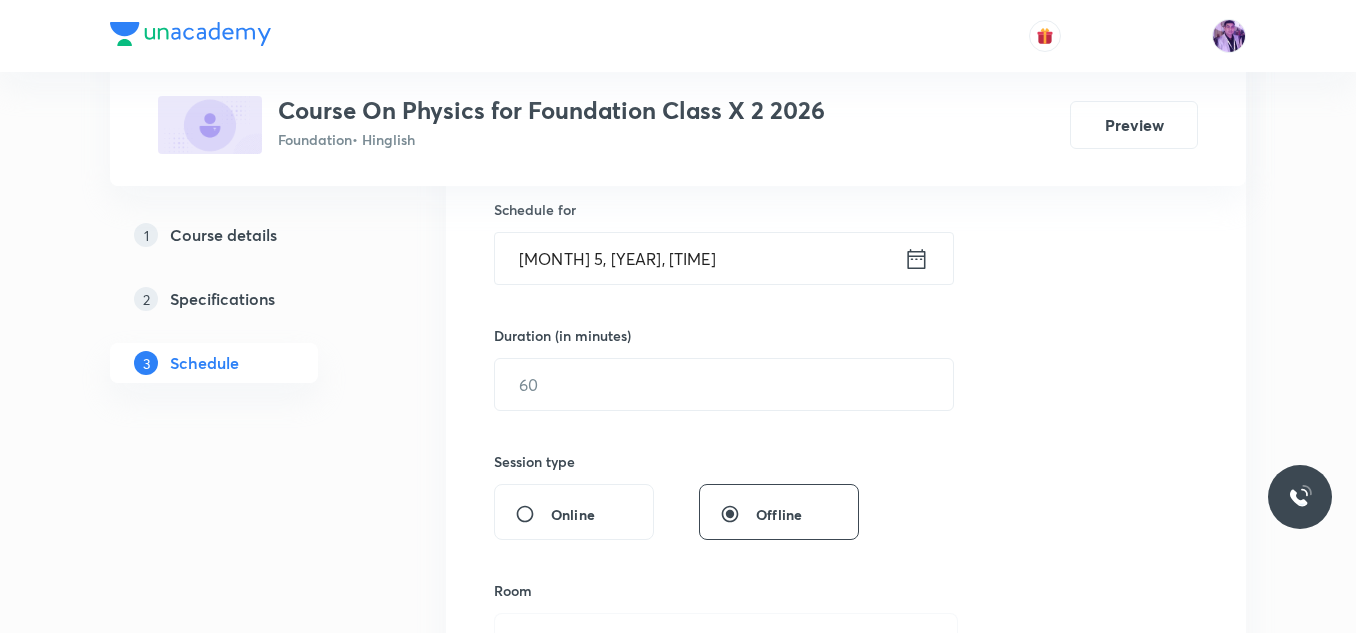 click on "[MONTH] 5, [YEAR], [TIME]" at bounding box center [699, 258] 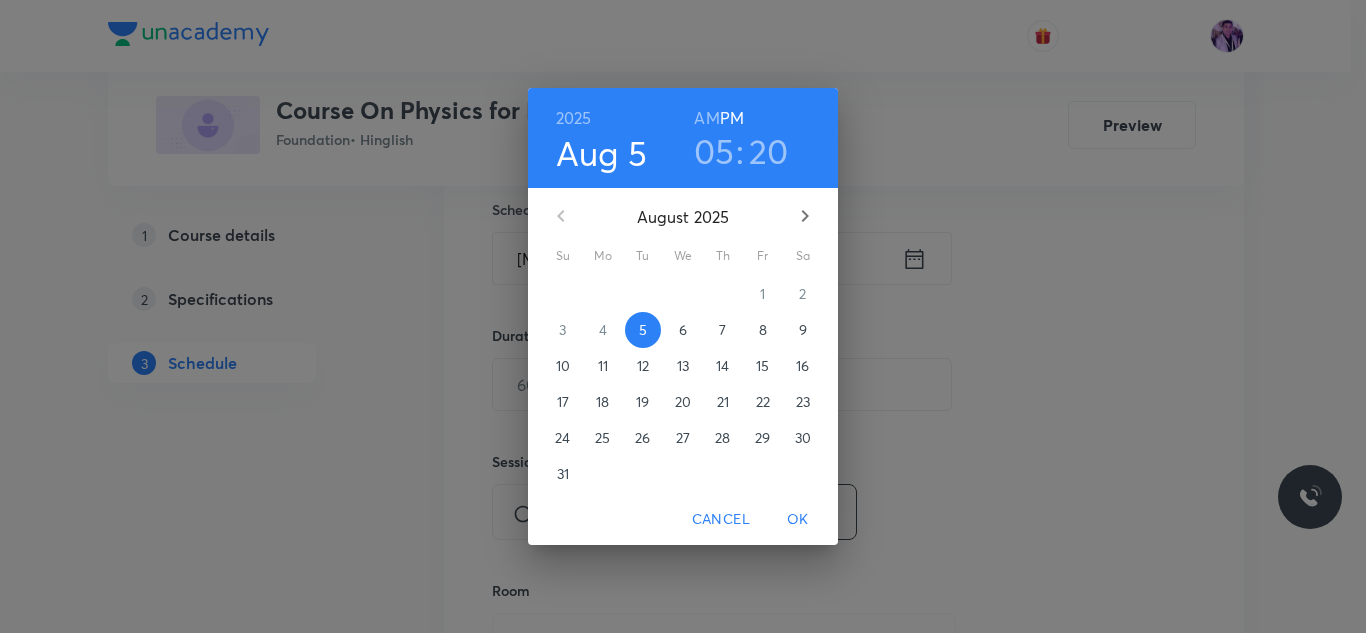 click on "20" at bounding box center [769, 151] 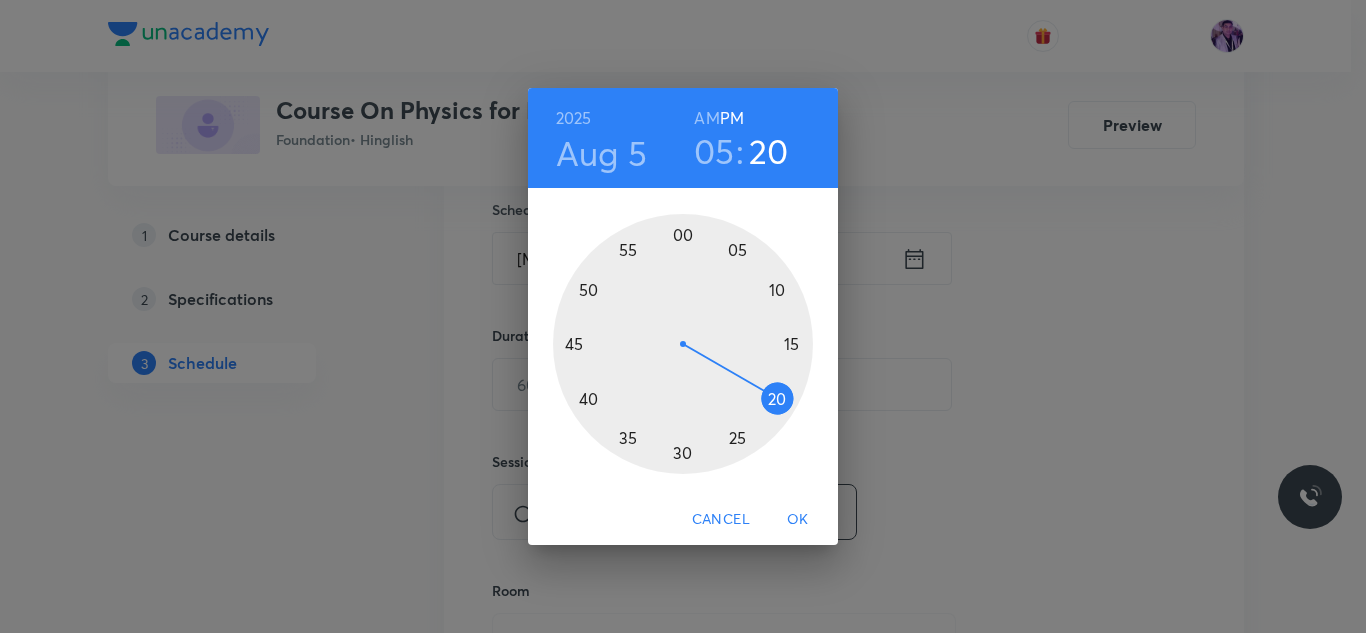 click at bounding box center (683, 344) 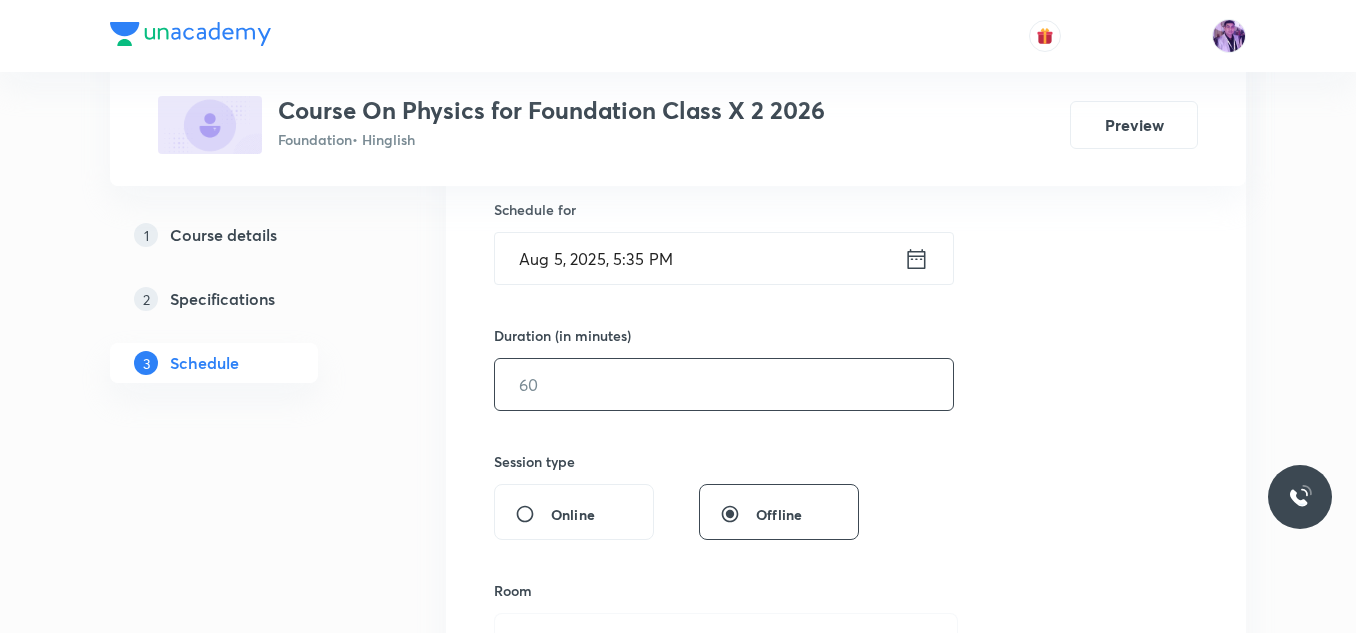 click at bounding box center (724, 384) 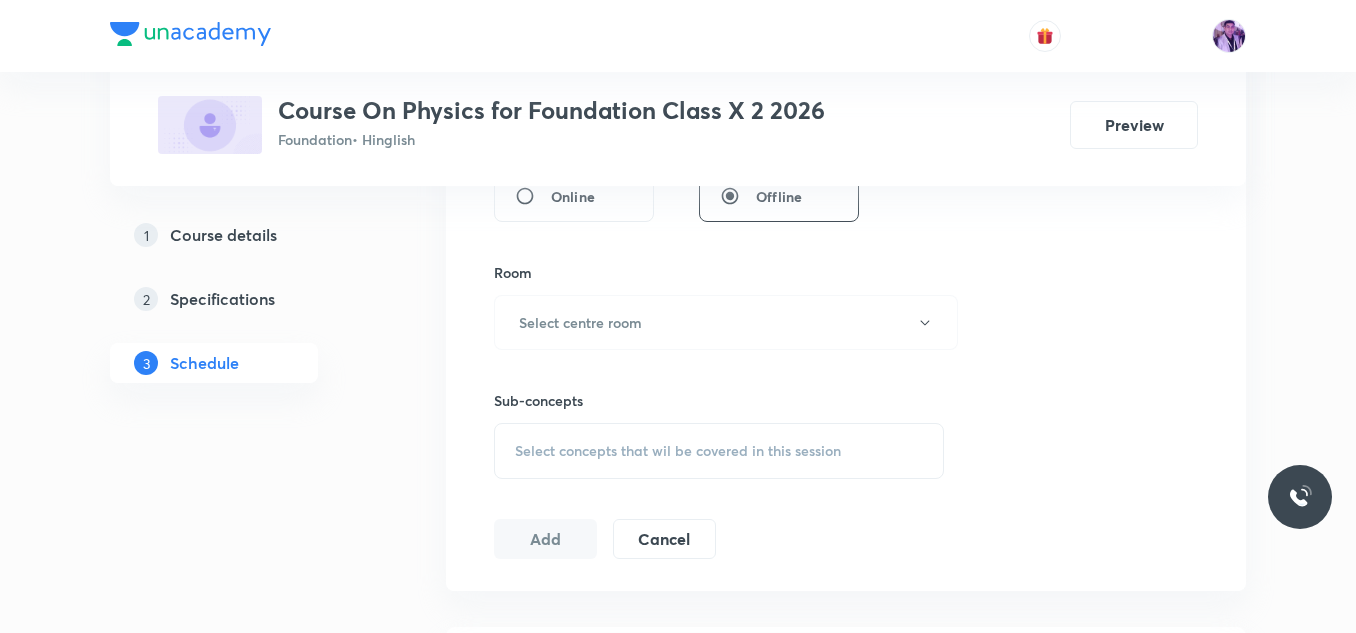 scroll, scrollTop: 894, scrollLeft: 0, axis: vertical 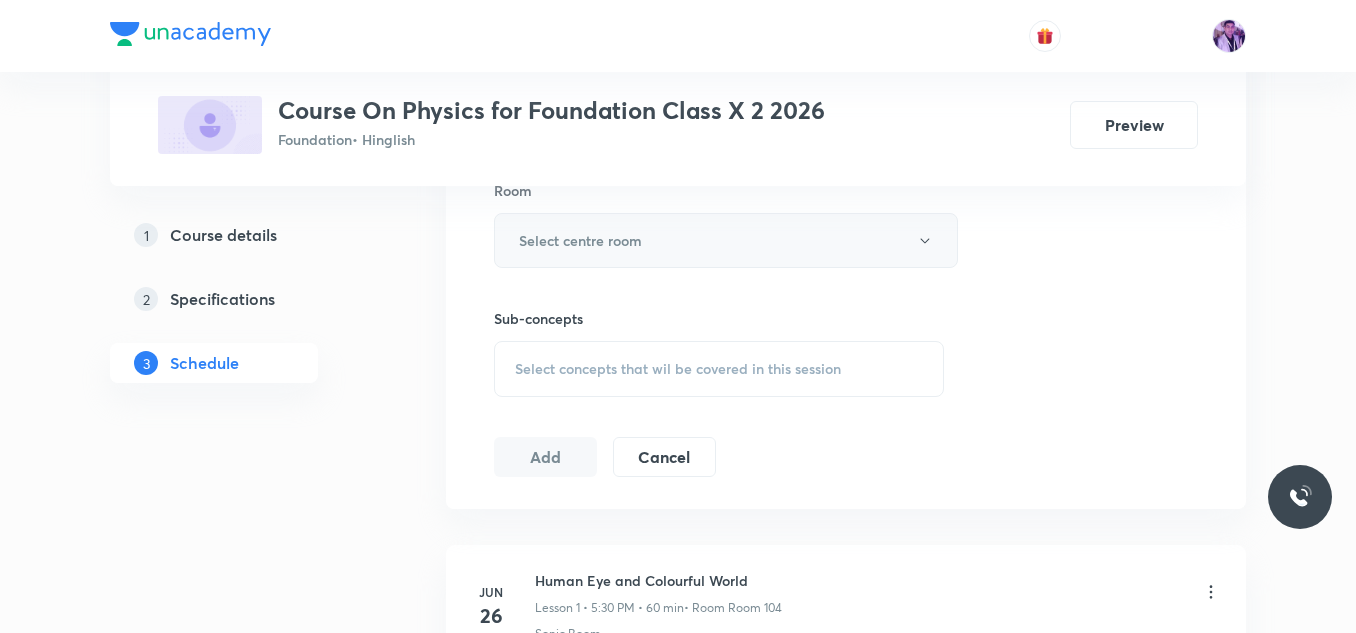 type on "60" 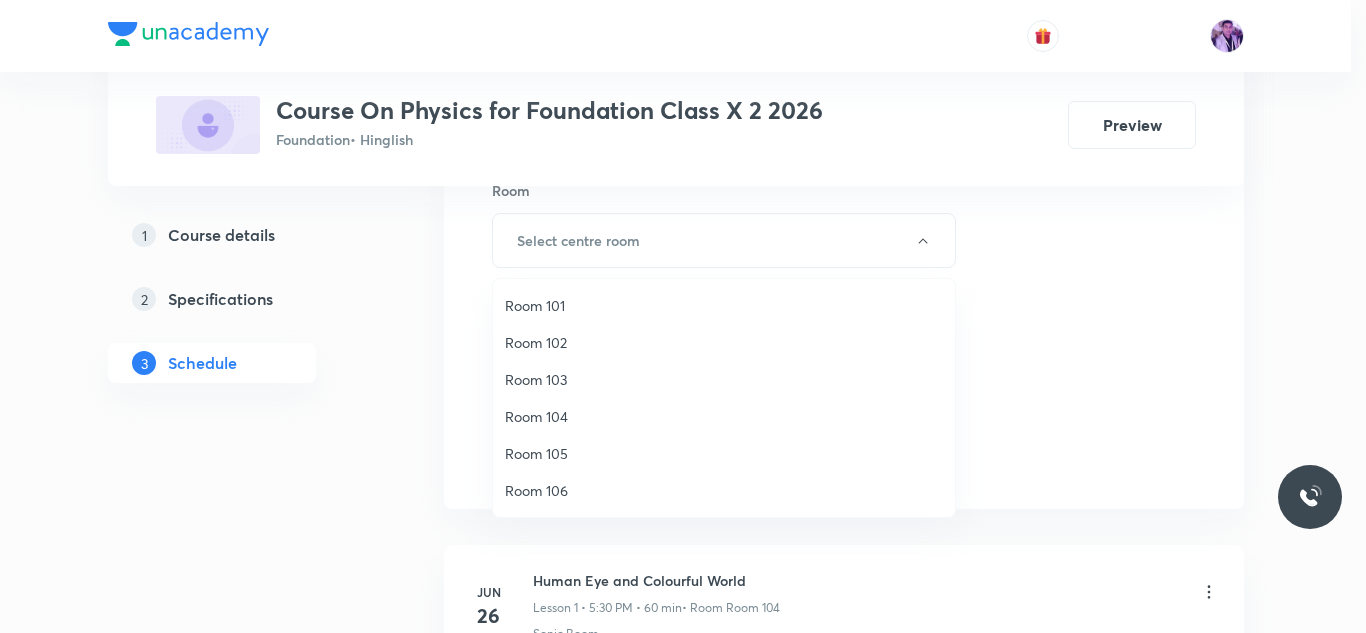 click on "Room 102" at bounding box center (724, 342) 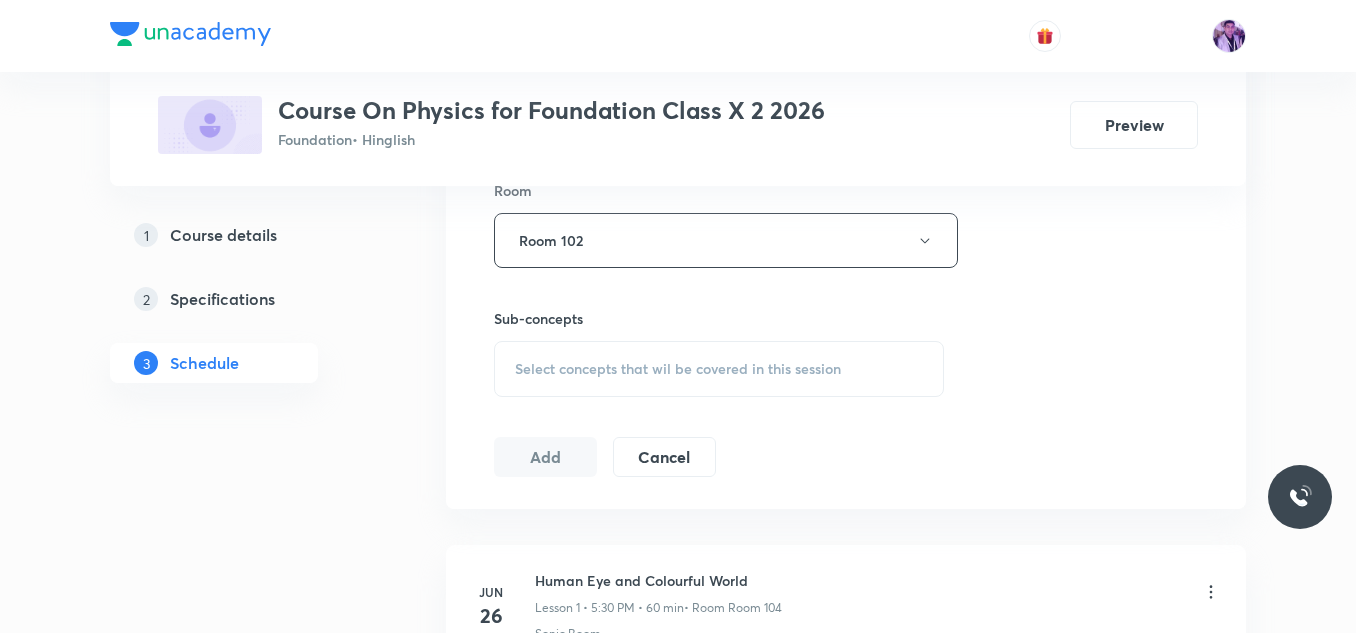 click on "Select concepts that wil be covered in this session" at bounding box center (678, 369) 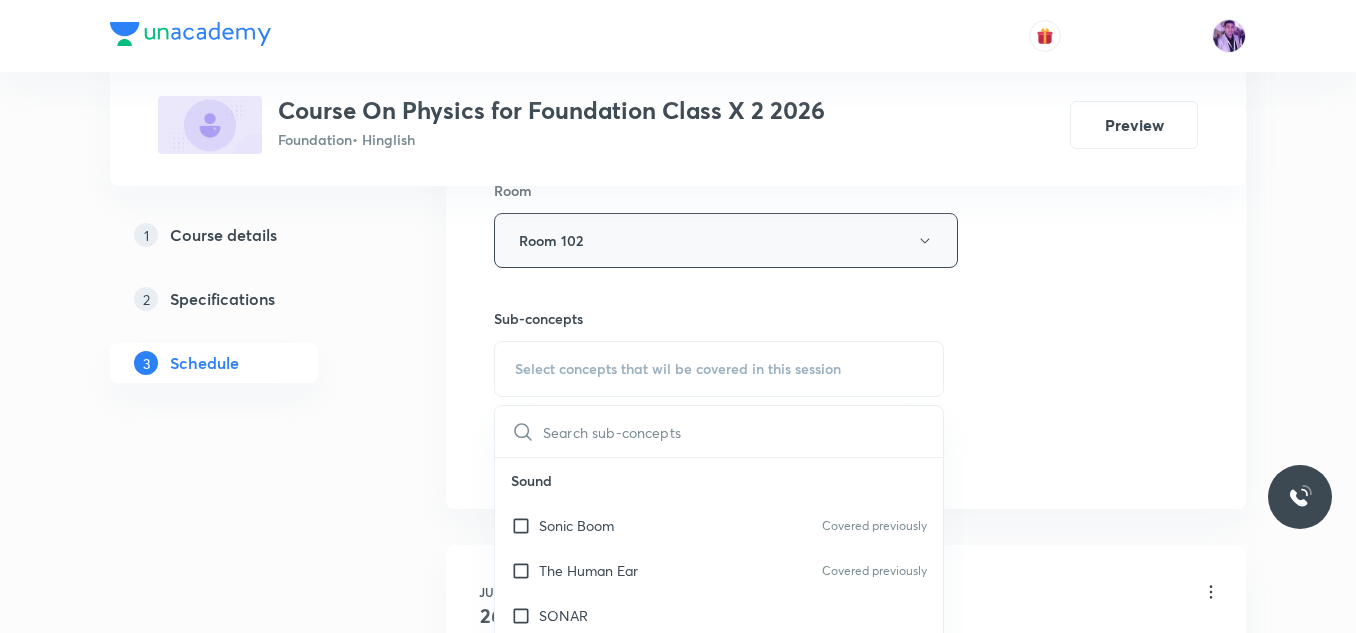 click on "Room 102" at bounding box center (726, 240) 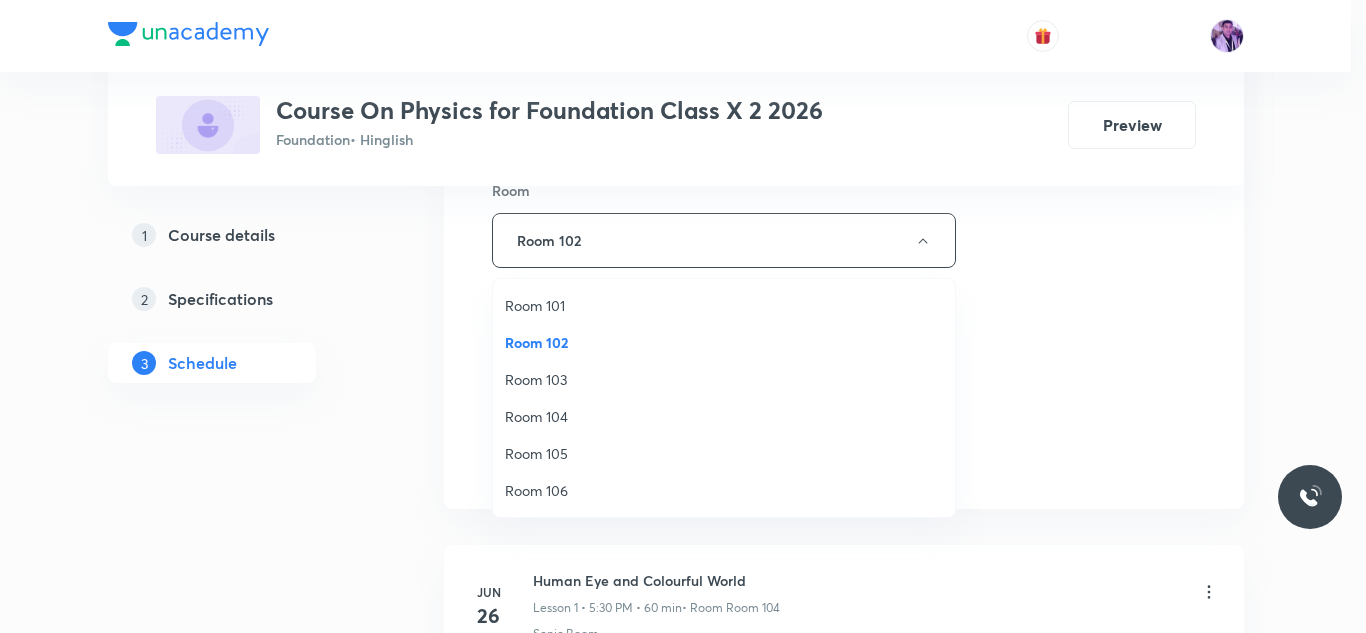 click on "Room 105" at bounding box center (724, 453) 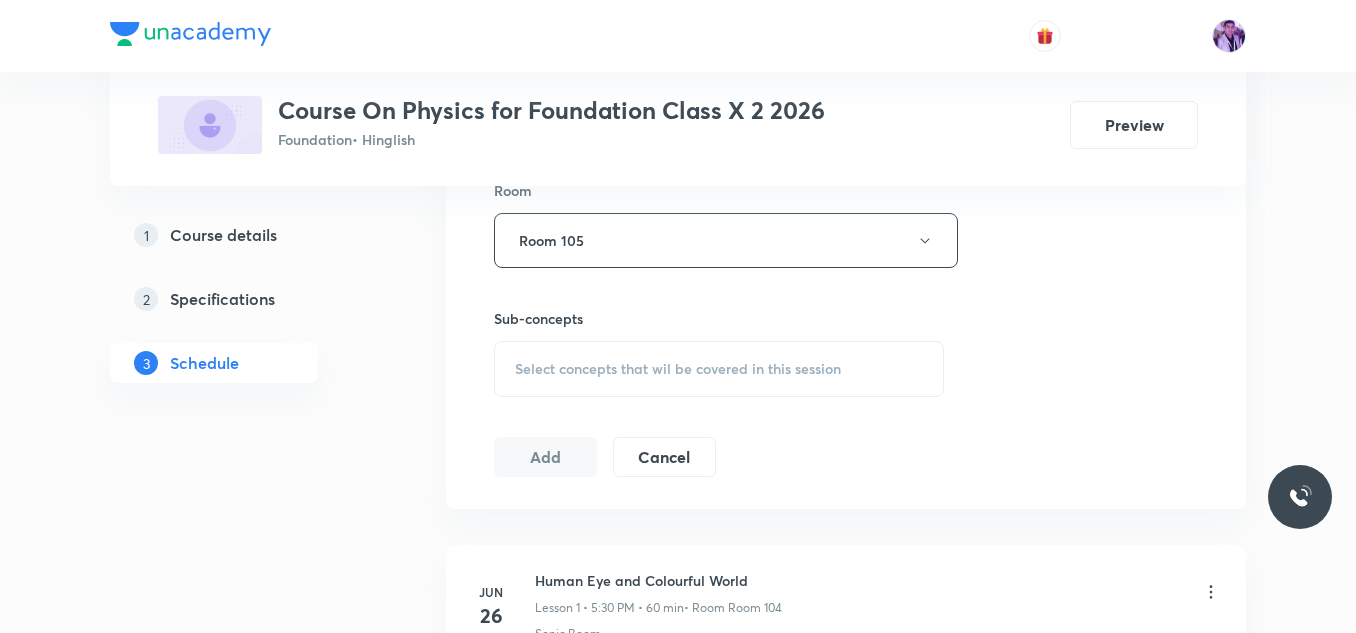 click on "Sub-concepts Select concepts that wil be covered in this session" at bounding box center [719, 352] 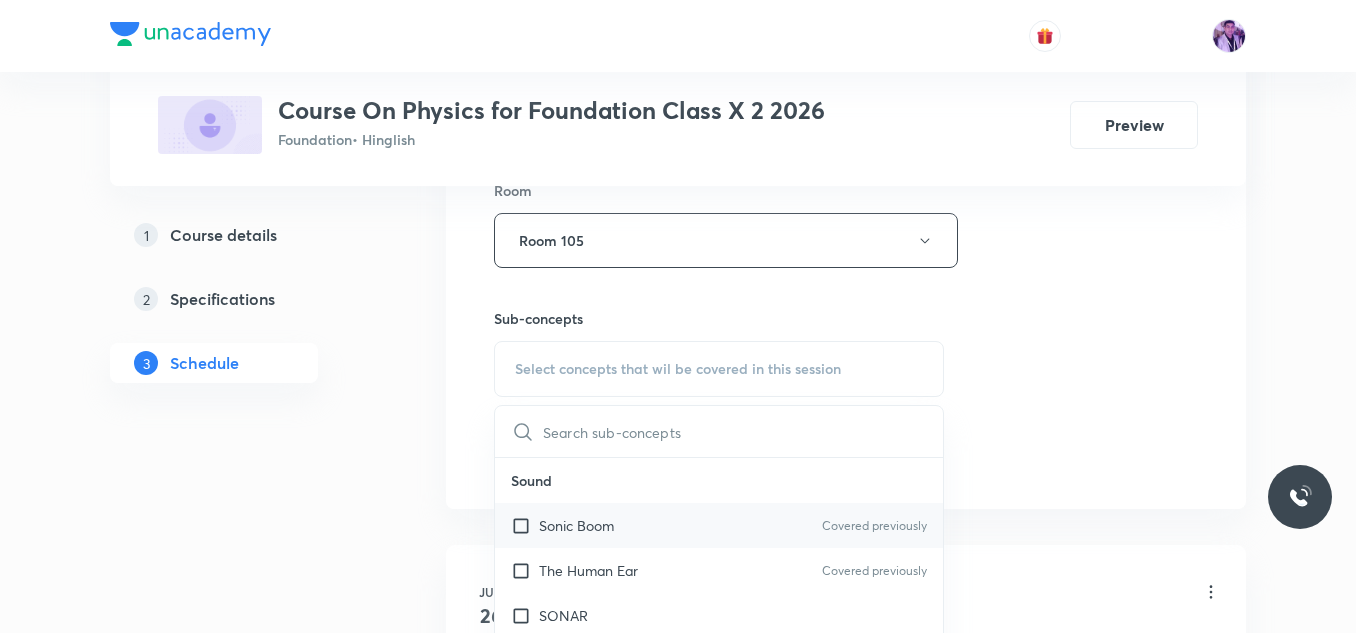click on "Sonic Boom" at bounding box center [576, 525] 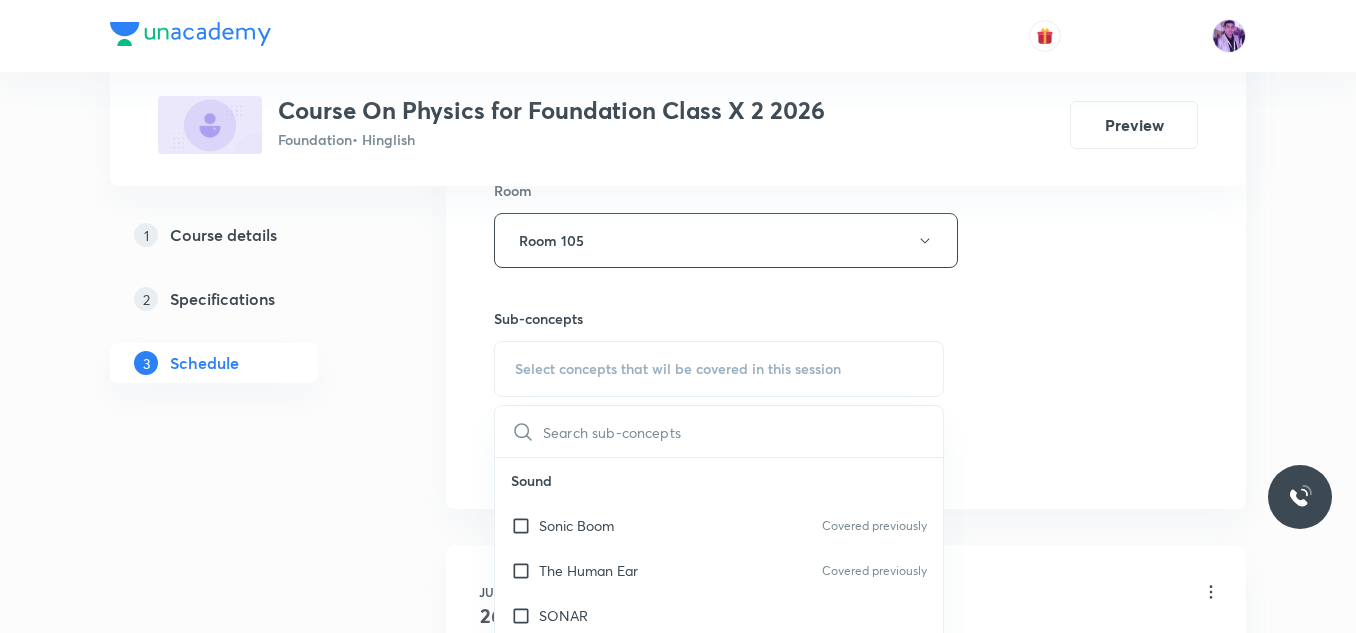 checkbox on "true" 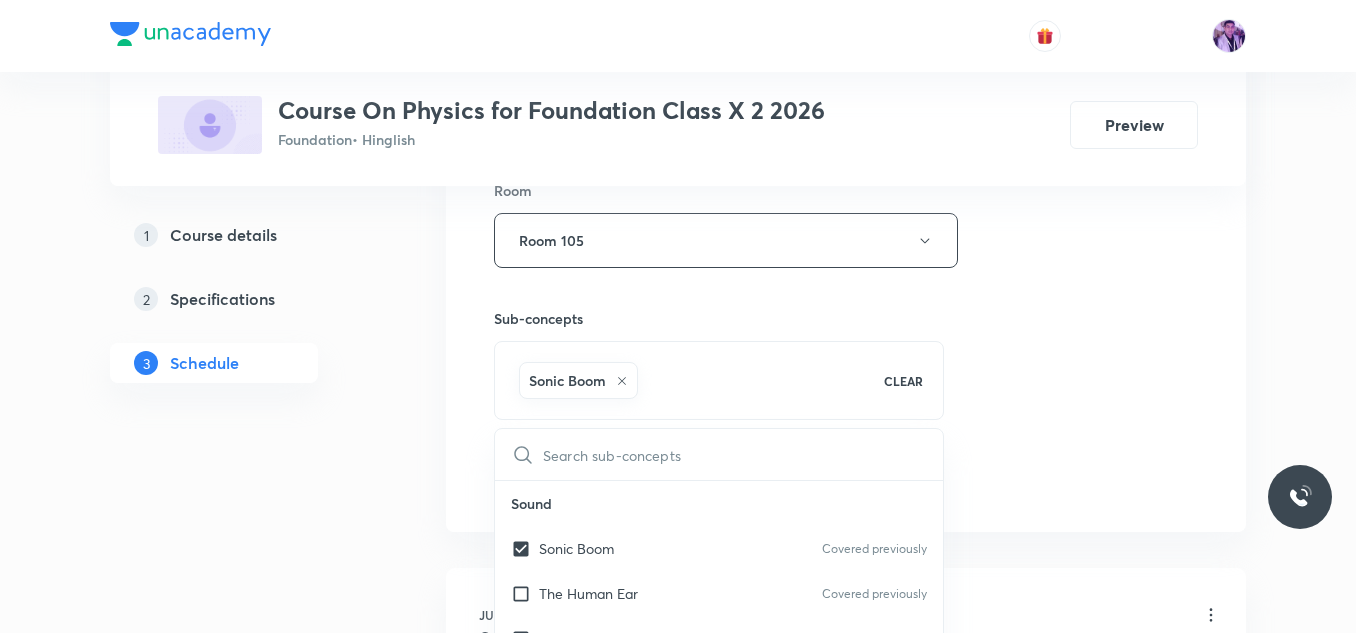 click on "Plus Courses Course On Physics for Foundation Class X 2 2026 Foundation  • Hinglish Preview 1 Course details 2 Specifications 3 Schedule Schedule 11  classes Session  12 Live class Session title 15/99 Electricity - 2 ​ Schedule for [MONTH] 5, [YEAR], [TIME] ​ Duration (in minutes) 60 ​   Session type Online Offline Room Room 105 Sub-concepts Sonic Boom CLEAR ​ Sound Sonic Boom Covered previously The Human Ear Covered previously SONAR Ultrasound Covered previously Ultrasonic and Infrasonic Waves Audible Reverberation Echo Effect of Temperature on the Speed of Sound Speed of Sound in Different Medium Reflection of Sound Wave Motion Range of Hearing Characteristics of Sound Sound Needs a Material Medium for Its Propagation Propagation of Sound Production of Sound Waves Sound Wave Relation Between Frequency and Time Period Wave Terminology Classification of Waves Waves Electricity Static and Current Electricity Colour Coding of Wires Earthing Hazards of Electricity Ring System Tree System Electric Fuse Ohm’s Law" at bounding box center [678, 809] 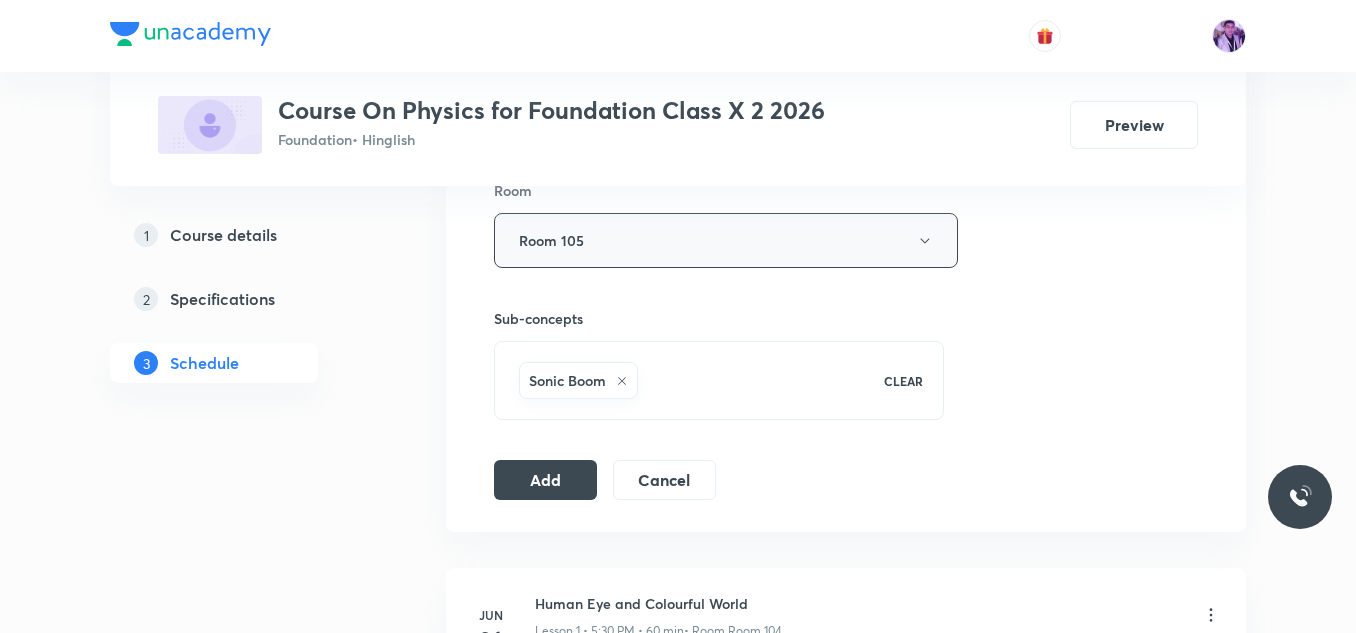 click on "Room 105" at bounding box center (726, 240) 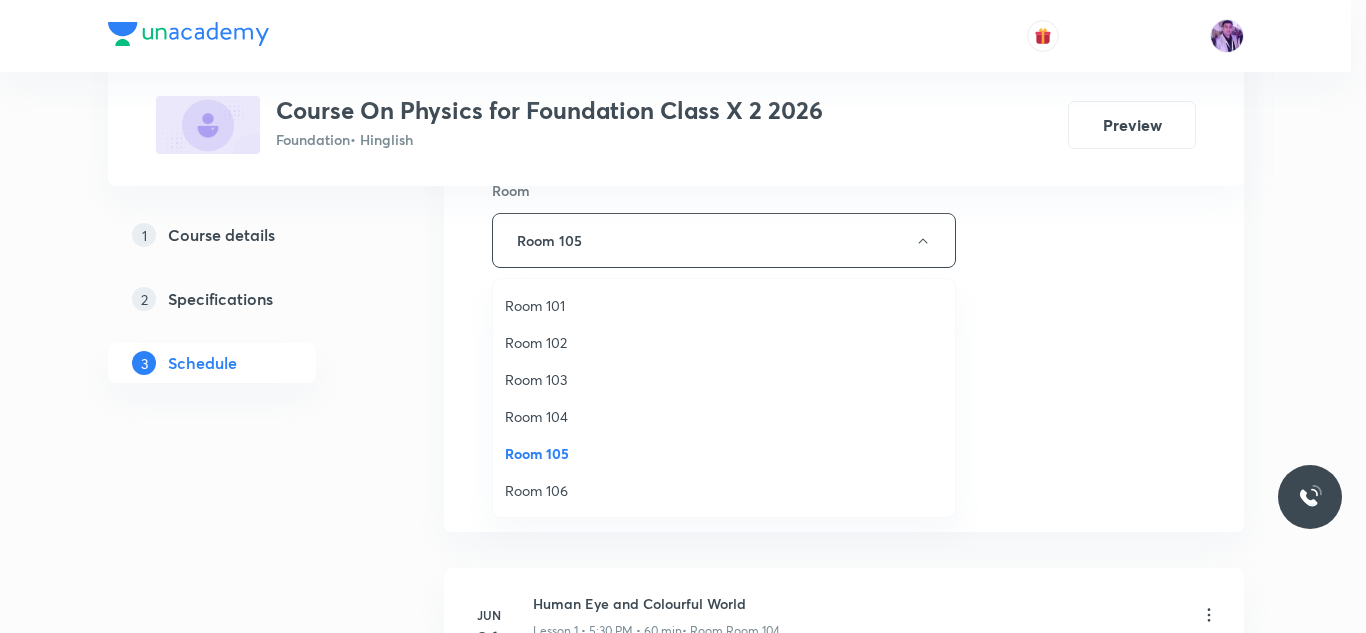 click on "Room 104" at bounding box center [724, 416] 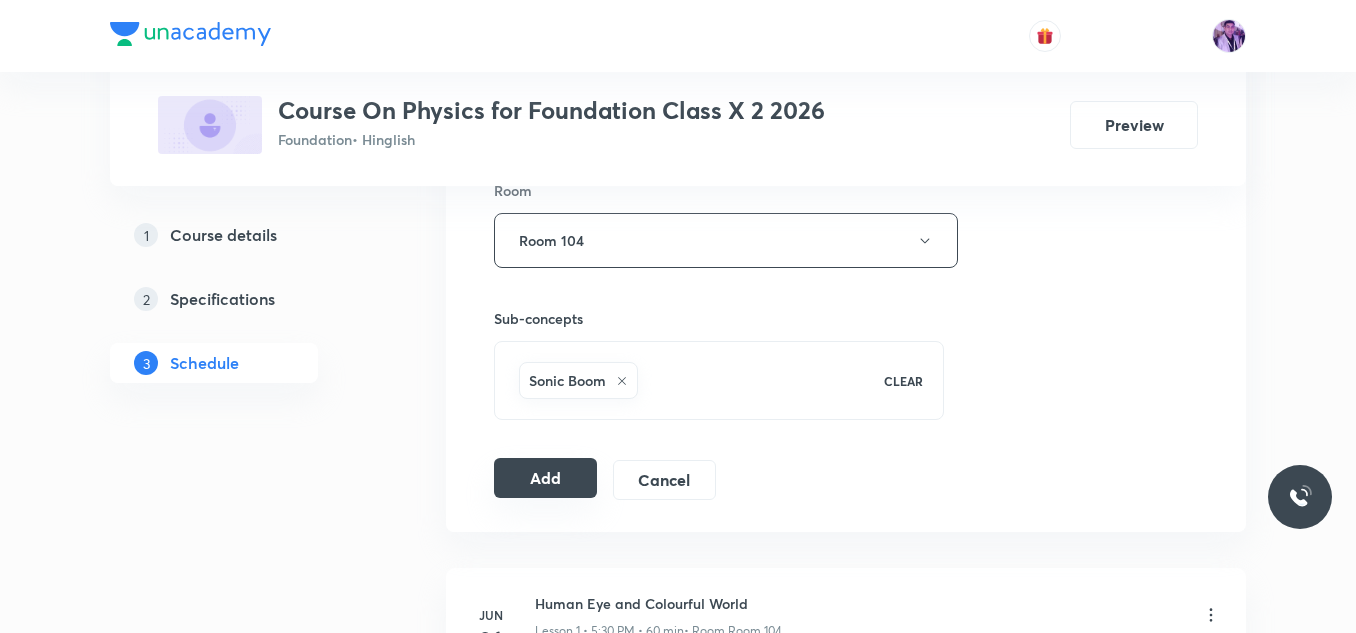 click on "Add" at bounding box center (545, 478) 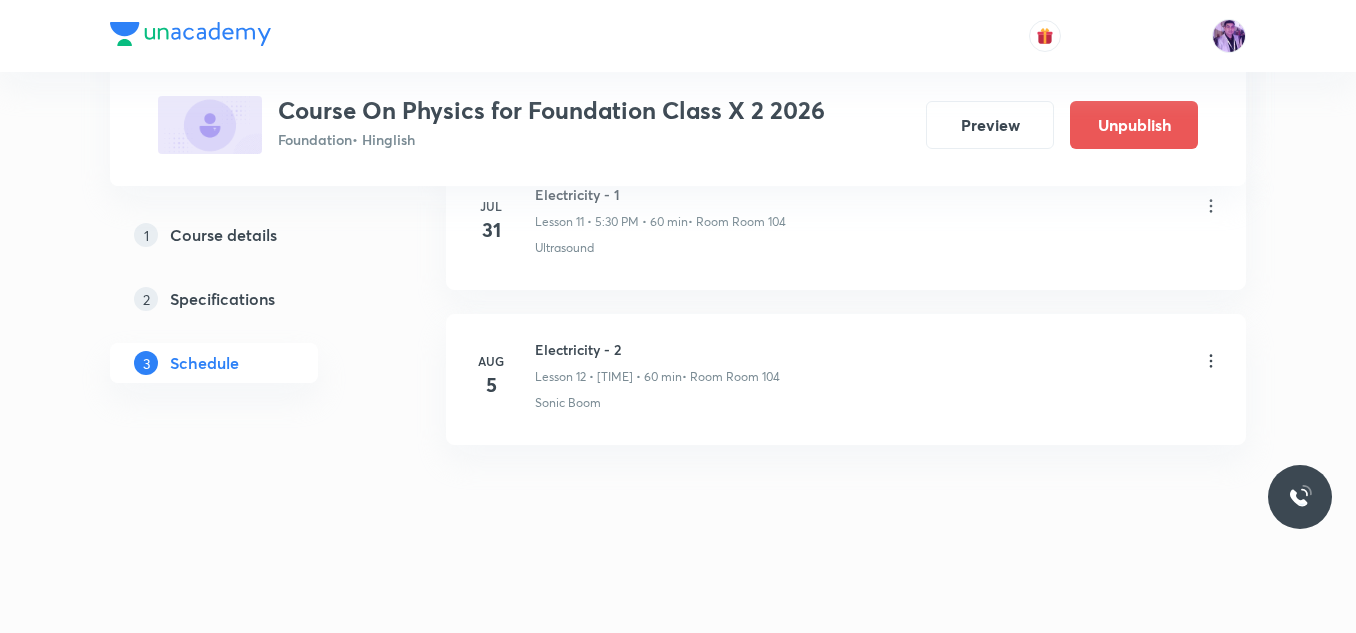 scroll, scrollTop: 1911, scrollLeft: 0, axis: vertical 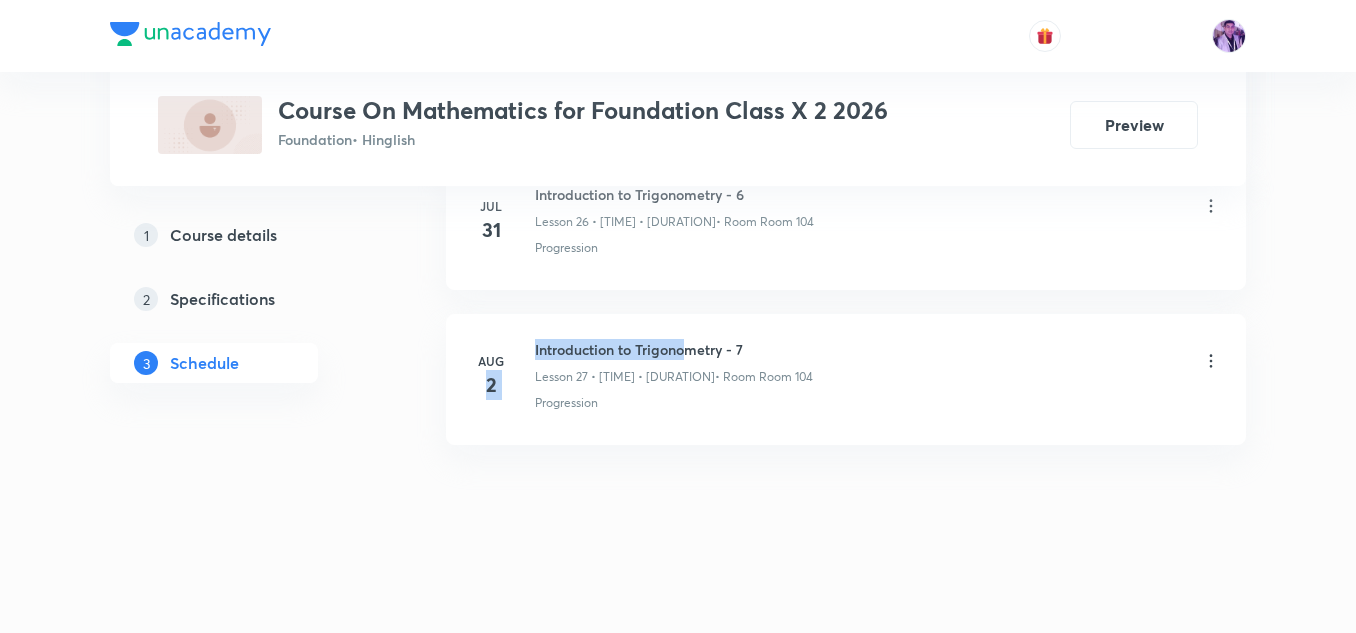 click on "[DATE] Introduction to Trigonometry - 7 Lesson 27 • [TIME] • [DURATION] • Room Room 104 Progression" at bounding box center (846, 375) 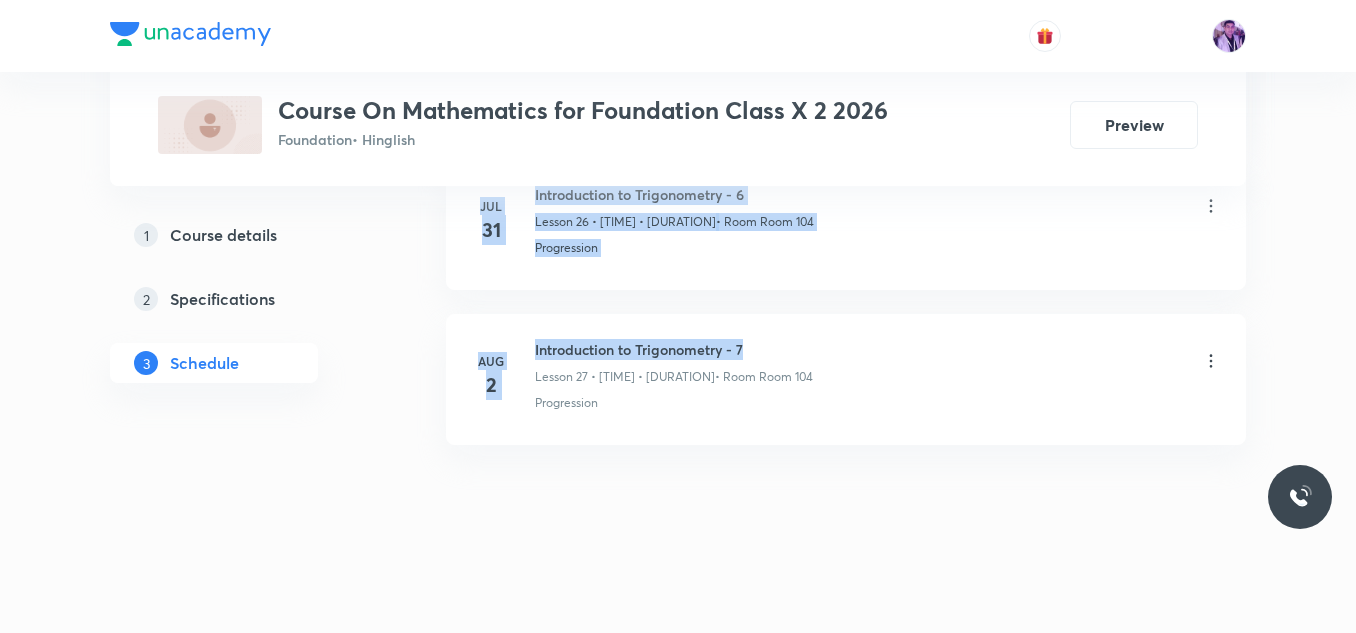 drag, startPoint x: 537, startPoint y: 352, endPoint x: 769, endPoint y: 356, distance: 232.03448 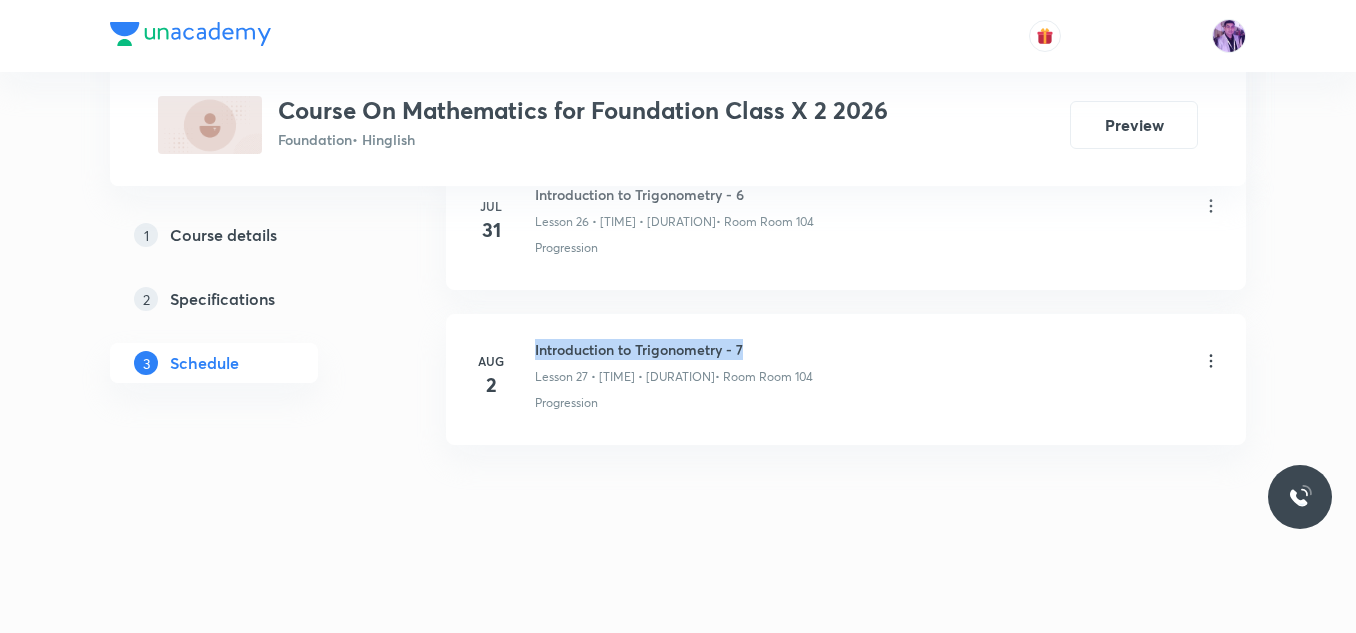 click on "Introduction to Trigonometry - 7" at bounding box center [674, 349] 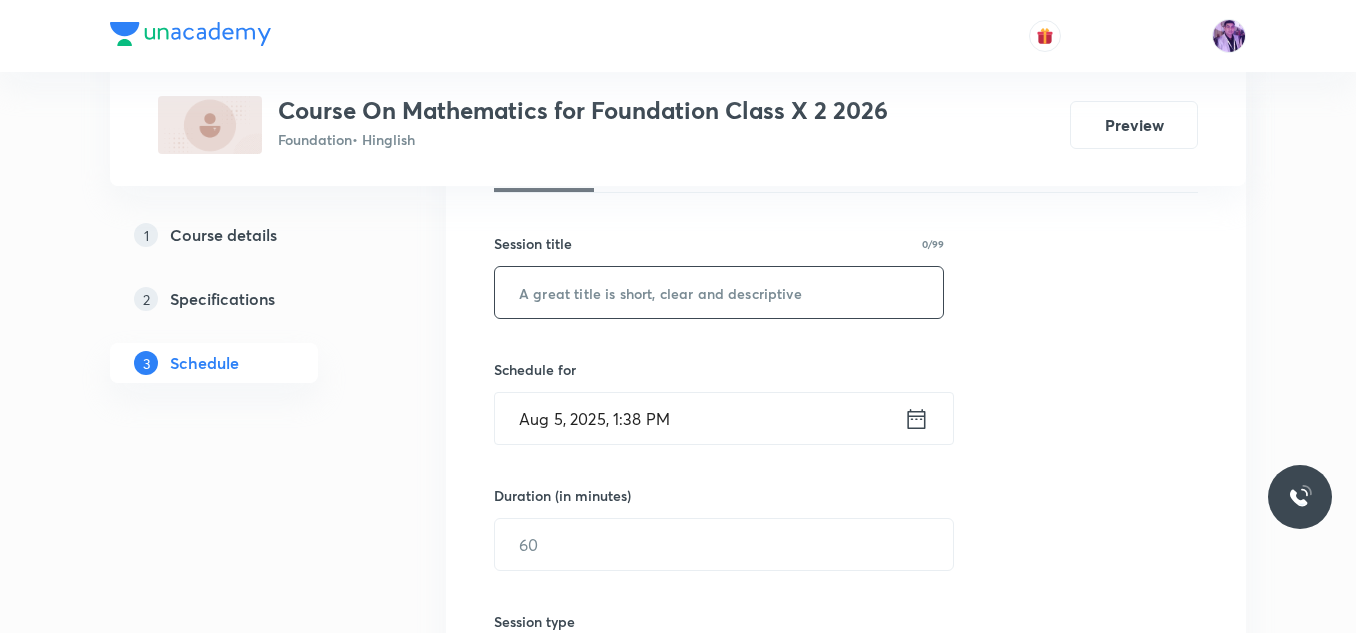 scroll, scrollTop: 337, scrollLeft: 0, axis: vertical 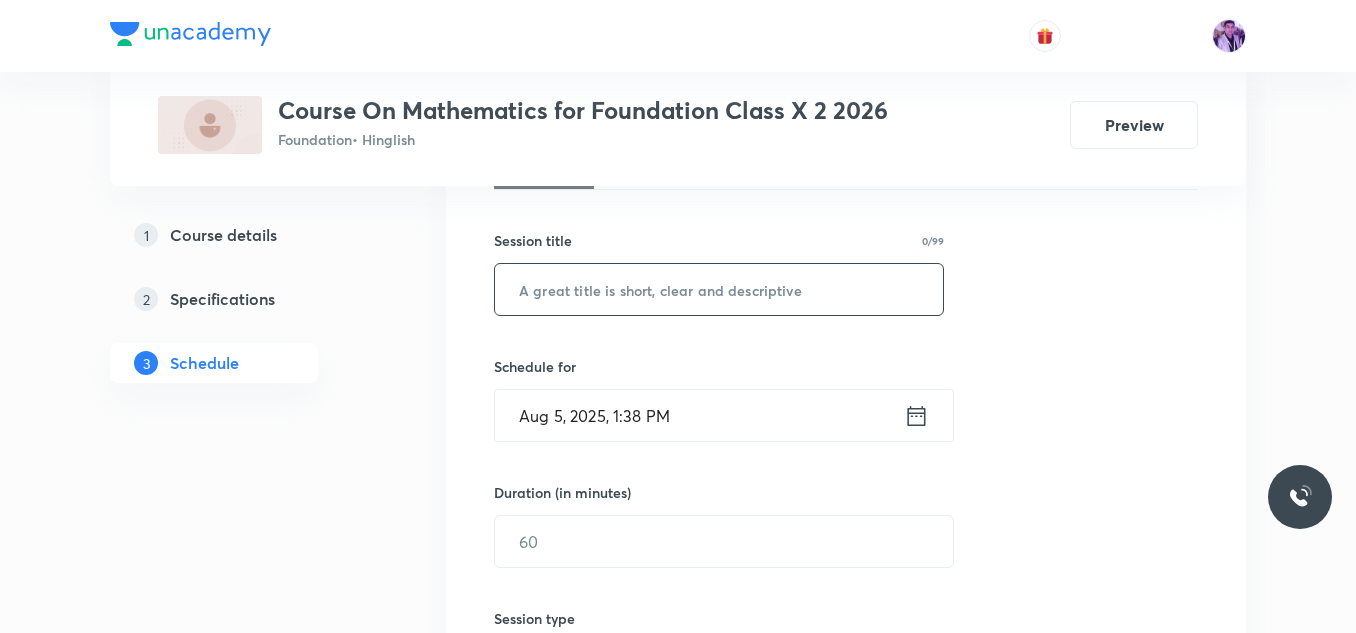 paste on "Introduction to Trigonometry - 7" 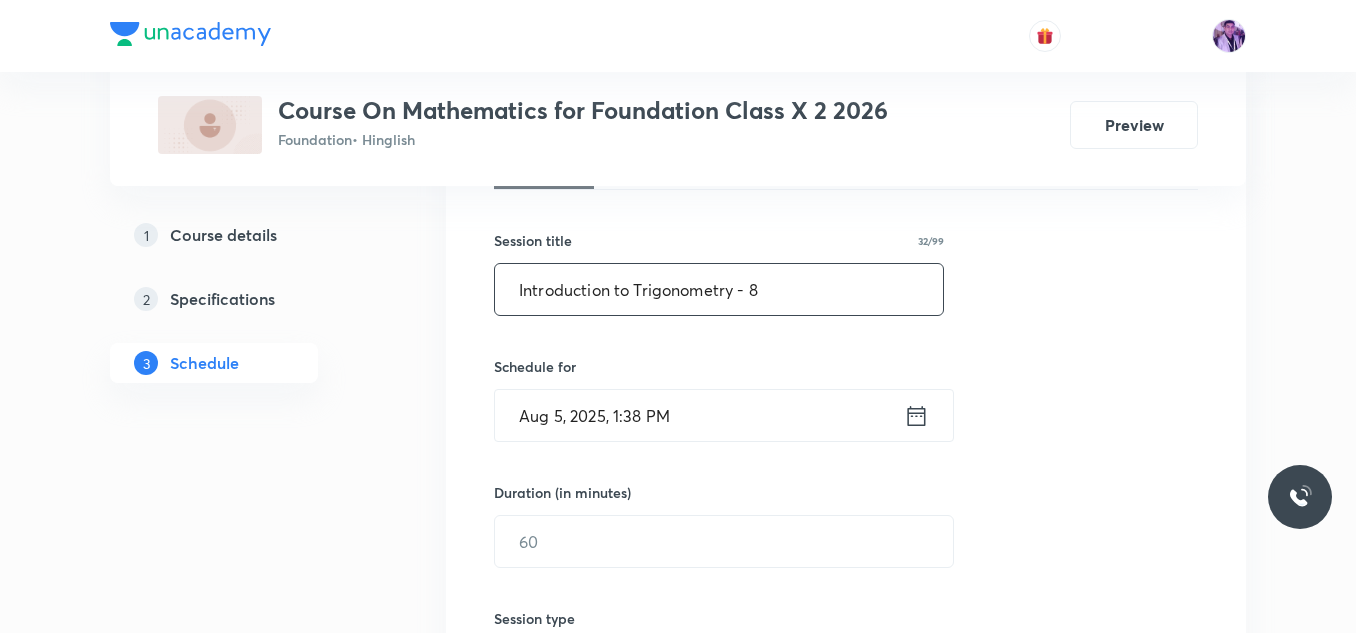 type on "Introduction to Trigonometry - 8" 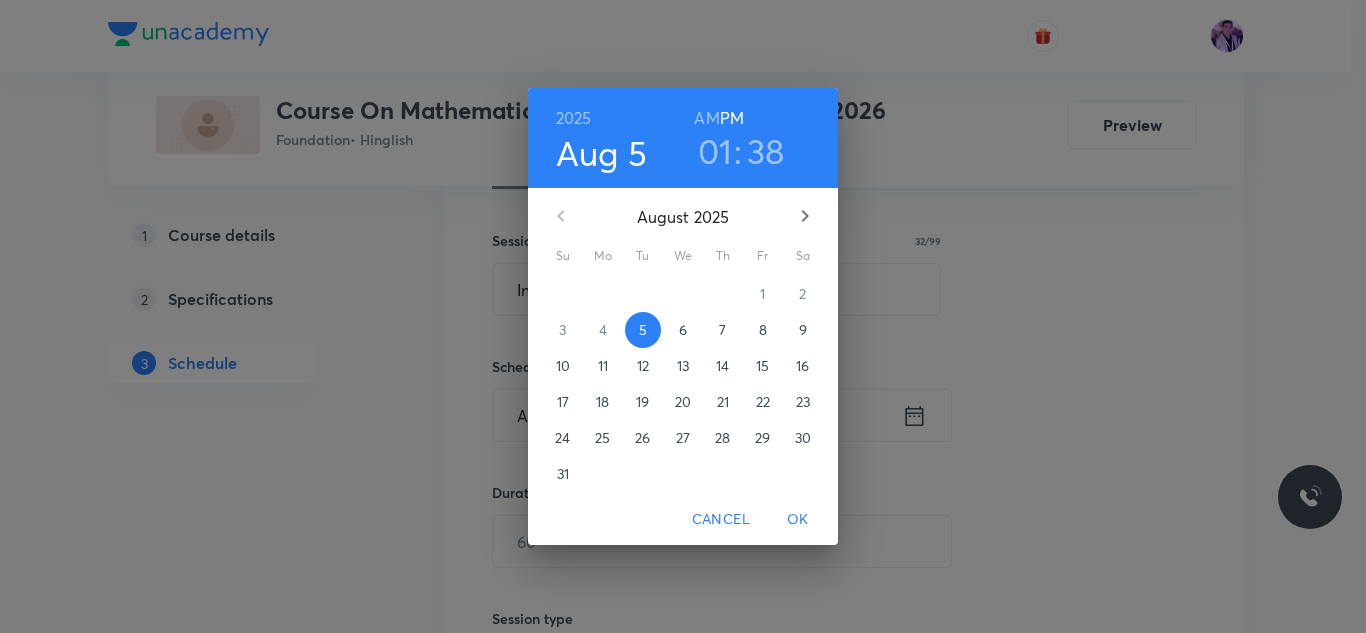 click on "01" at bounding box center (715, 151) 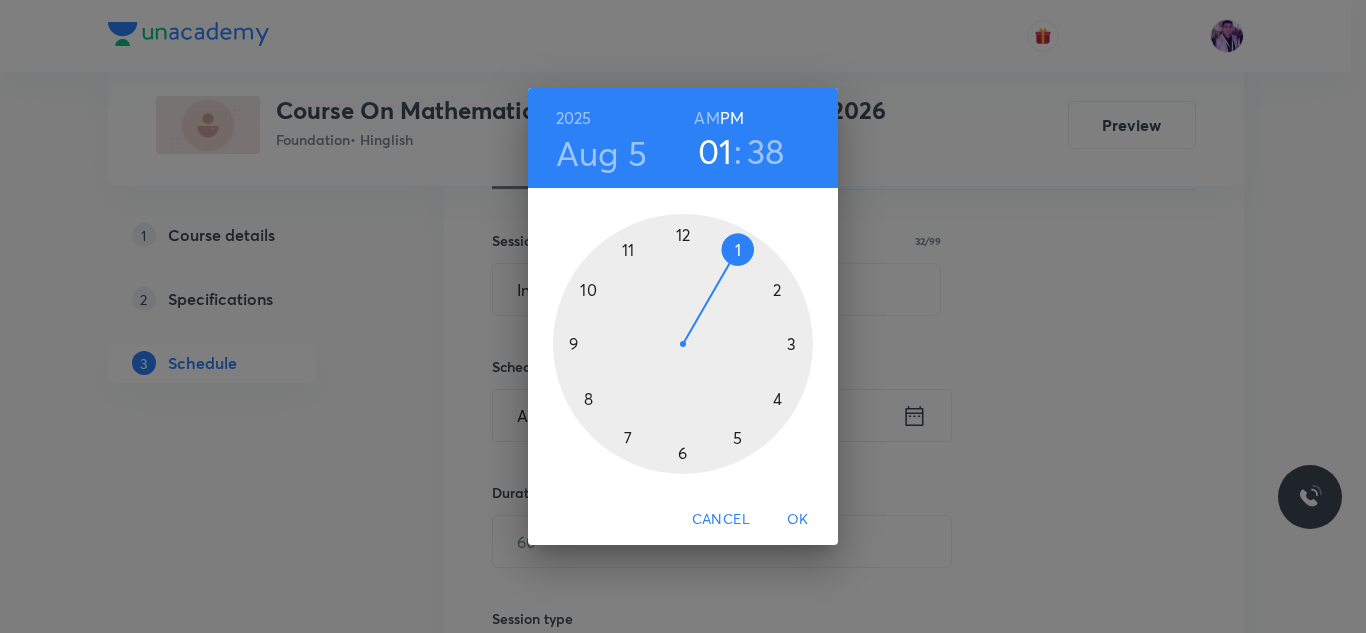 click at bounding box center [683, 344] 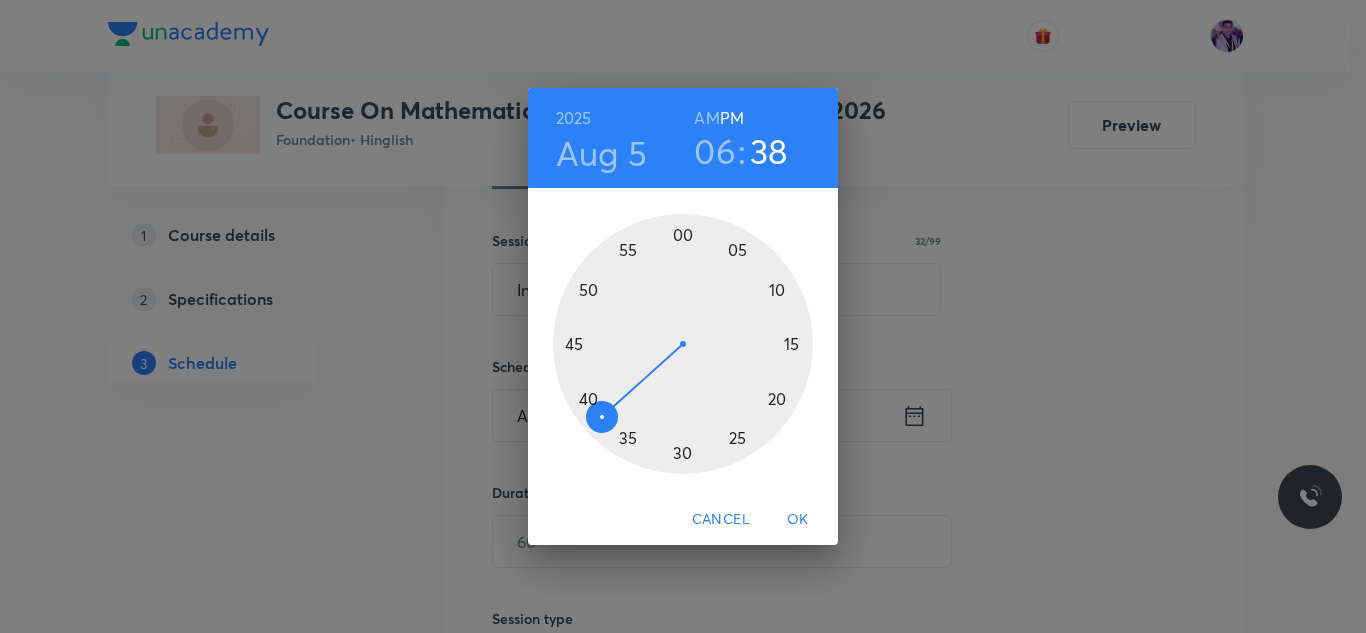 click at bounding box center [683, 344] 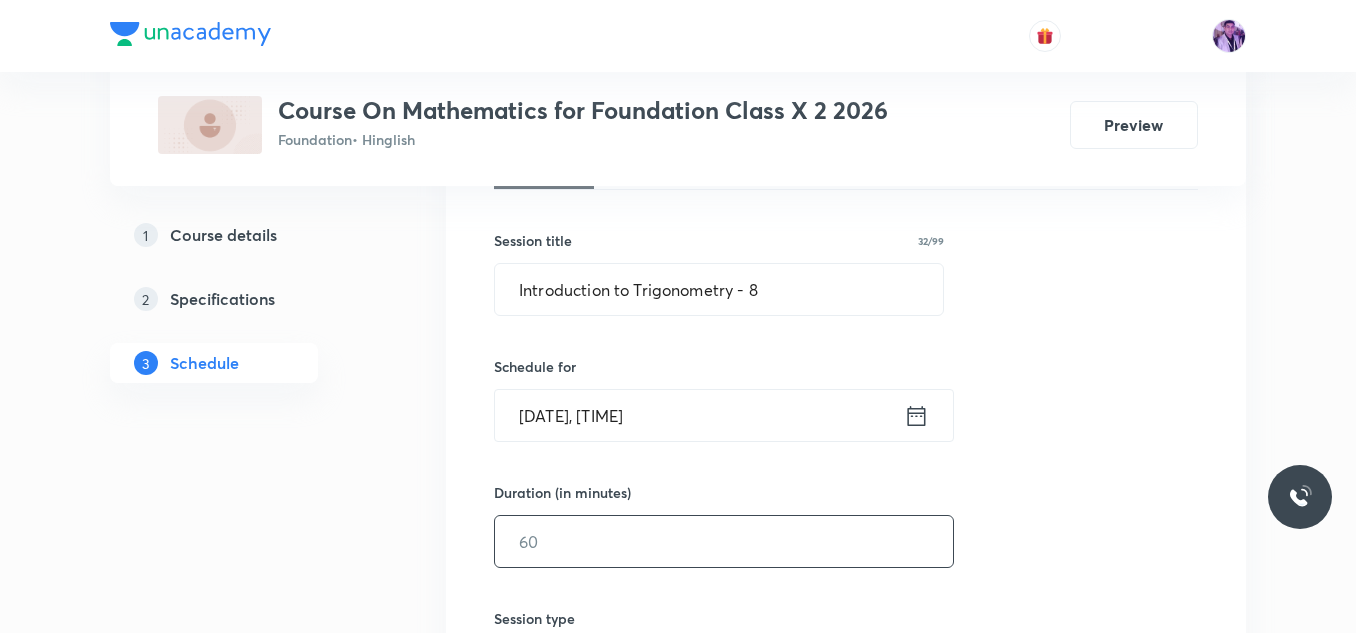 click at bounding box center [724, 541] 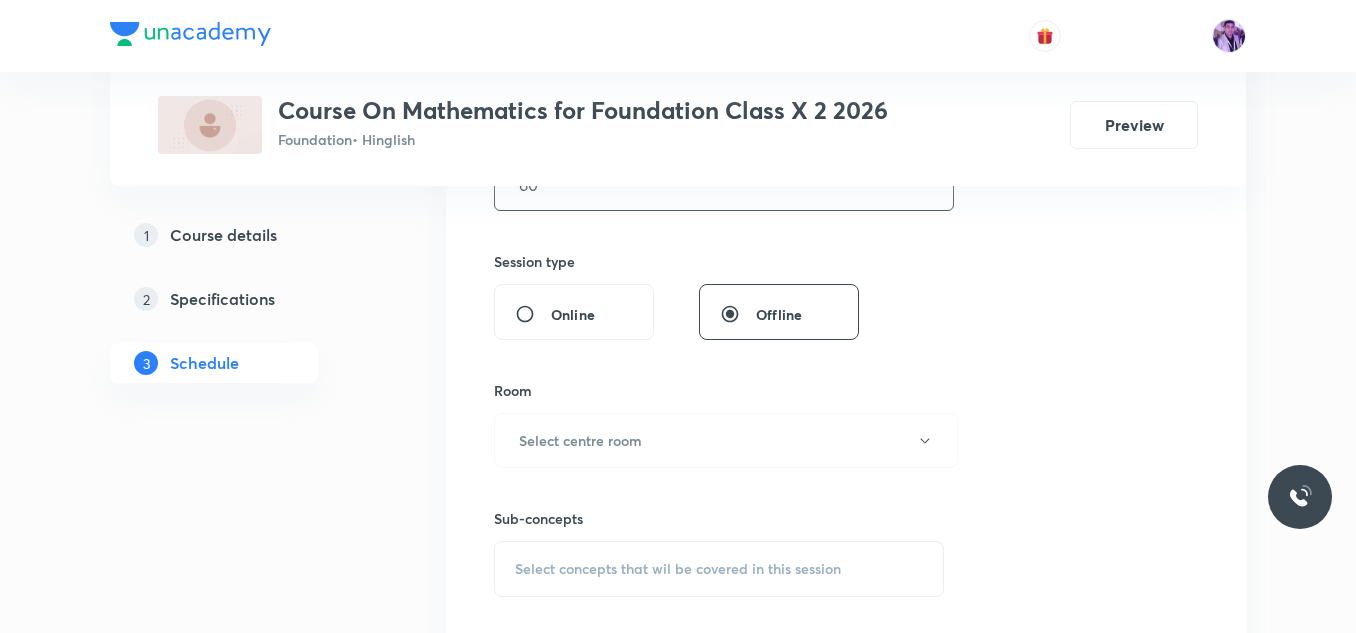 scroll, scrollTop: 737, scrollLeft: 0, axis: vertical 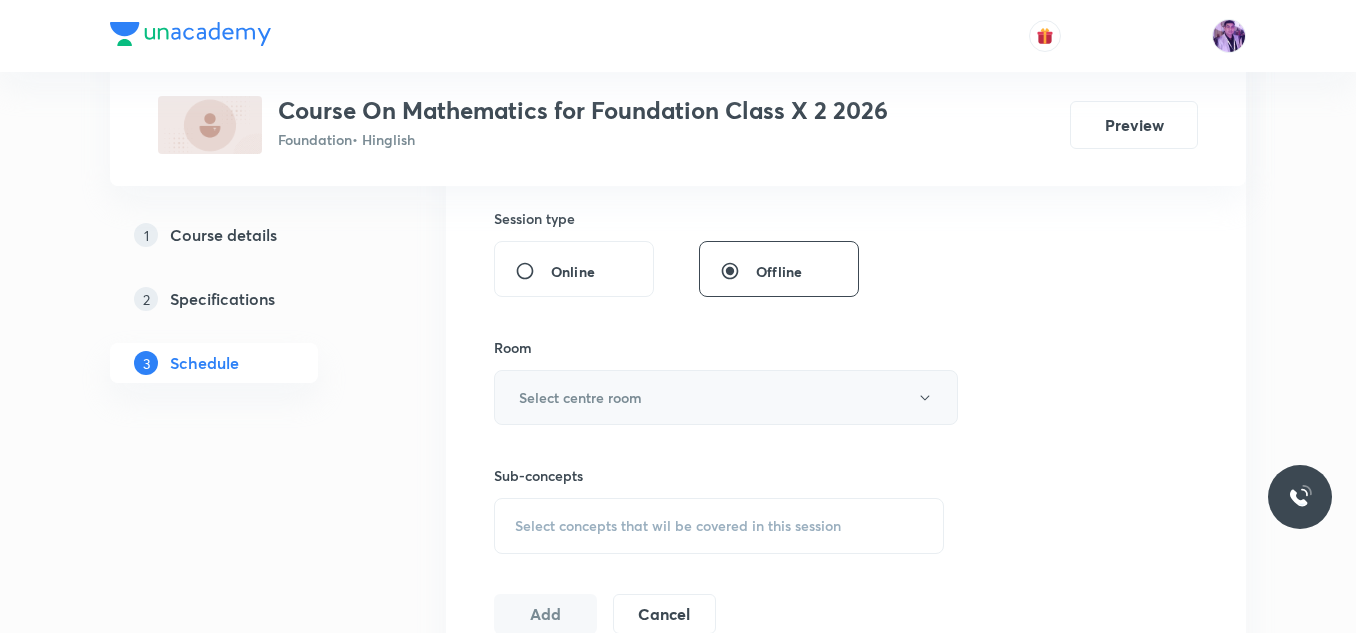 type on "60" 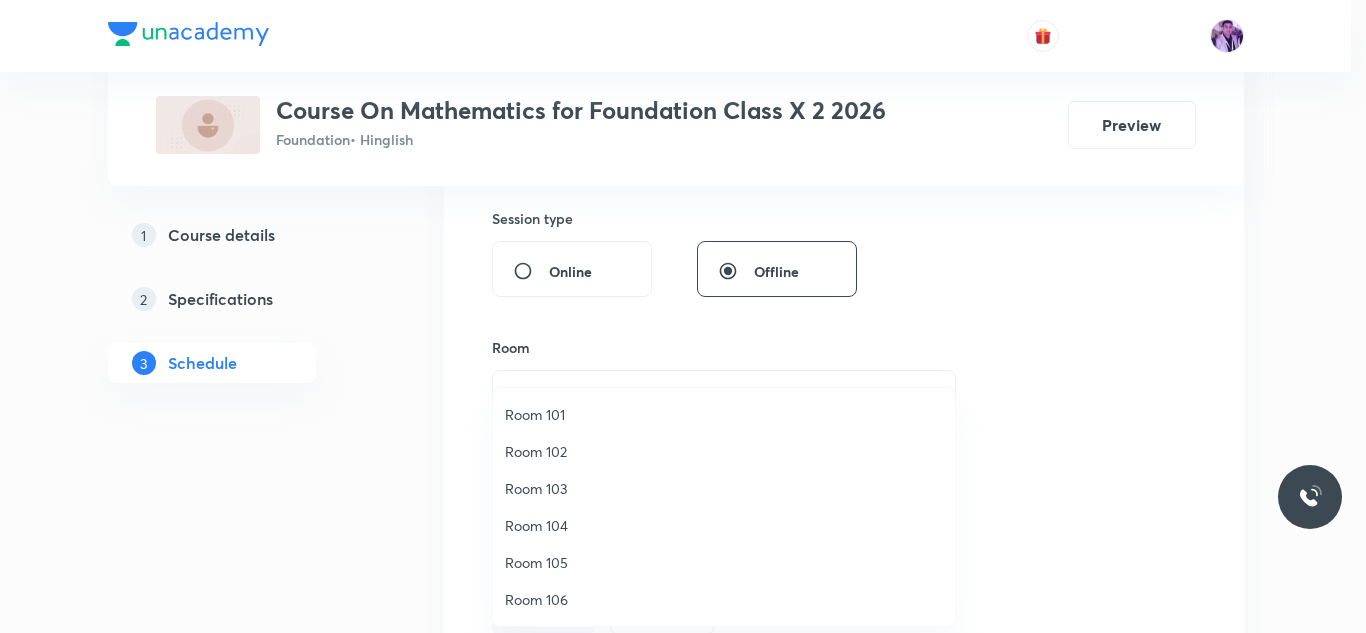 click on "Room 104" at bounding box center (724, 525) 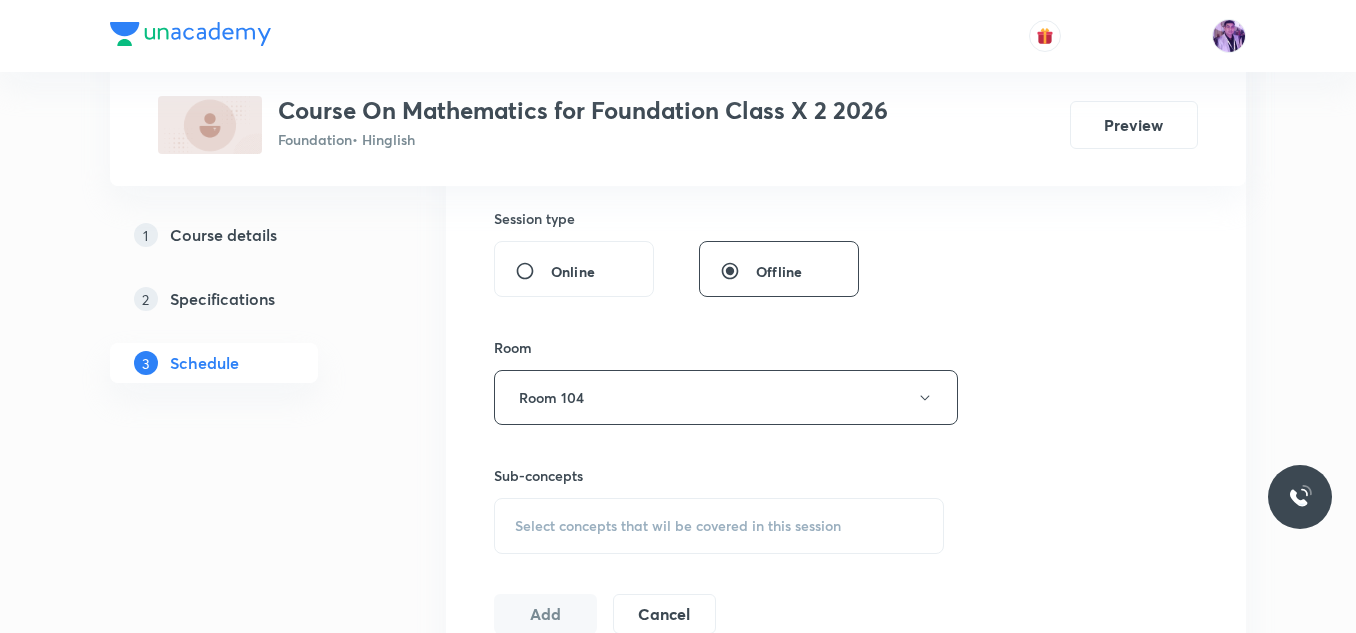 click on "Select concepts that wil be covered in this session" at bounding box center (678, 526) 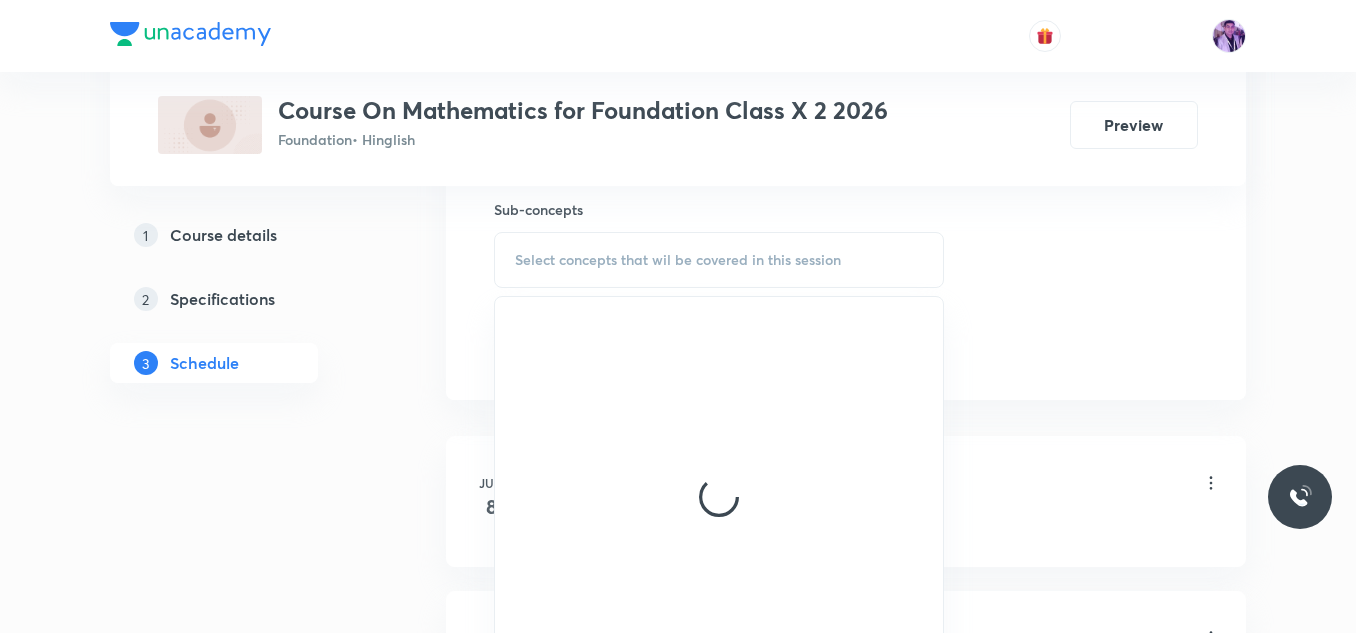 scroll, scrollTop: 1037, scrollLeft: 0, axis: vertical 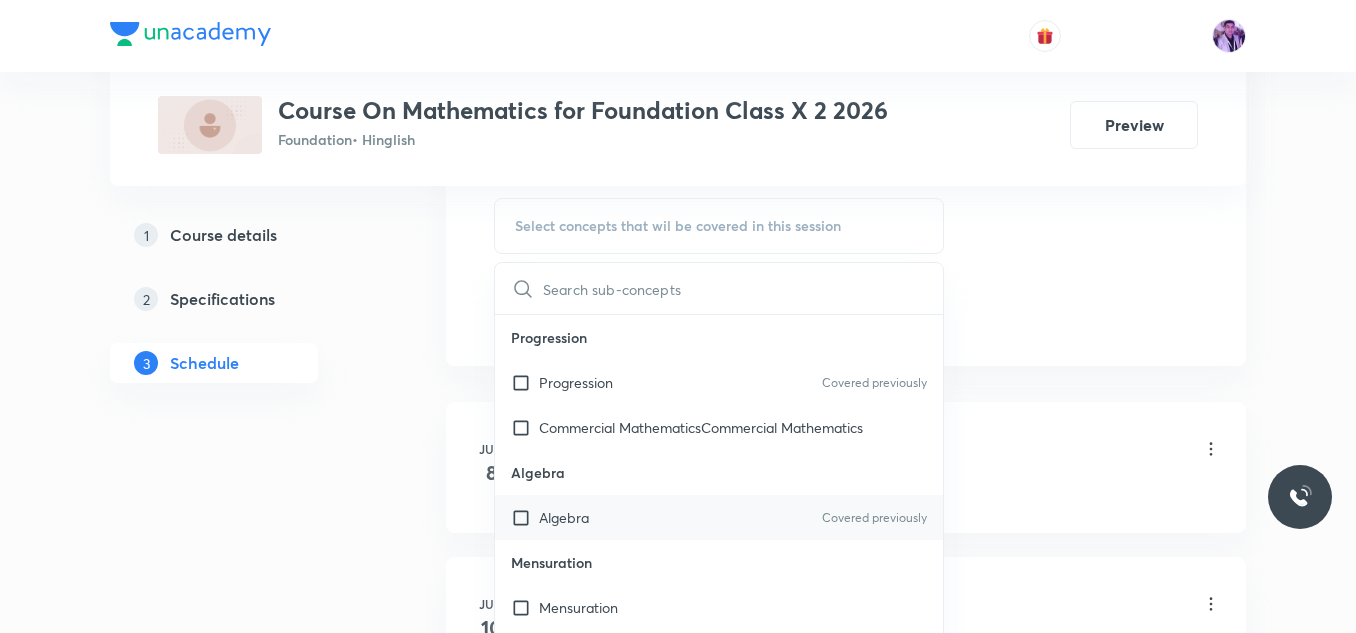 click on "Algebra Covered previously" at bounding box center [719, 517] 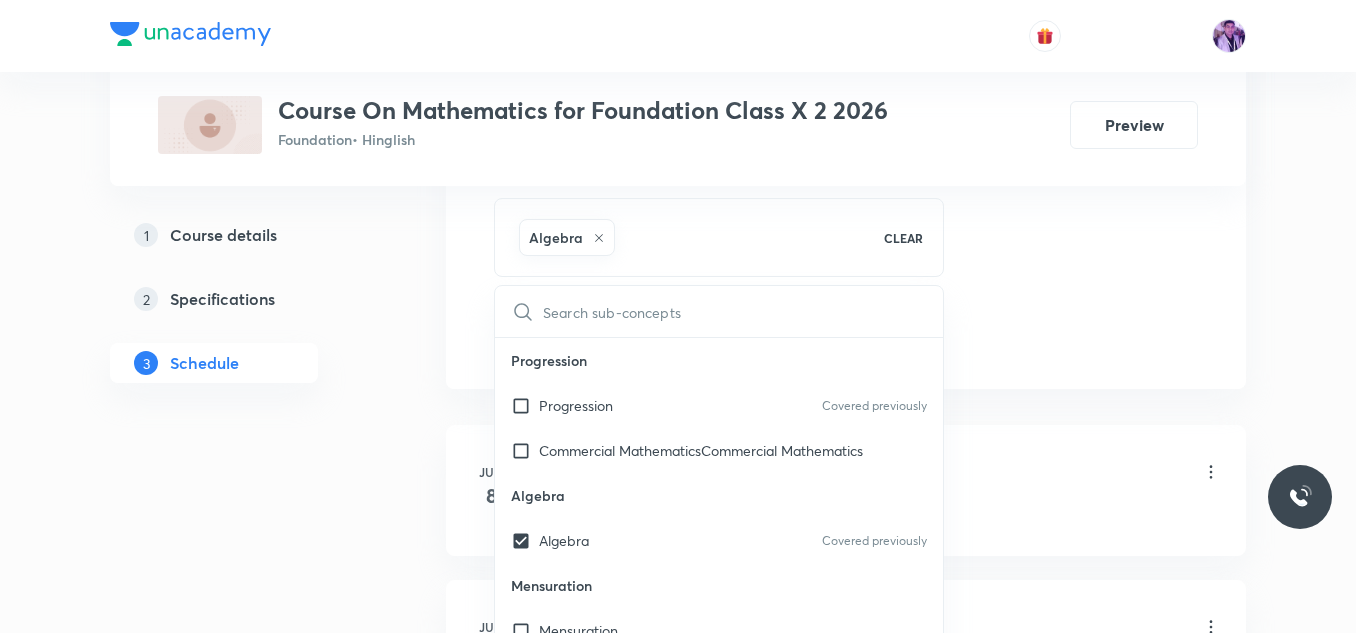 click on "Plus Courses Course On Mathematics for Foundation Class X 2 2026 Foundation  • Hinglish Preview 1 Course details 2 Specifications 3 Schedule Schedule 27  classes Session  28 Live class Session title 32/99 Introduction to Trigonometry - 8 ​ Schedule for Aug 5, 2025, 6:40 PM ​ Duration (in minutes) 60 ​   Session type Online Offline Room Room 104 Sub-concepts Algebra CLEAR ​ Progression Progression Covered previously Commercial MathematicsCommercial Mathematics Algebra Algebra Covered previously Mensuration Mensuration Geometry Geometry Number Systems Number Systems Covered previously Commercial Mathematics Commercial Mathematics Trigonometry Trigonometry Covered previously Statistics and Probability Statistics and Probability Number System Rational Numbers Exponents and Powers Square and Square Roots Cube and Cube Roots Playing With Numbers Number System Algebra Linear Equation in One Variables Algebraic Expression Factorization Direct and Inverse Proportion Direct Proportion Inverse Proportion Axis" at bounding box center (678, 1906) 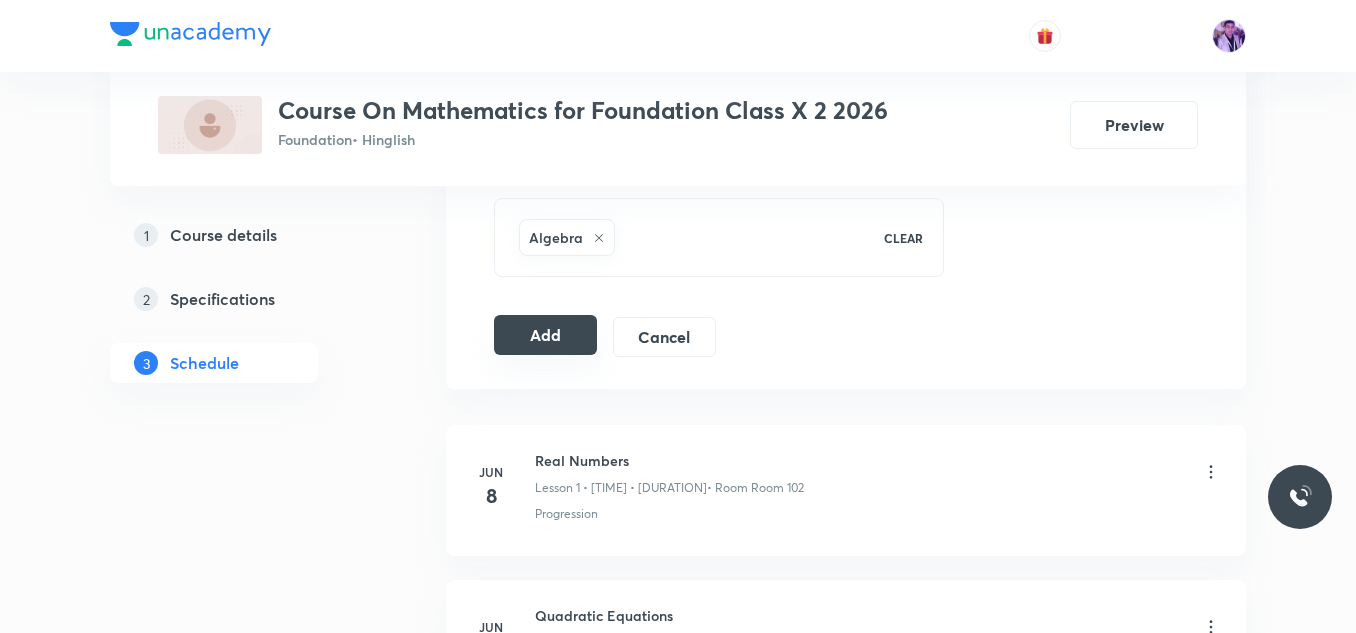 click on "Add" at bounding box center [545, 335] 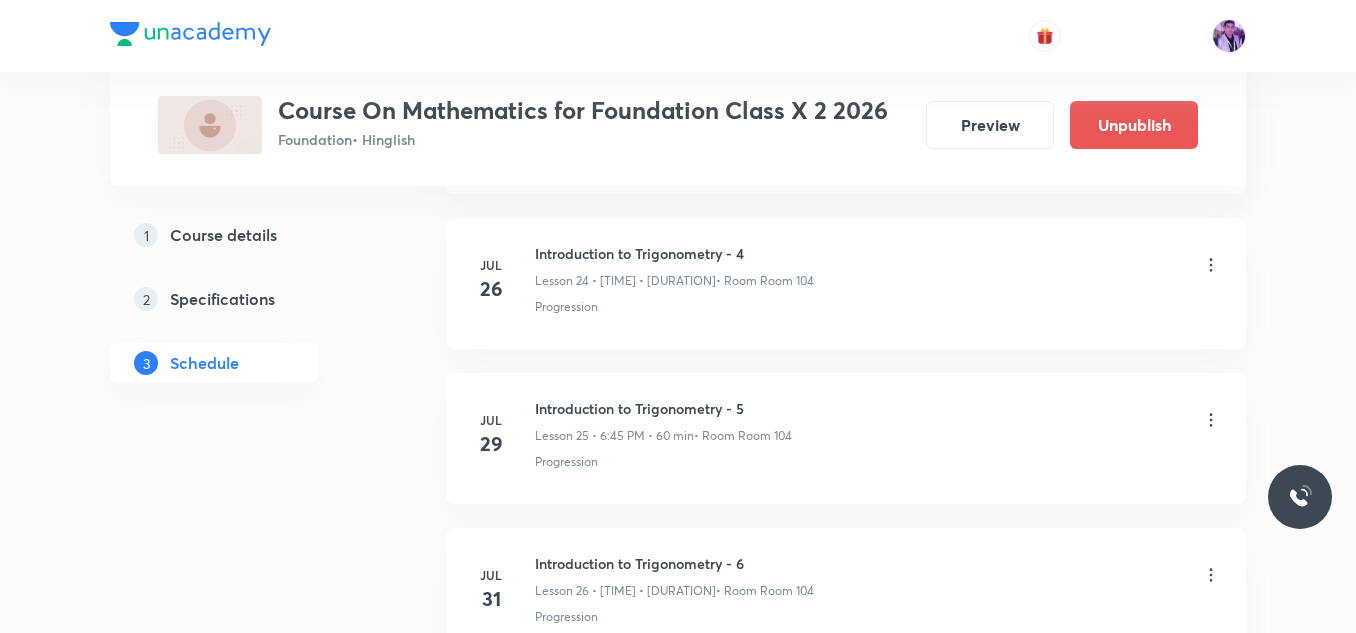 scroll, scrollTop: 4391, scrollLeft: 0, axis: vertical 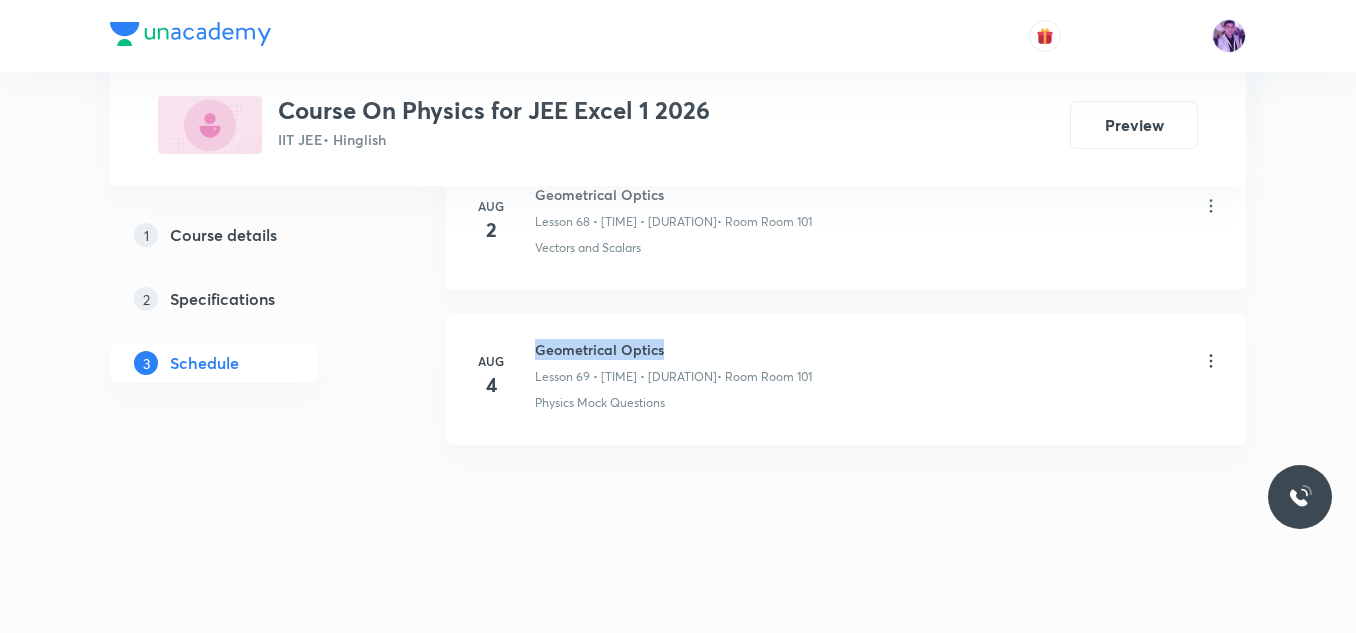 drag, startPoint x: 539, startPoint y: 351, endPoint x: 669, endPoint y: 346, distance: 130.09612 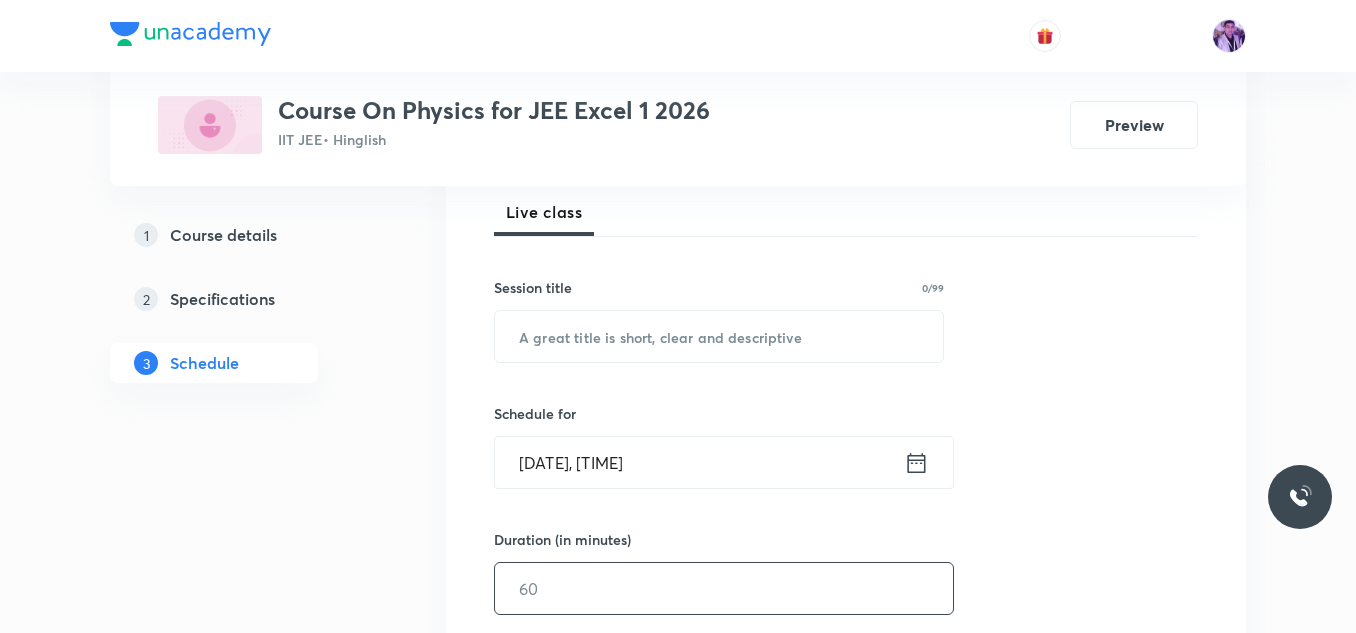 scroll, scrollTop: 258, scrollLeft: 0, axis: vertical 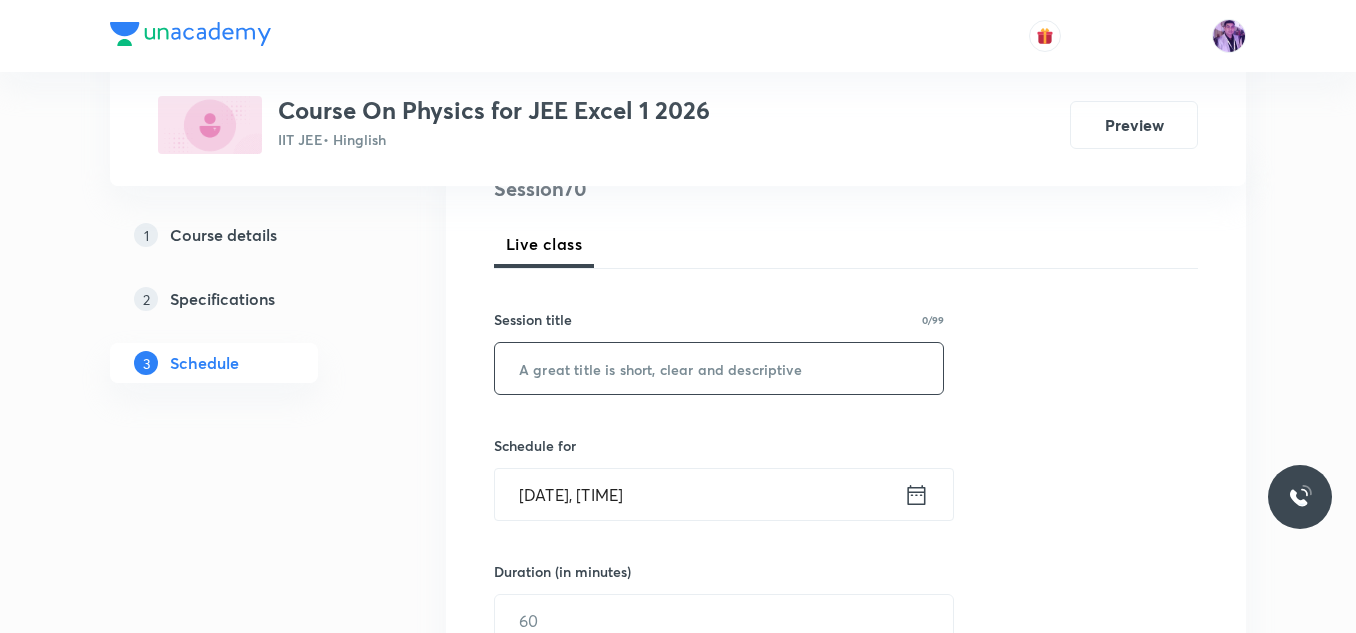 click at bounding box center (719, 368) 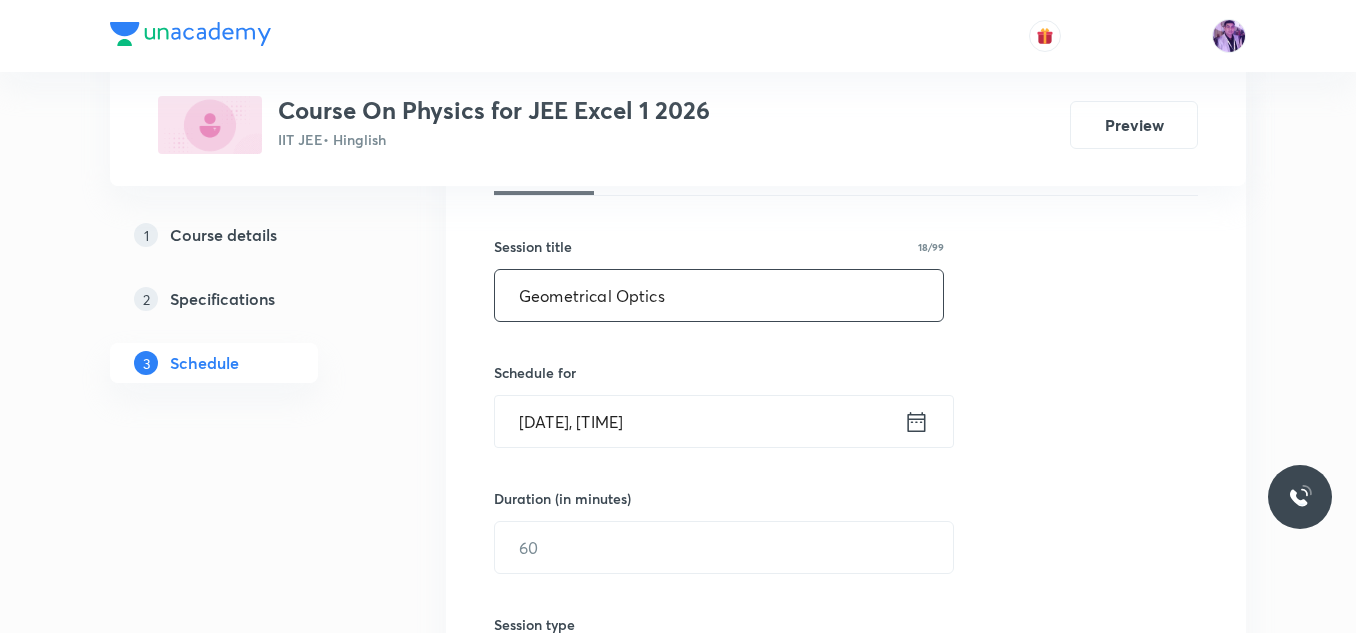 scroll, scrollTop: 458, scrollLeft: 0, axis: vertical 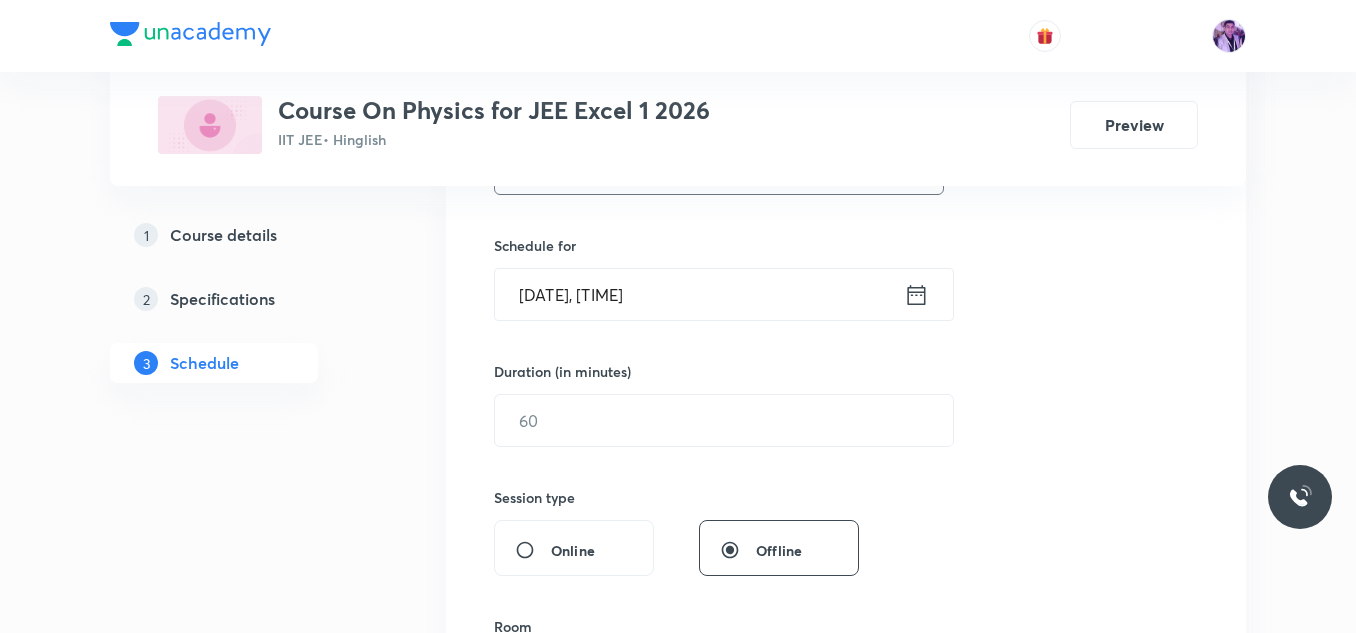 type on "Geometrical Optics" 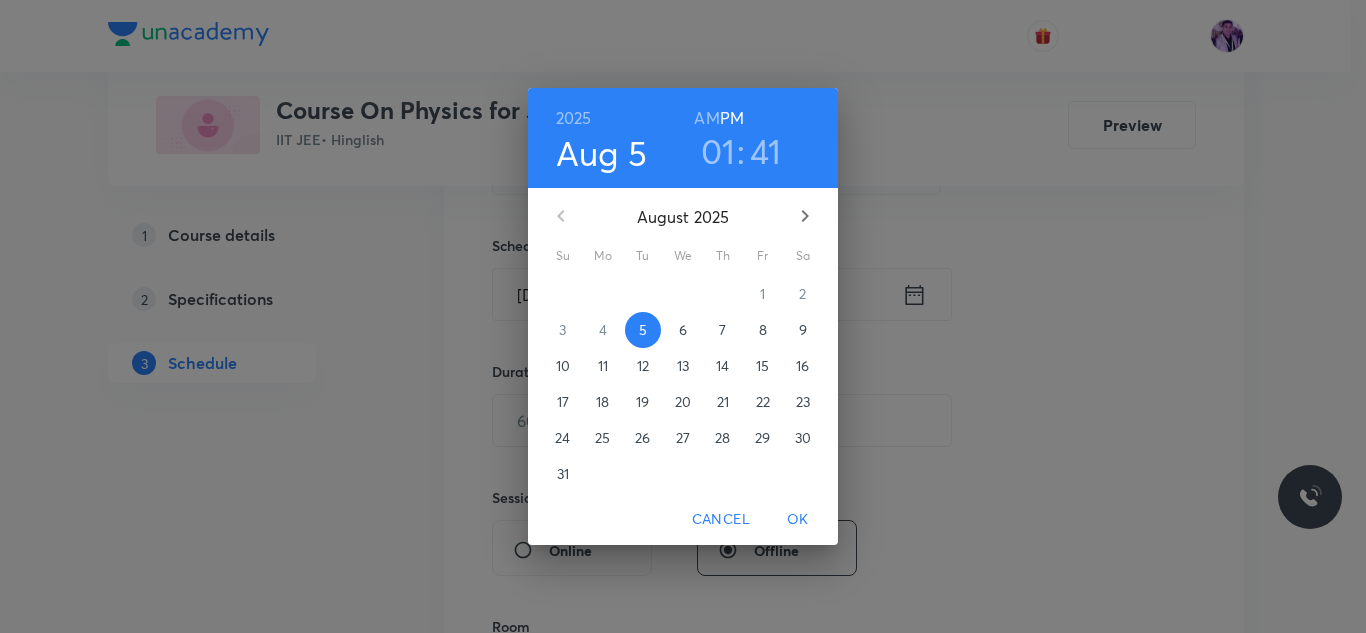 click on "01" at bounding box center [718, 151] 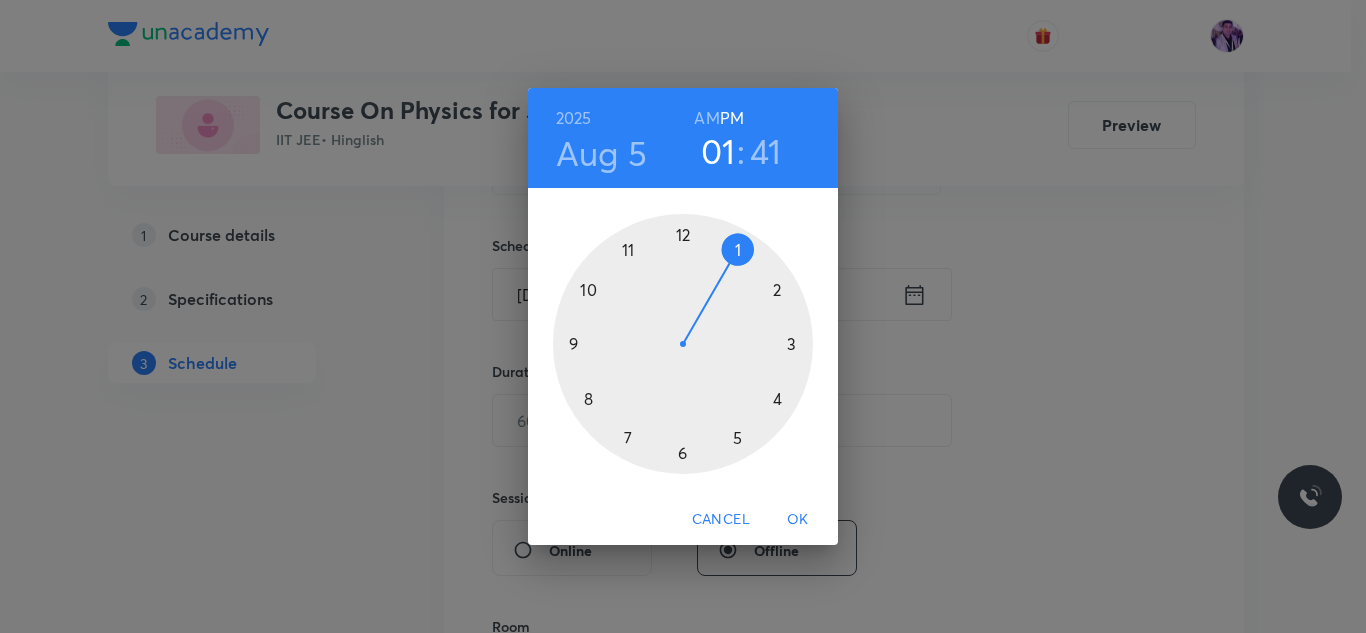click on "2025 Aug 5 01 : 41 AM PM 1 2 3 4 5 6 7 8 9 10 11 12 Cancel OK" at bounding box center [683, 316] 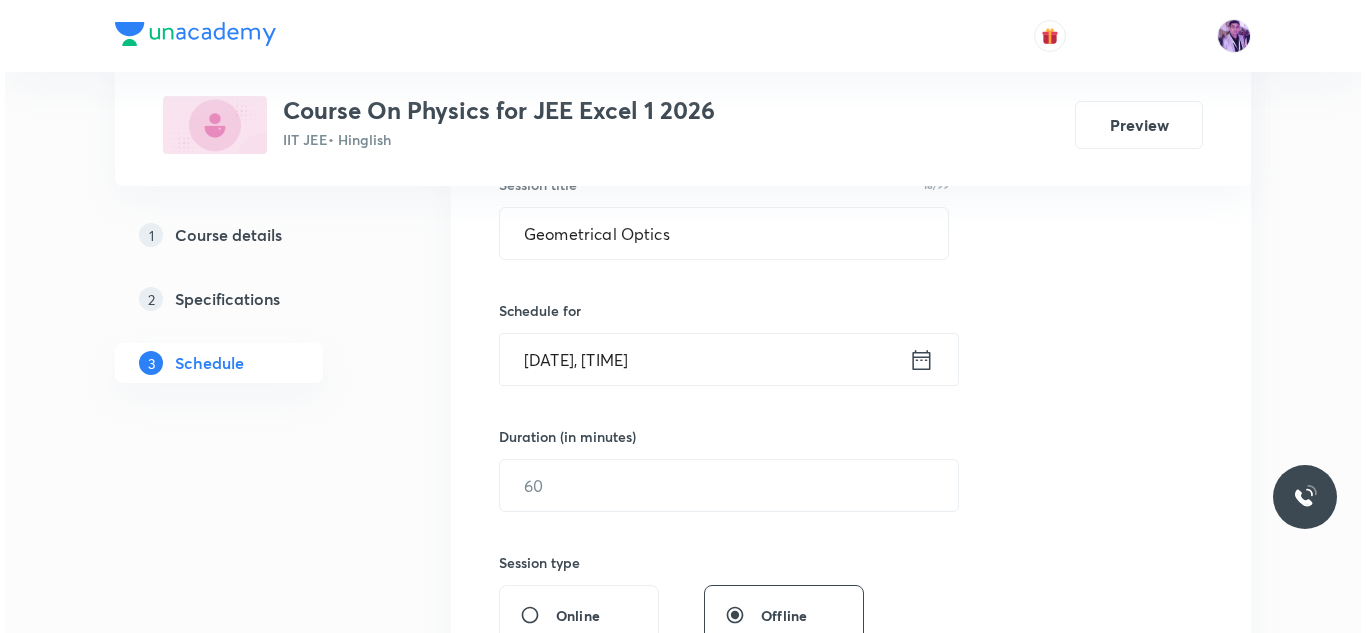 scroll, scrollTop: 358, scrollLeft: 0, axis: vertical 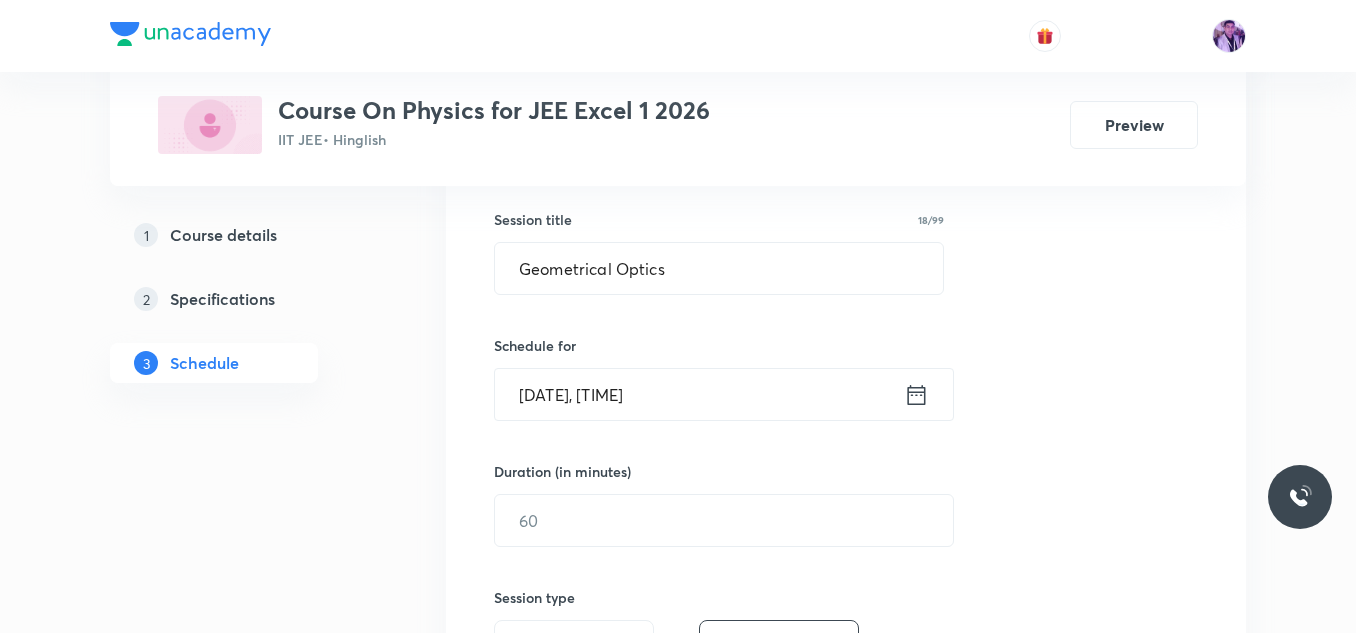 click on "Aug 5, 2025, 1:41 PM" at bounding box center [699, 394] 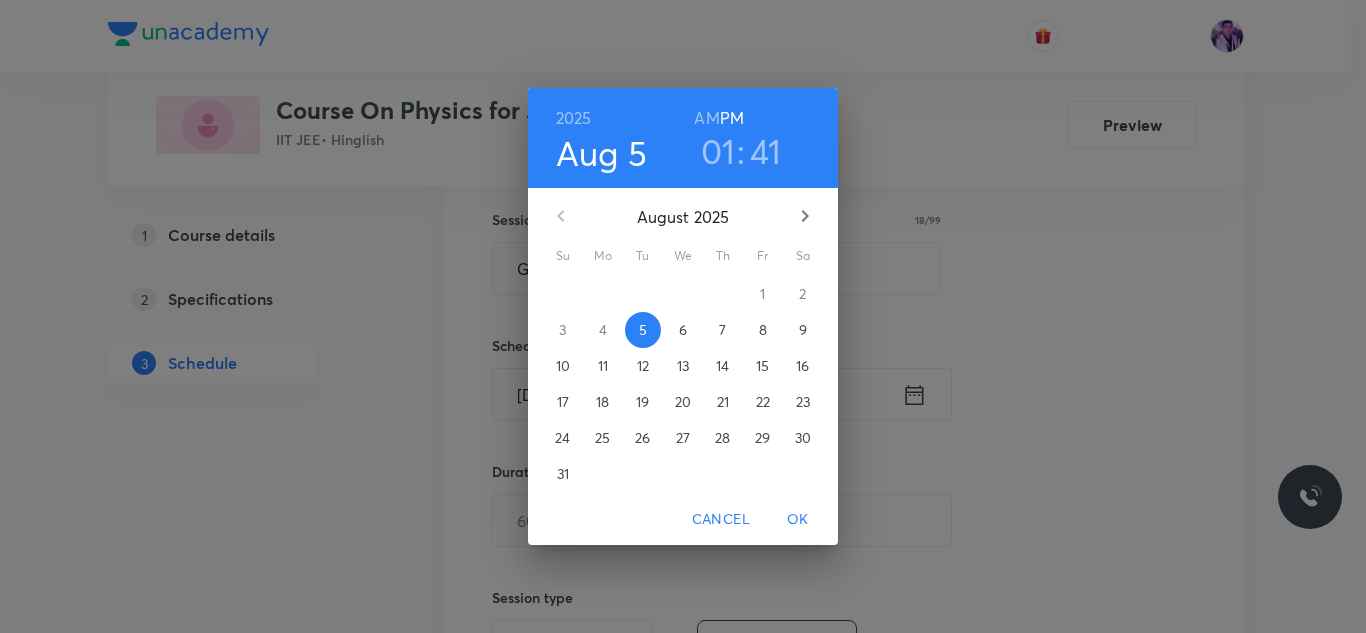 click on "01" at bounding box center (718, 151) 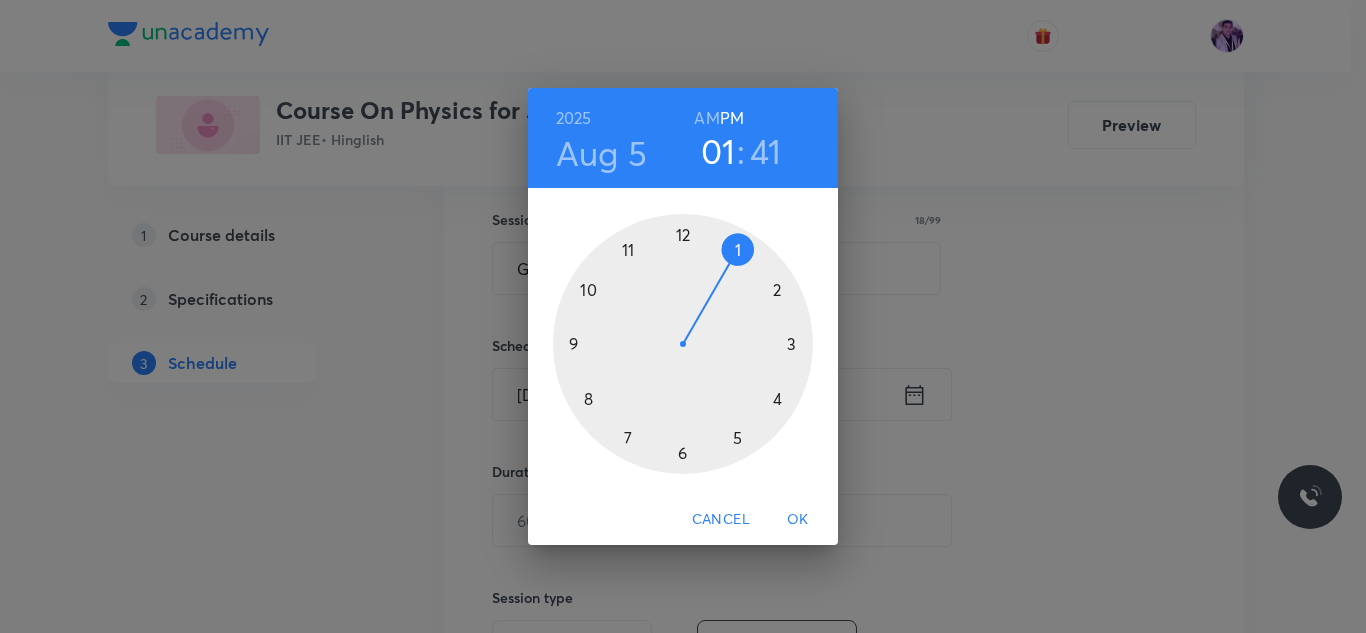 click at bounding box center (683, 344) 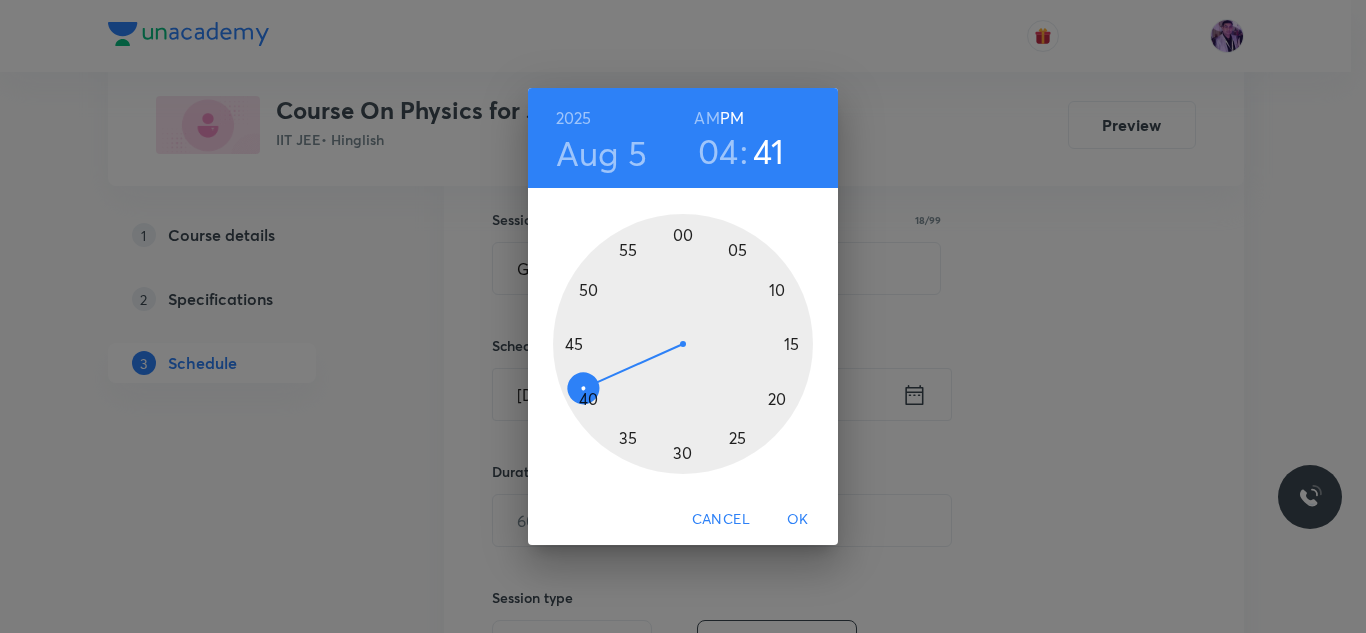 click on "04" at bounding box center (718, 151) 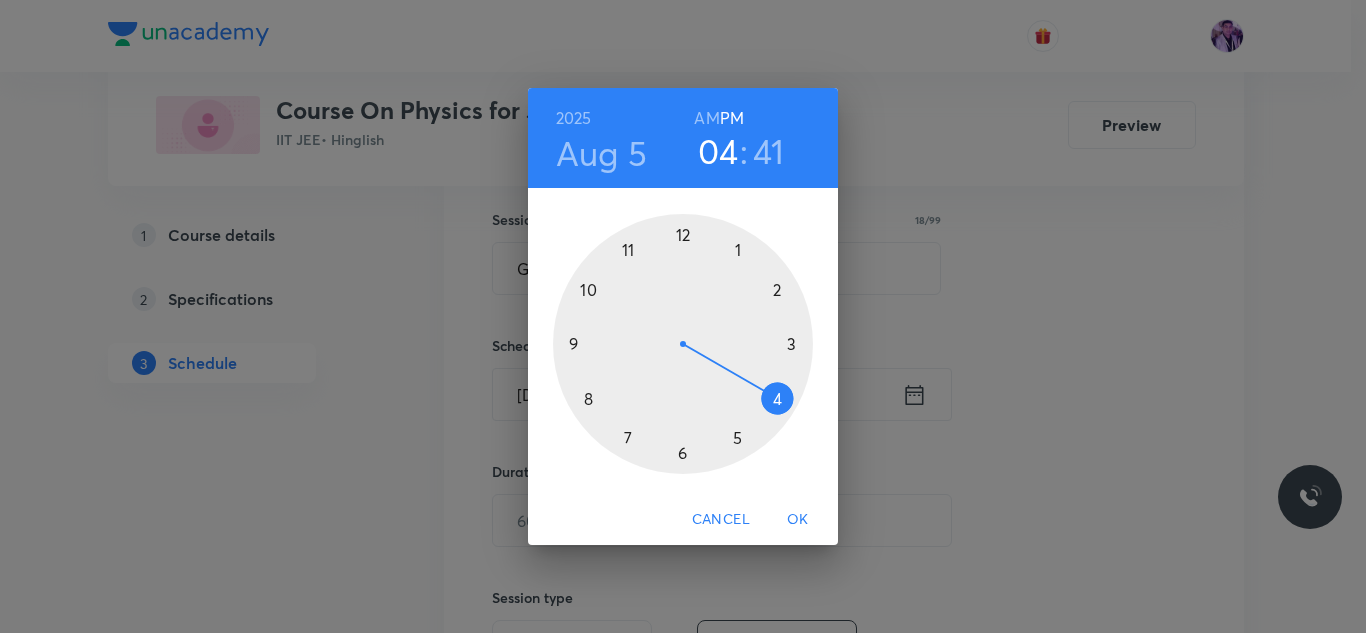 click at bounding box center (683, 344) 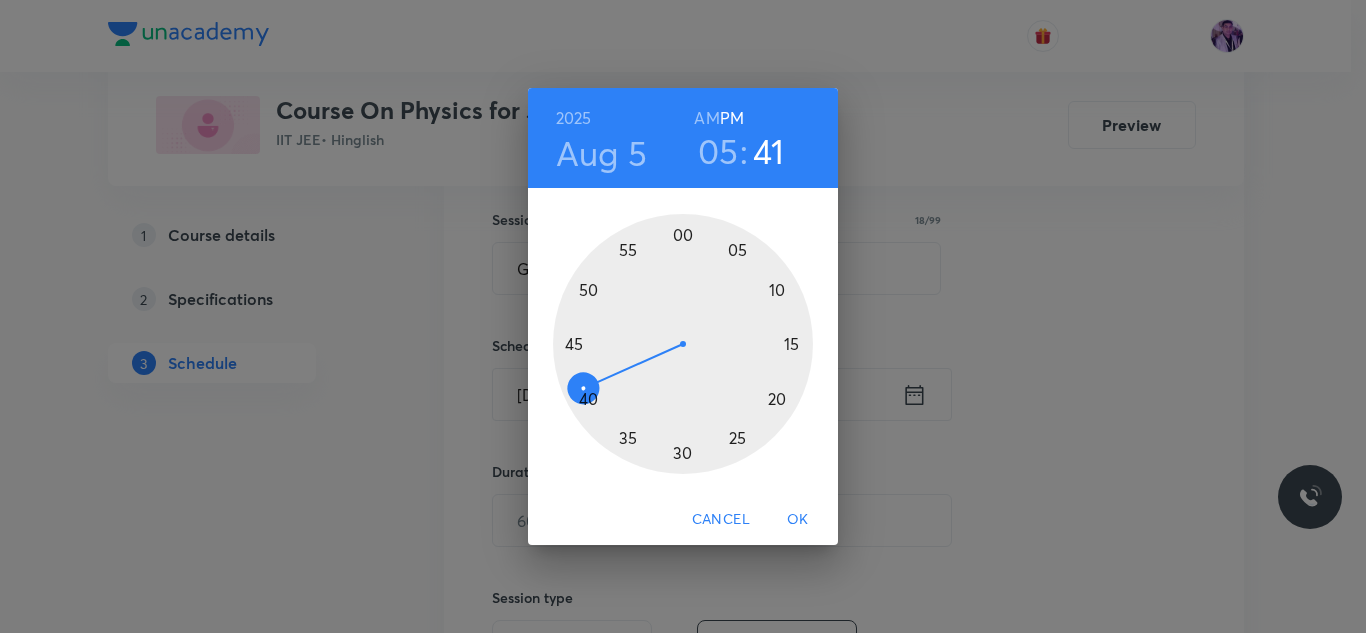 click at bounding box center (683, 344) 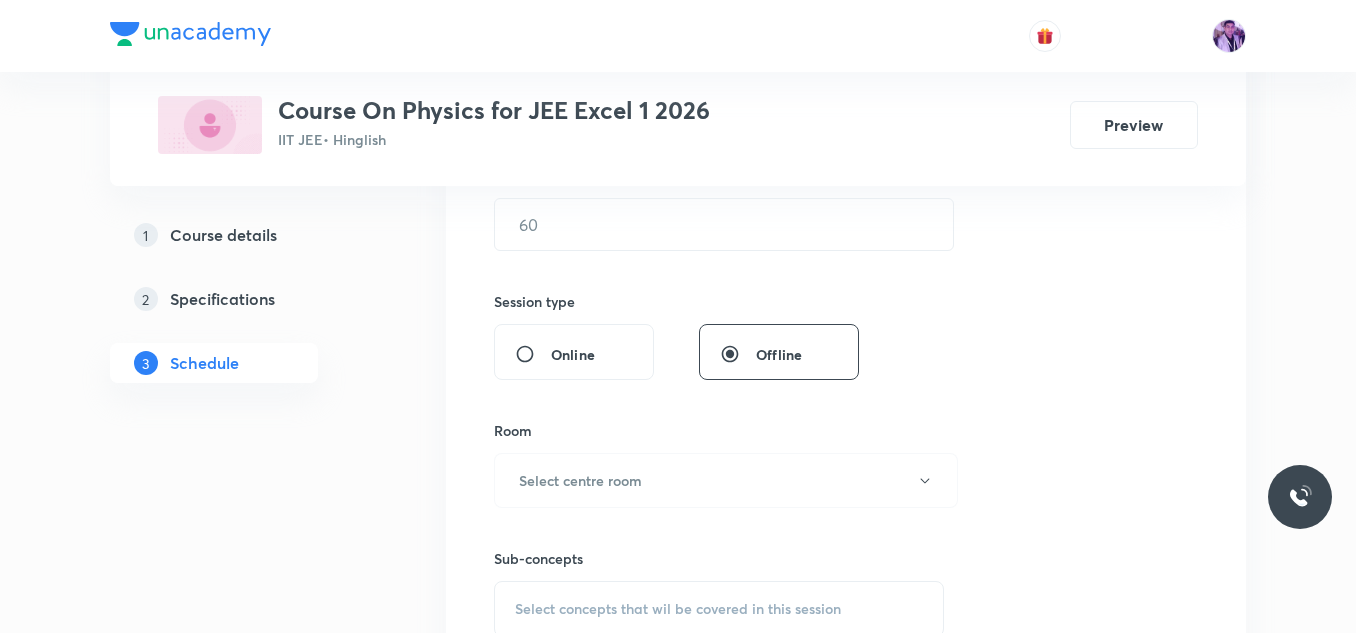 scroll, scrollTop: 658, scrollLeft: 0, axis: vertical 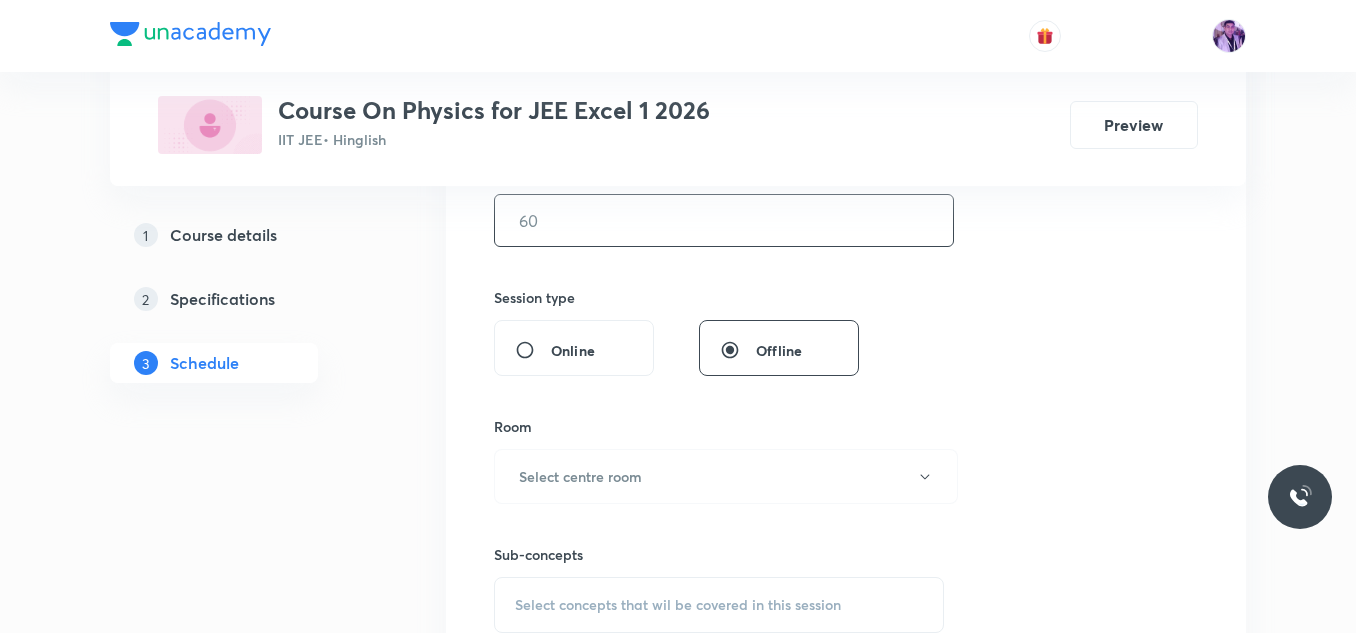 click at bounding box center [724, 220] 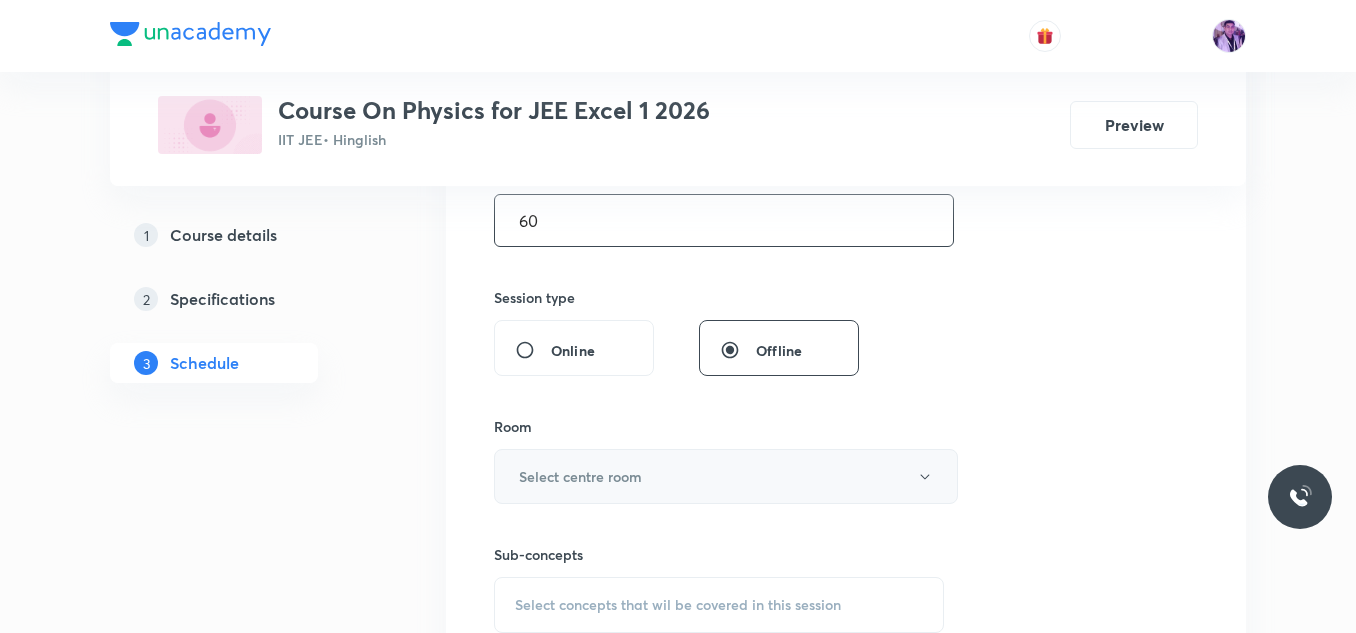 type on "60" 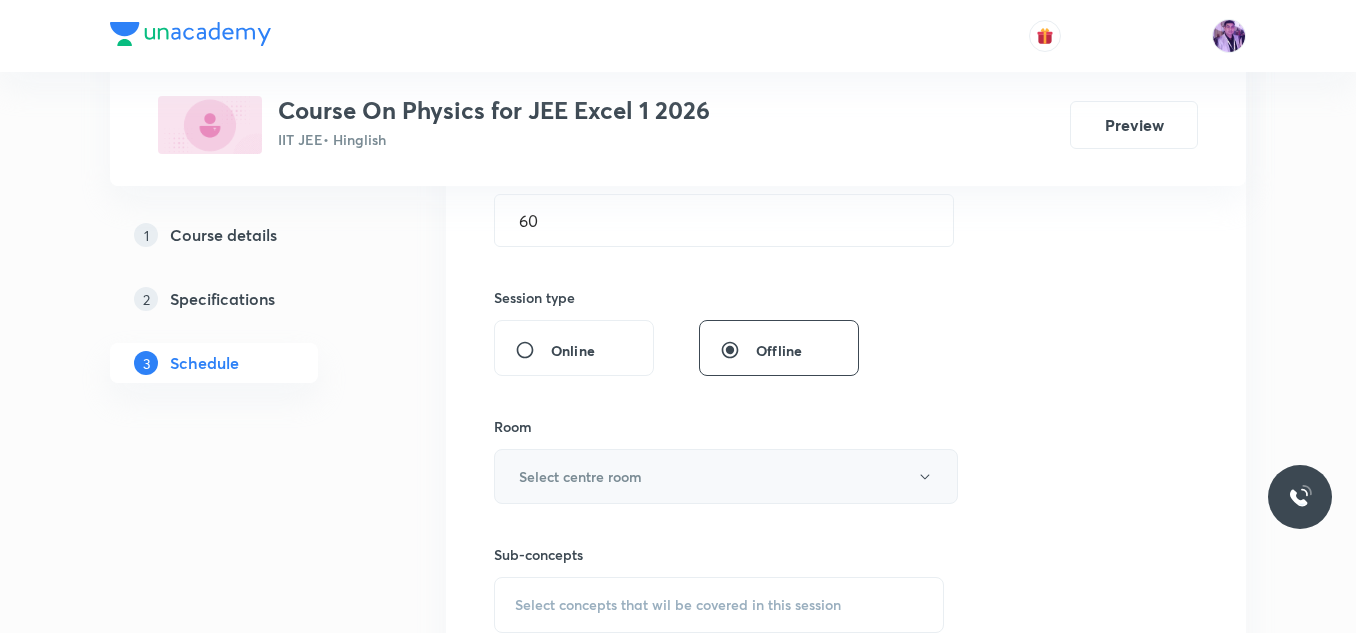 click on "Select centre room" at bounding box center [580, 476] 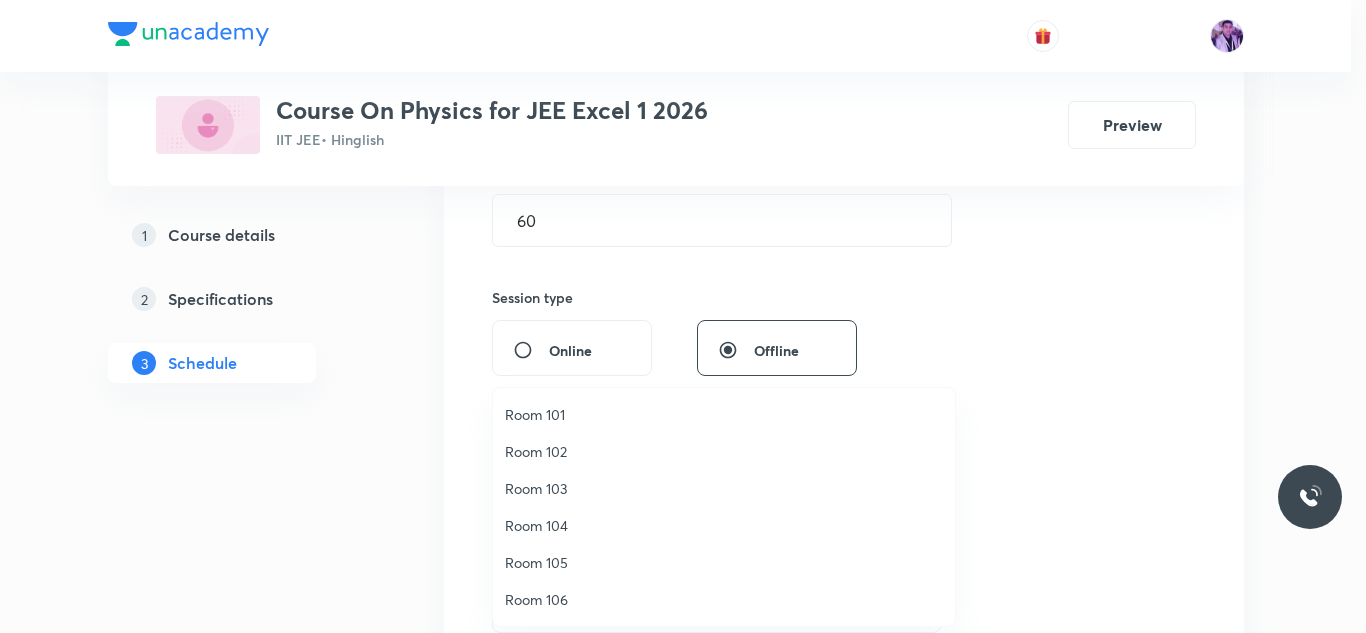 click on "Room 102" at bounding box center [724, 451] 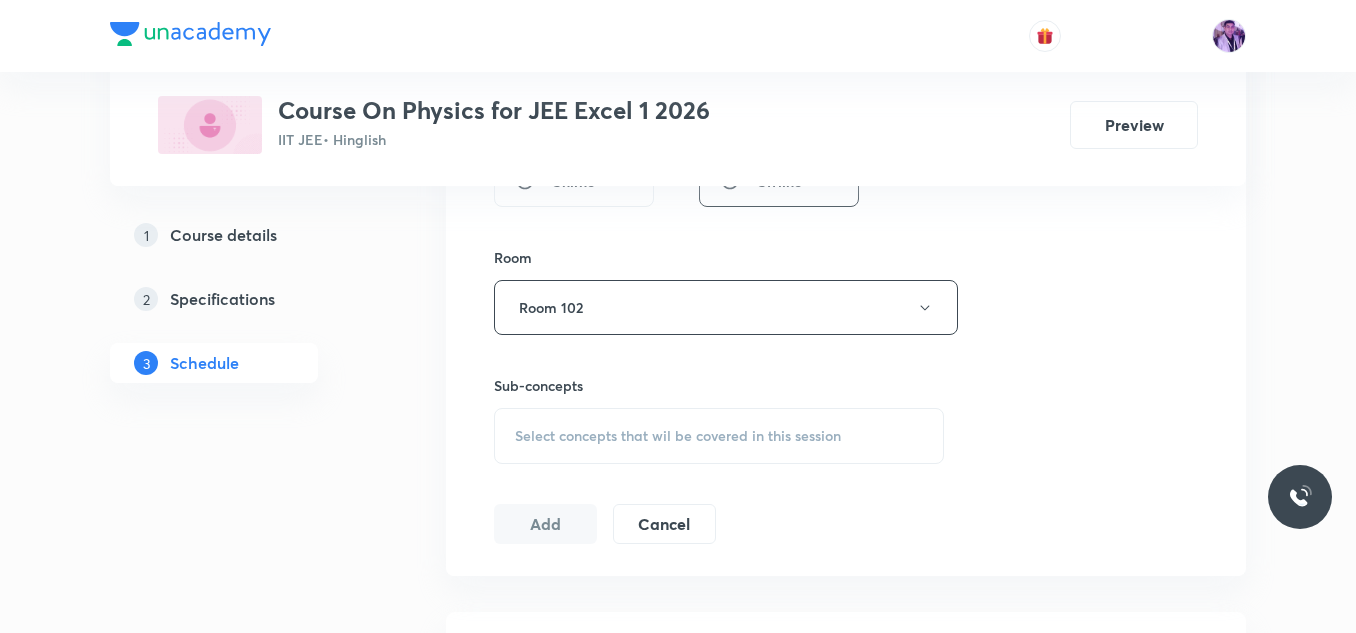 scroll, scrollTop: 858, scrollLeft: 0, axis: vertical 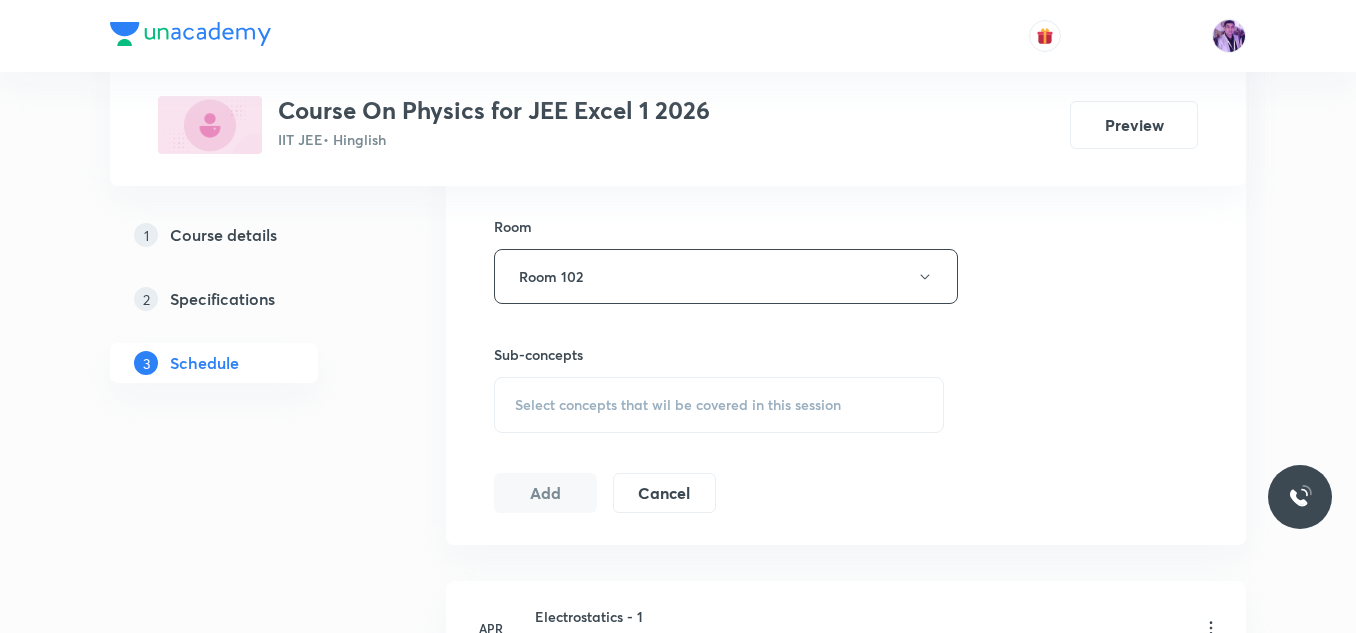 click on "Select concepts that wil be covered in this session" at bounding box center [678, 405] 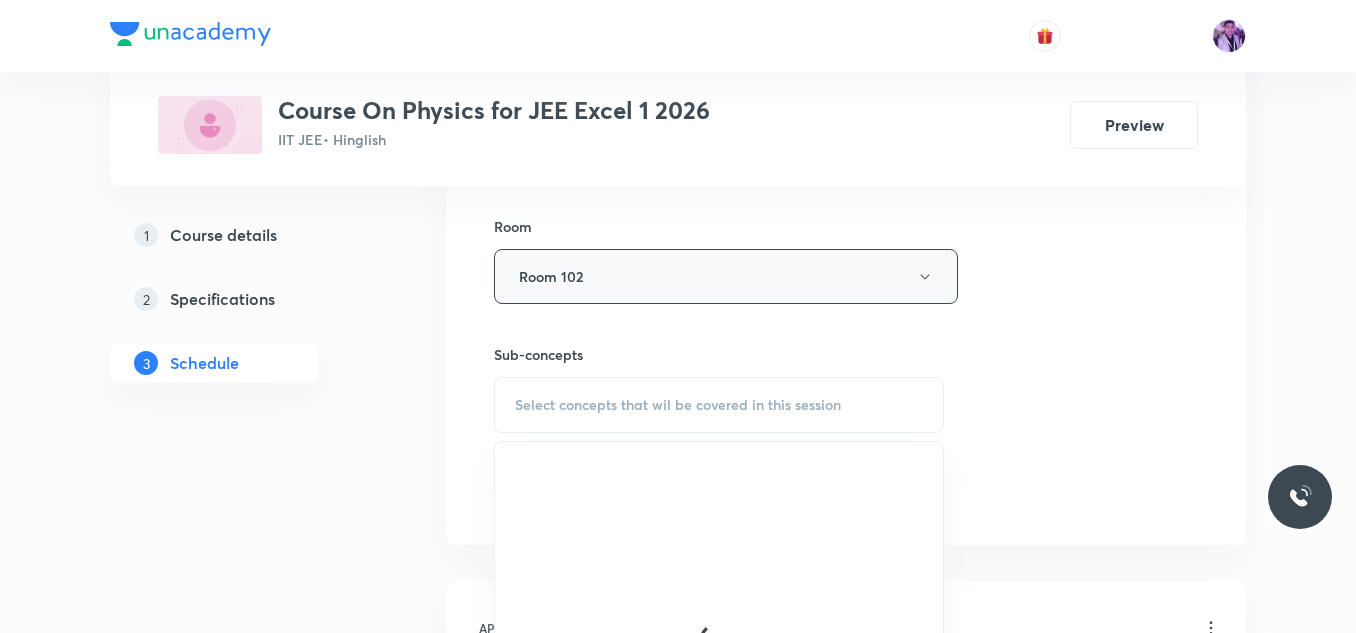 click on "Room 102" at bounding box center [726, 276] 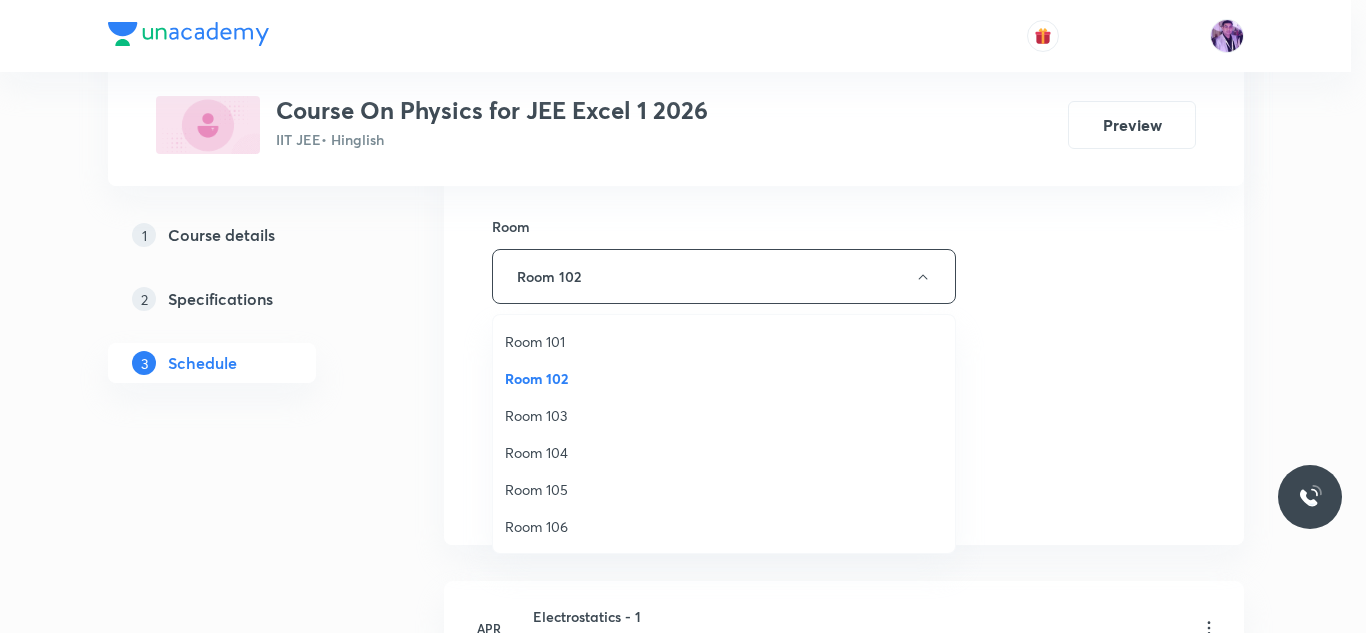 click on "Room 105" at bounding box center [724, 489] 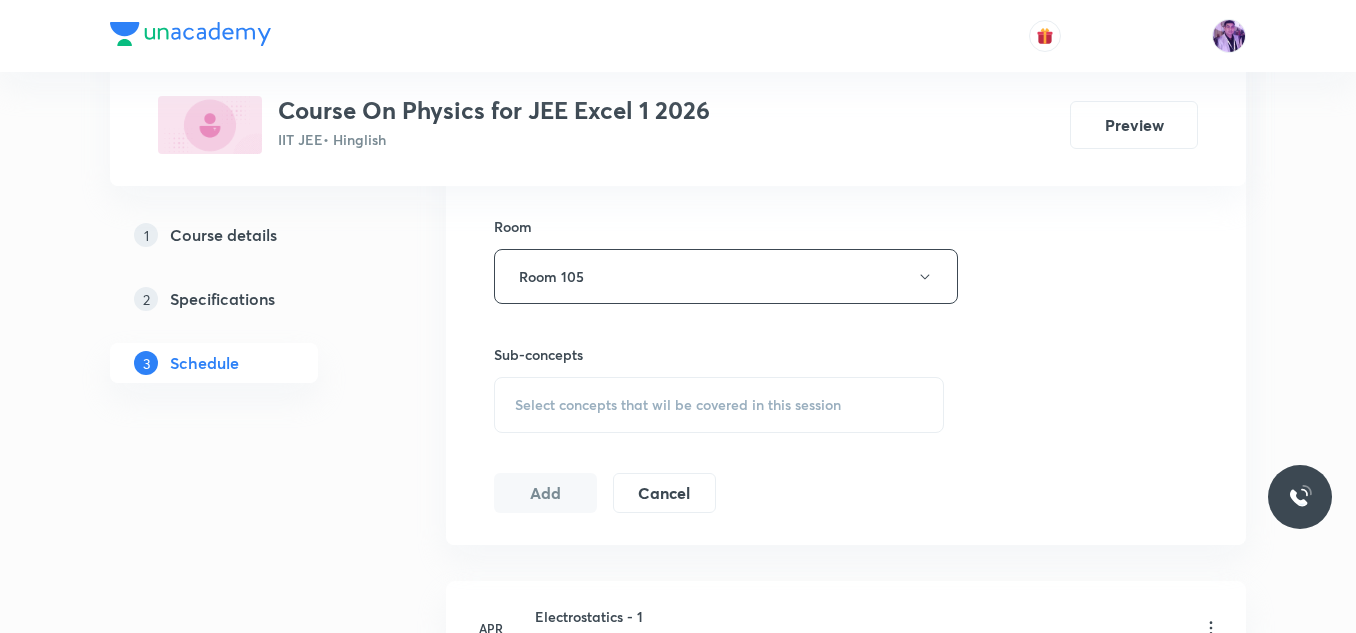 click on "Select concepts that wil be covered in this session" at bounding box center [678, 405] 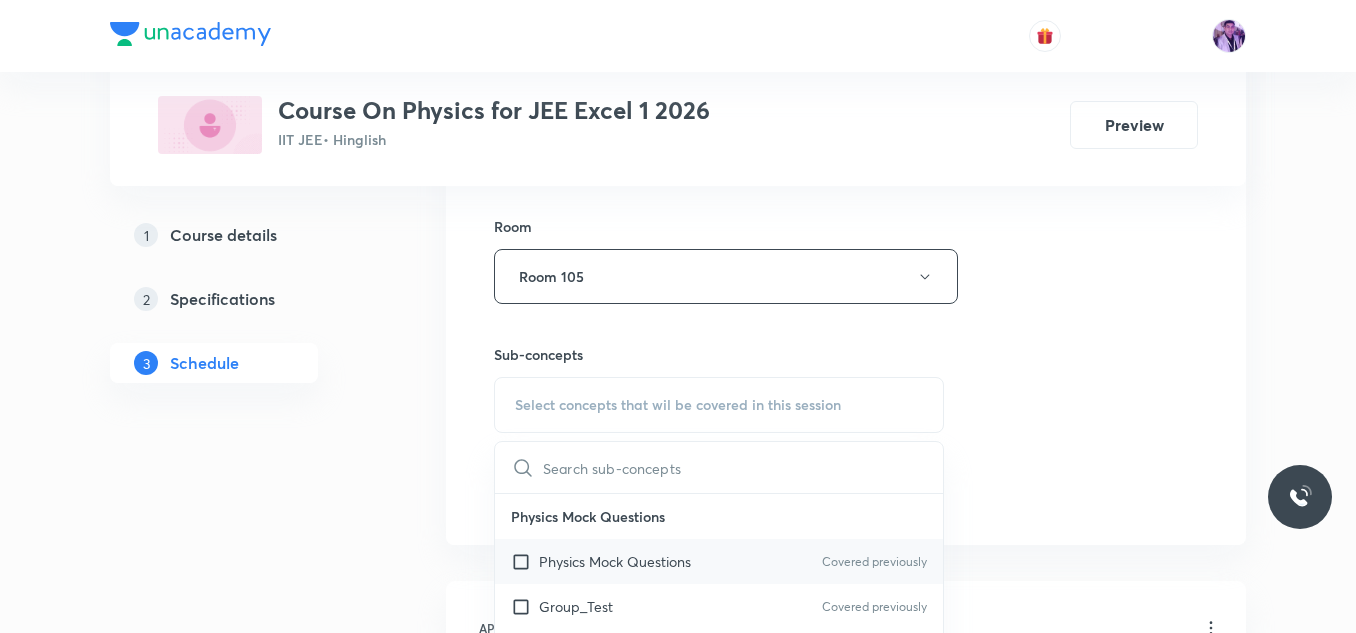click on "Physics Mock Questions Covered previously" at bounding box center [719, 561] 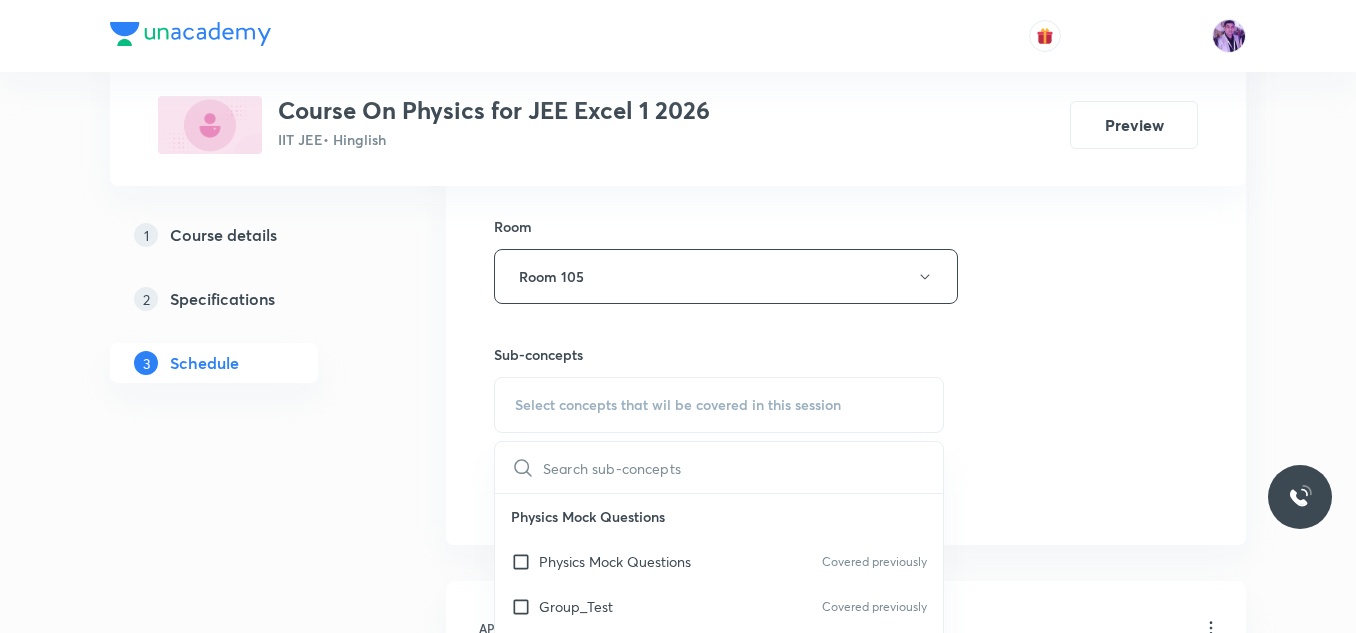 checkbox on "true" 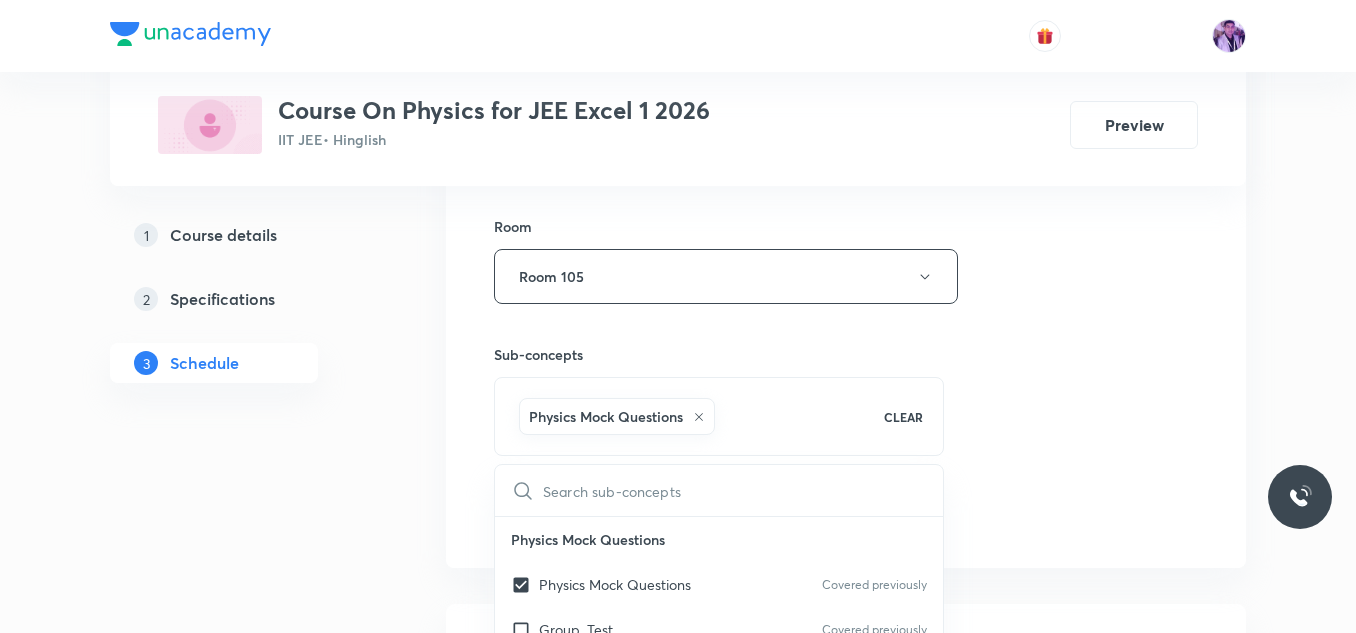 click on "Plus Courses Course On Physics for JEE Excel 1 2026 IIT JEE  • Hinglish Preview 1 Course details 2 Specifications 3 Schedule Schedule 69  classes Session  70 Live class Session title 18/99 Geometrical Optics ​ Schedule for Aug 5, 2025, 5:20 PM ​ Duration (in minutes) 60 ​   Session type Online Offline Room Room 105 Sub-concepts Physics Mock Questions CLEAR ​ Physics Mock Questions Physics Mock Questions Covered previously Group_Test Covered previously Mathematical Tools Vectors and Scalars  Covered previously Elementary Algebra Covered previously Basic Trigonometry Addition of Vectors 2D and 3D Geometry Covered previously Representation of Vector  Components of a Vector Covered previously Functions Unit Vectors Covered previously Differentiation Covered previously Integration Rectangular Components of a Vector in Three Dimensions Position Vector Use of Differentiation & Integration in One Dimensional Motion Displacement Vector Derivatives of Equations of Motion by Calculus Vectors Maxima and Minima" at bounding box center [678, 5340] 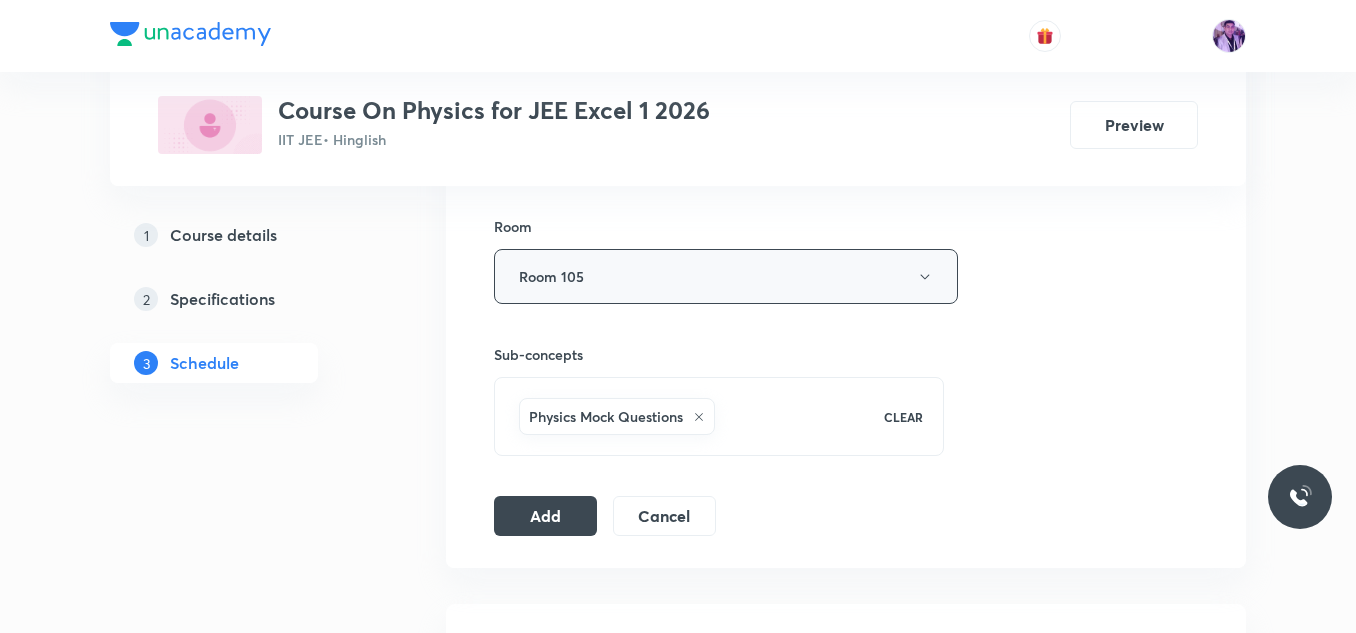 click on "Room 105" at bounding box center [726, 276] 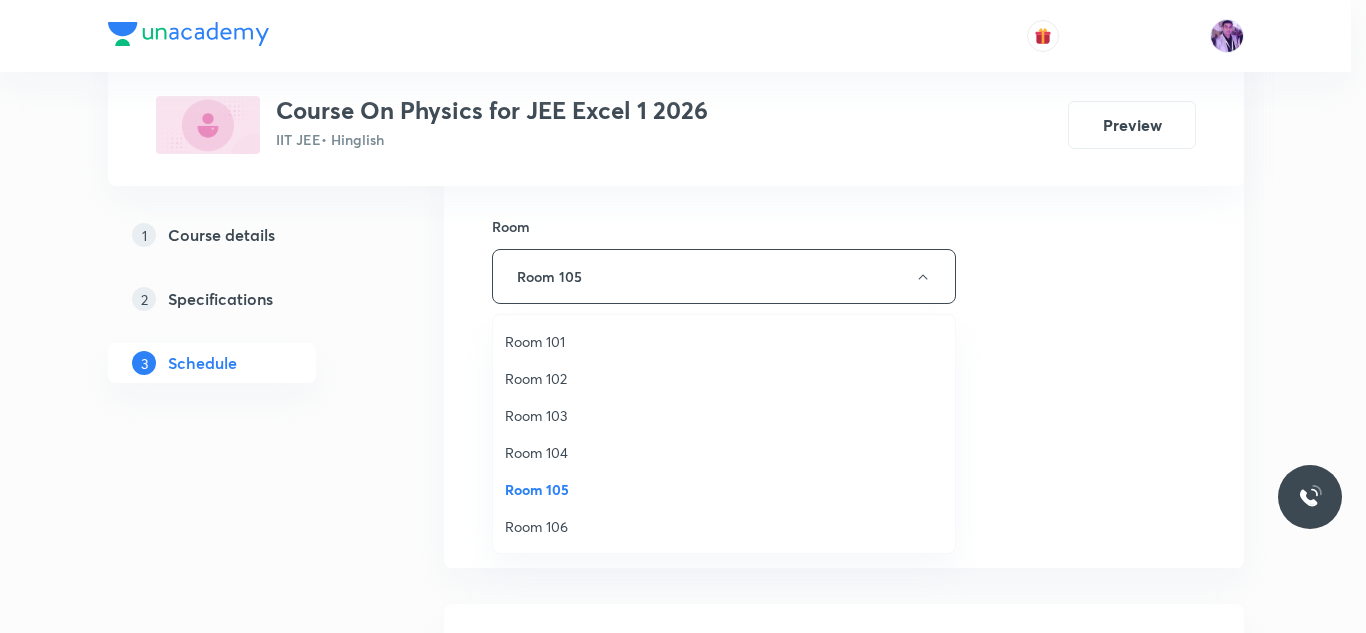 click on "Room 101" at bounding box center [724, 341] 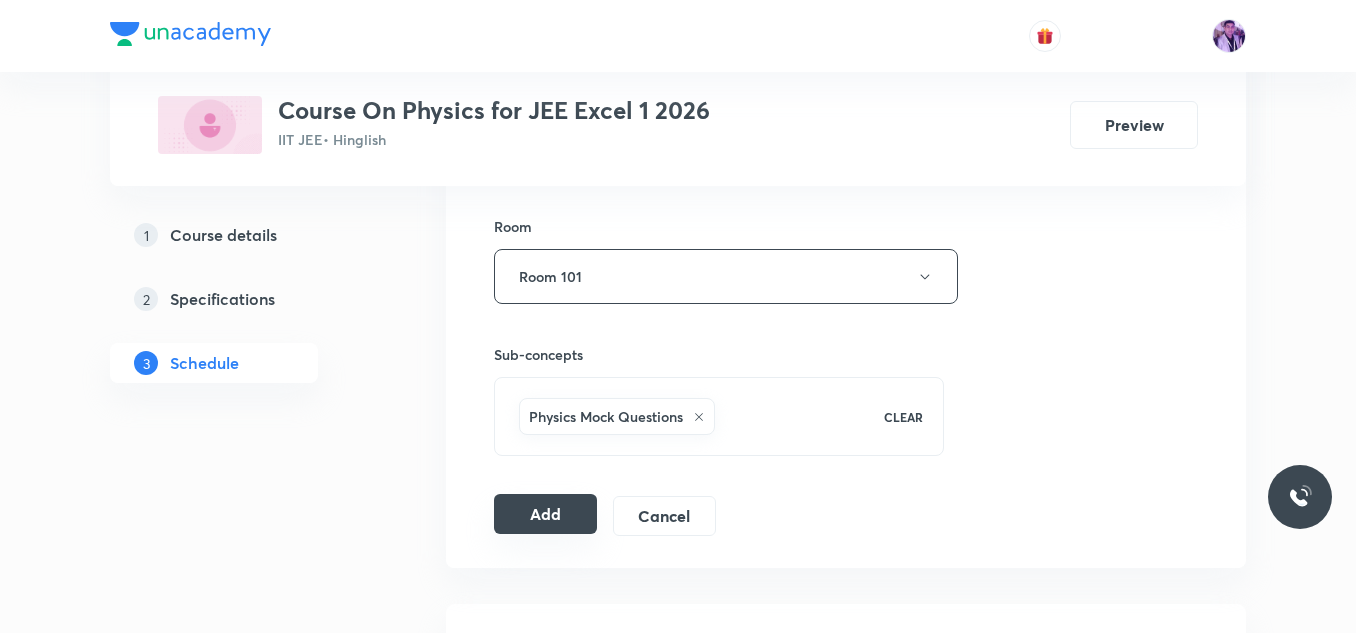 click on "Add" at bounding box center (545, 514) 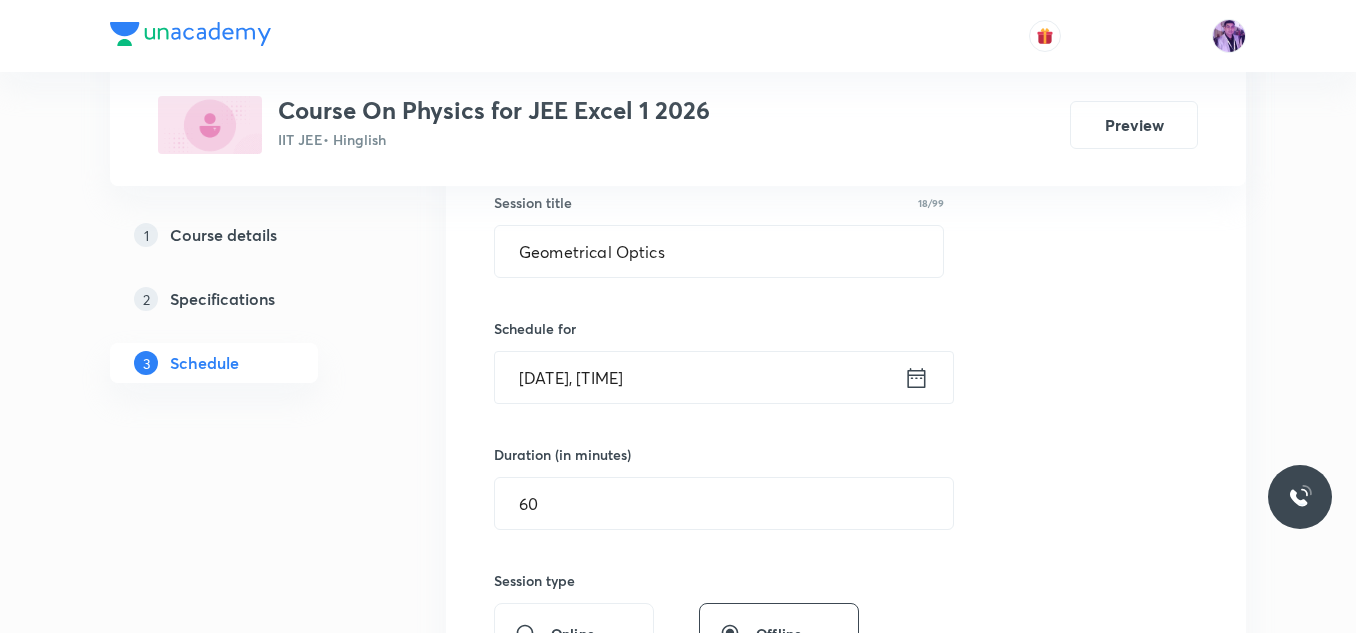 scroll, scrollTop: 358, scrollLeft: 0, axis: vertical 